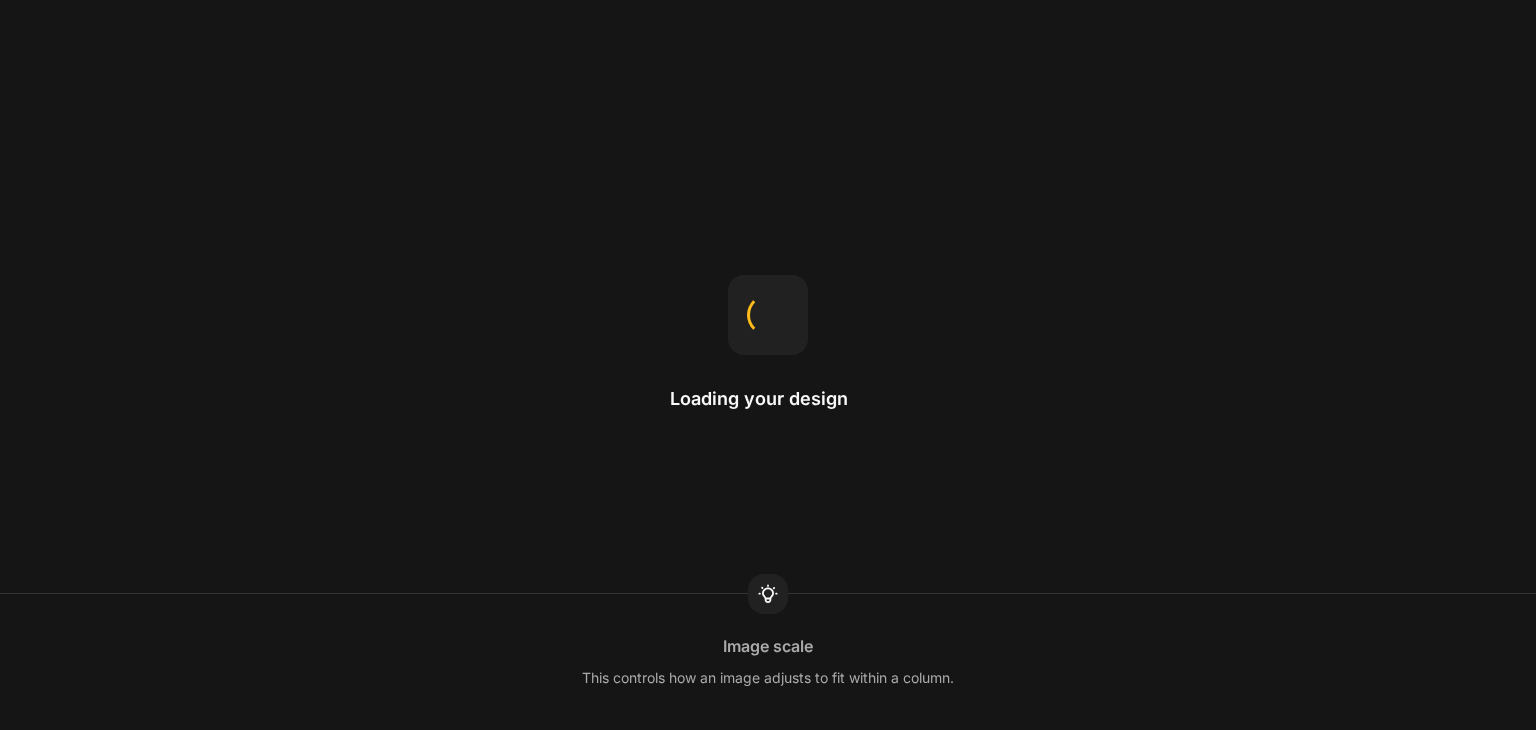 scroll, scrollTop: 0, scrollLeft: 0, axis: both 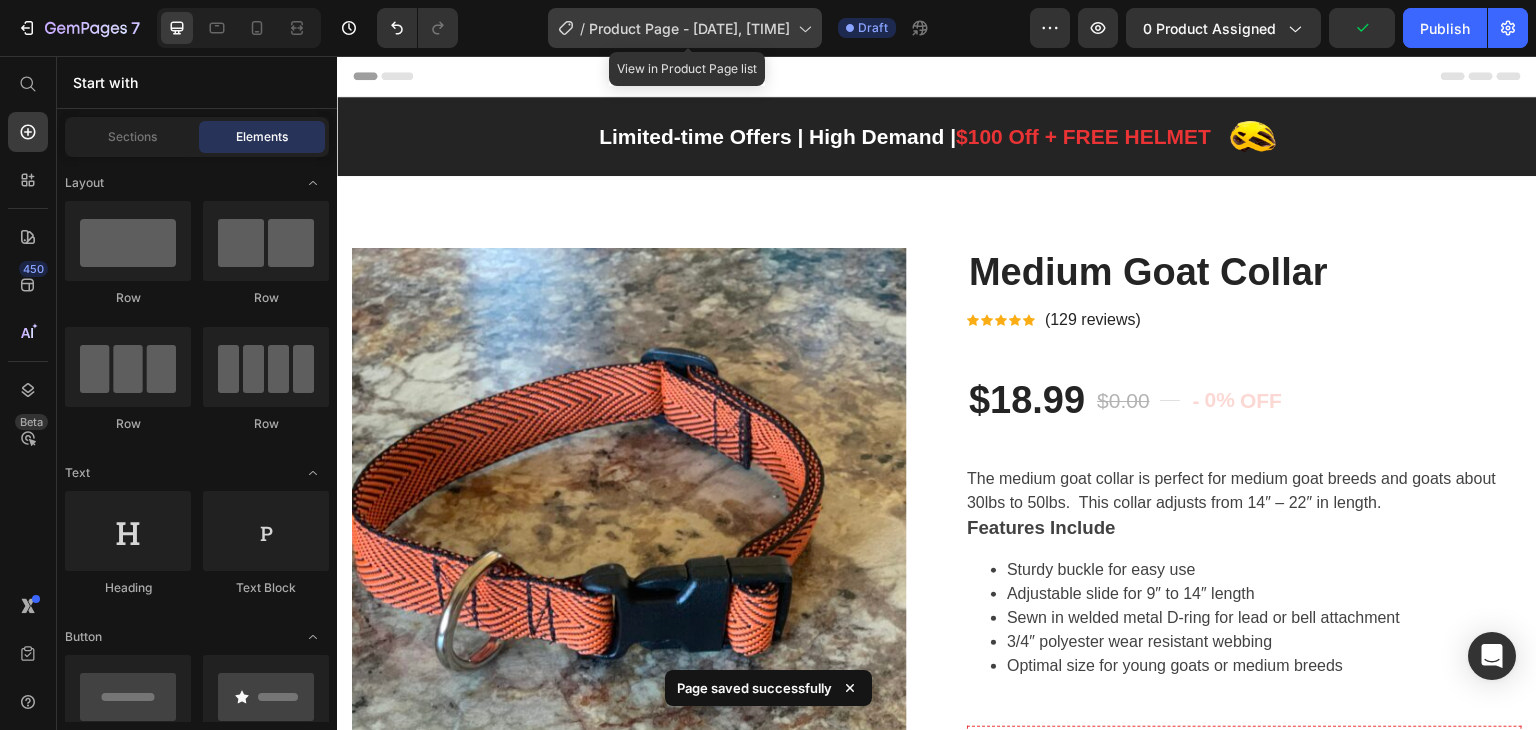 click 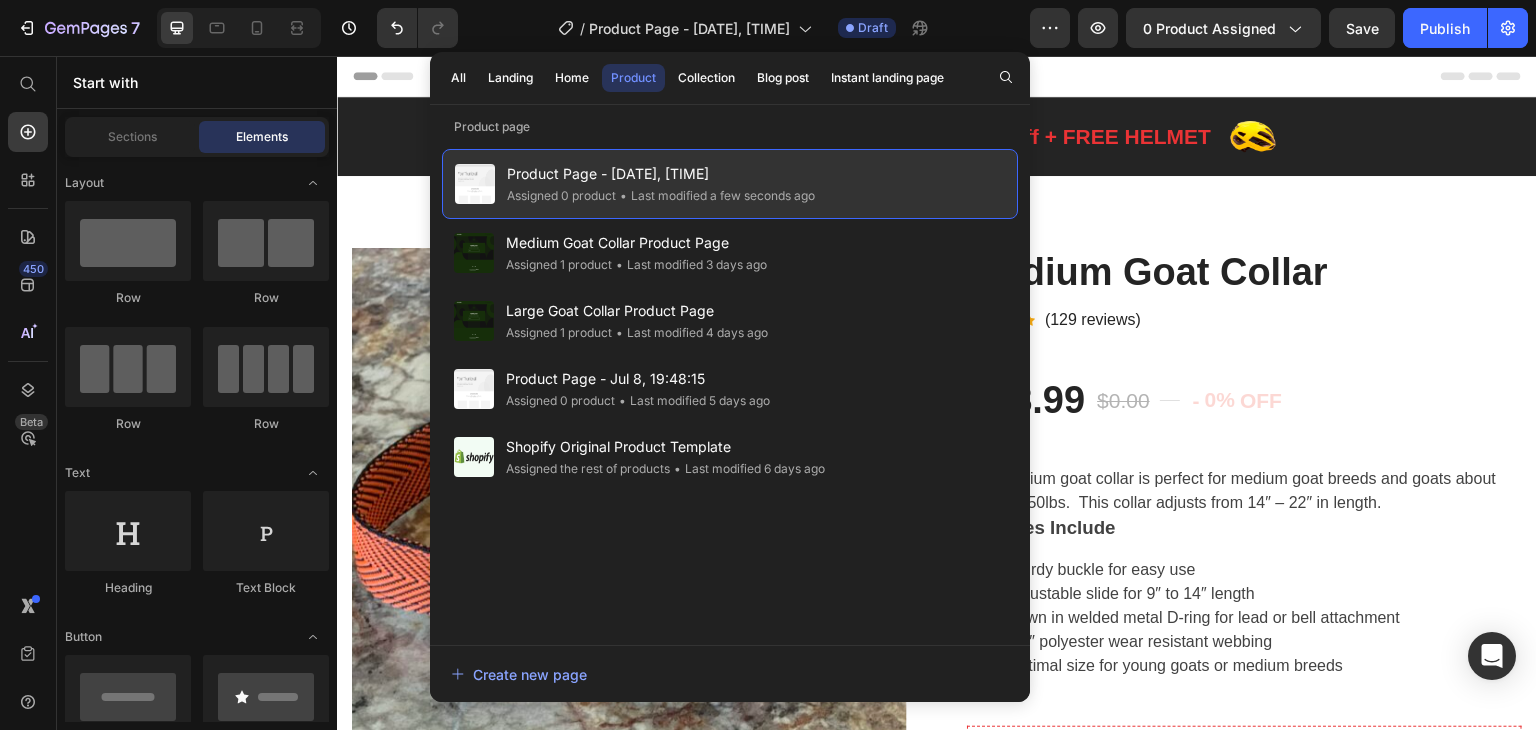click on "Product Page - Jul 14, 06:39:50" at bounding box center [661, 174] 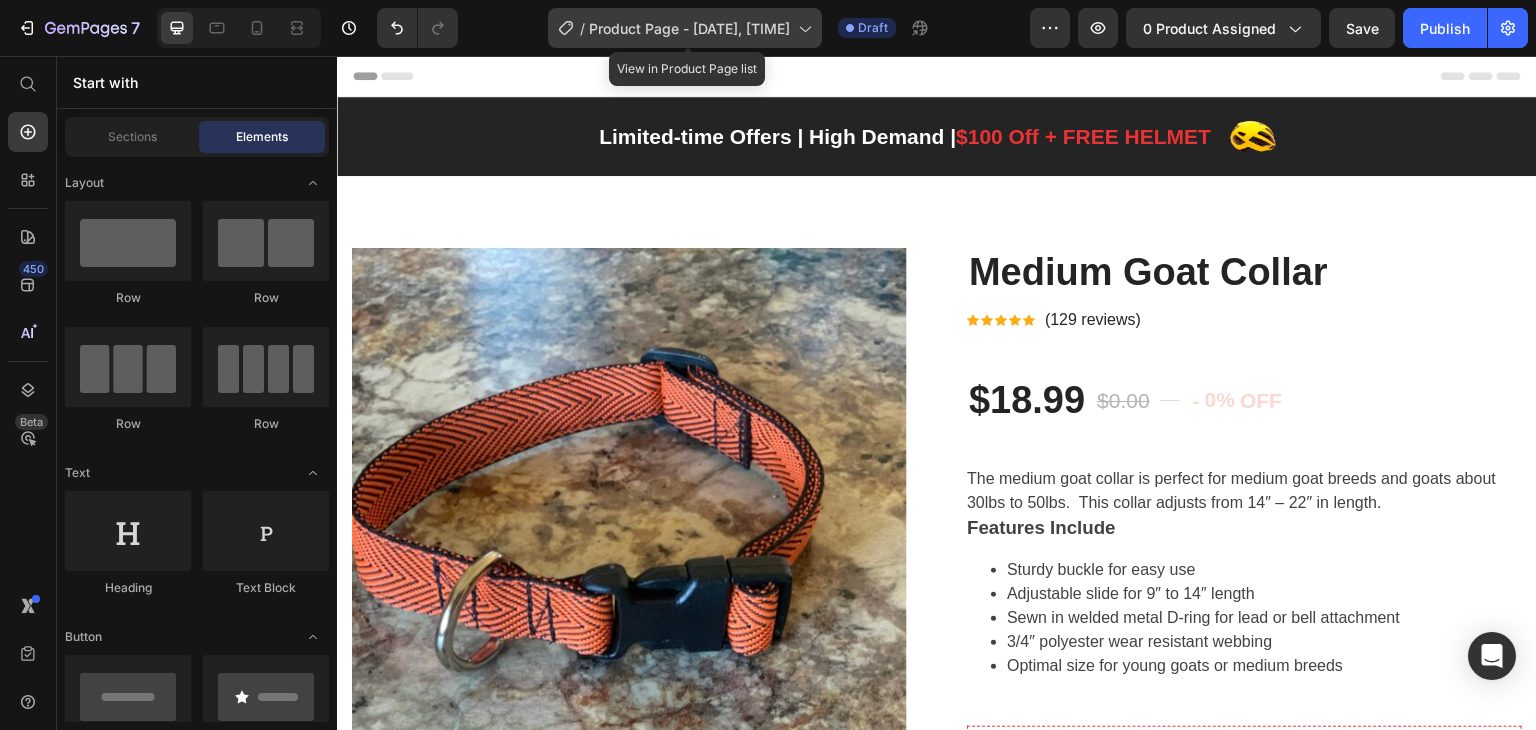 click 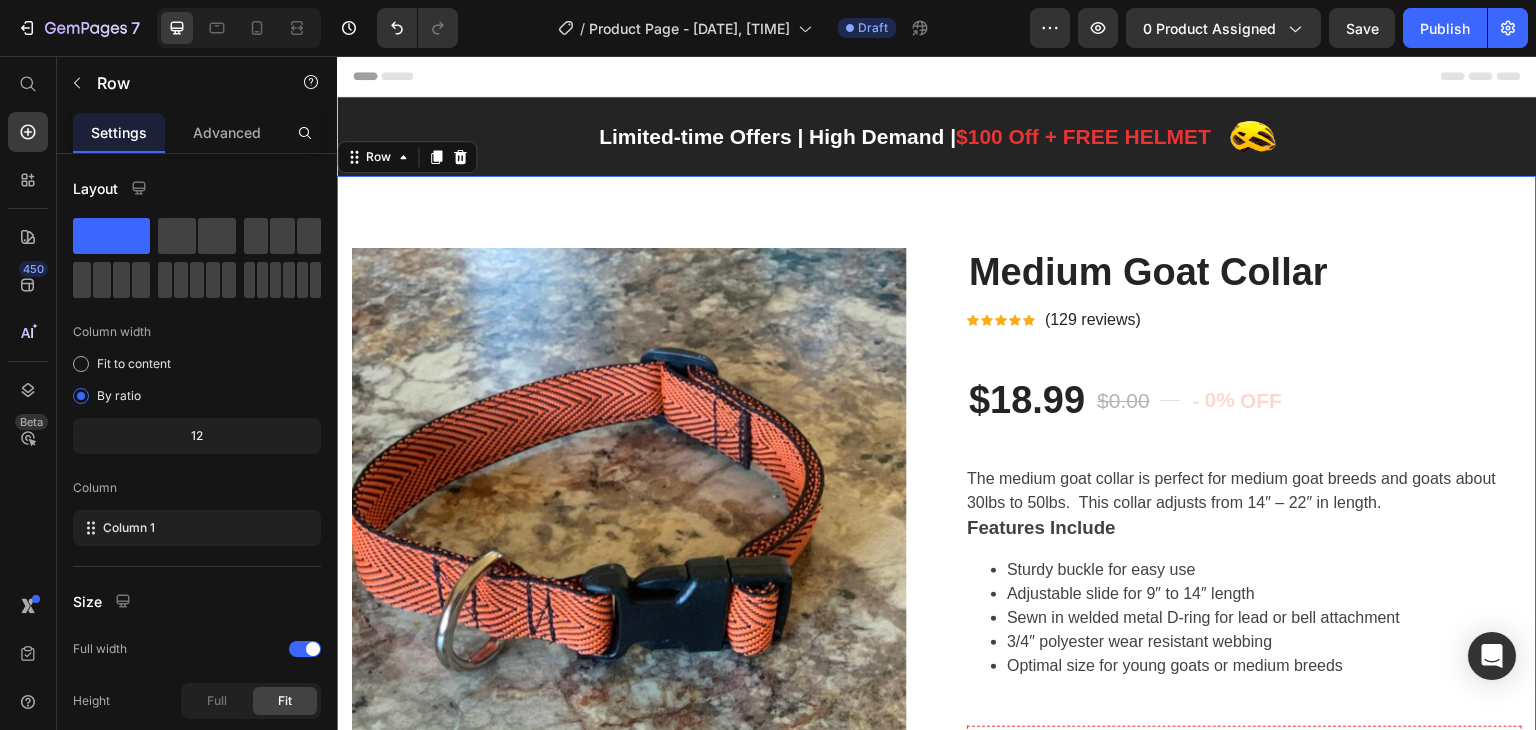 click on "Product Images Medium Goat Collar (P) Title                Icon                Icon                Icon                Icon                Icon Icon List Hoz (129 reviews) Text block Row $18.99 (P) Price $0.00 (P) Price                Title Line - 0% OFF (P) Tag Row Row The medium goat collar is perfect for medium goat breeds and goats about 30lbs to 50lbs.  This collar adjusts from 14″ – 22″ in length.
Features Include
Sturdy buckle for easy use
Adjustable slide for 9″ to 14″ length
Sewn in welded metal D-ring for lead or bell attachment
3/4″ polyester wear resistant webbing
Optimal size for young goats or medium breeds
(P) Description Image Free Hemoton Helmet! Heading When you buy one Hemoton Bike, get one free Hemoton Helmet  $19,95 ! Text block Row Image Free Delivery Text block Free delivery and returns Text block Row Image Worry-Free Trial Text block 60-Day easy returns Text block Row Image Warranty Text block 1-Year warranty policy Text block Row Image After-Sale Service 1" at bounding box center (937, 821) 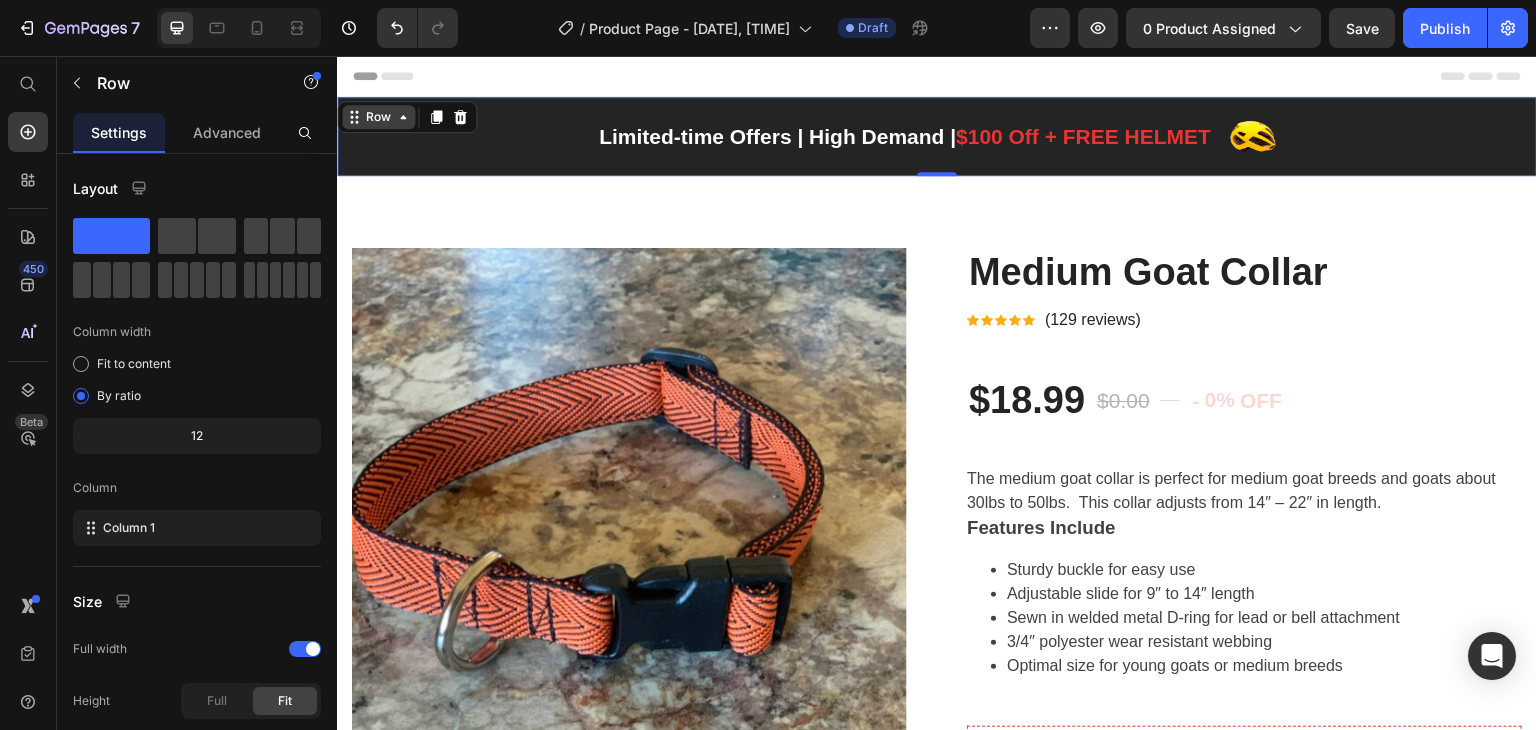 click on "Row" at bounding box center [378, 117] 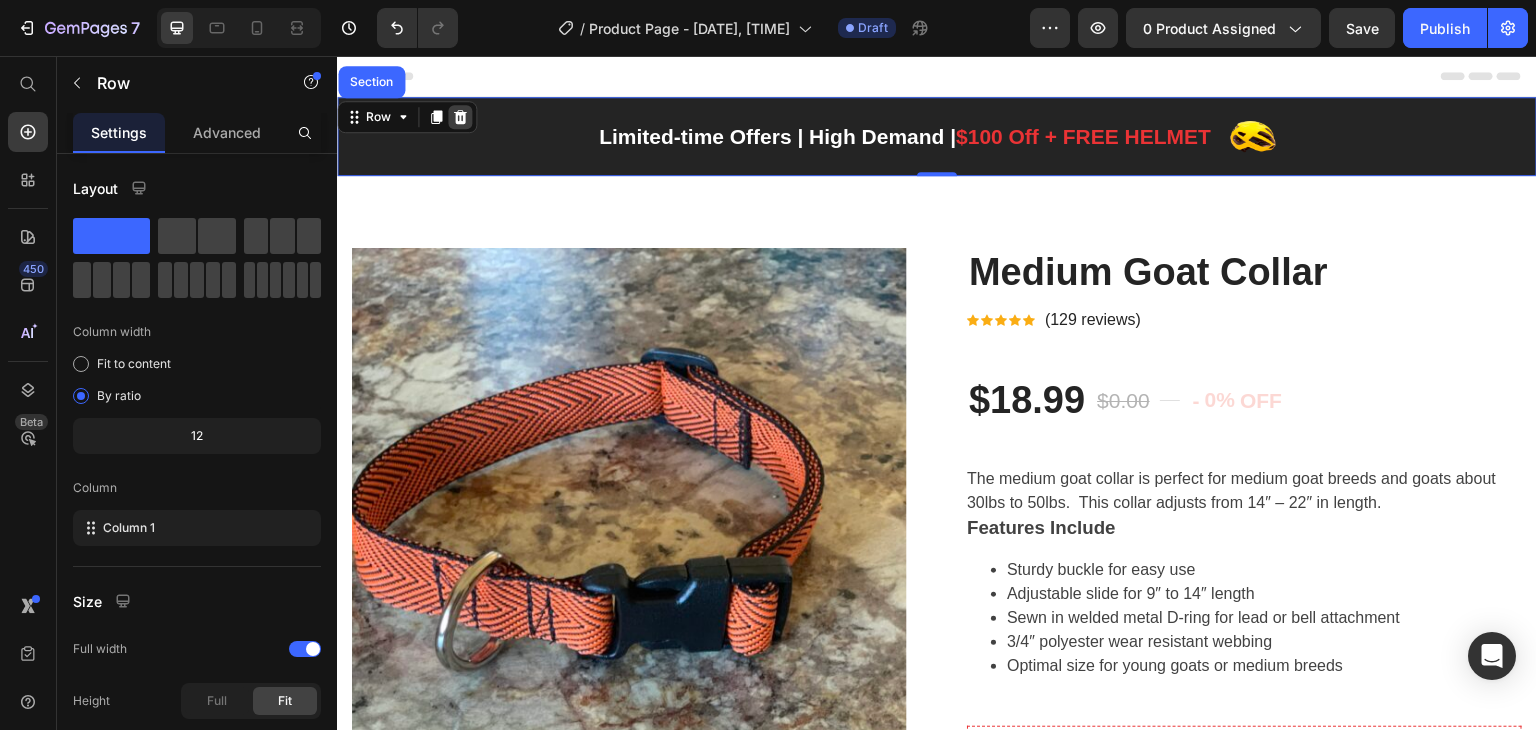click 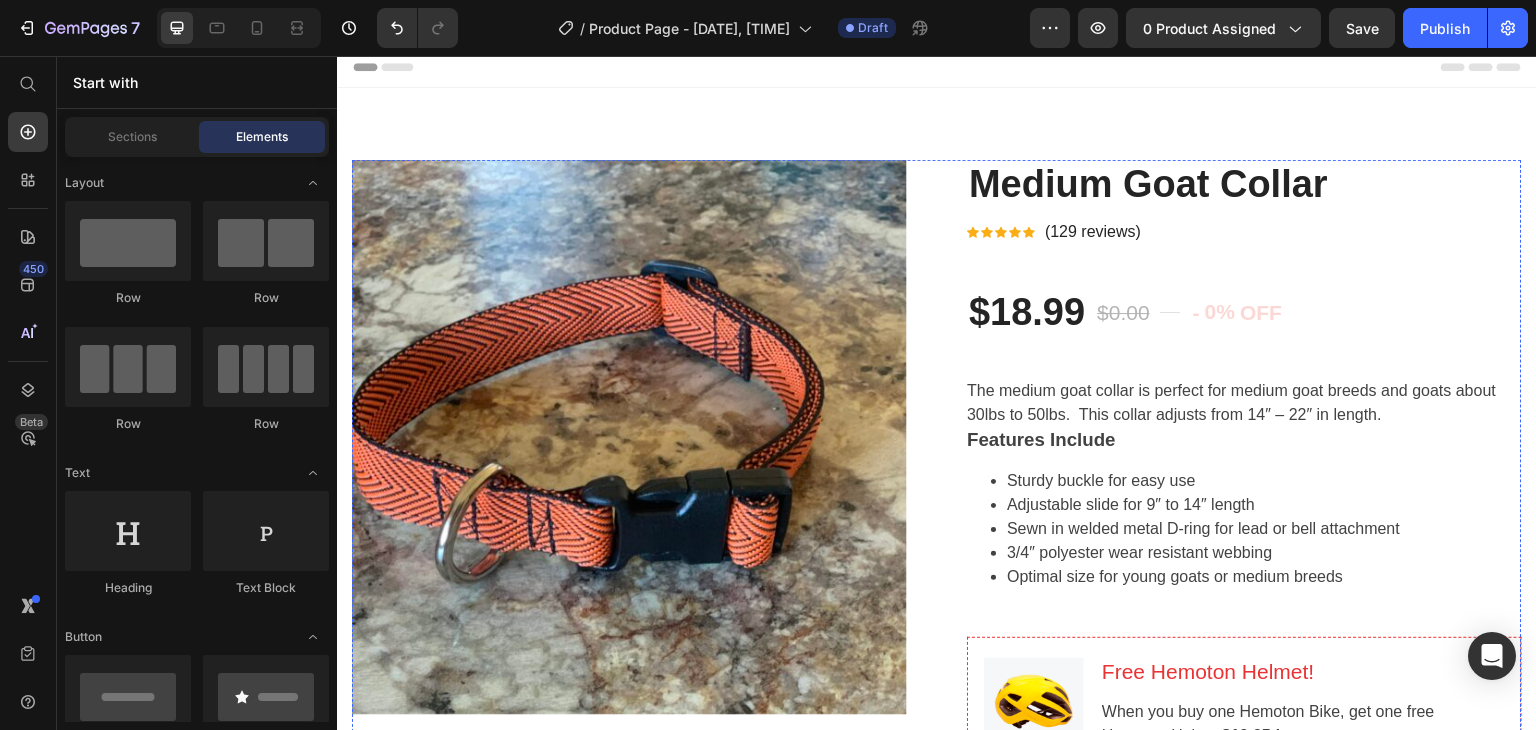 scroll, scrollTop: 0, scrollLeft: 0, axis: both 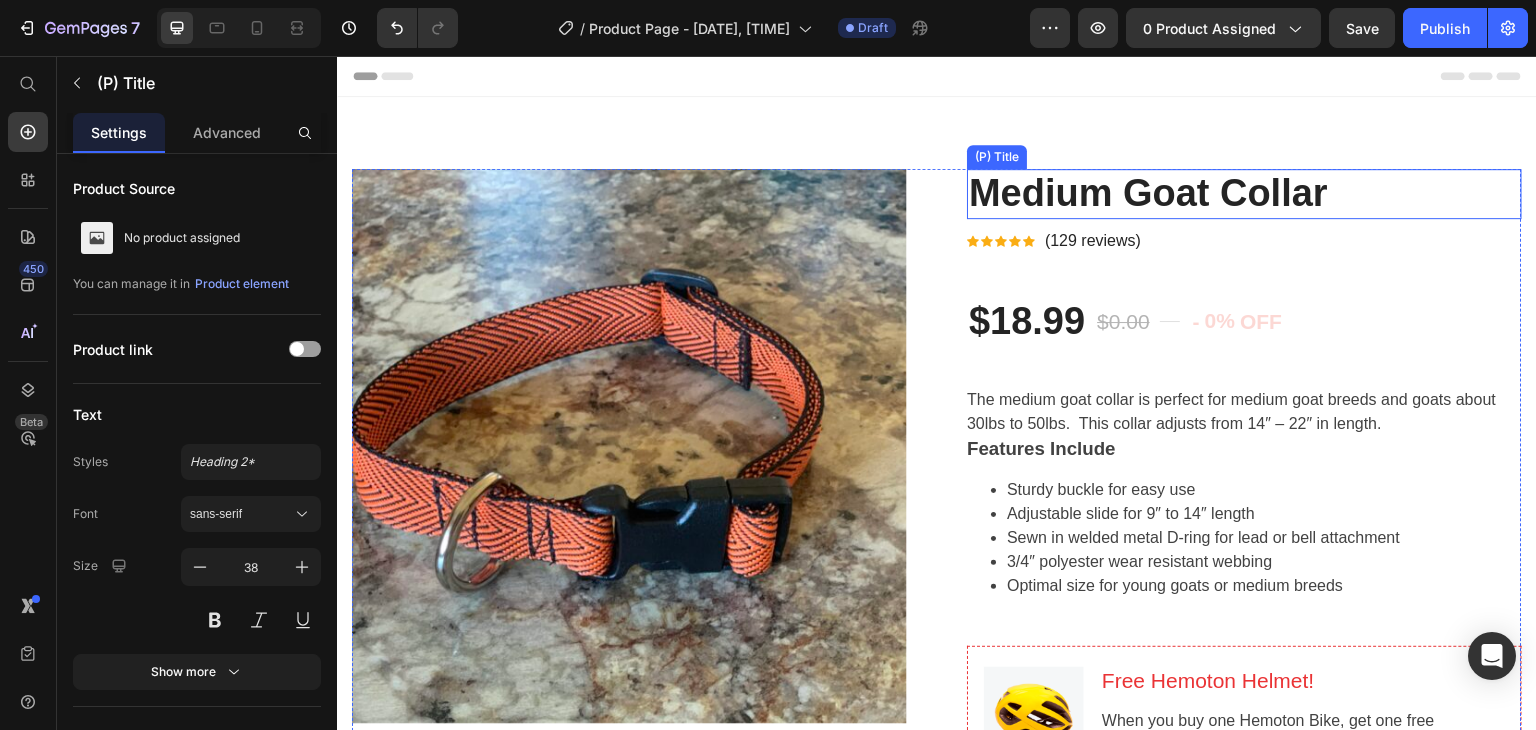 click on "Medium Goat Collar" at bounding box center (1244, 194) 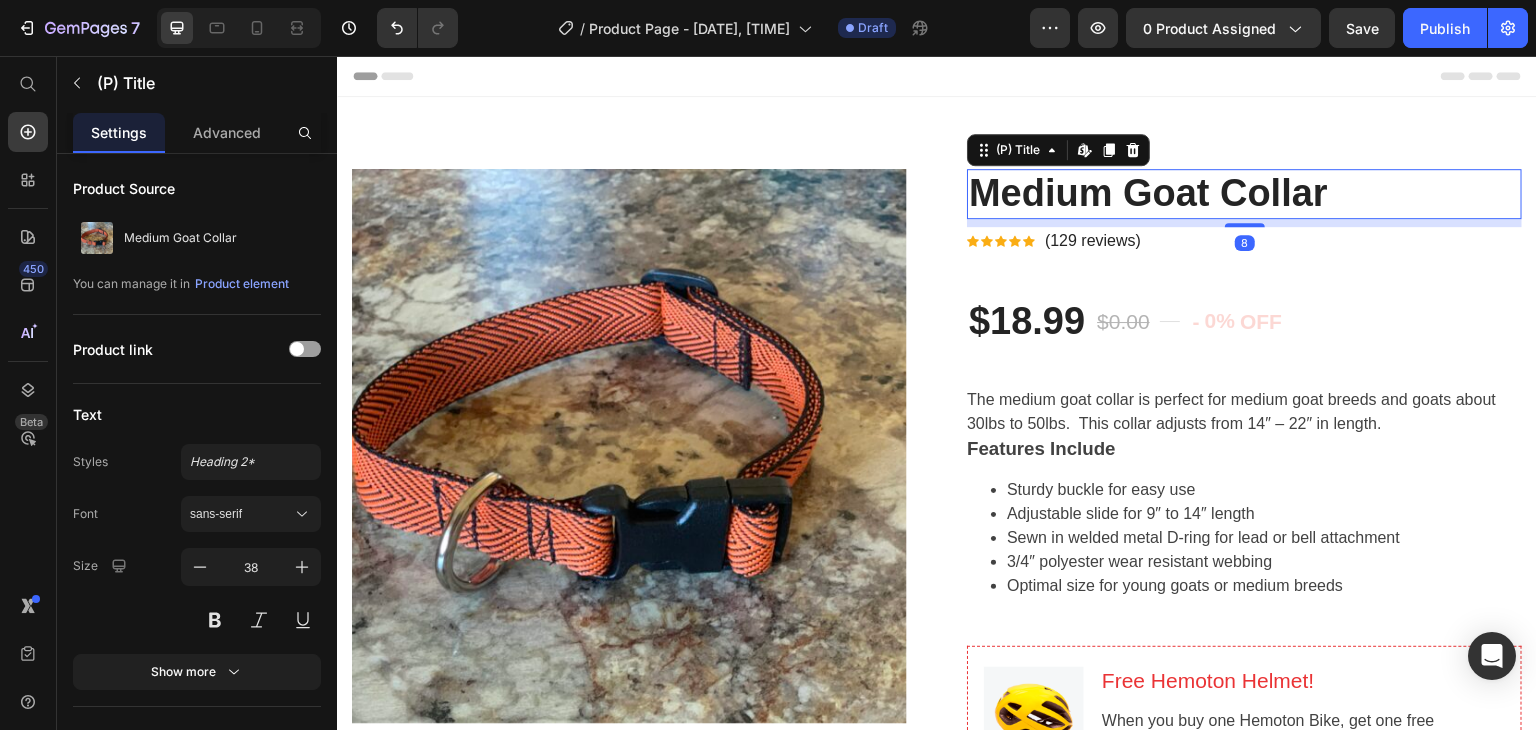 click on "Medium Goat Collar" at bounding box center (1244, 194) 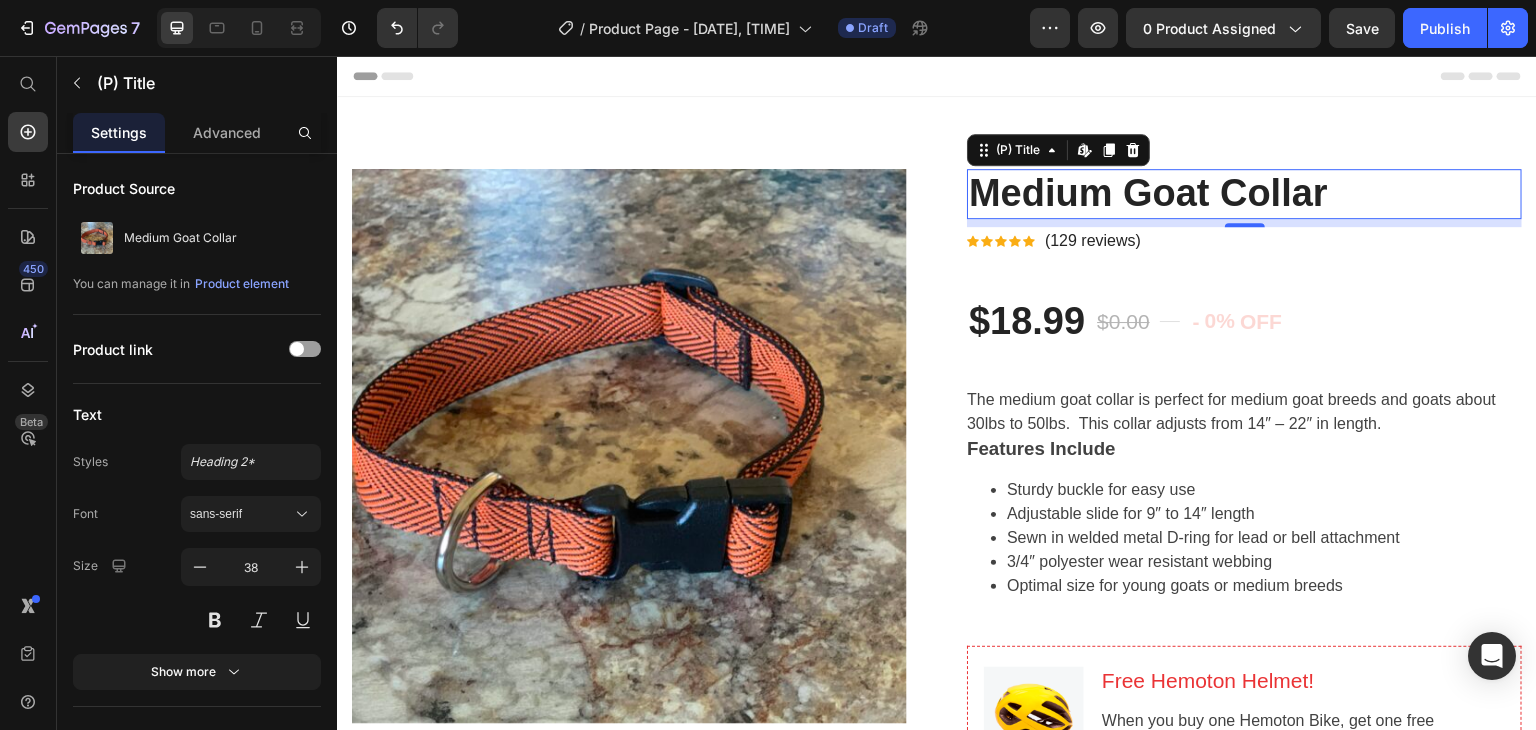 click on "Medium Goat Collar" at bounding box center [1244, 194] 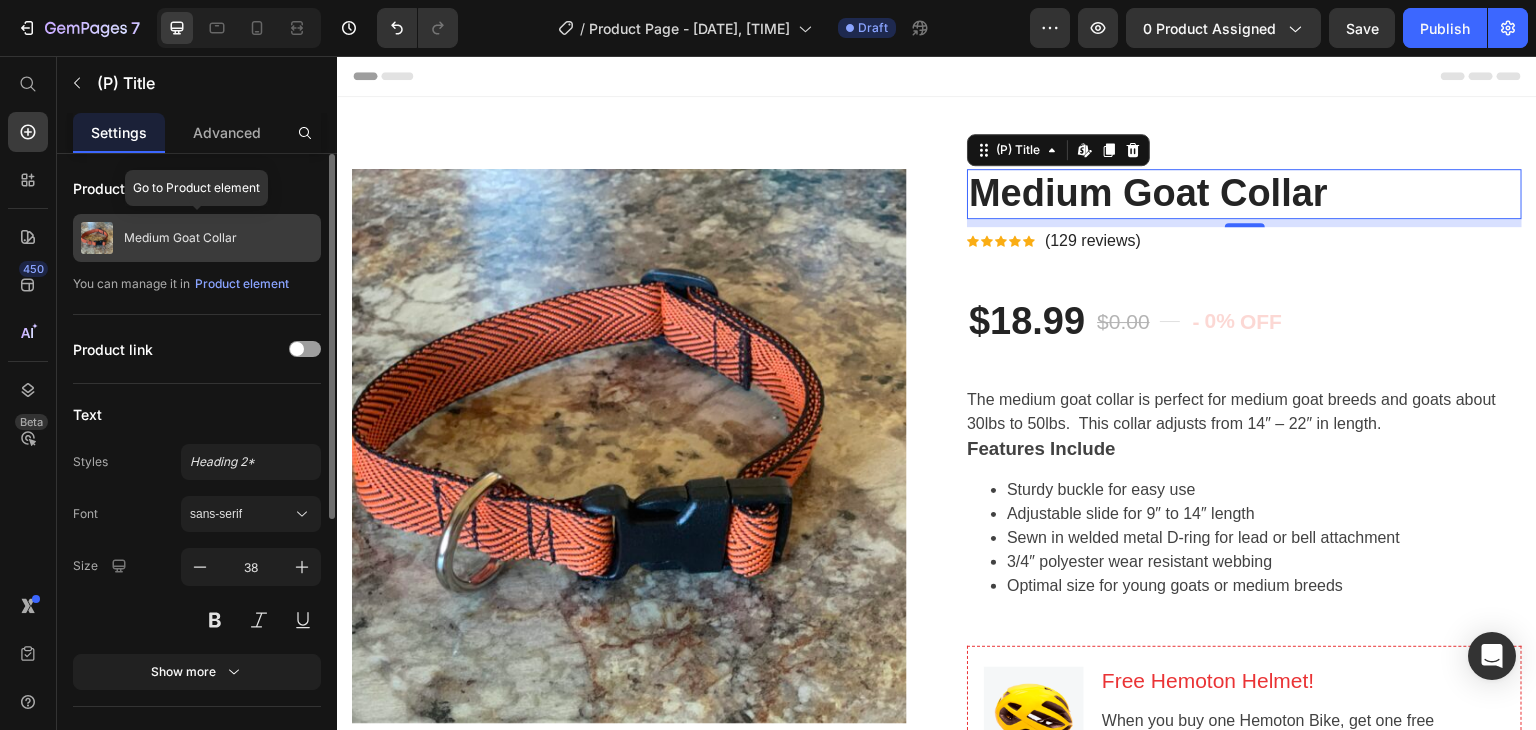 click on "Medium Goat Collar" at bounding box center (197, 238) 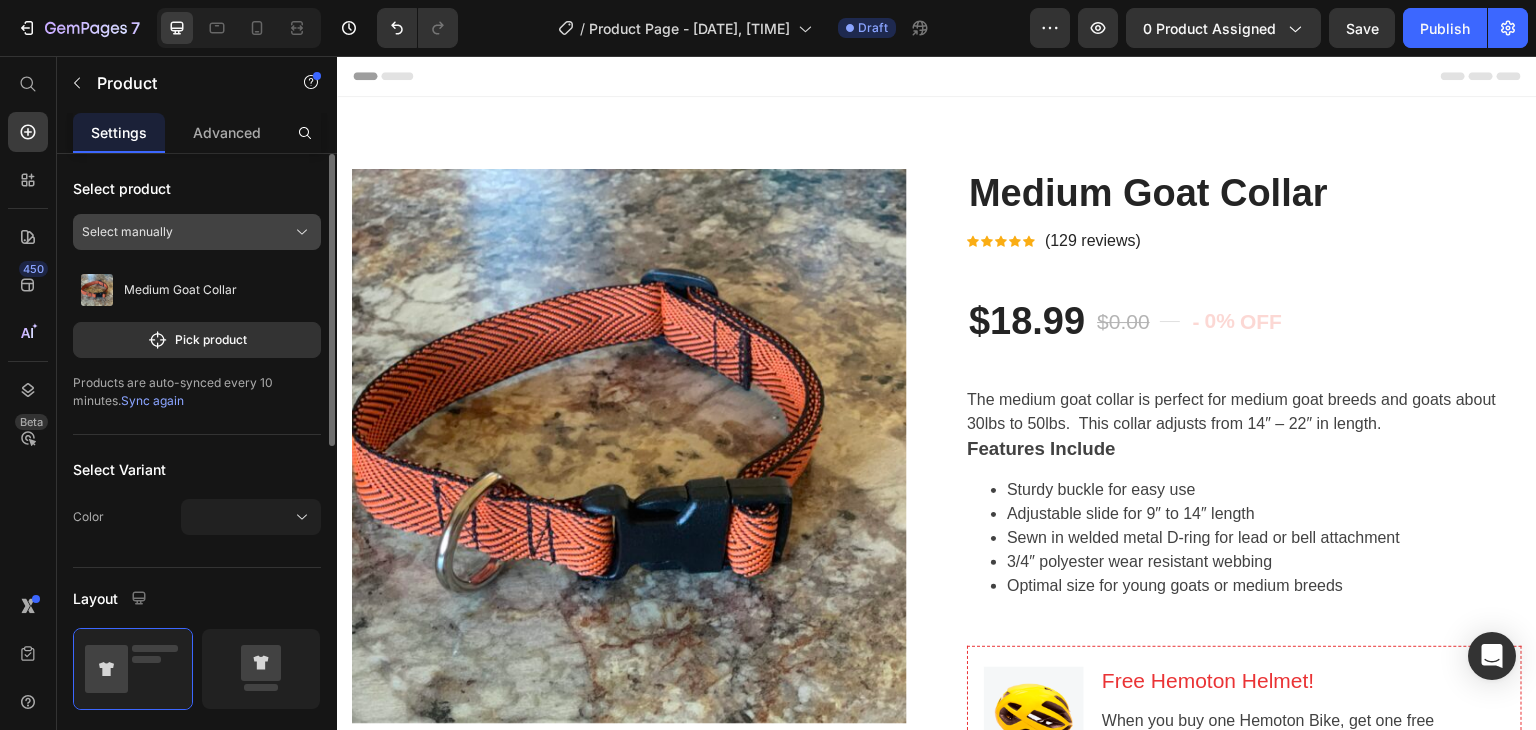 click 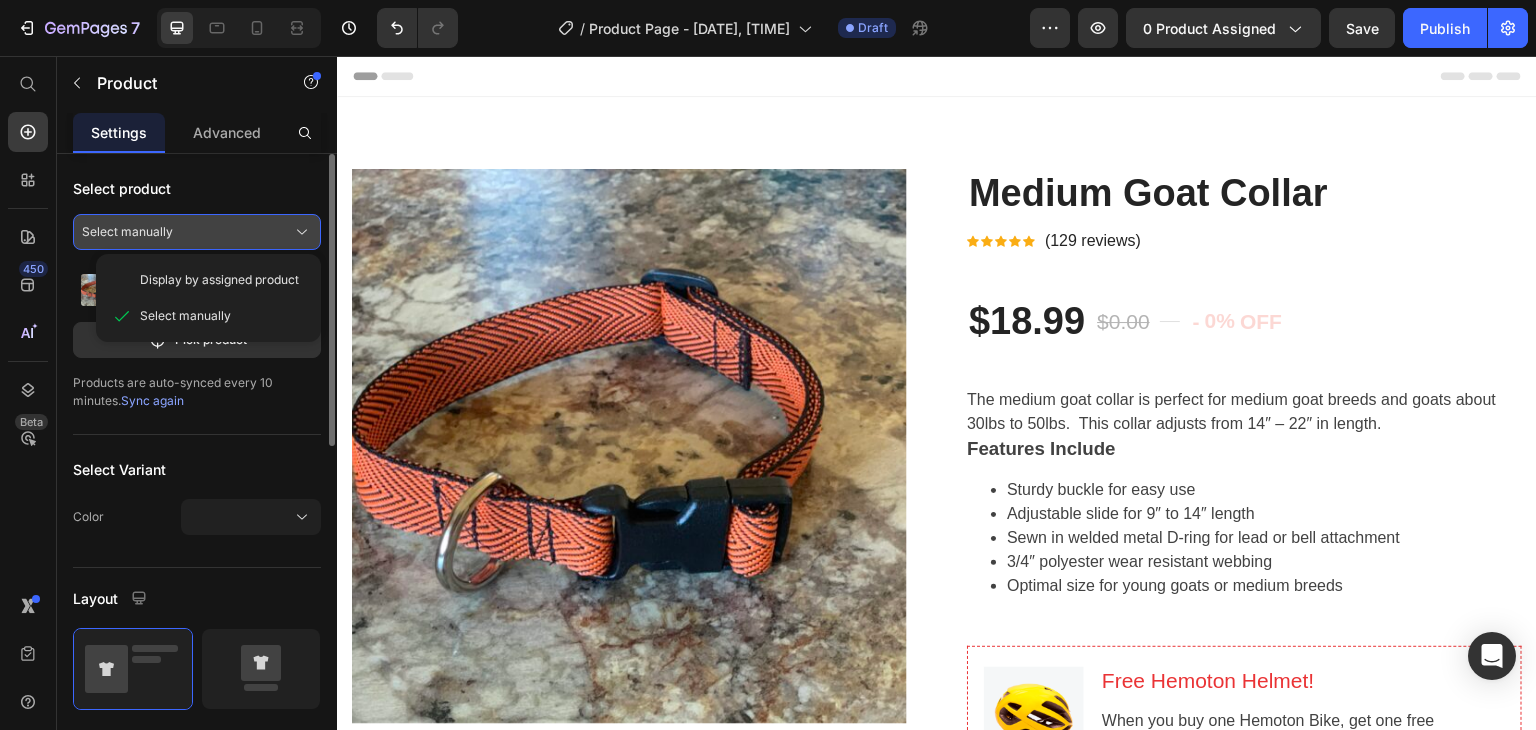 click 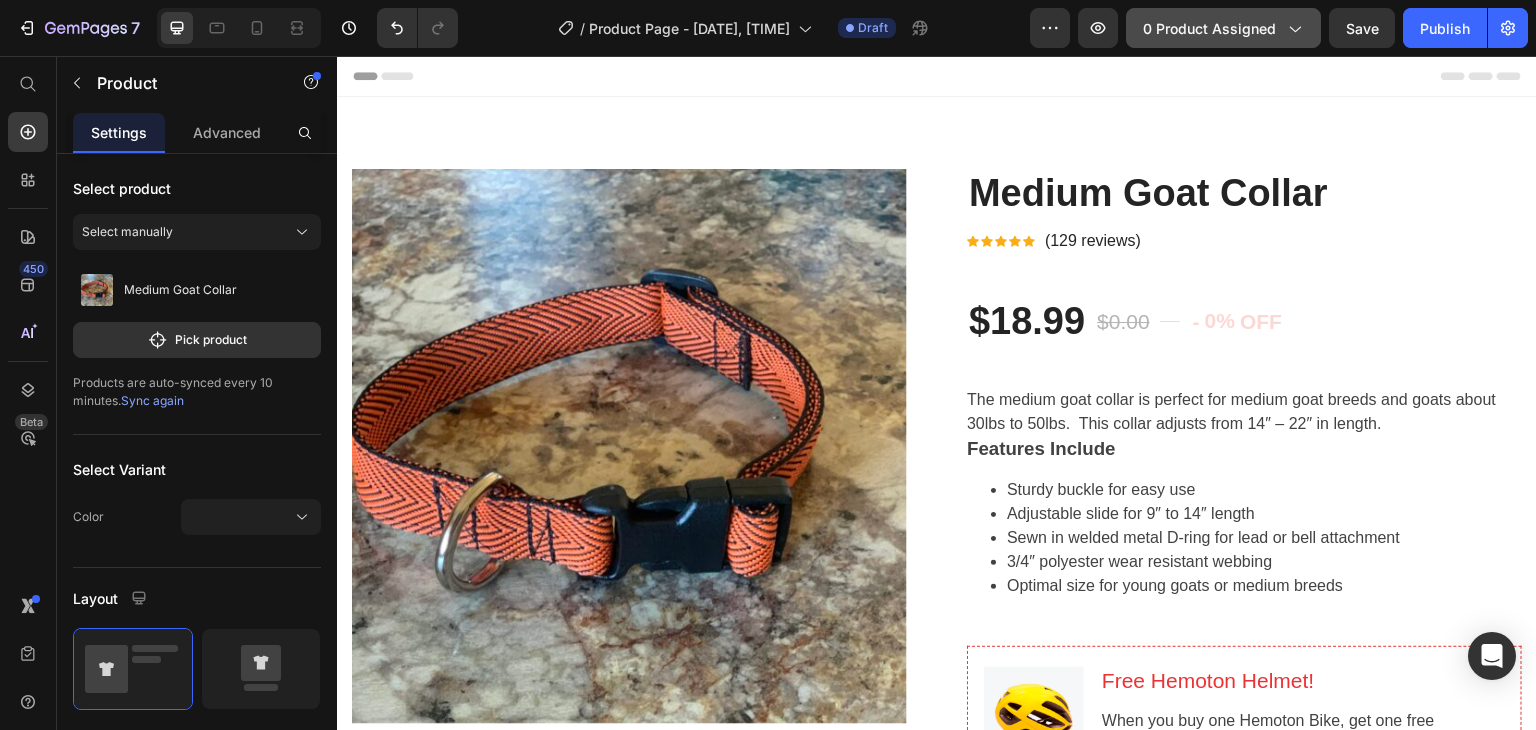 click on "0 product assigned" at bounding box center [1223, 28] 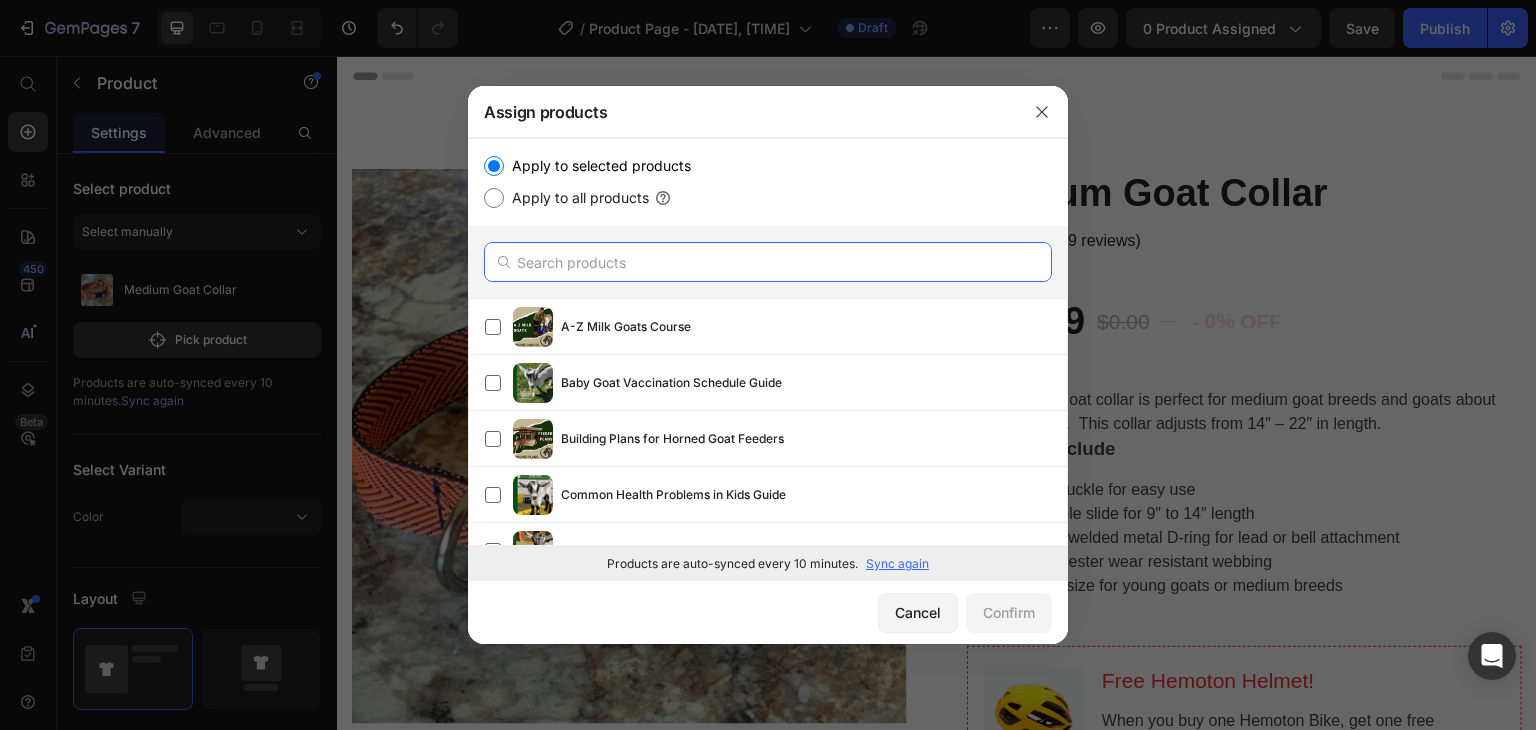 click at bounding box center (768, 262) 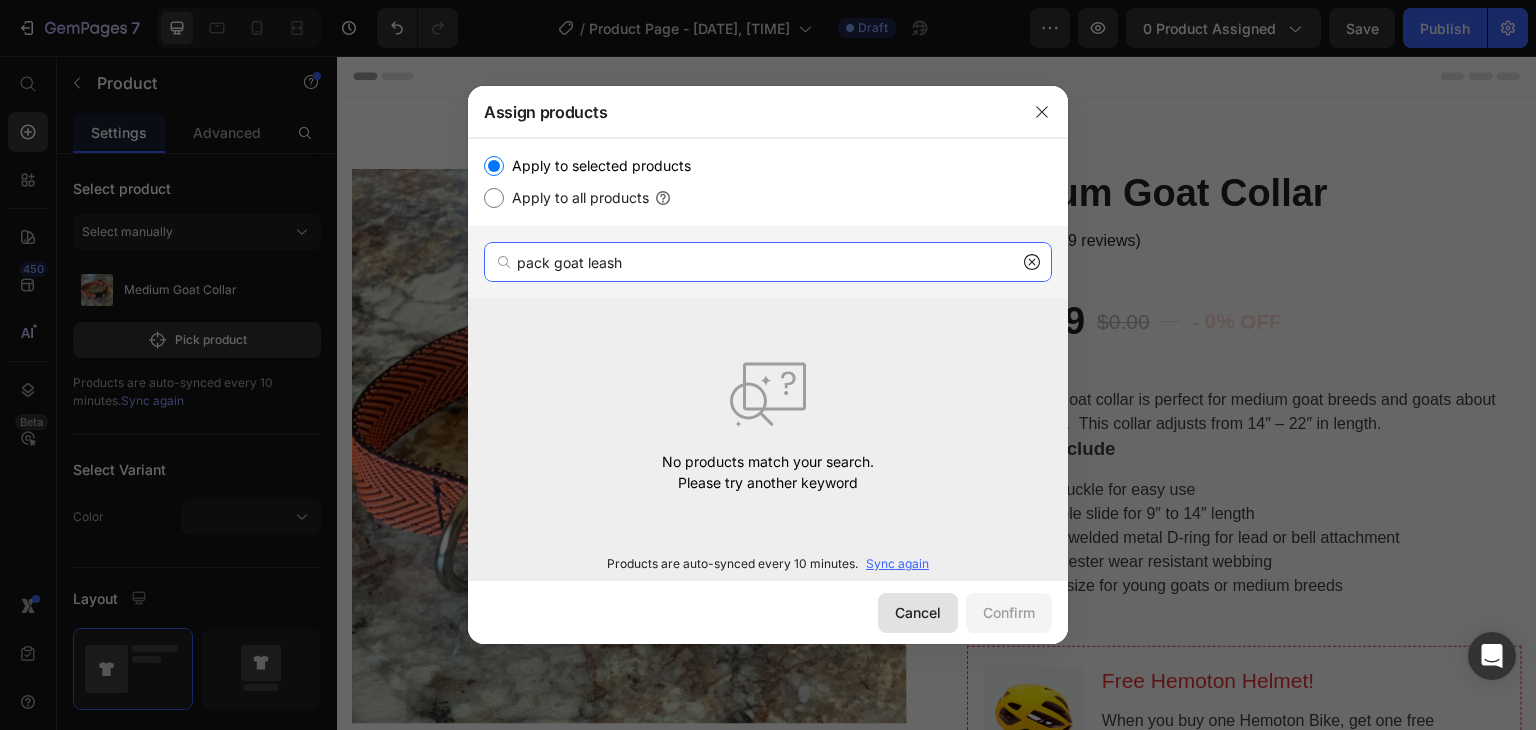 type on "pack goat leash" 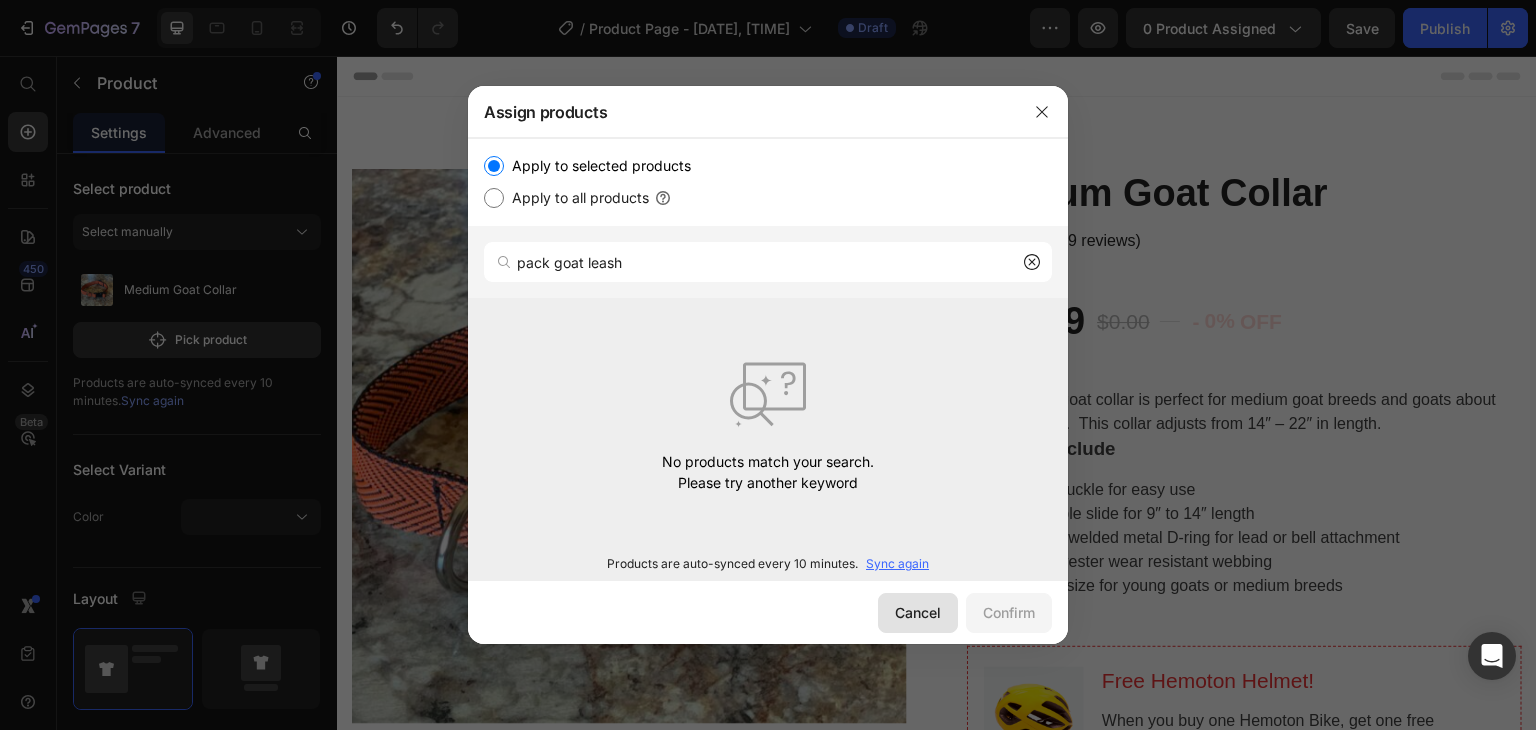 click on "Cancel" at bounding box center (918, 612) 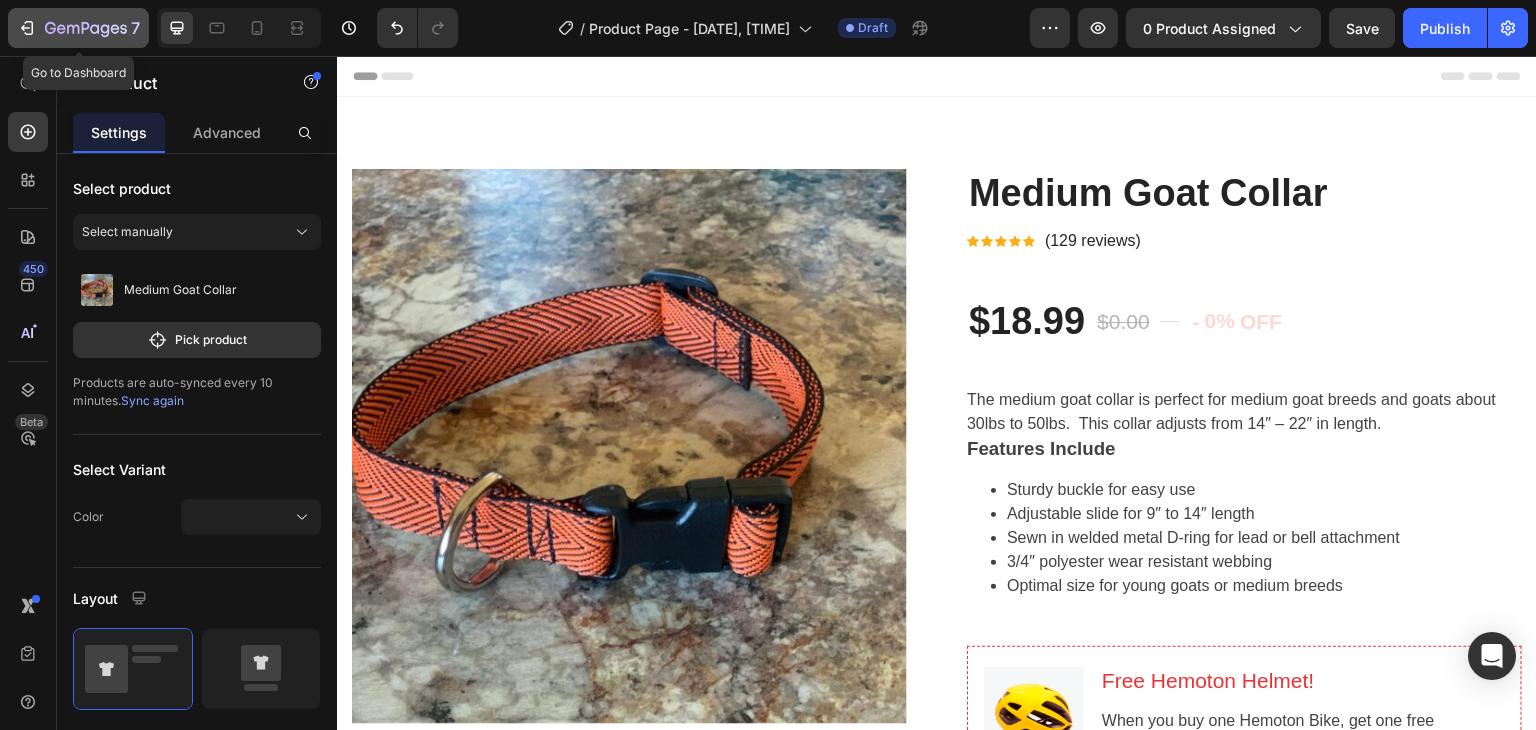 click 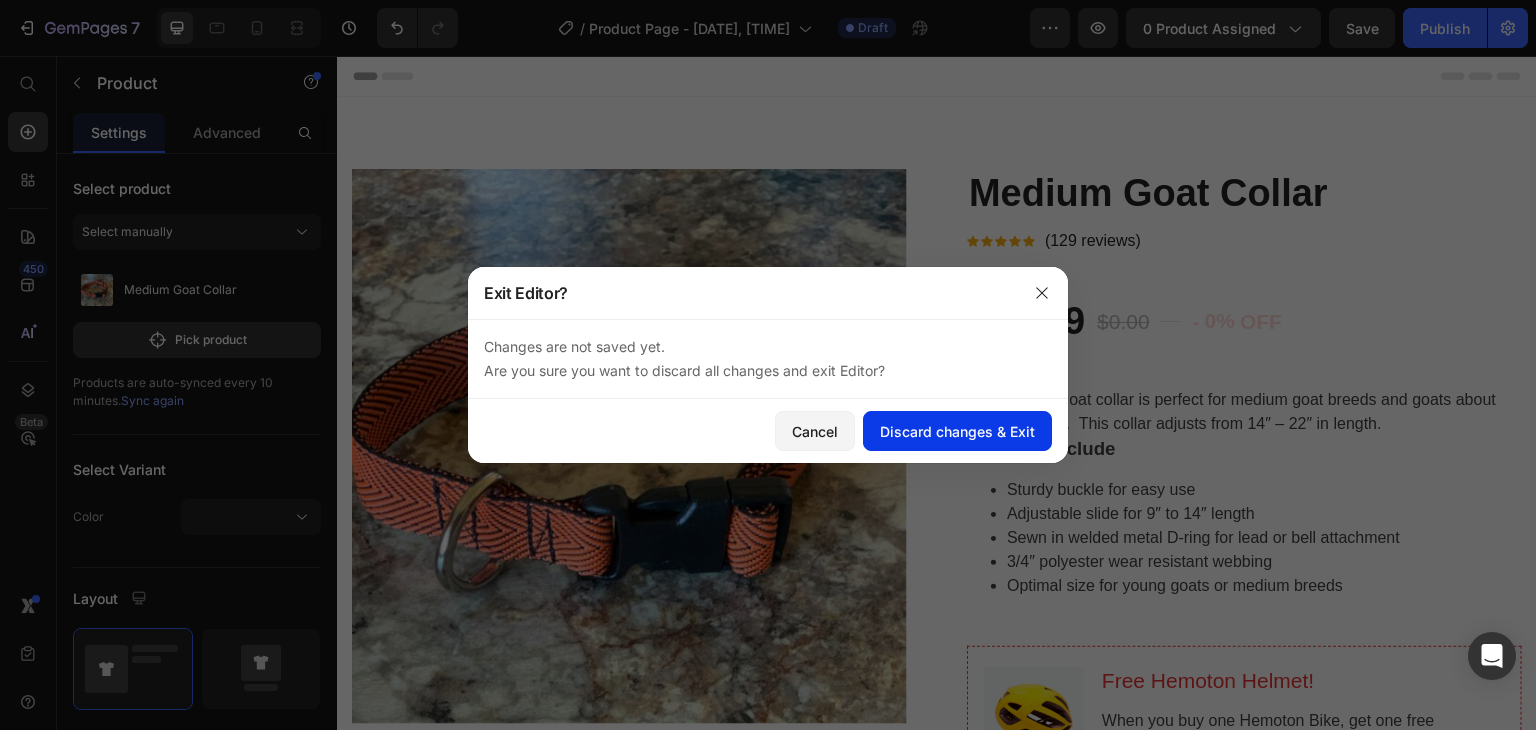 click on "Discard changes & Exit" at bounding box center [957, 431] 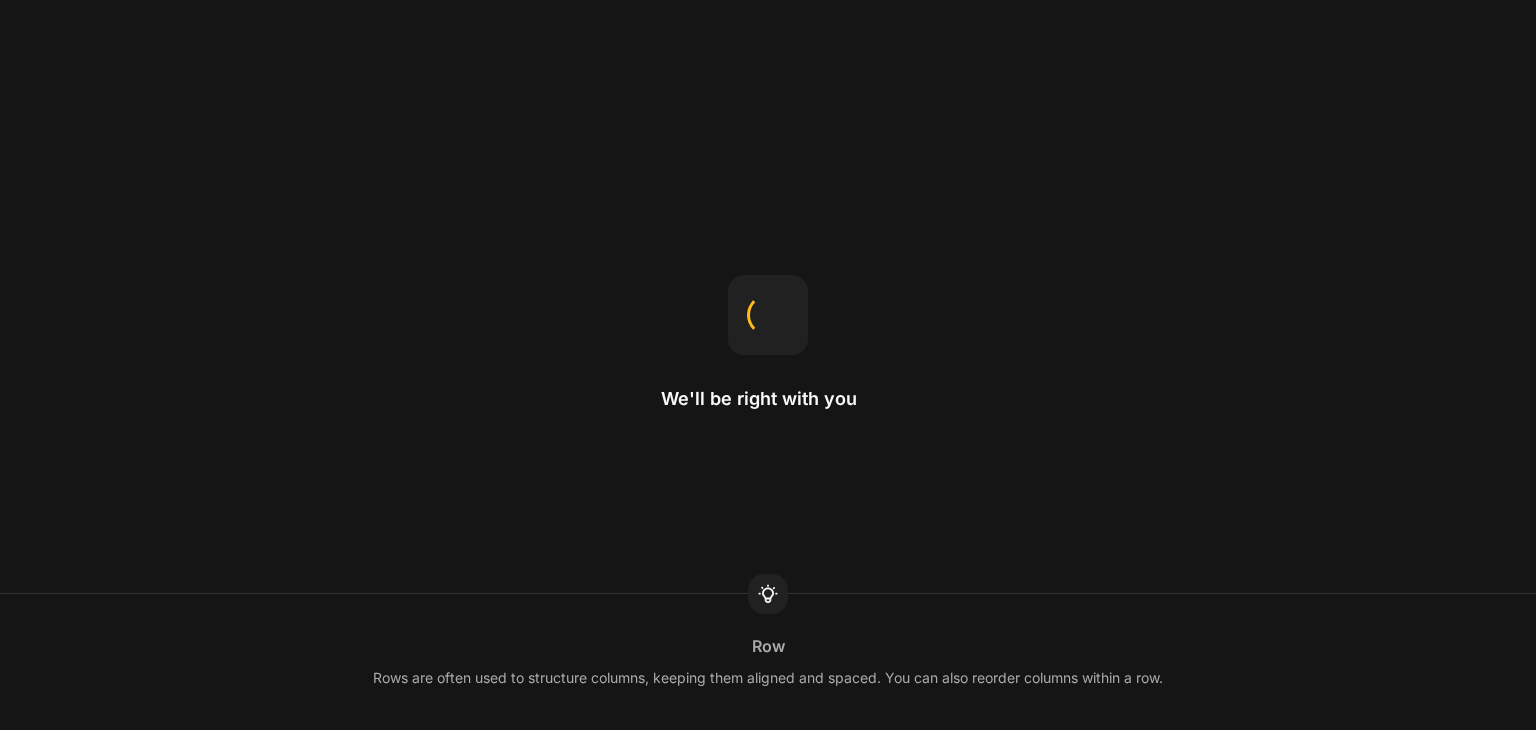 scroll, scrollTop: 0, scrollLeft: 0, axis: both 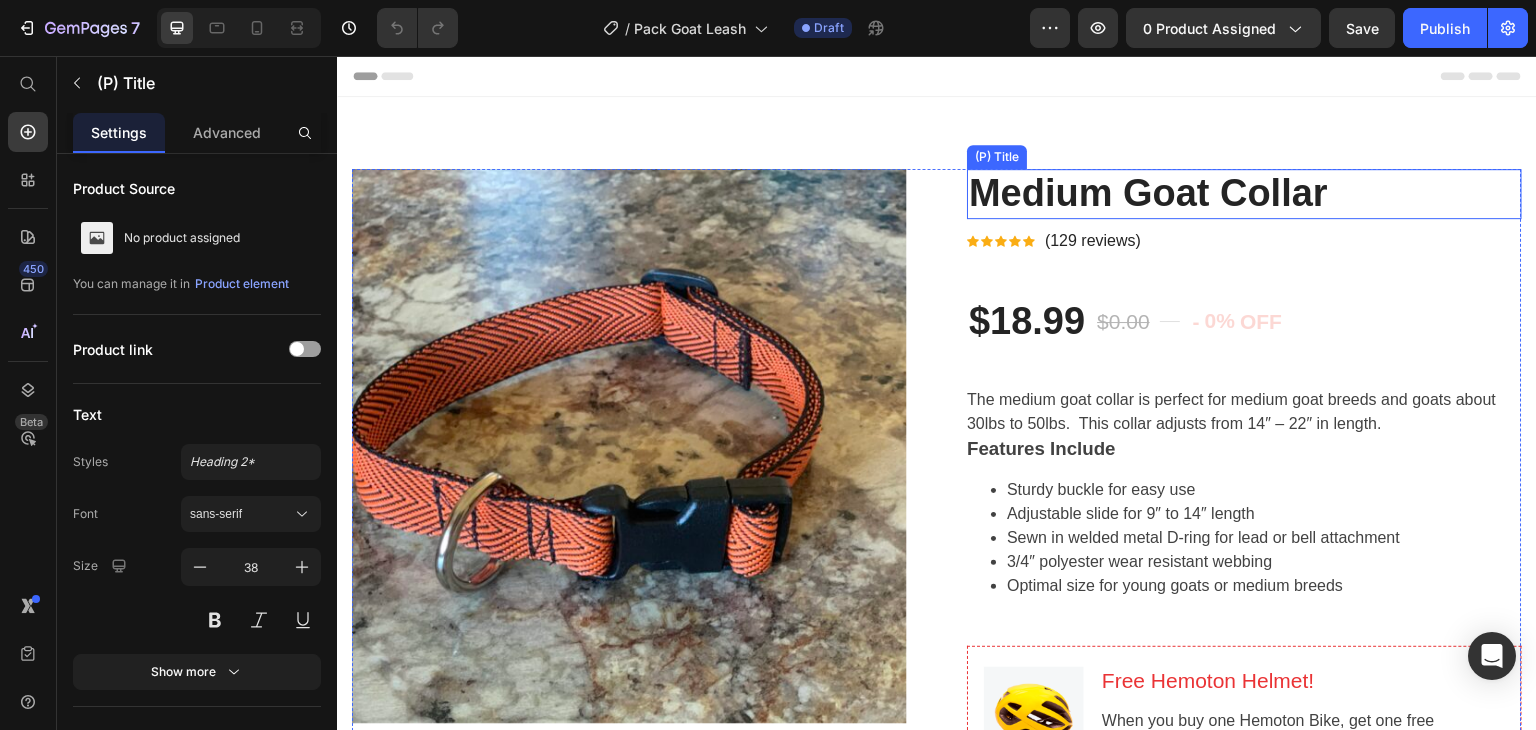 click on "Medium Goat Collar" at bounding box center [1244, 194] 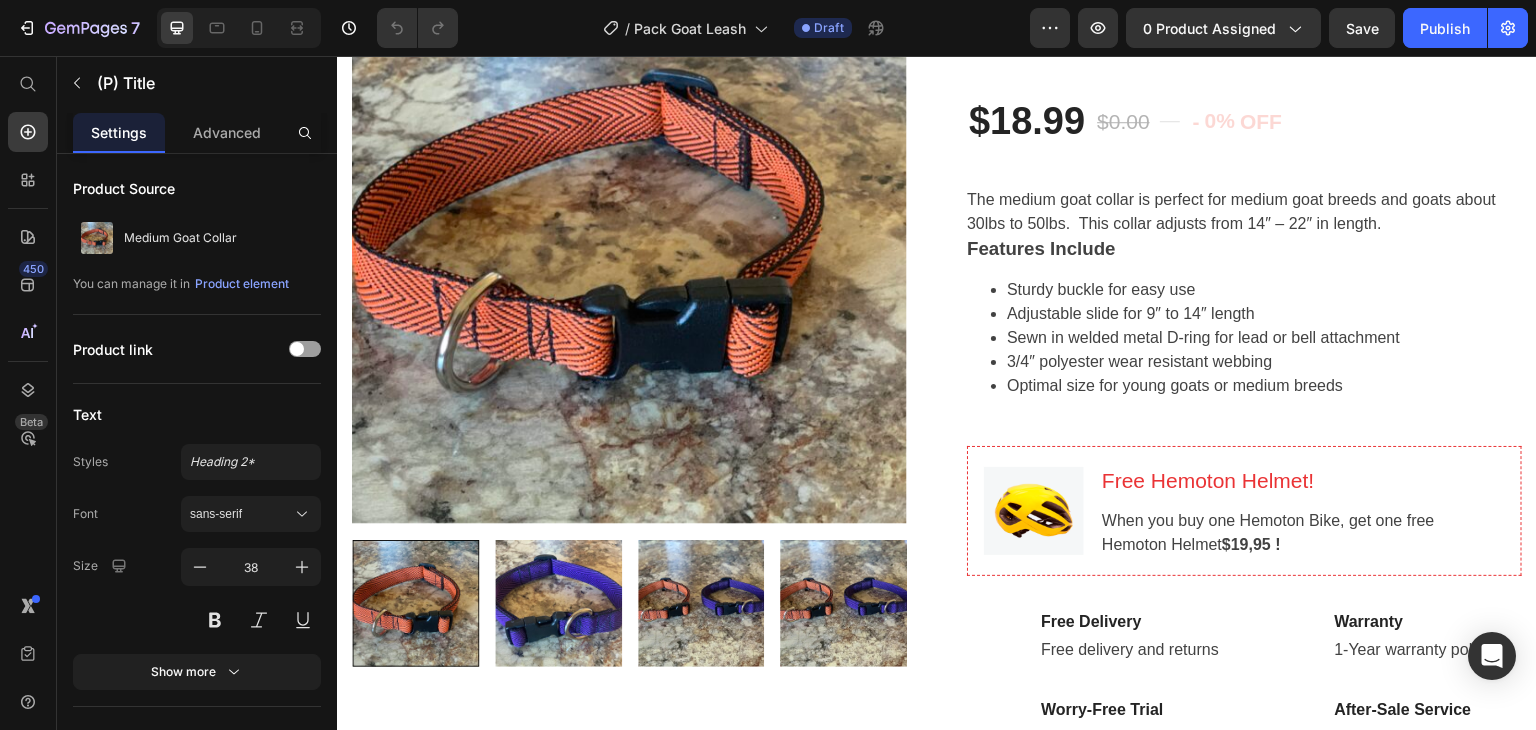 scroll, scrollTop: 0, scrollLeft: 0, axis: both 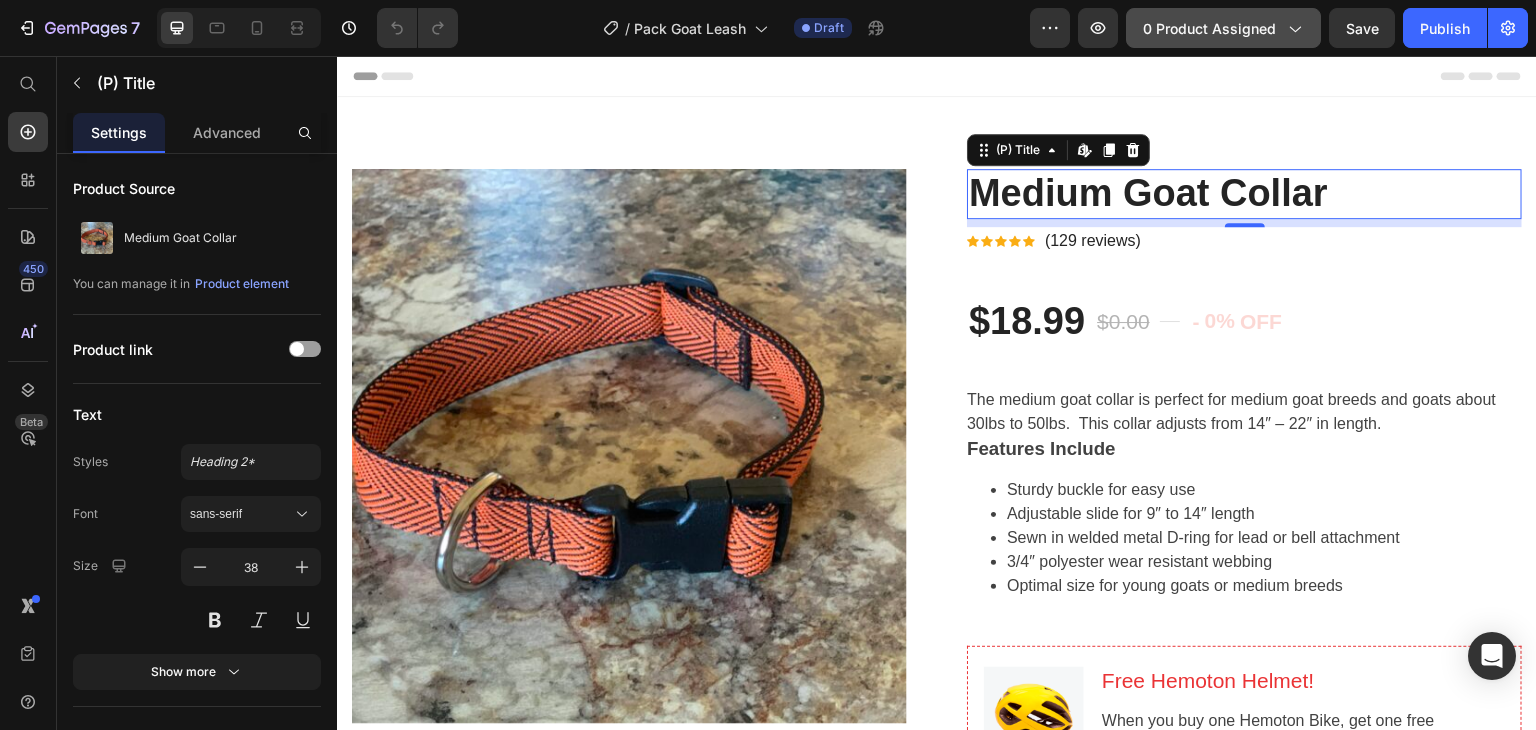 click on "0 product assigned" at bounding box center [1223, 28] 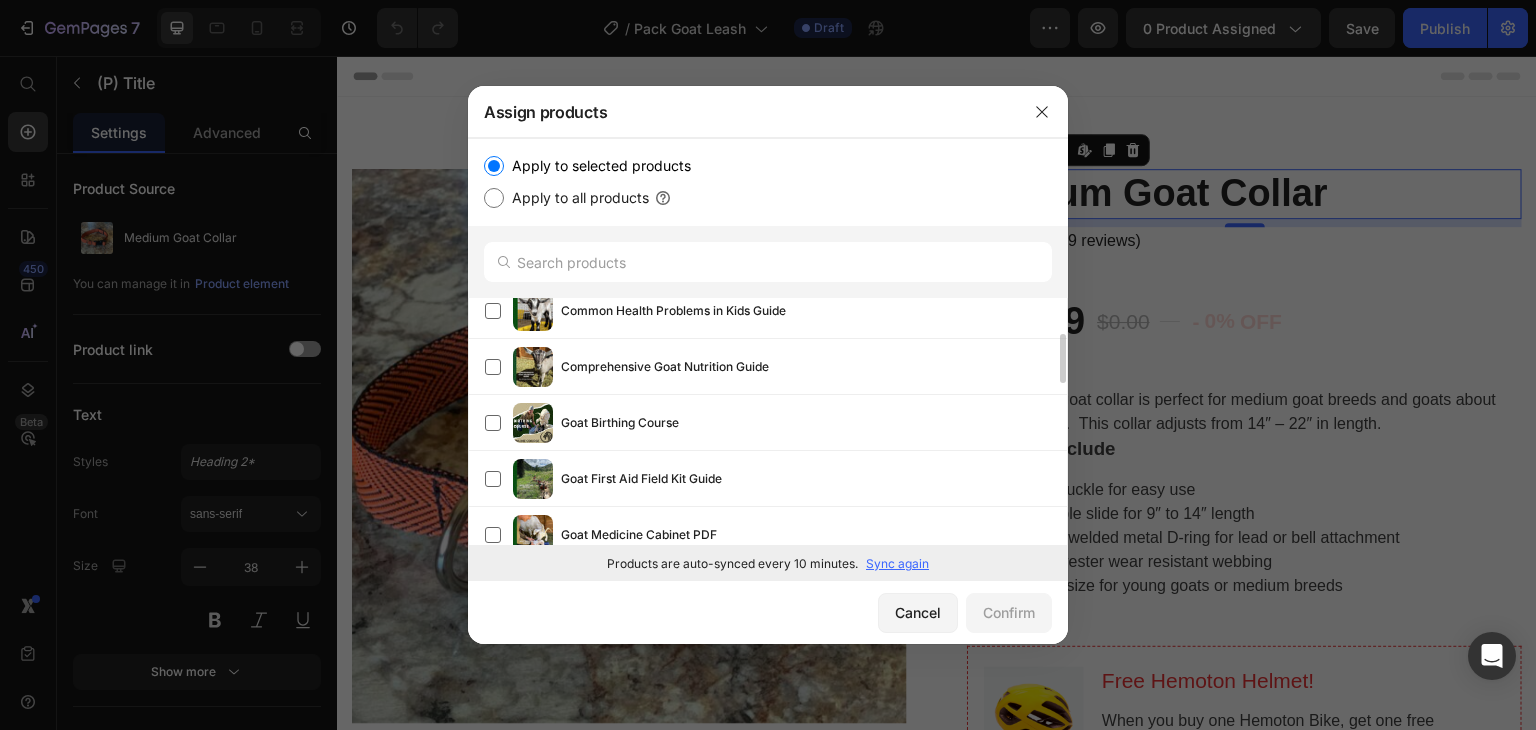 scroll, scrollTop: 0, scrollLeft: 0, axis: both 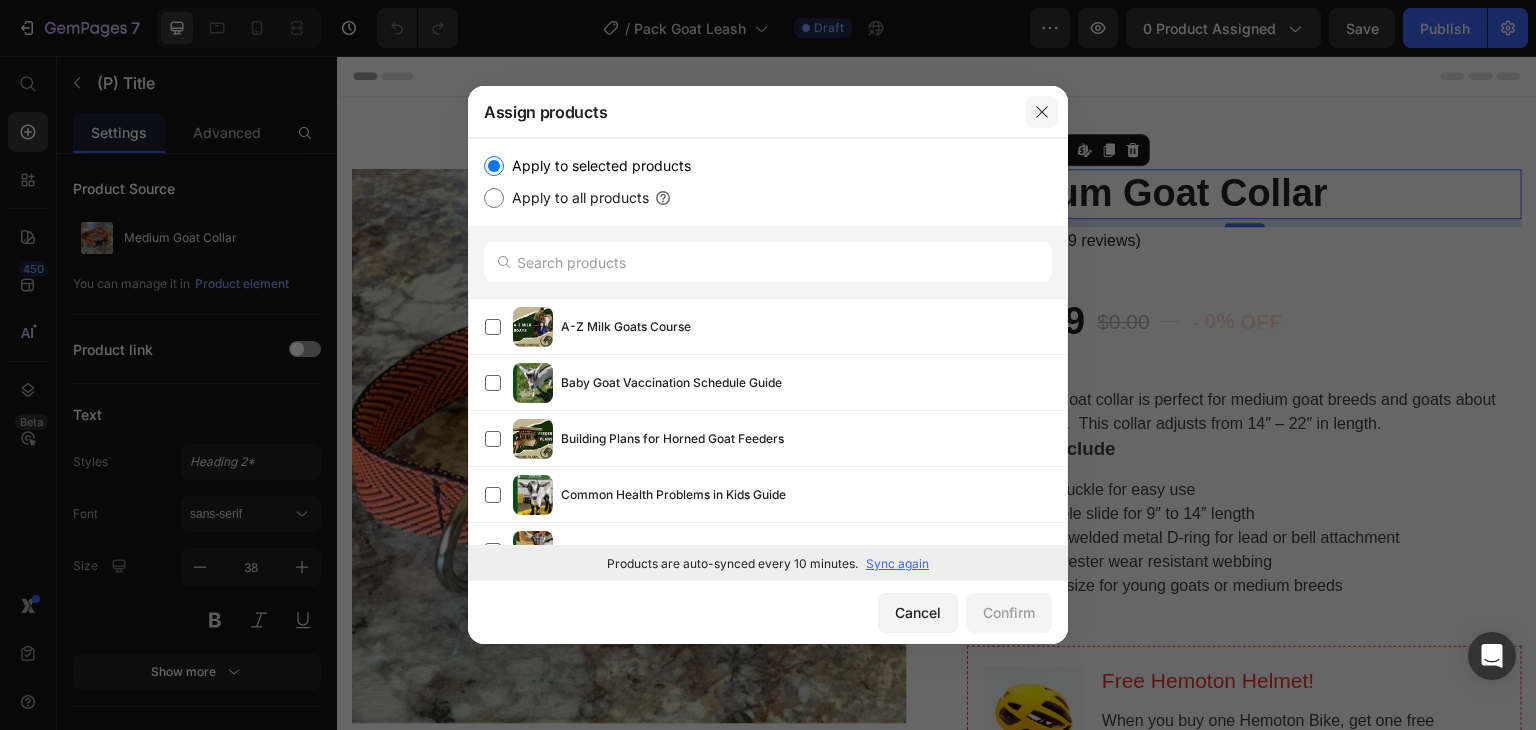 click 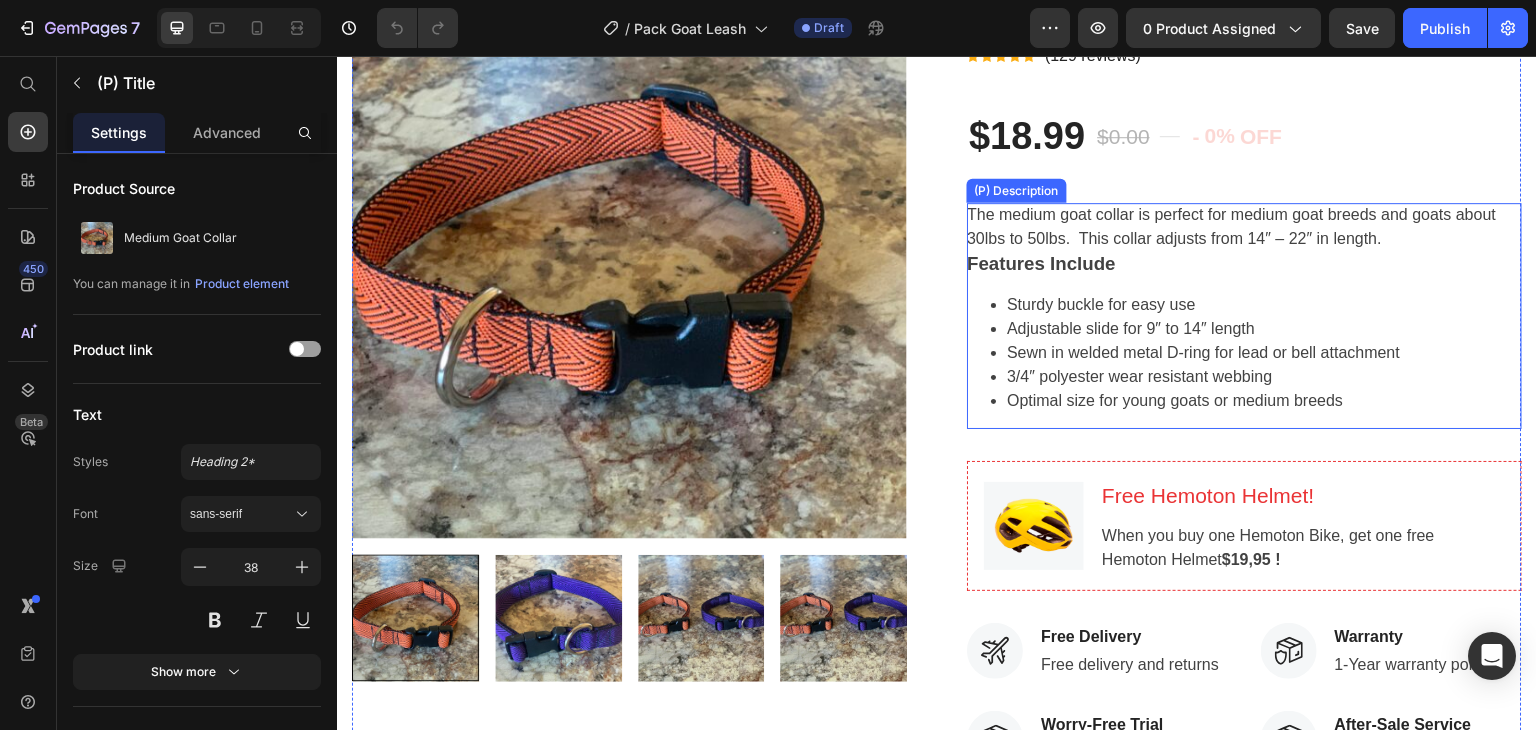 scroll, scrollTop: 200, scrollLeft: 0, axis: vertical 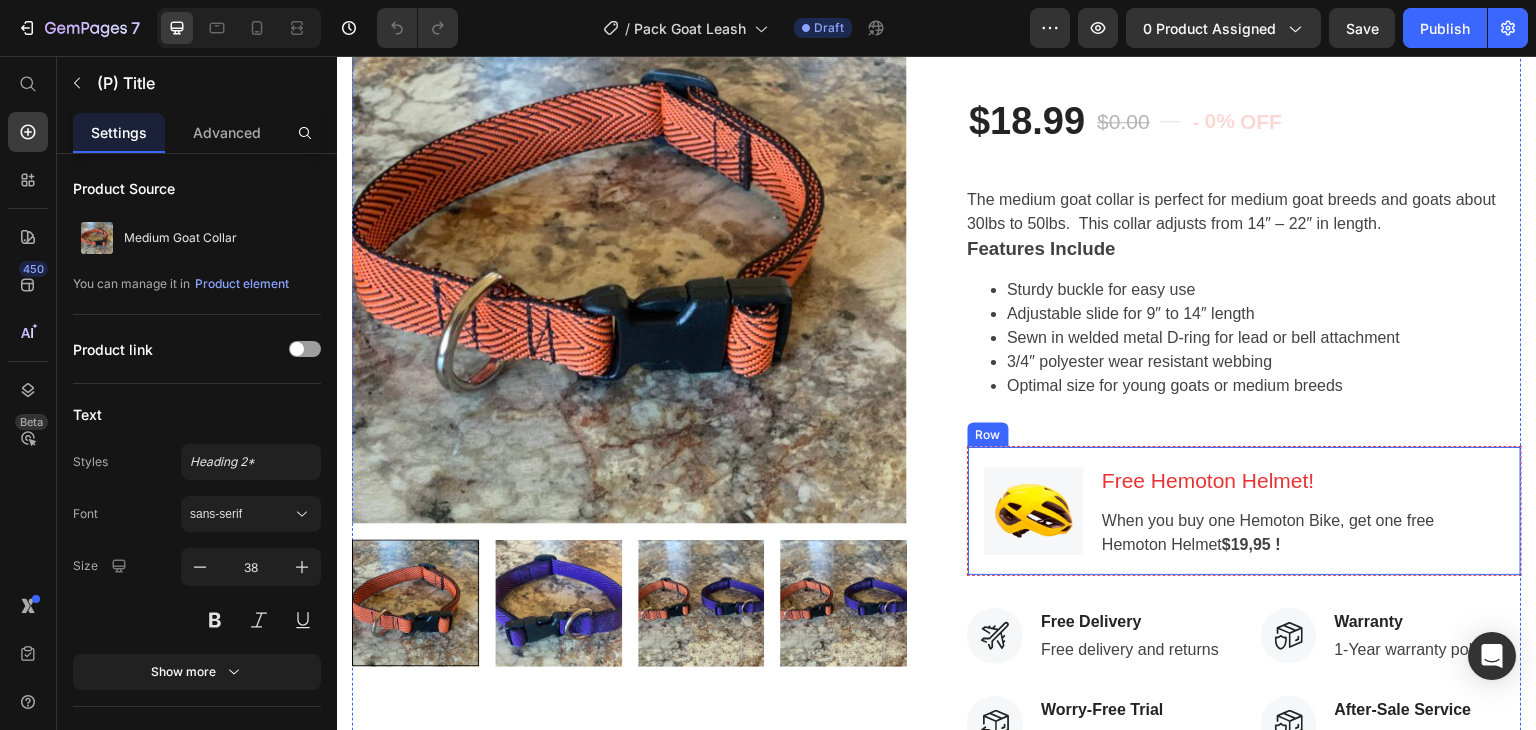click on "Medium Goat Collar (P) Title                Icon                Icon                Icon                Icon                Icon Icon List Hoz (129 reviews) Text block Row $18.99 (P) Price $0.00 (P) Price                Title Line - 0% OFF (P) Tag Row Row The medium goat collar is perfect for medium goat breeds and goats about 30lbs to 50lbs.  This collar adjusts from 14″ – 22″ in length.
Features Include
Sturdy buckle for easy use
Adjustable slide for 9″ to 14″ length
Sewn in welded metal D-ring for lead or bell attachment
3/4″ polyester wear resistant webbing
Optimal size for young goats or medium breeds
(P) Description Image Free Hemoton Helmet! Heading When you buy one Hemoton Bike, get one free Hemoton Helmet  $19,95 ! Text block Row Image Free Delivery Text block Free delivery and returns Text block Row Image Worry-Free Trial Text block 60-Day easy returns Text block Row Image Warranty Text block 1-Year warranty policy Text block Row Image After-Sale Service Text block Row 1" at bounding box center [1244, 542] 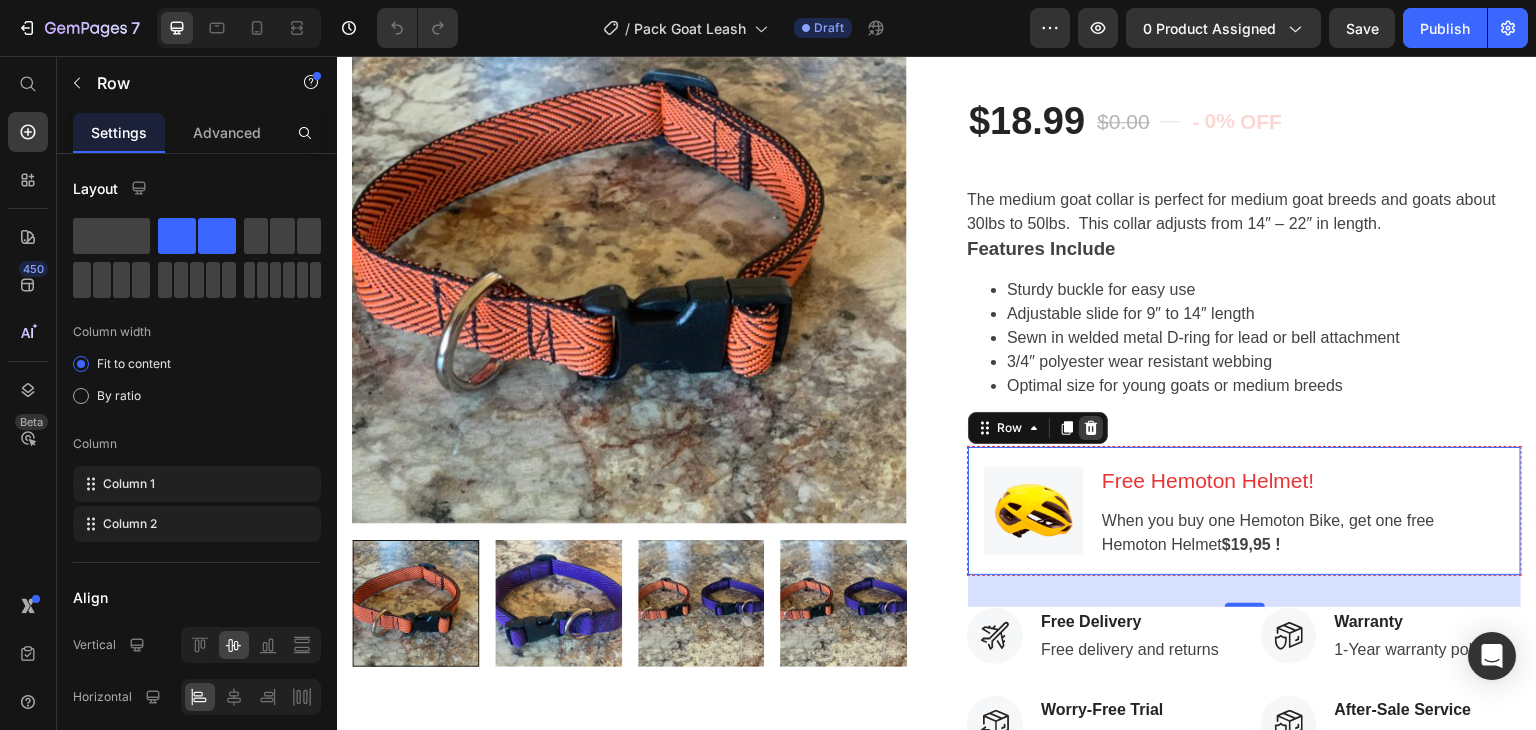 click 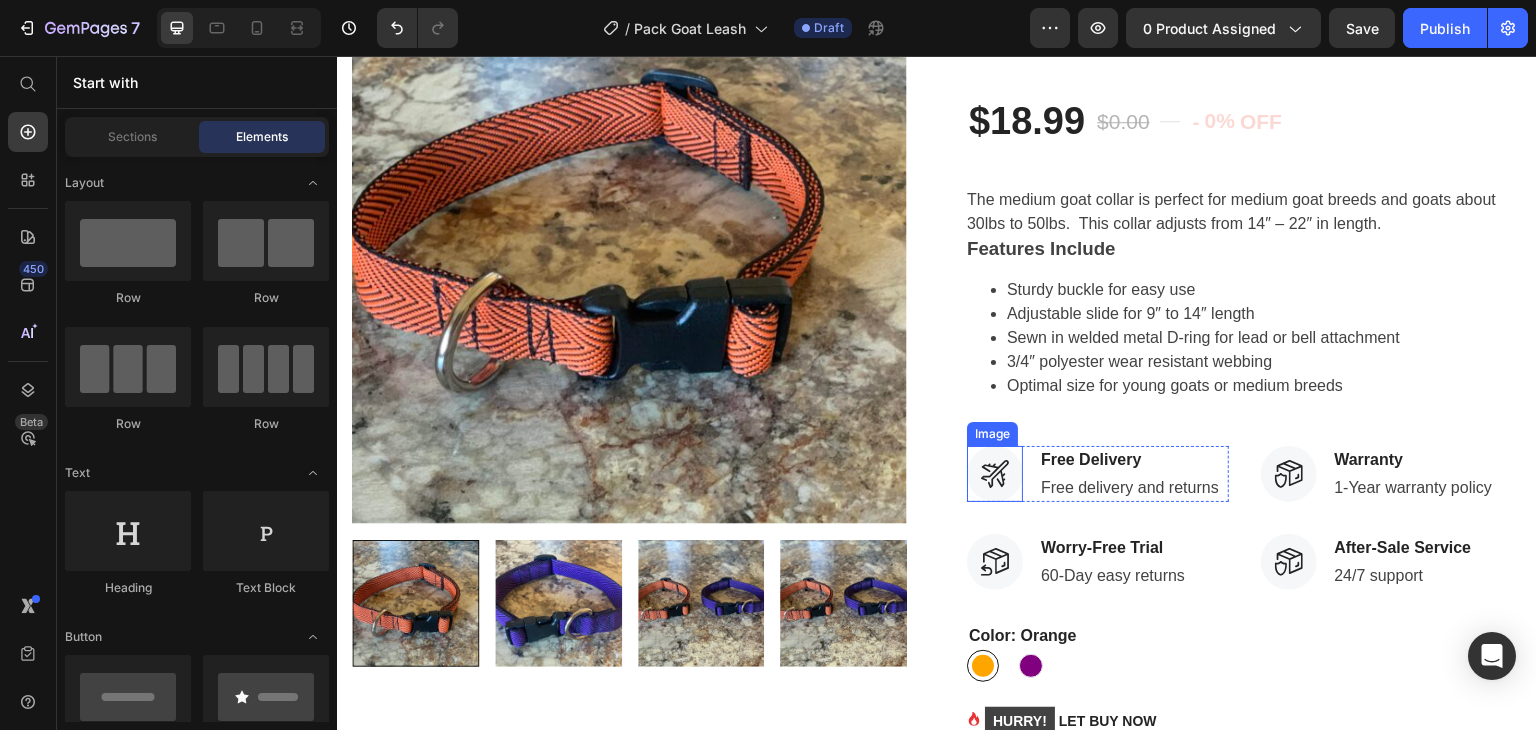 click on "Medium Goat Collar (P) Title                Icon                Icon                Icon                Icon                Icon Icon List Hoz (129 reviews) Text block Row $18.99 (P) Price $0.00 (P) Price                Title Line - 0% OFF (P) Tag Row Row The medium goat collar is perfect for medium goat breeds and goats about 30lbs to 50lbs.  This collar adjusts from 14″ – 22″ in length.
Features Include
Sturdy buckle for easy use
Adjustable slide for 9″ to 14″ length
Sewn in welded metal D-ring for lead or bell attachment
3/4″ polyester wear resistant webbing
Optimal size for young goats or medium breeds
(P) Description Image Free Delivery Text block Free delivery and returns Text block Row Image Worry-Free Trial Text block 60-Day easy returns Text block Row Image Warranty Text block 1-Year warranty policy Text block Row Image After-Sale Service Text block 24/7 support Text block Row Row Color: Orange Orange Orange Purple Purple (P) Variants & Swatches
1" at bounding box center (1244, 462) 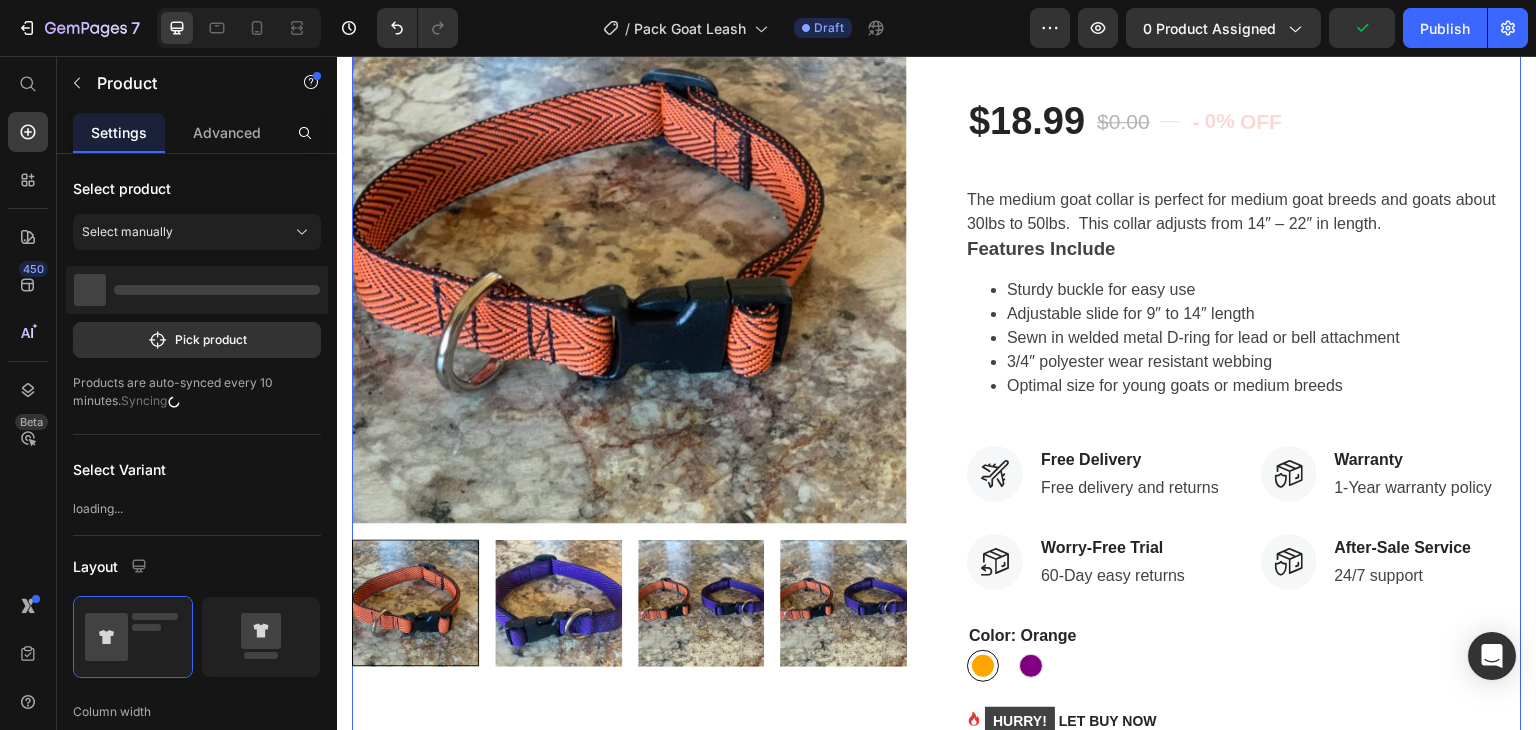click on "Product Images Medium Goat Collar (P) Title                Icon                Icon                Icon                Icon                Icon Icon List Hoz (129 reviews) Text block Row $18.99 (P) Price $0.00 (P) Price                Title Line - 0% OFF (P) Tag Row Row The medium goat collar is perfect for medium goat breeds and goats about 30lbs to 50lbs.  This collar adjusts from 14″ – 22″ in length.
Features Include
Sturdy buckle for easy use
Adjustable slide for 9″ to 14″ length
Sewn in welded metal D-ring for lead or bell attachment
3/4″ polyester wear resistant webbing
Optimal size for young goats or medium breeds
(P) Description Image Free Delivery Text block Free delivery and returns Text block Row Image Worry-Free Trial Text block 60-Day easy returns Text block Row Image Warranty Text block 1-Year warranty policy Text block Row Image After-Sale Service Text block 24/7 support Text block Row Row Color: Orange Orange Orange Purple Purple (P) Variants & Swatches
1" at bounding box center [937, 462] 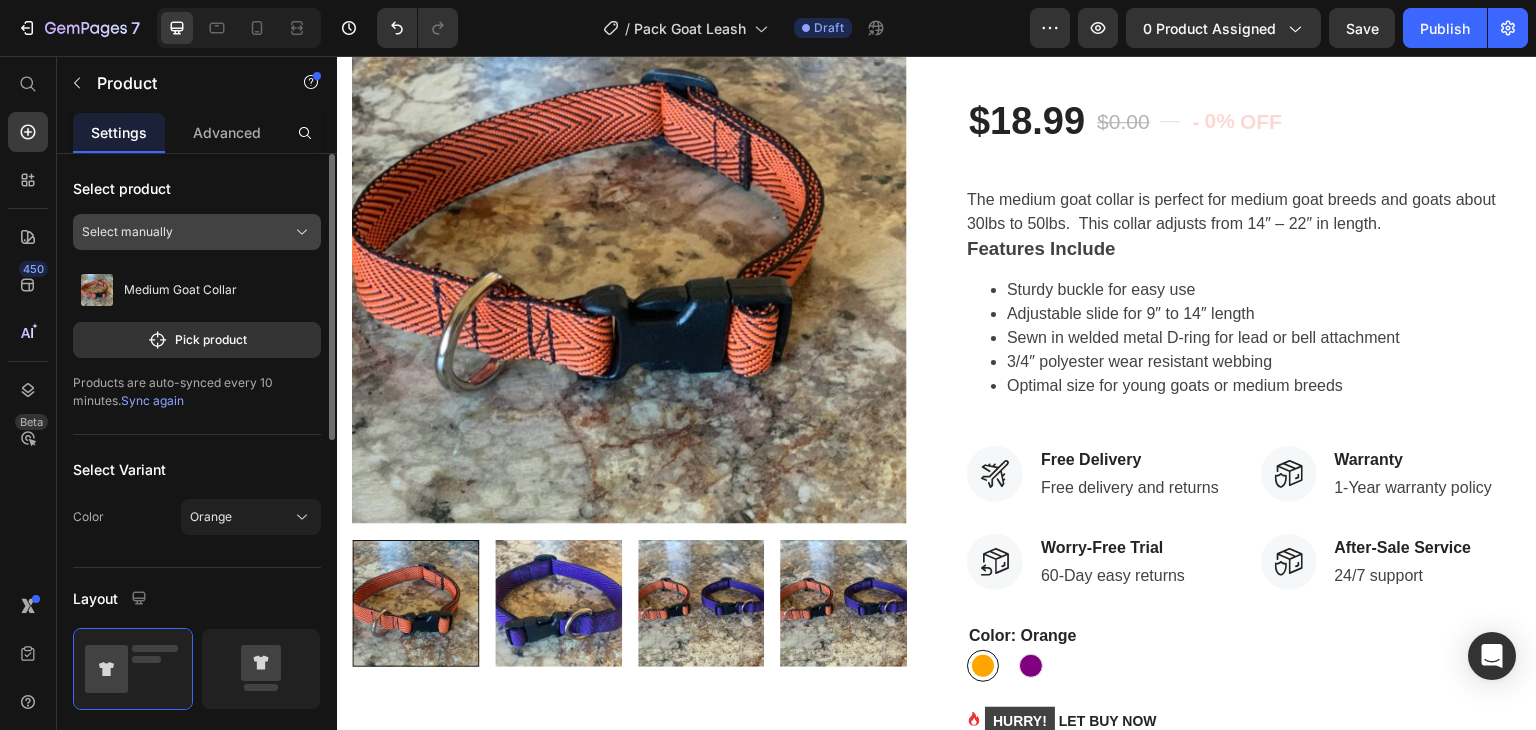 click 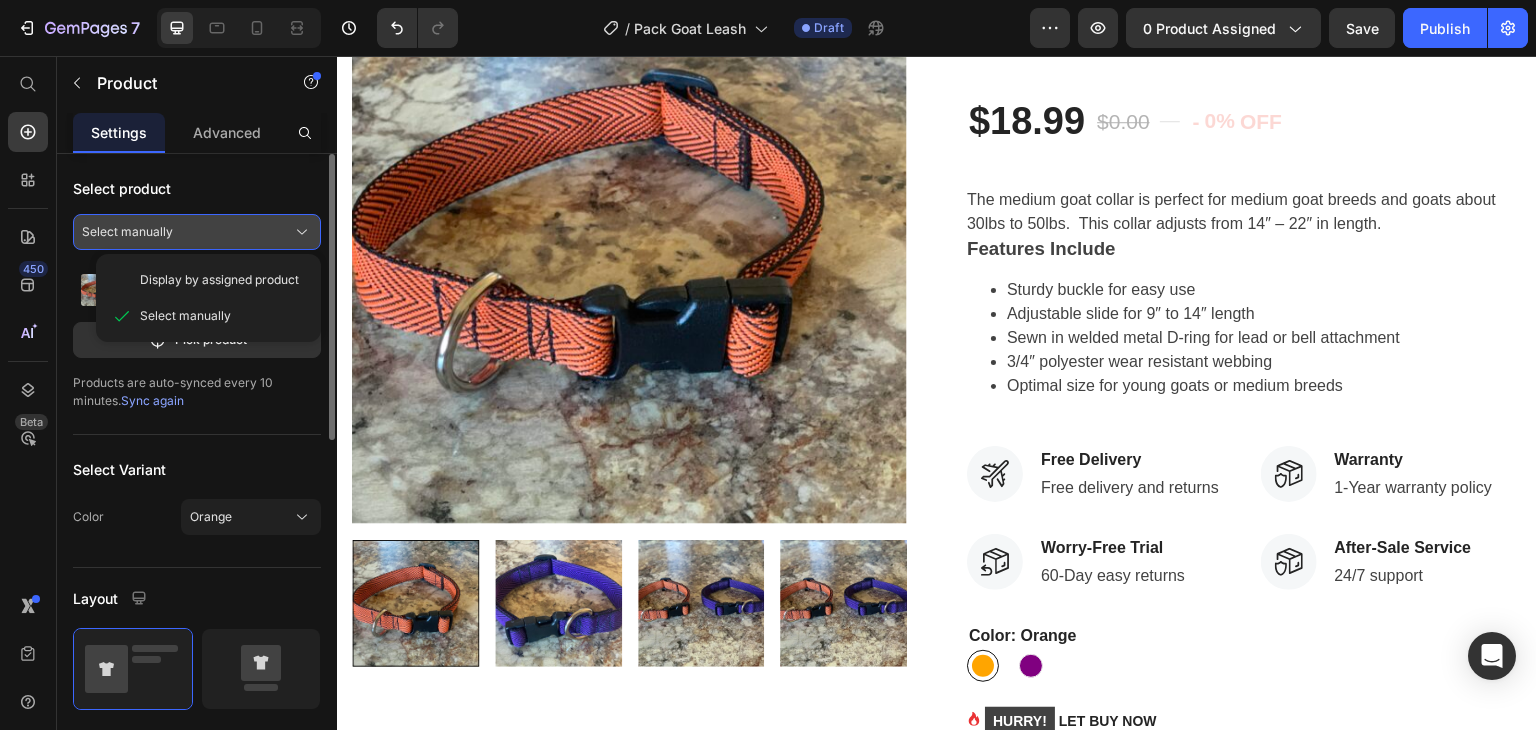 click 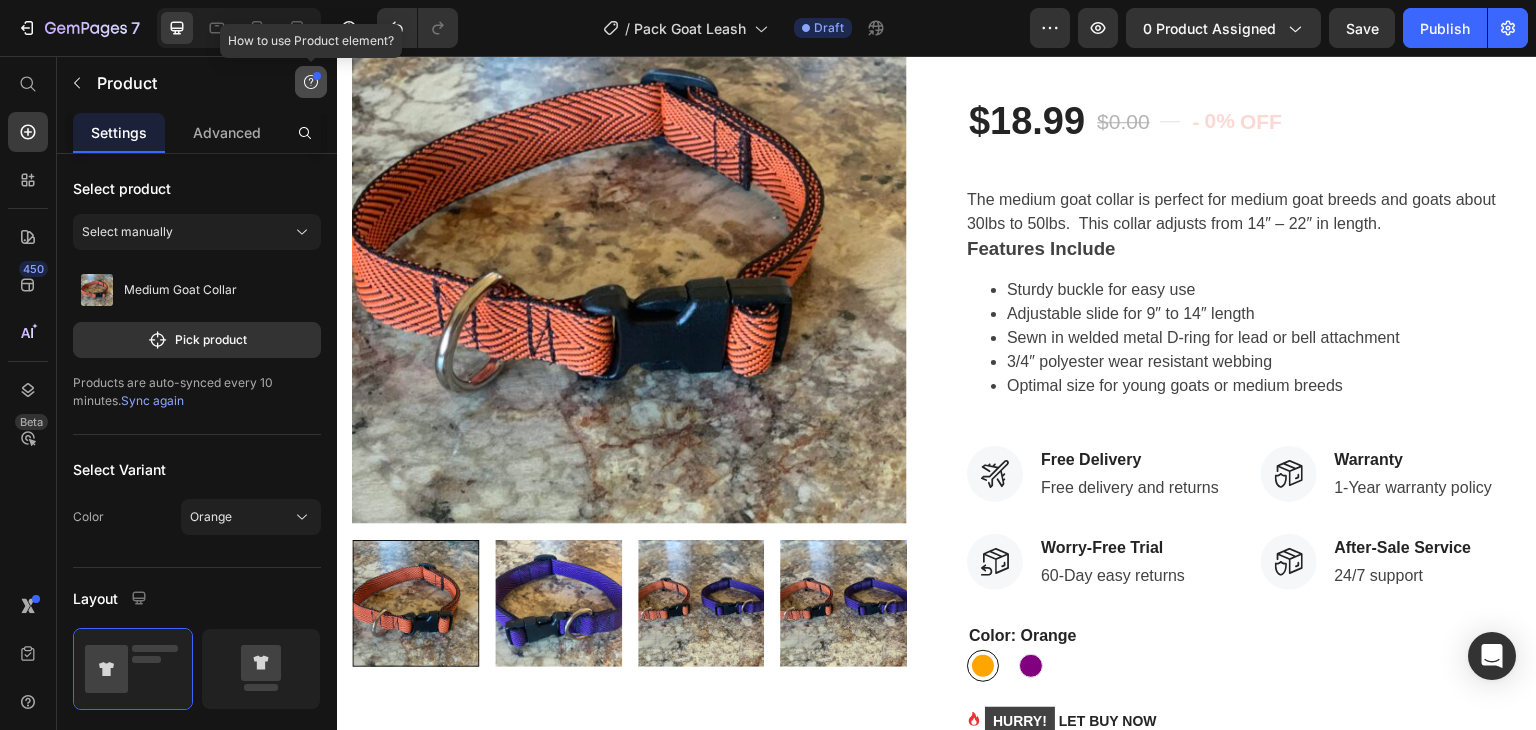click 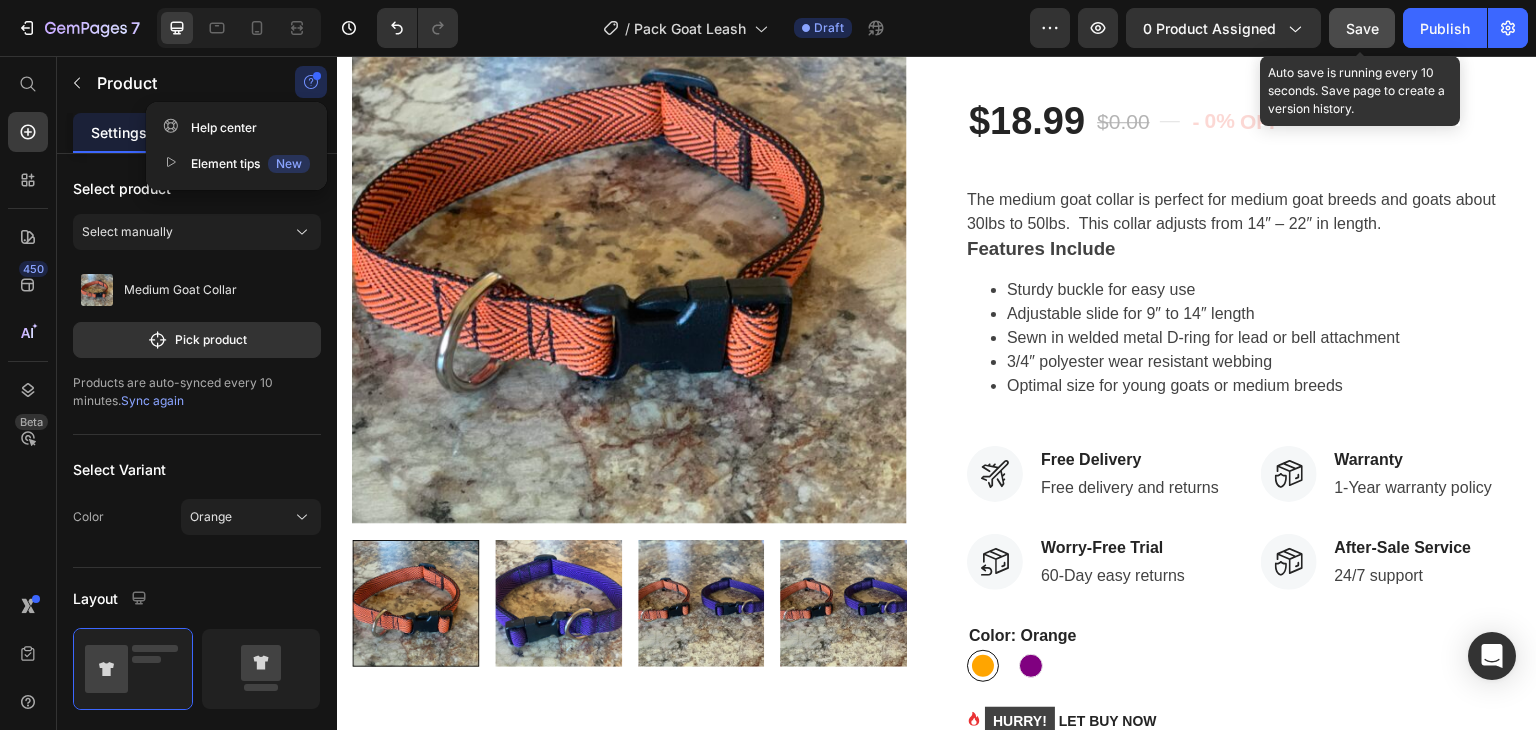 click on "Save" at bounding box center (1362, 28) 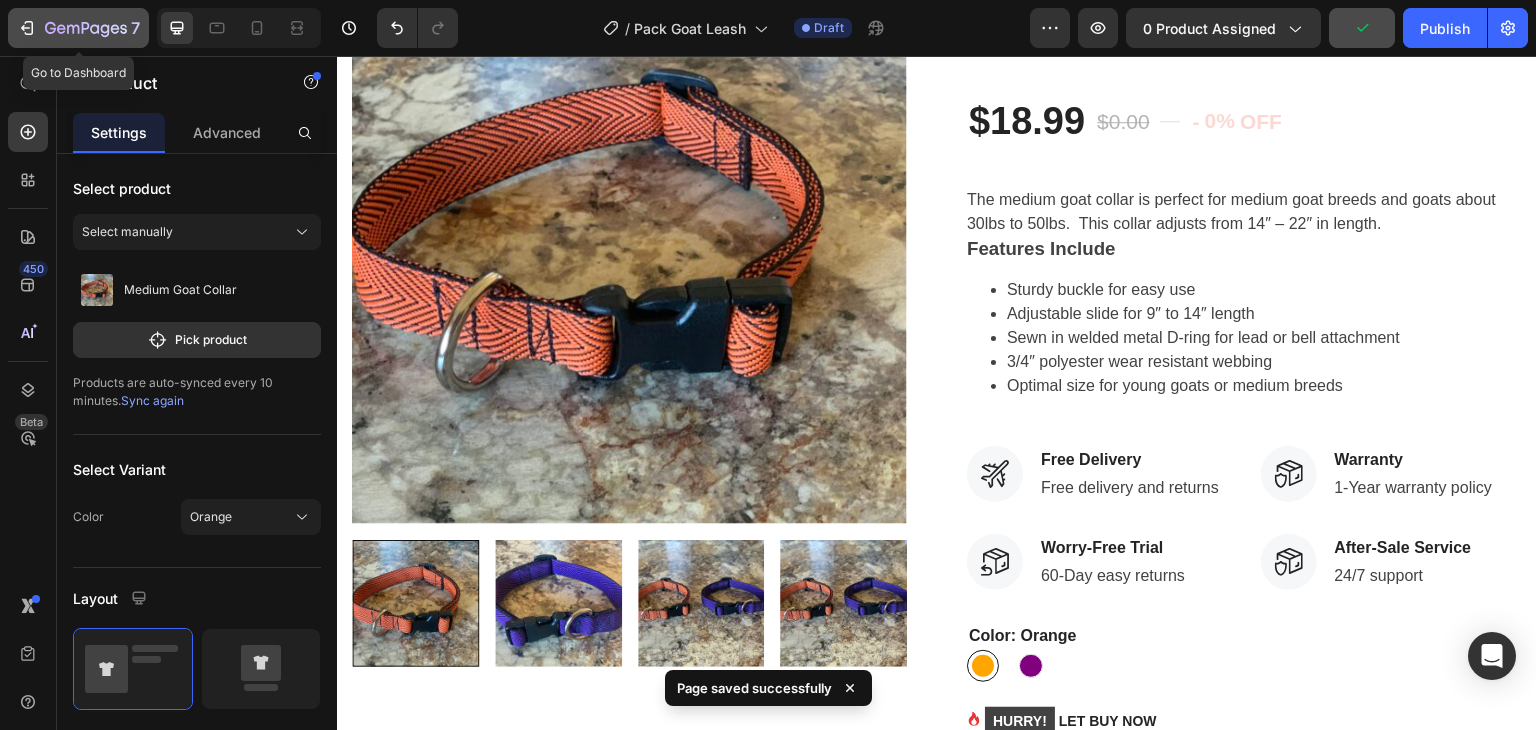 click 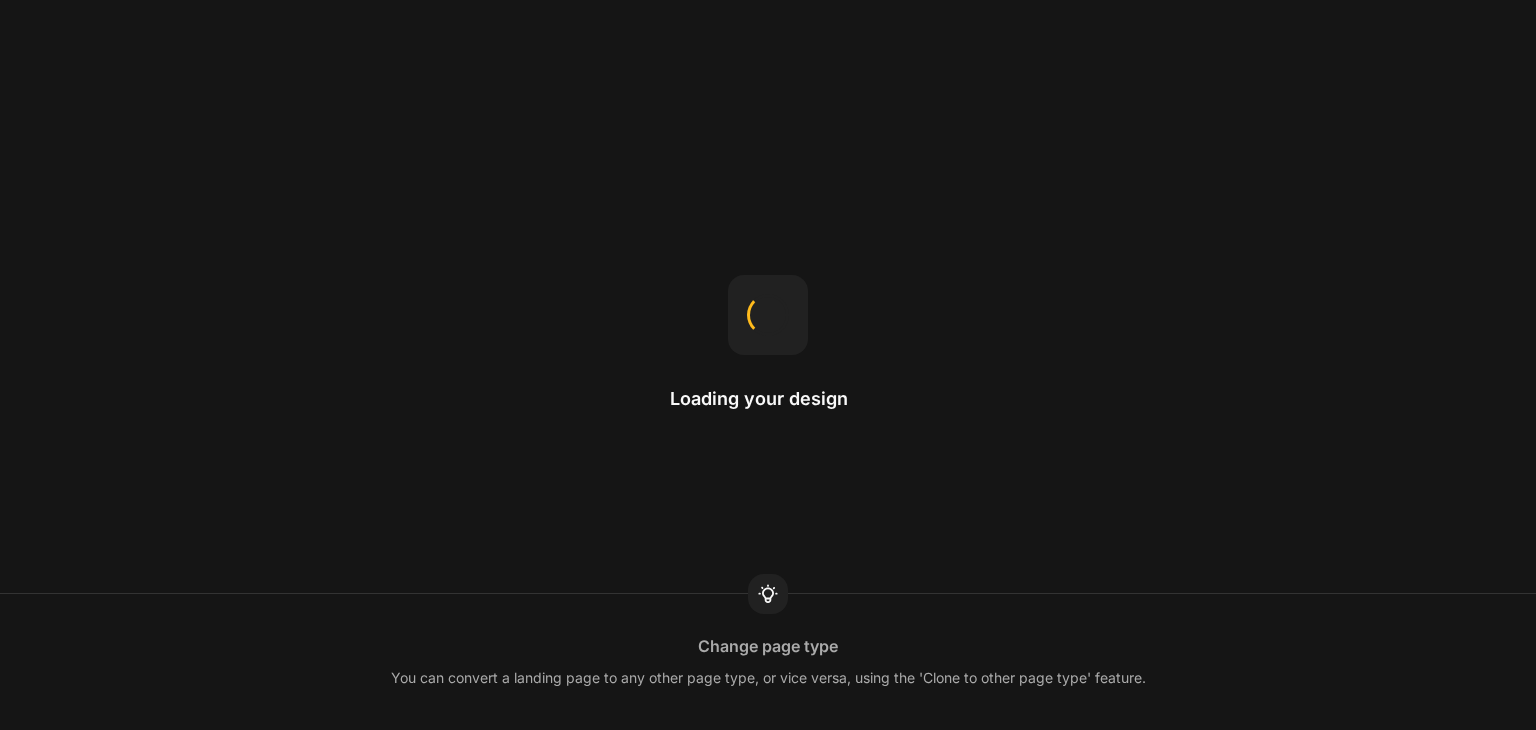 scroll, scrollTop: 0, scrollLeft: 0, axis: both 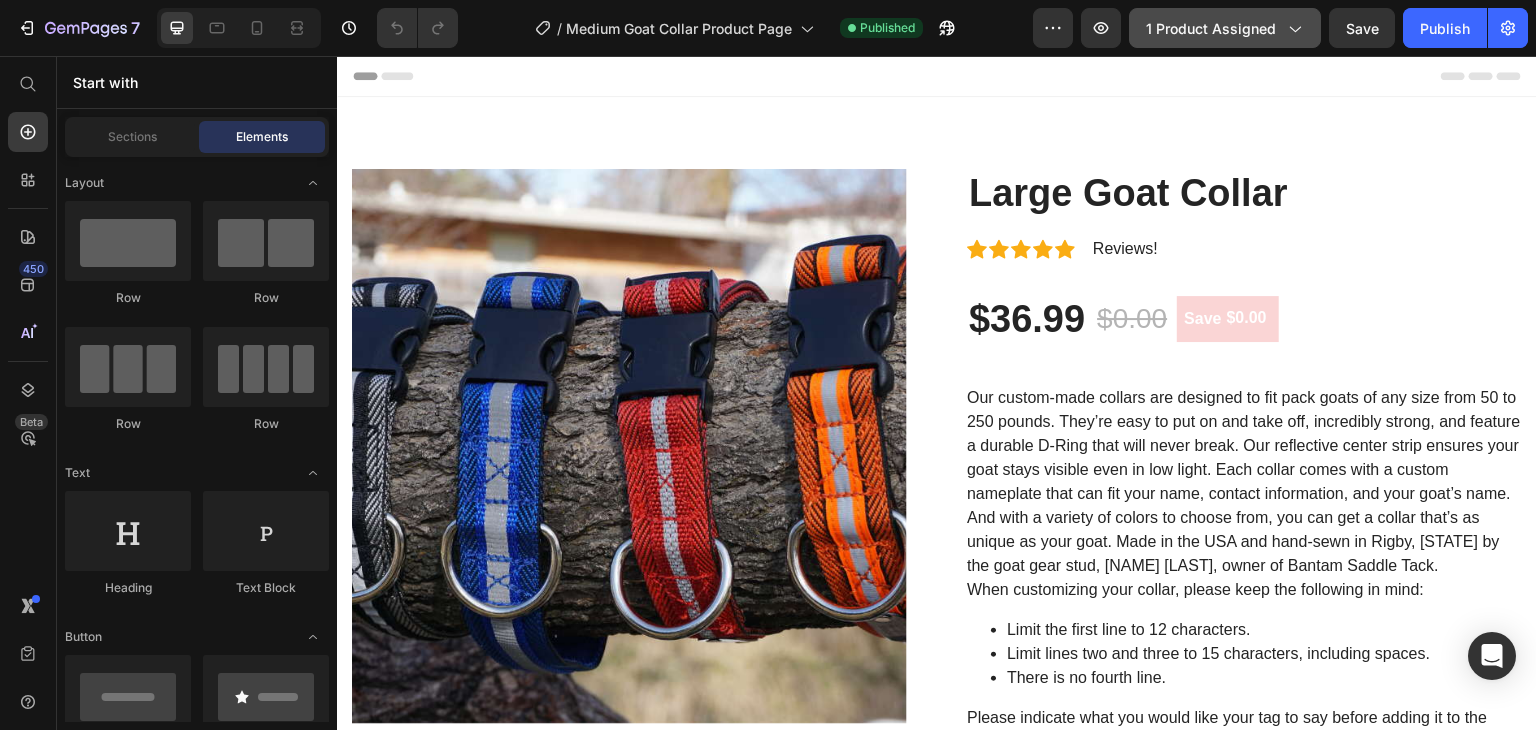 click on "1 product assigned" at bounding box center [1225, 28] 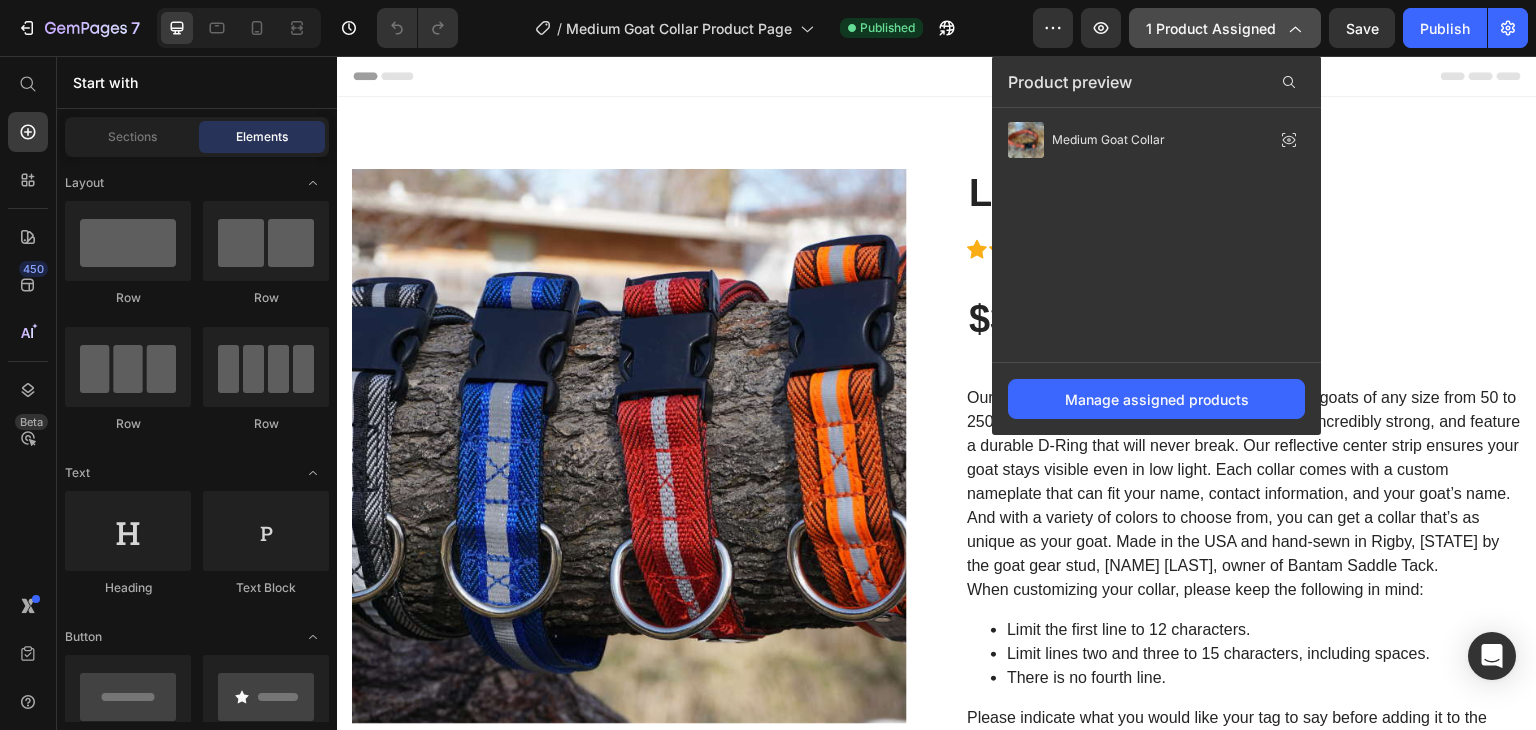 click 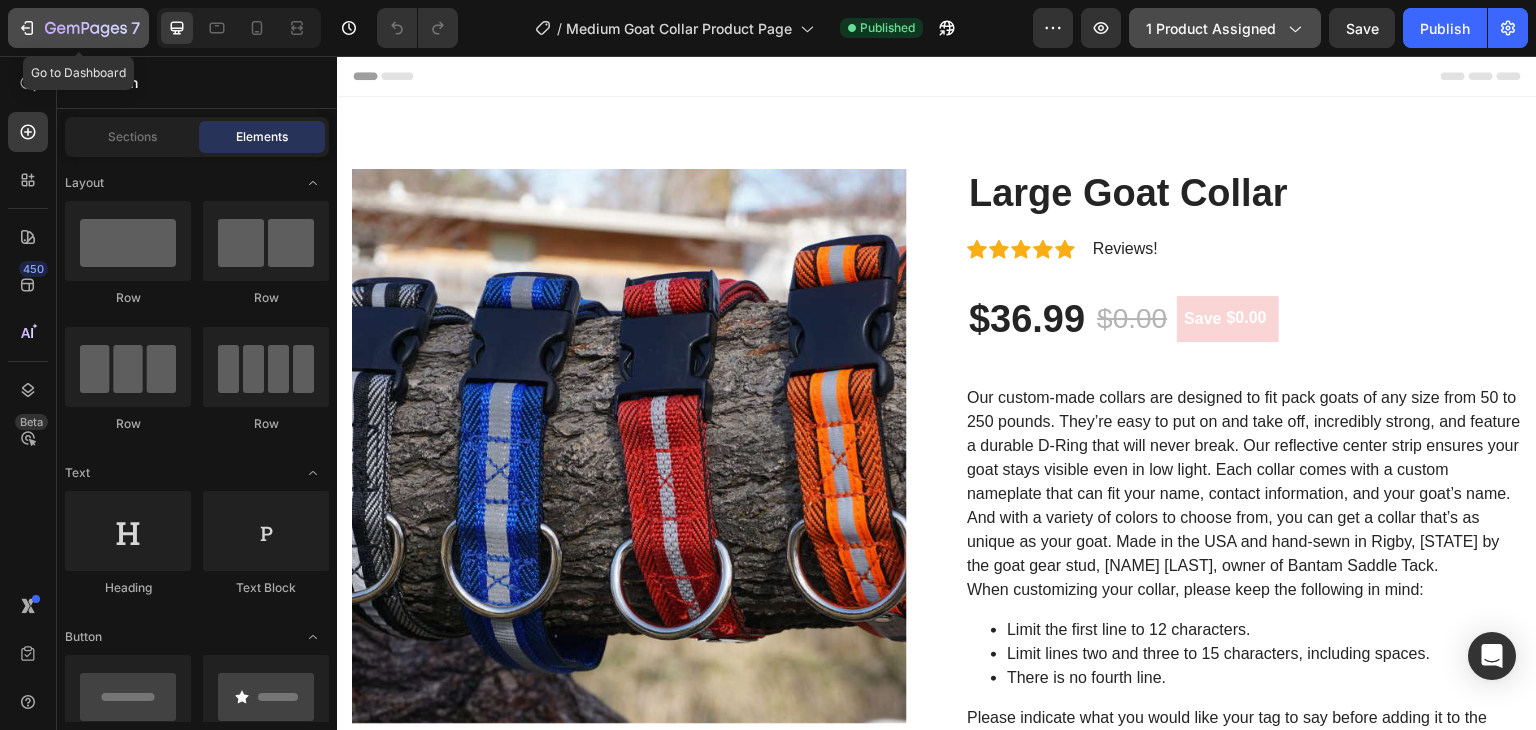 click 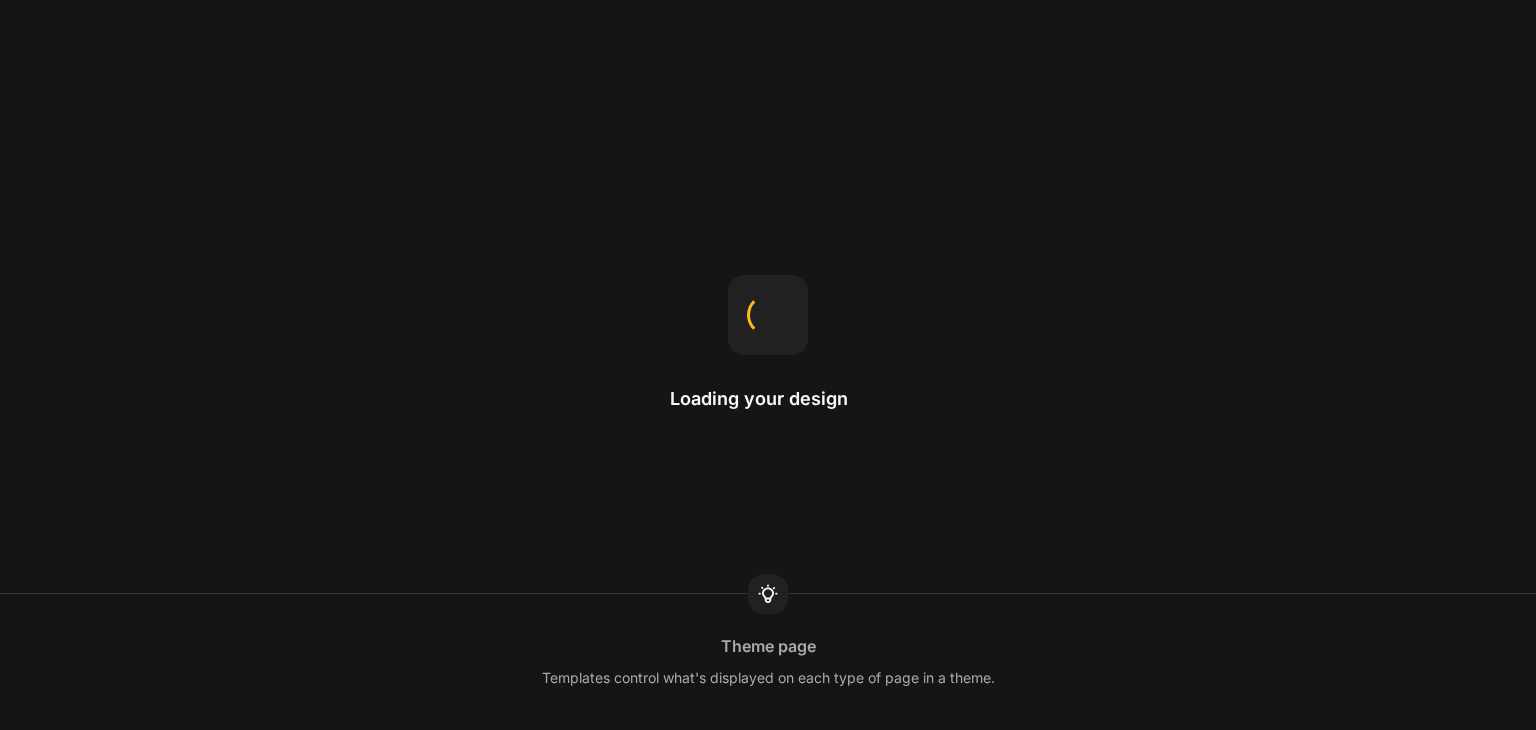 scroll, scrollTop: 0, scrollLeft: 0, axis: both 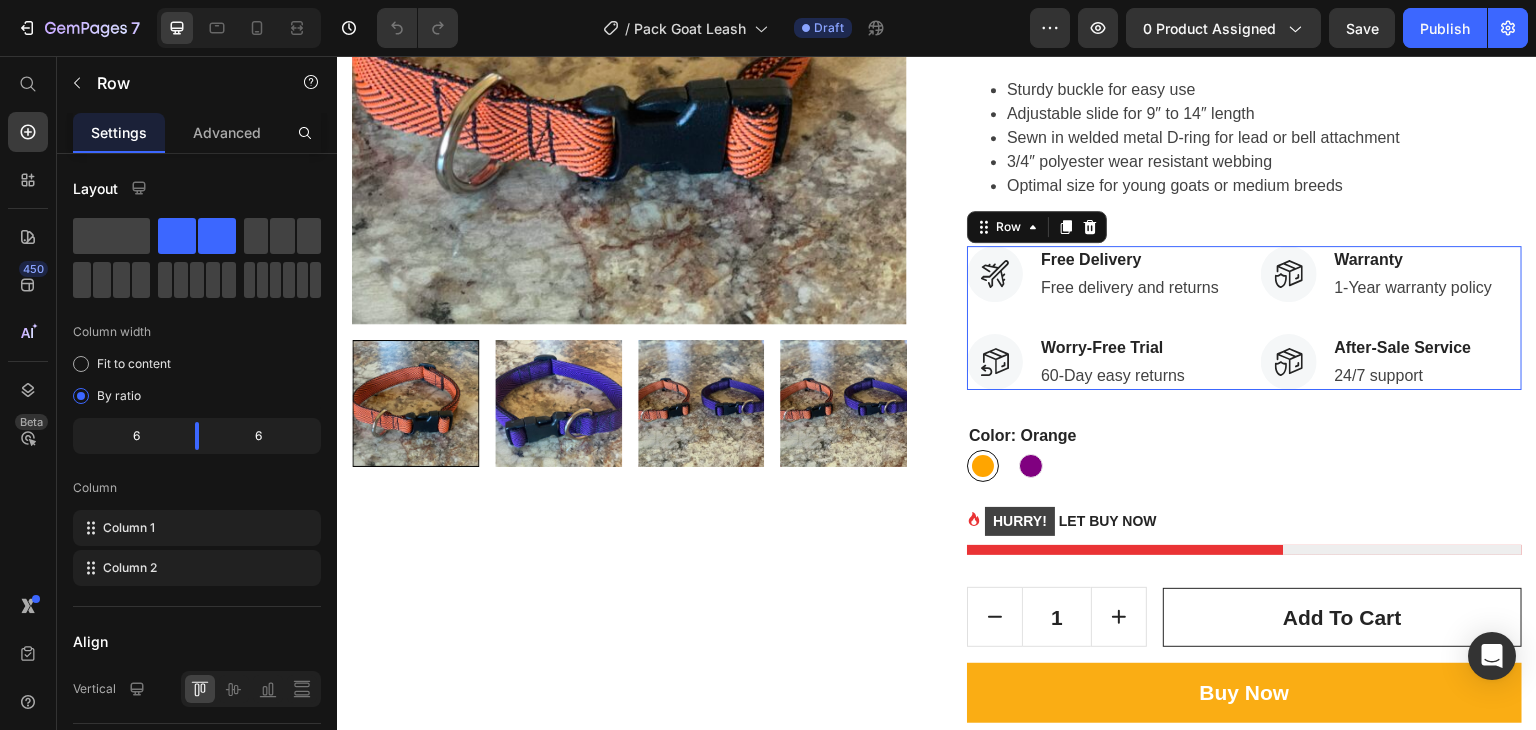 click on "Image Free Delivery Text block Free delivery and returns Text block Row Image Worry-Free Trial Text block 60-Day easy returns Text block Row" at bounding box center (1098, 318) 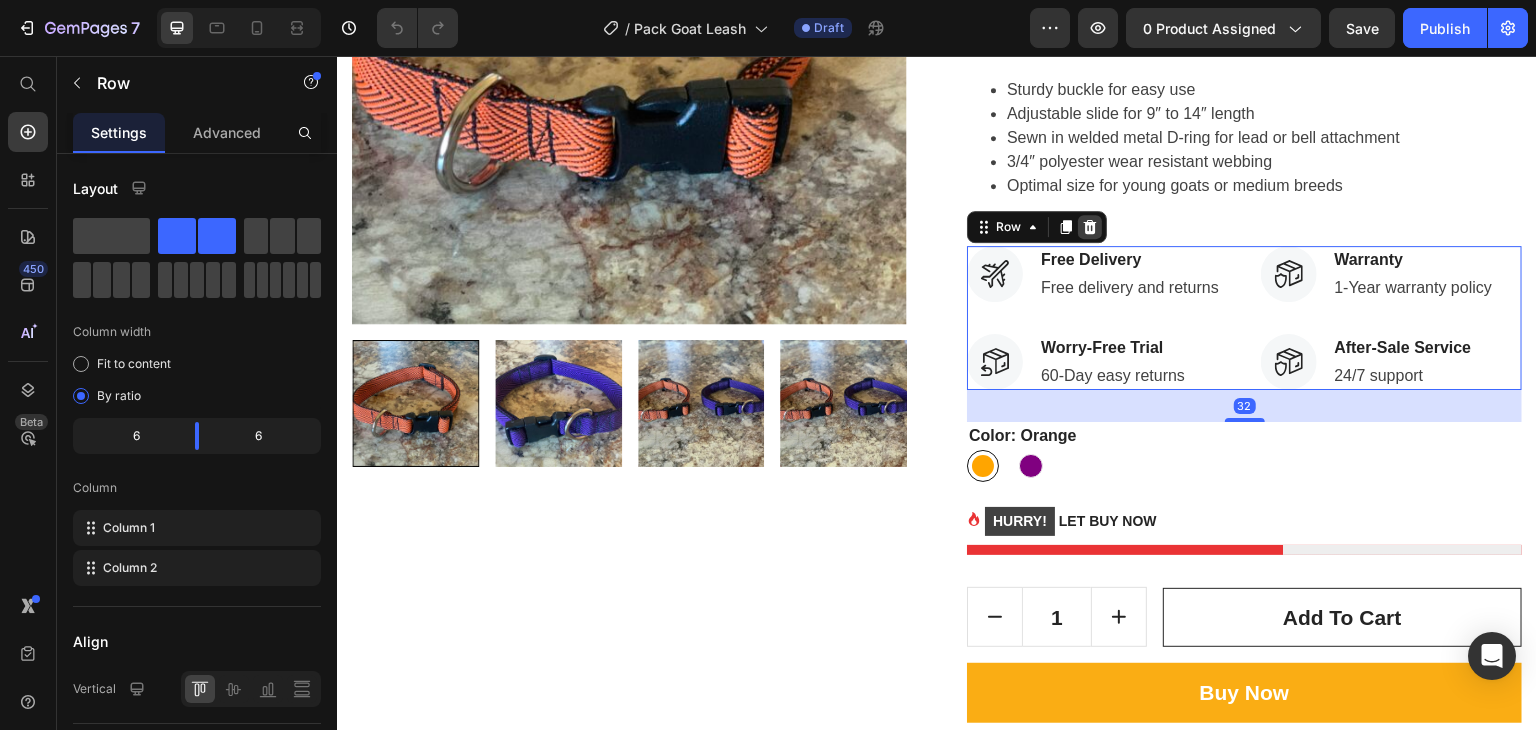 click 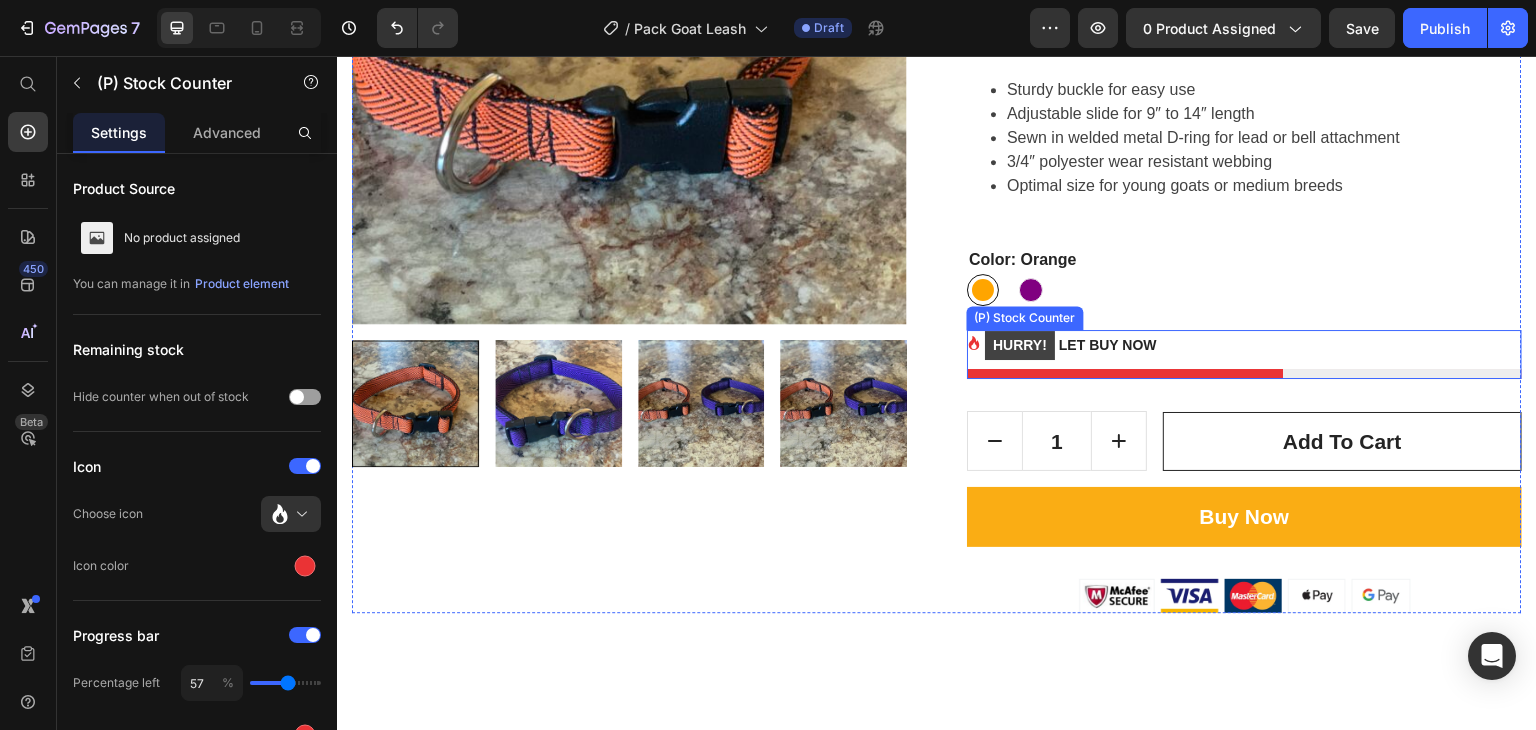 click on "Medium Goat Collar (P) Title                Icon                Icon                Icon                Icon                Icon Icon List Hoz (129 reviews) Text block Row $18.99 (P) Price $0.00 (P) Price                Title Line - 0% OFF (P) Tag Row Row The medium goat collar is perfect for medium goat breeds and goats about 30lbs to 50lbs.  This collar adjusts from 14″ – 22″ in length.
Features Include
Sturdy buckle for easy use
Adjustable slide for 9″ to 14″ length
Sewn in welded metal D-ring for lead or bell attachment
3/4″ polyester wear resistant webbing
Optimal size for young goats or medium breeds
(P) Description Color: Orange Orange Orange Purple Purple (P) Variants & Swatches
HURRY!  LET BUY NOW (P) Stock Counter 1 Product Quantity add to cart (P) Cart Button Row Buy Now (P) Cart Button Image" at bounding box center (1244, 191) 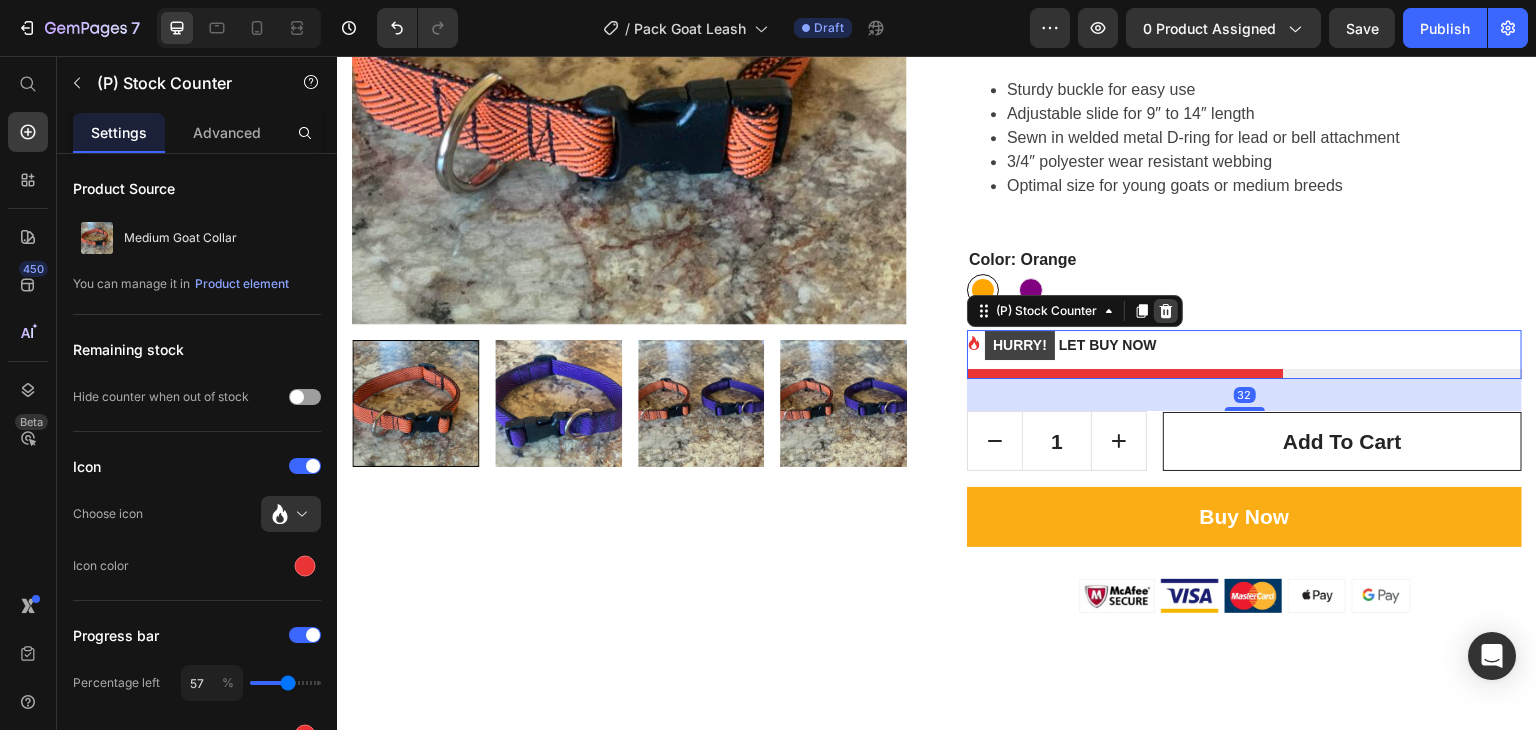 click 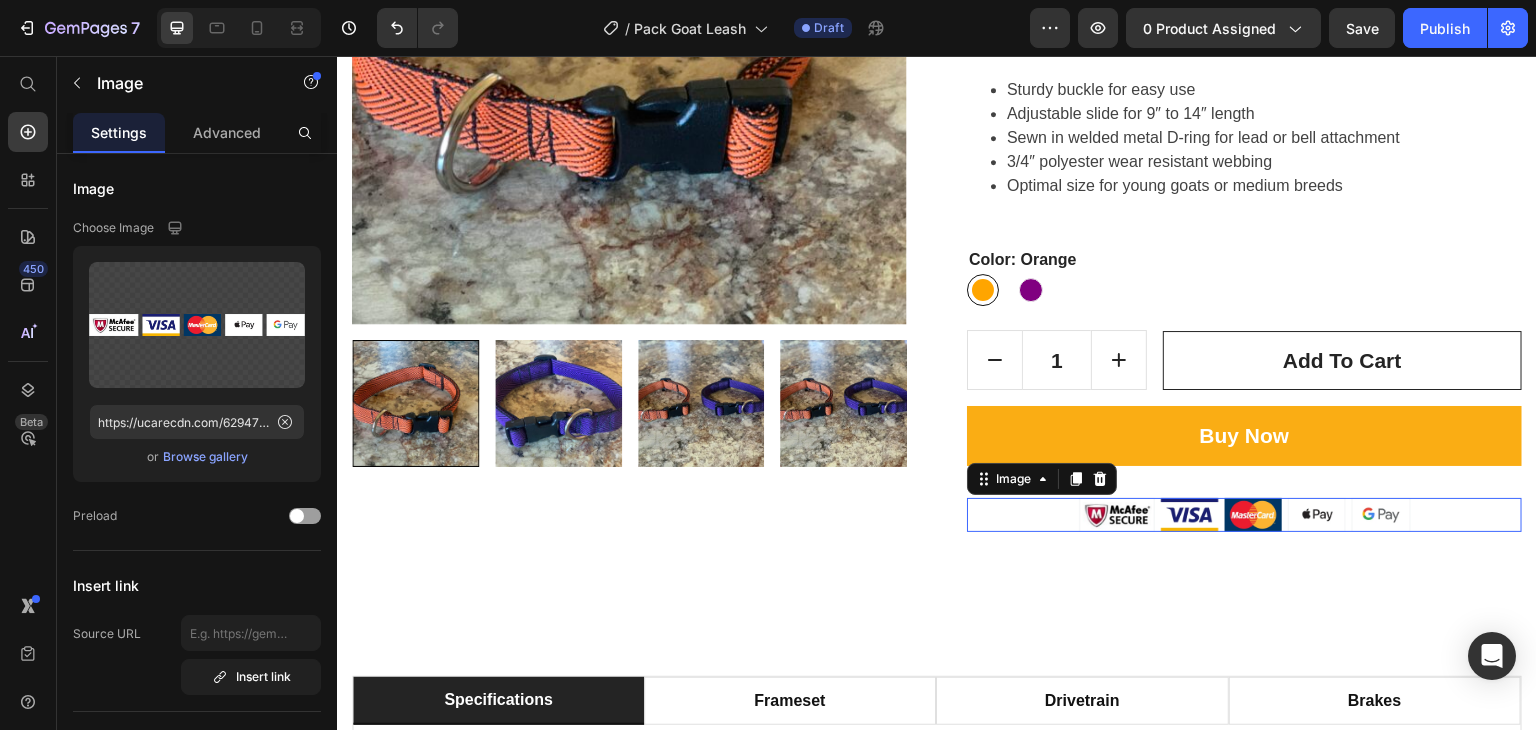 click on "Medium Goat Collar (P) Title                Icon                Icon                Icon                Icon                Icon Icon List Hoz (129 reviews) Text block Row $18.99 (P) Price $0.00 (P) Price                Title Line - 0% OFF (P) Tag Row Row The medium goat collar is perfect for medium goat breeds and goats about 30lbs to 50lbs.  This collar adjusts from 14″ – 22″ in length.
Features Include
Sturdy buckle for easy use
Adjustable slide for 9″ to 14″ length
Sewn in welded metal D-ring for lead or bell attachment
3/4″ polyester wear resistant webbing
Optimal size for young goats or medium breeds
(P) Description Color: Orange Orange Orange Purple Purple (P) Variants & Swatches 1 Product Quantity add to cart (P) Cart Button Row Buy Now (P) Cart Button Image   0" at bounding box center (1244, 150) 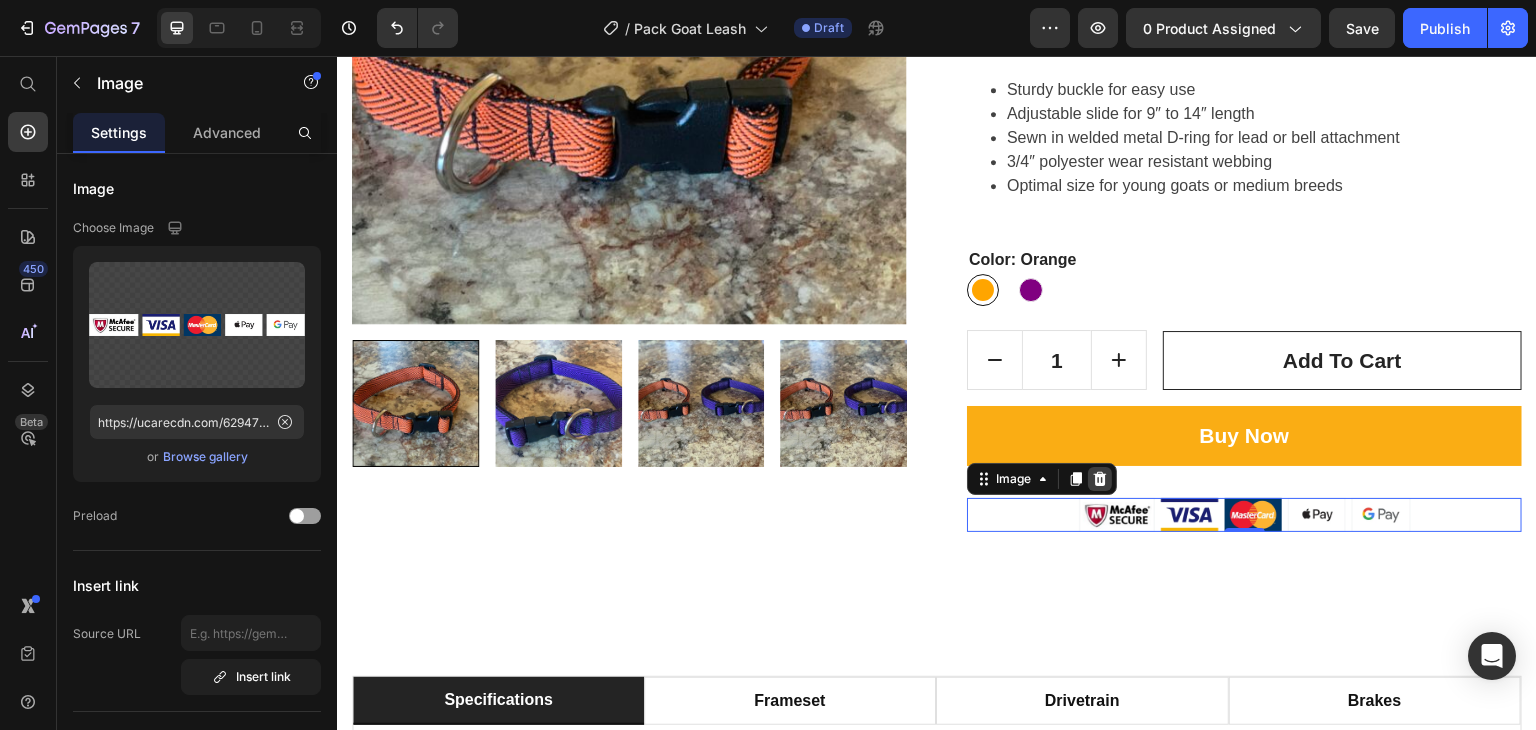 click 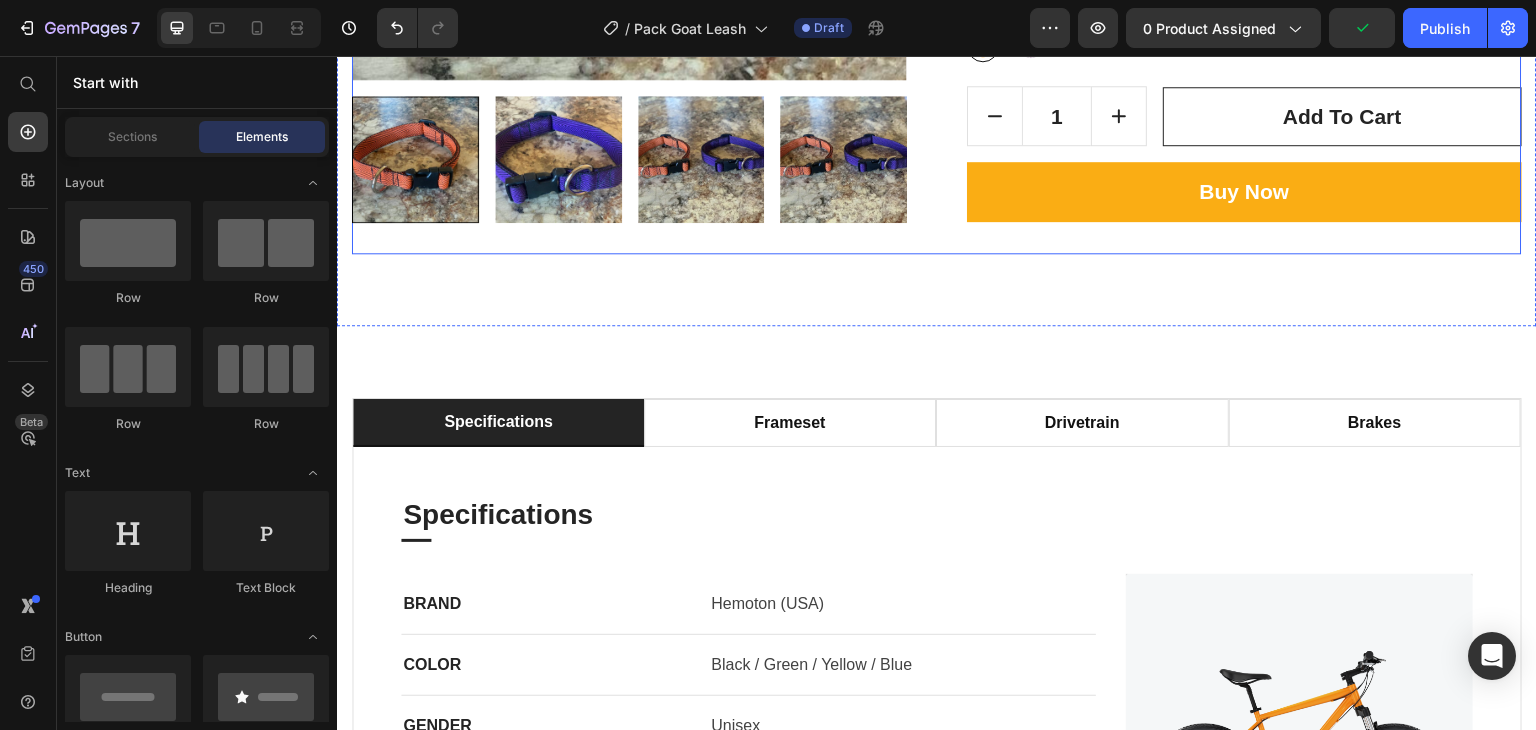 scroll, scrollTop: 700, scrollLeft: 0, axis: vertical 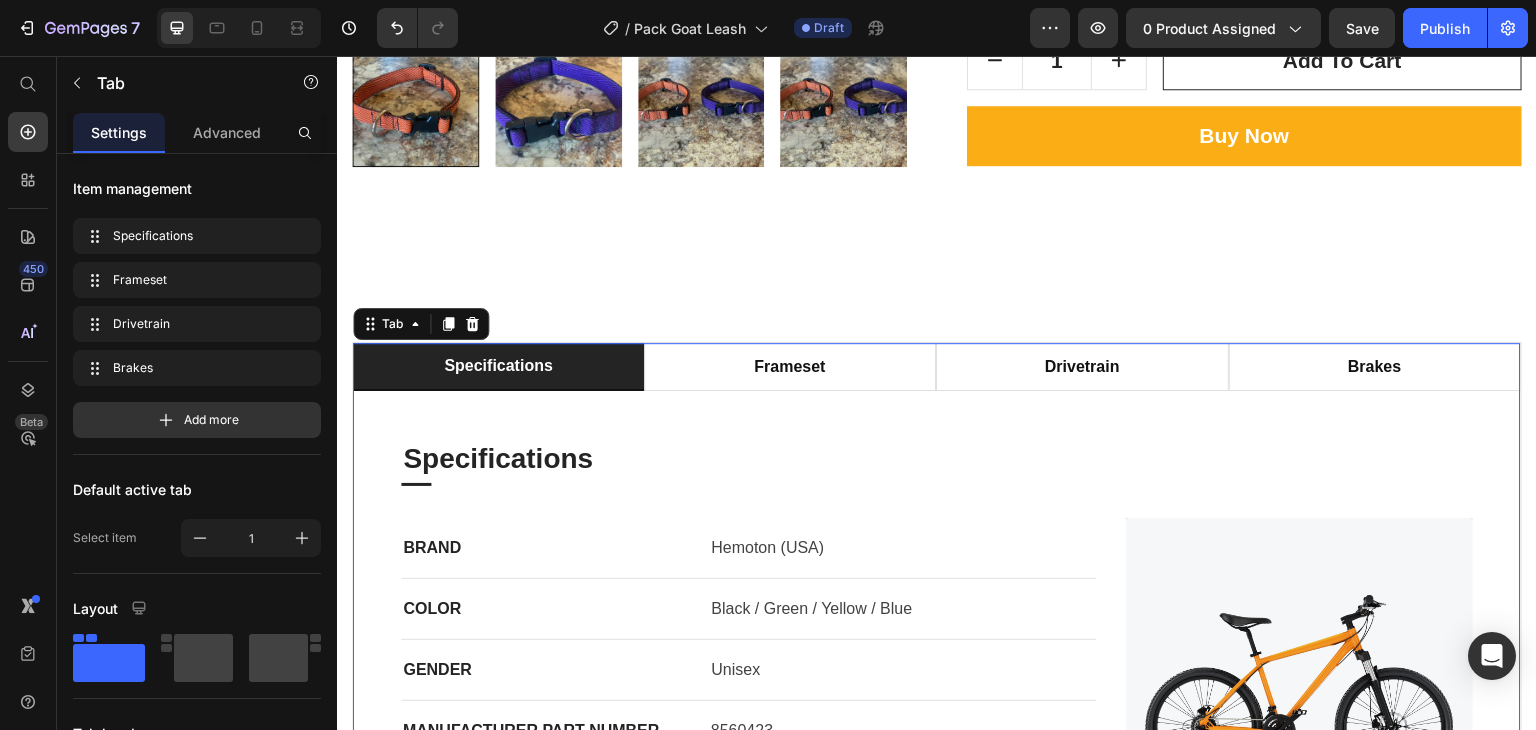 click on "Specifications" at bounding box center [498, 366] 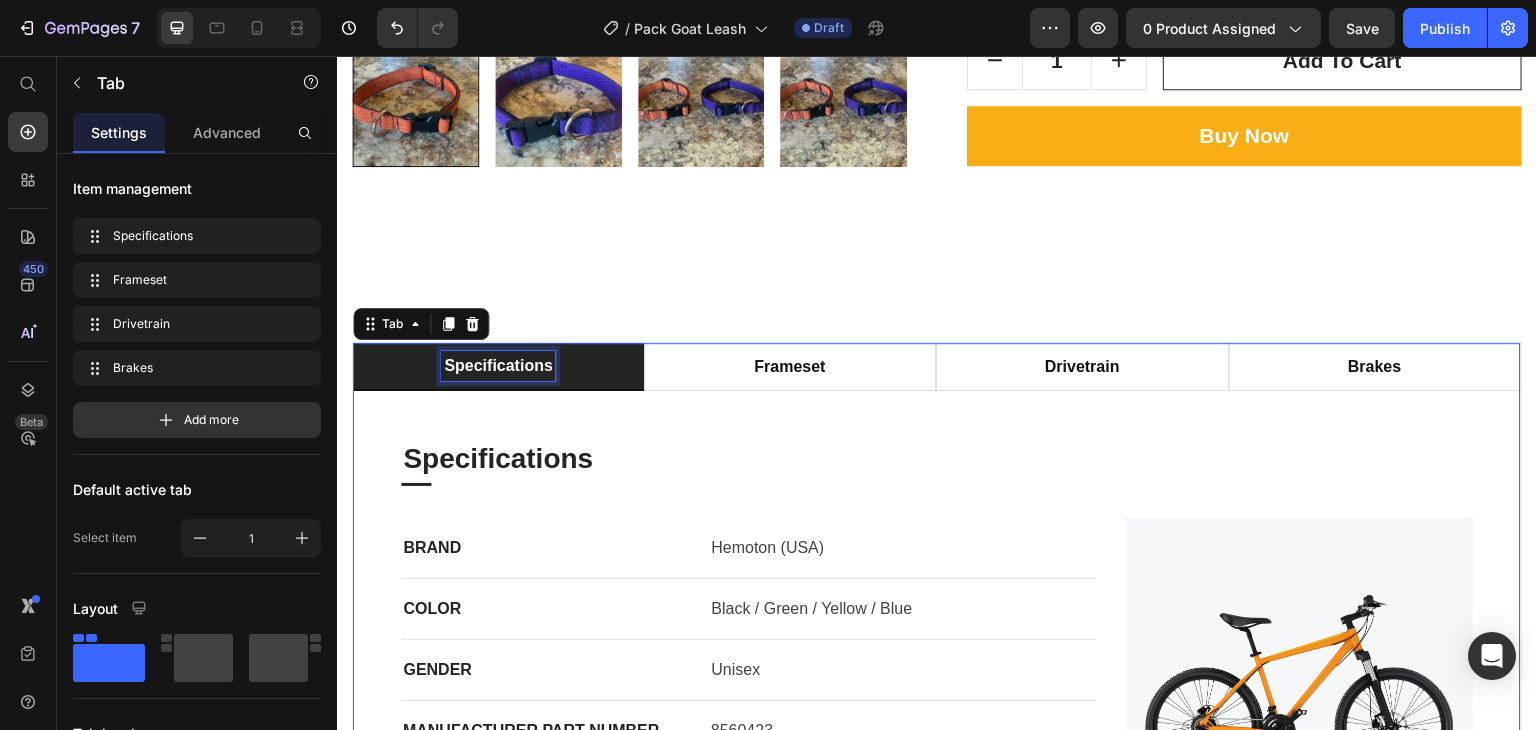 click on "Specifications" at bounding box center (498, 366) 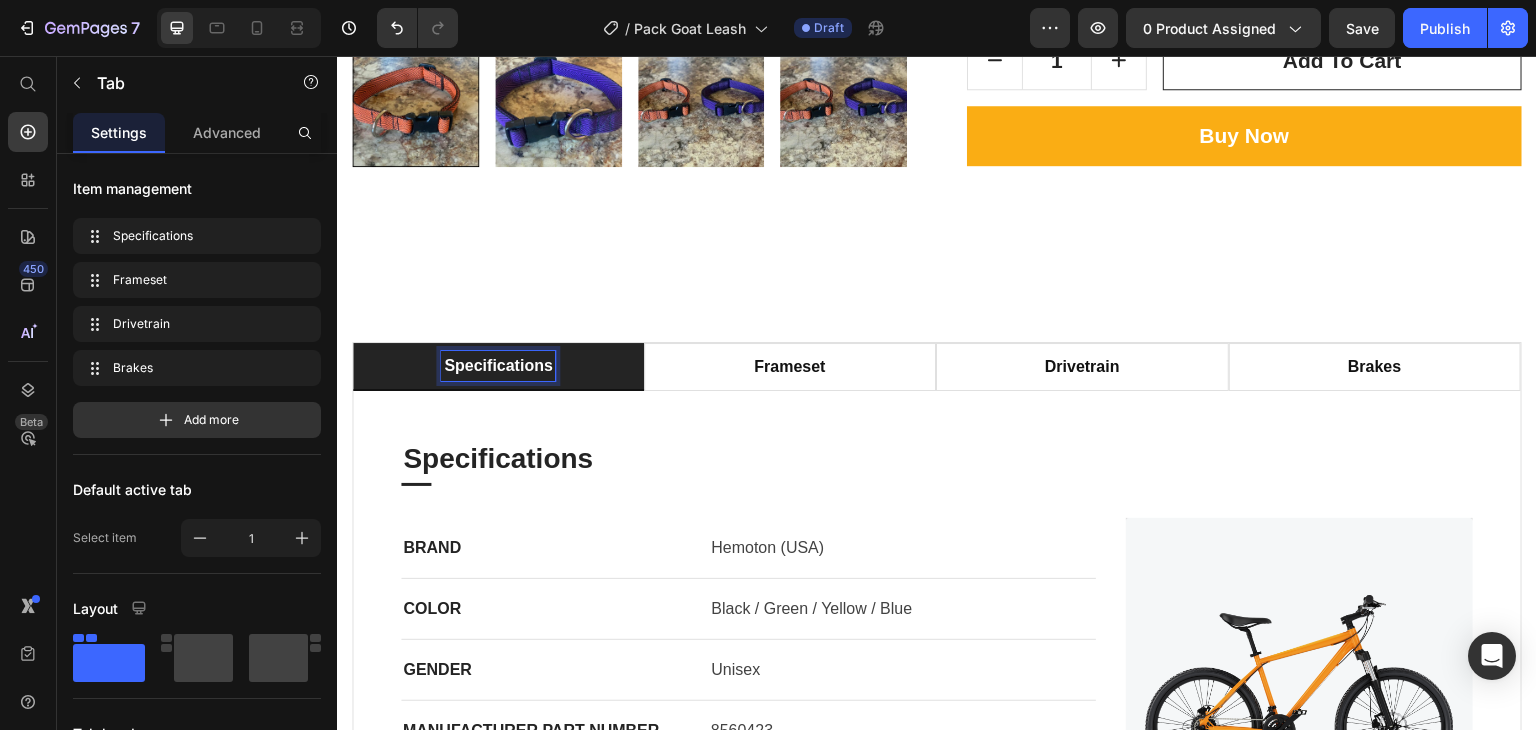 click on "Specifications" at bounding box center [498, 366] 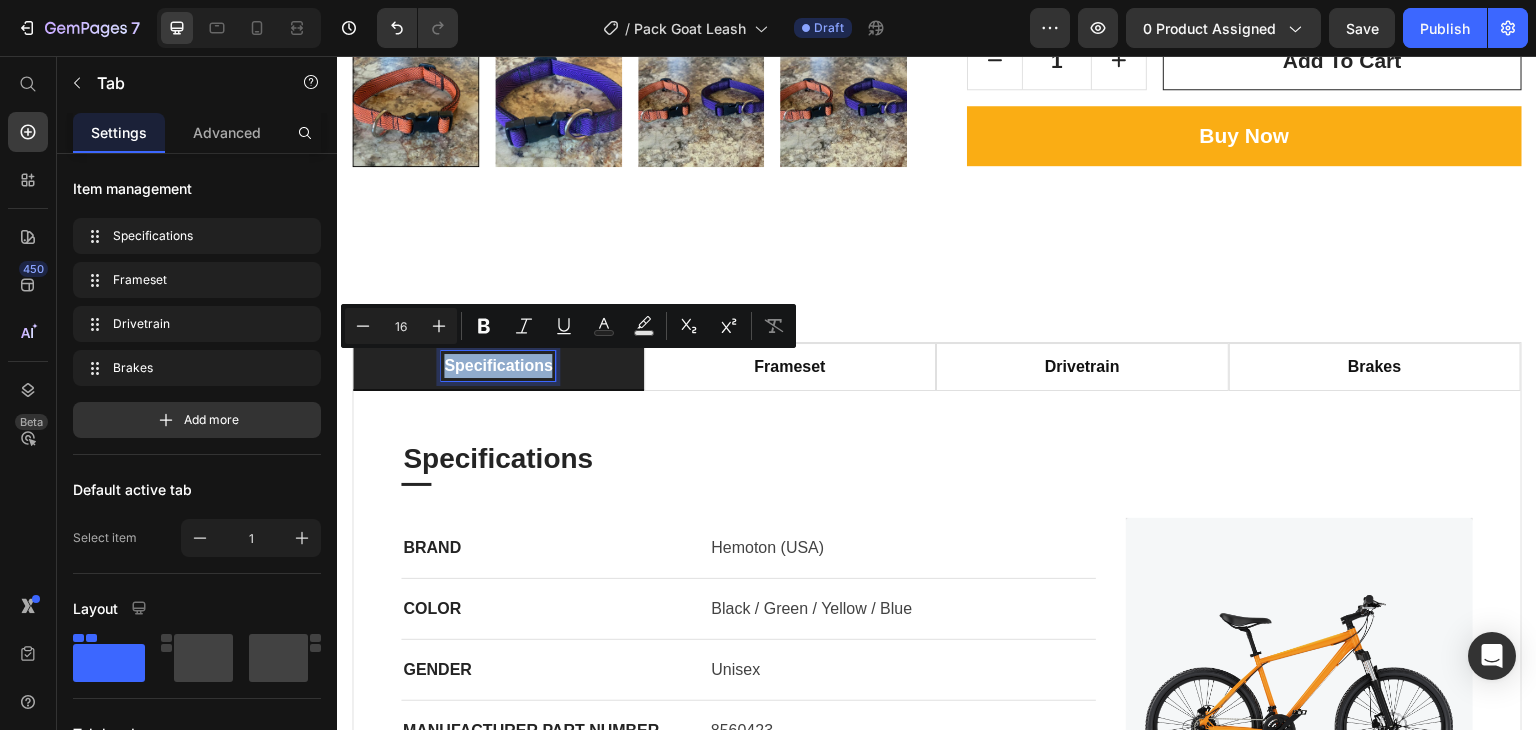 drag, startPoint x: 550, startPoint y: 366, endPoint x: 442, endPoint y: 361, distance: 108.11568 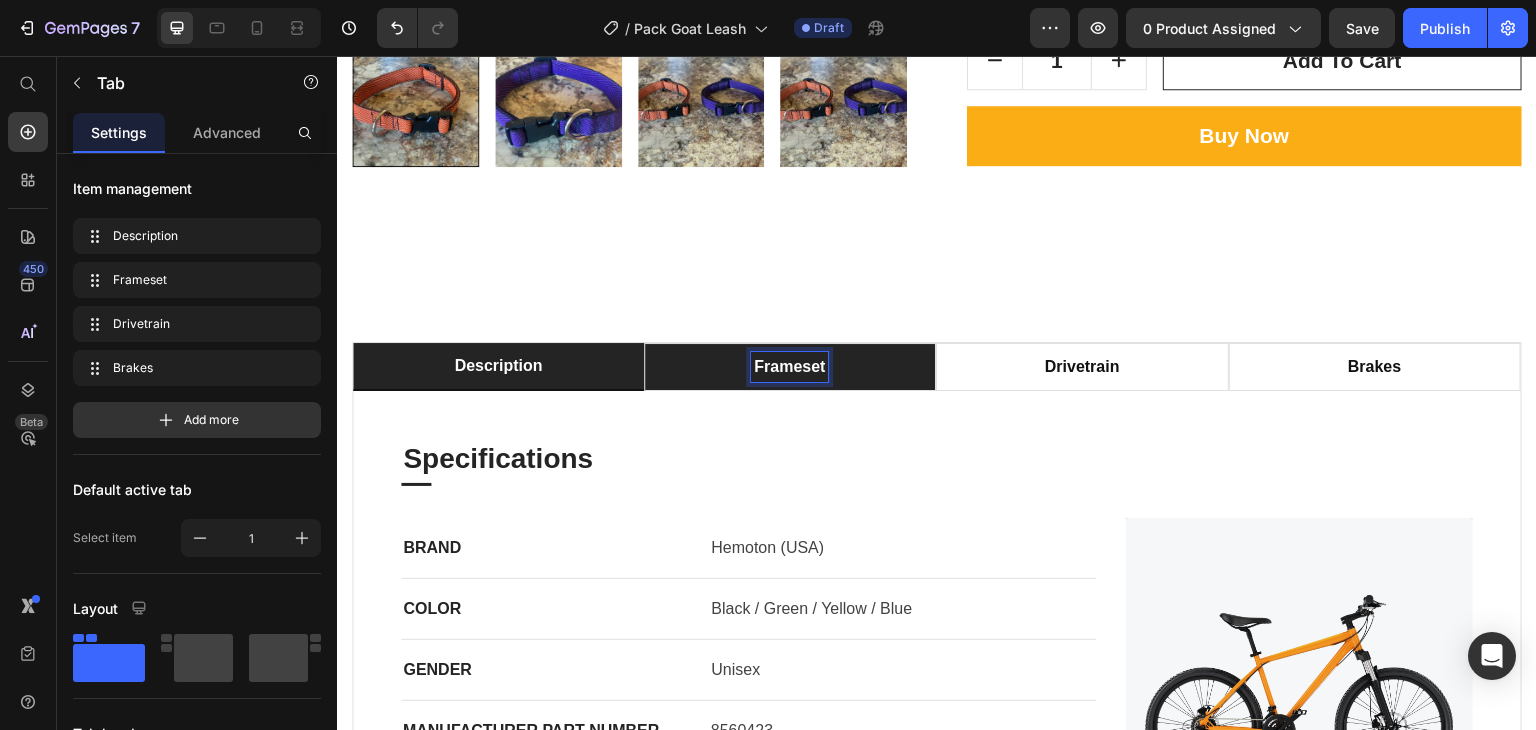 click on "Frameset" at bounding box center (789, 367) 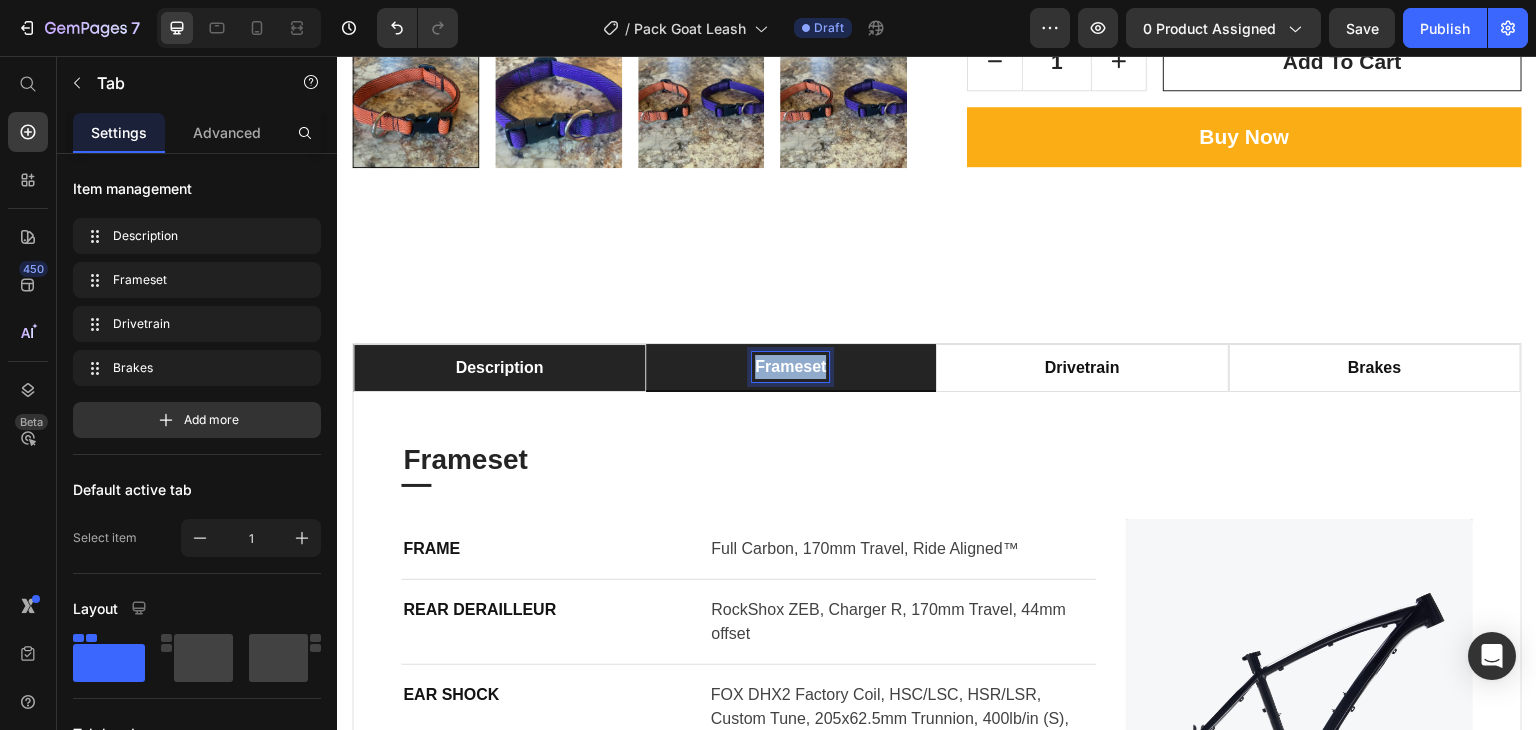 click on "Frameset" at bounding box center (790, 367) 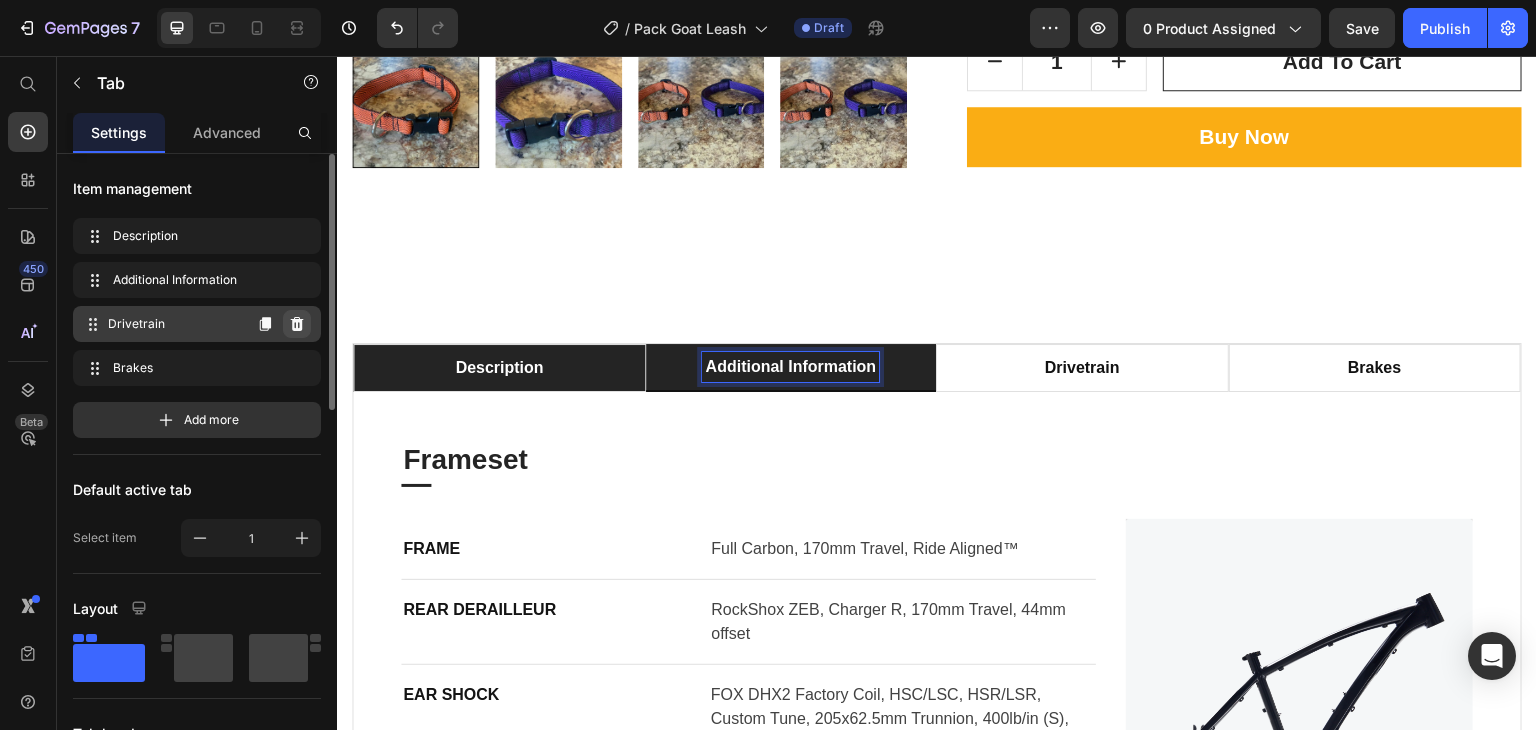 click 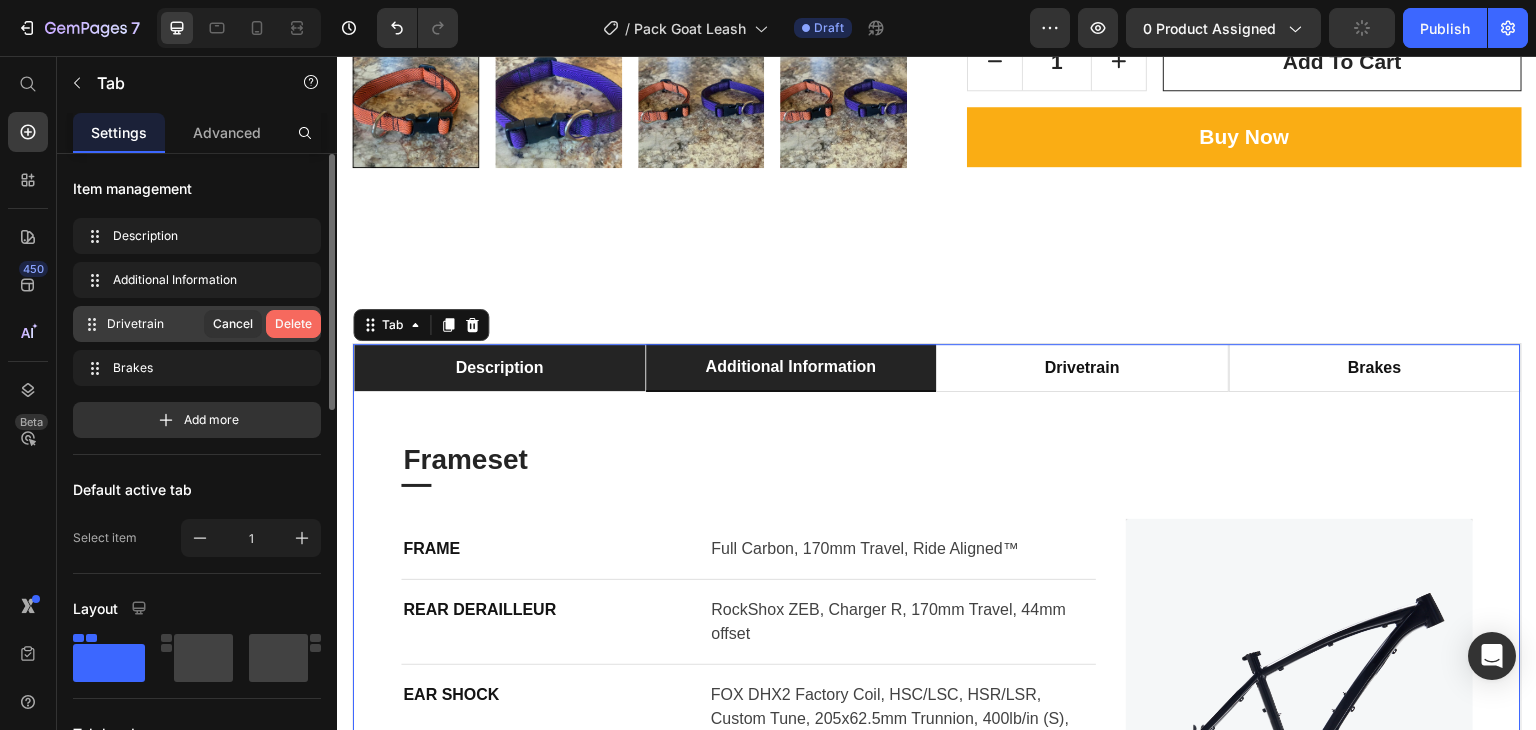 click on "Delete" at bounding box center [293, 324] 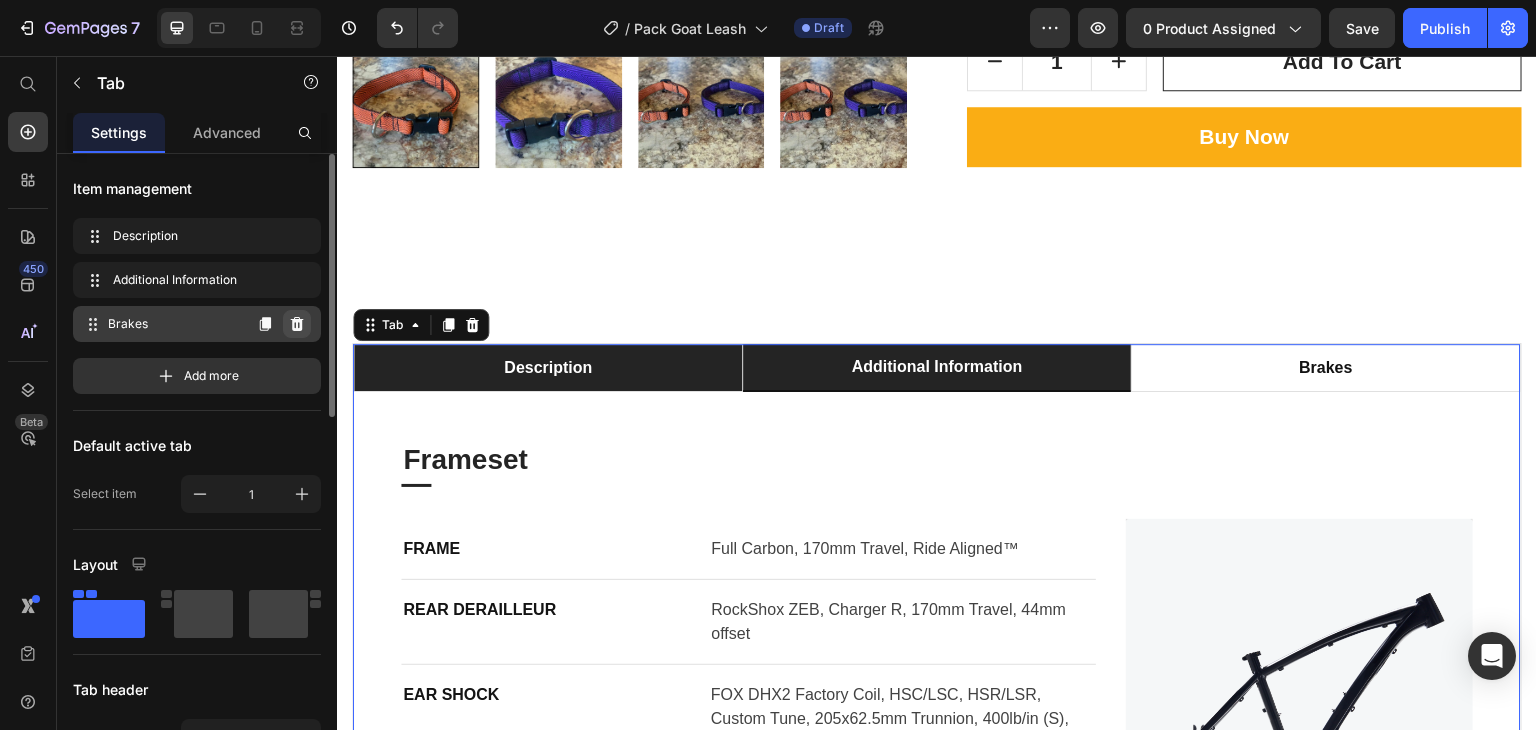 click 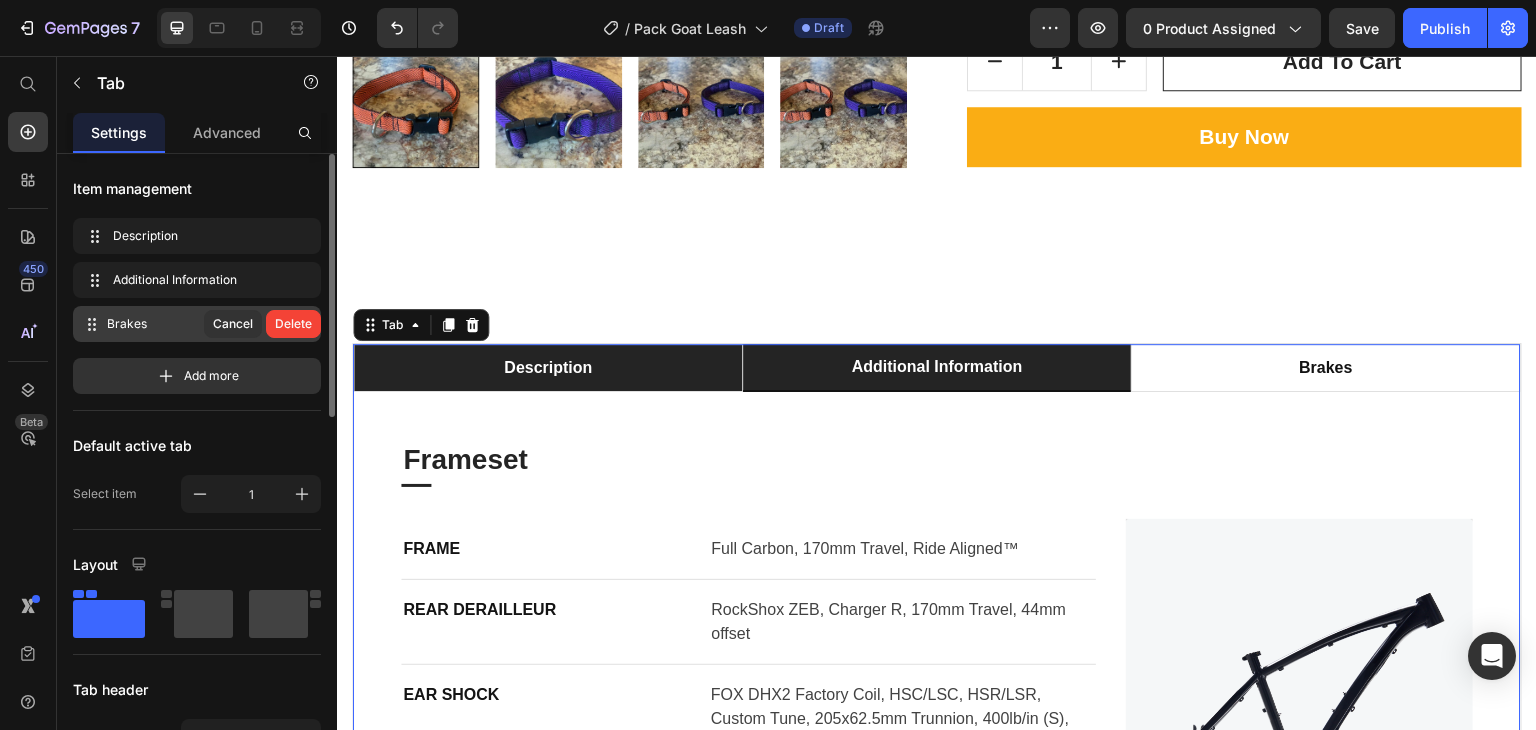 click on "Delete" at bounding box center (293, 324) 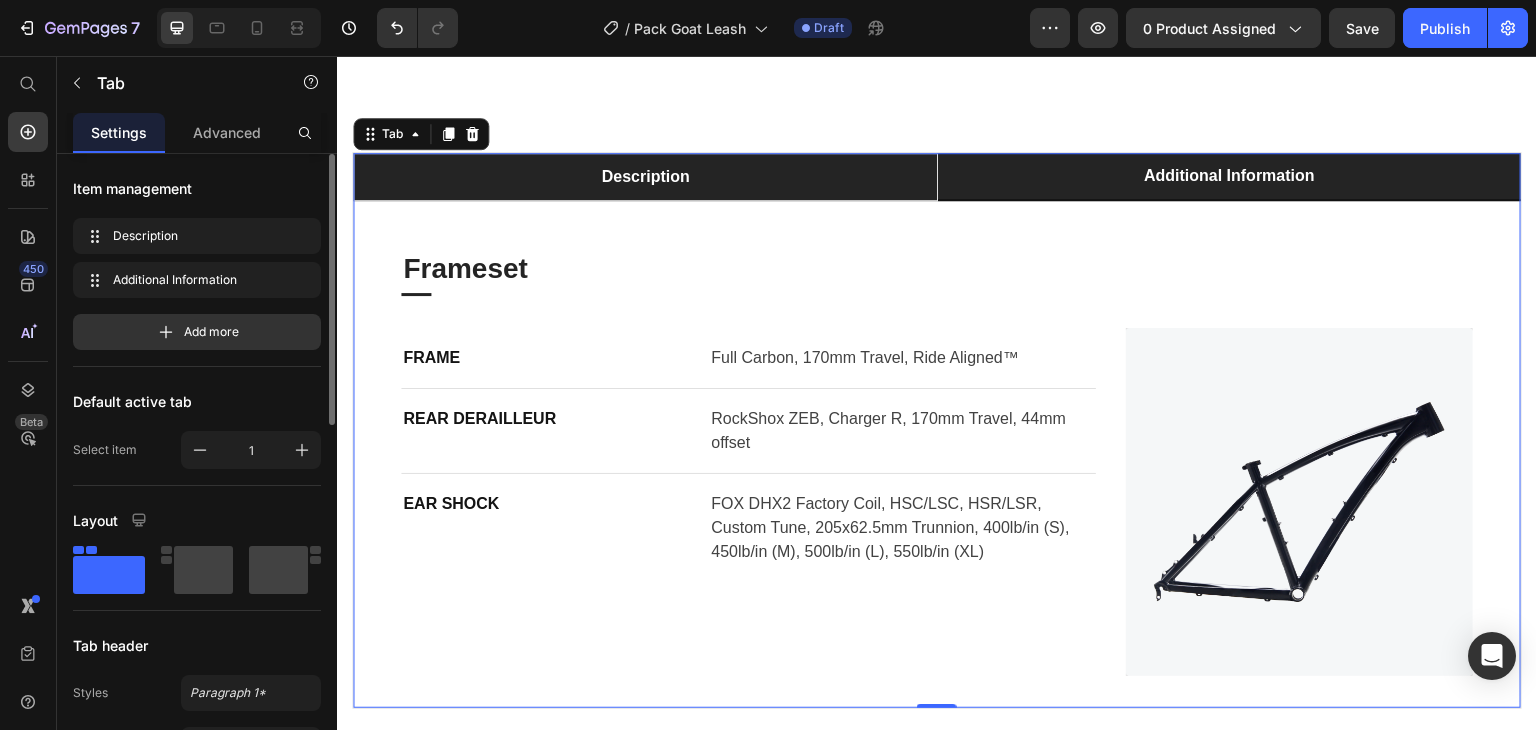scroll, scrollTop: 899, scrollLeft: 0, axis: vertical 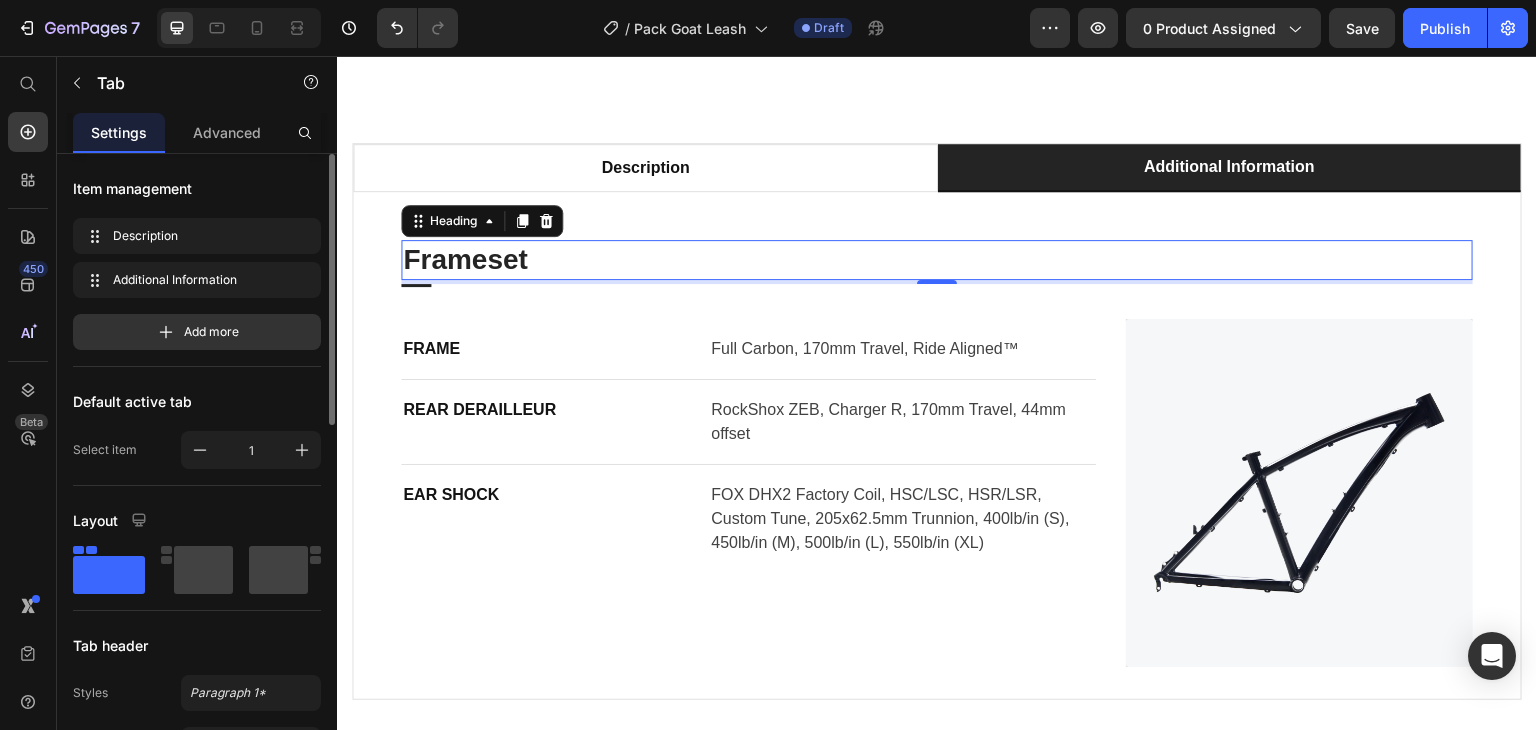 click on "Frameset" at bounding box center [937, 260] 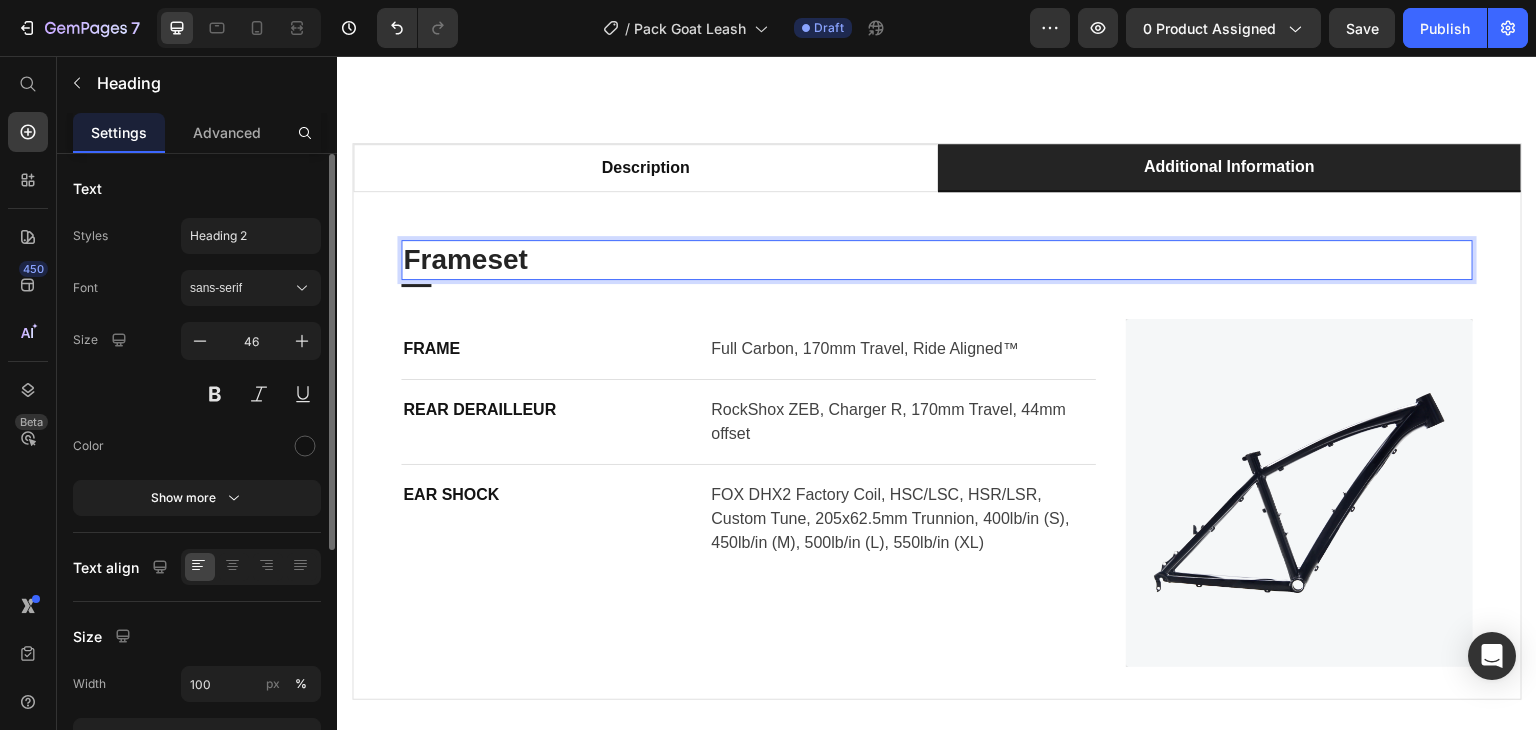 click on "Frameset" at bounding box center [937, 260] 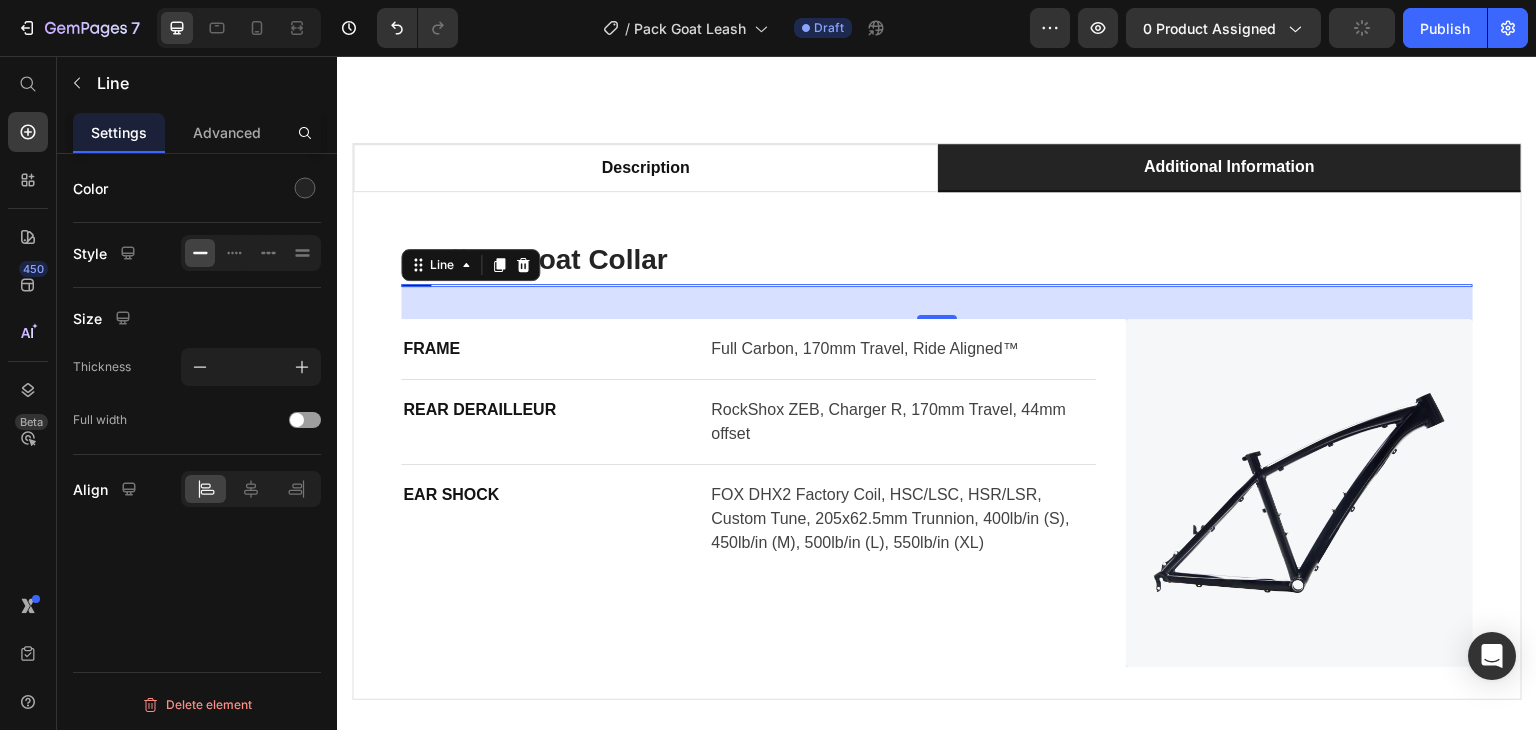 click on "Medium Goat Collar Heading                Title Line   0 FRAME Text block Full Carbon, 170mm Travel, Ride Aligned™ Text block Row REAR DERAILLEUR Text block RockShox ZEB, Charger R, 170mm Travel, 44mm offset Text block Row EAR SHOCK Text block FOX DHX2 Factory Coil, HSC/LSC, HSR/LSR, Custom Tune, 205x62.5mm Trunnion, 400lb/in (S), 450lb/in (M), 500lb/in (L), 550lb/in (XL) Text block Row Image Row" at bounding box center (937, 453) 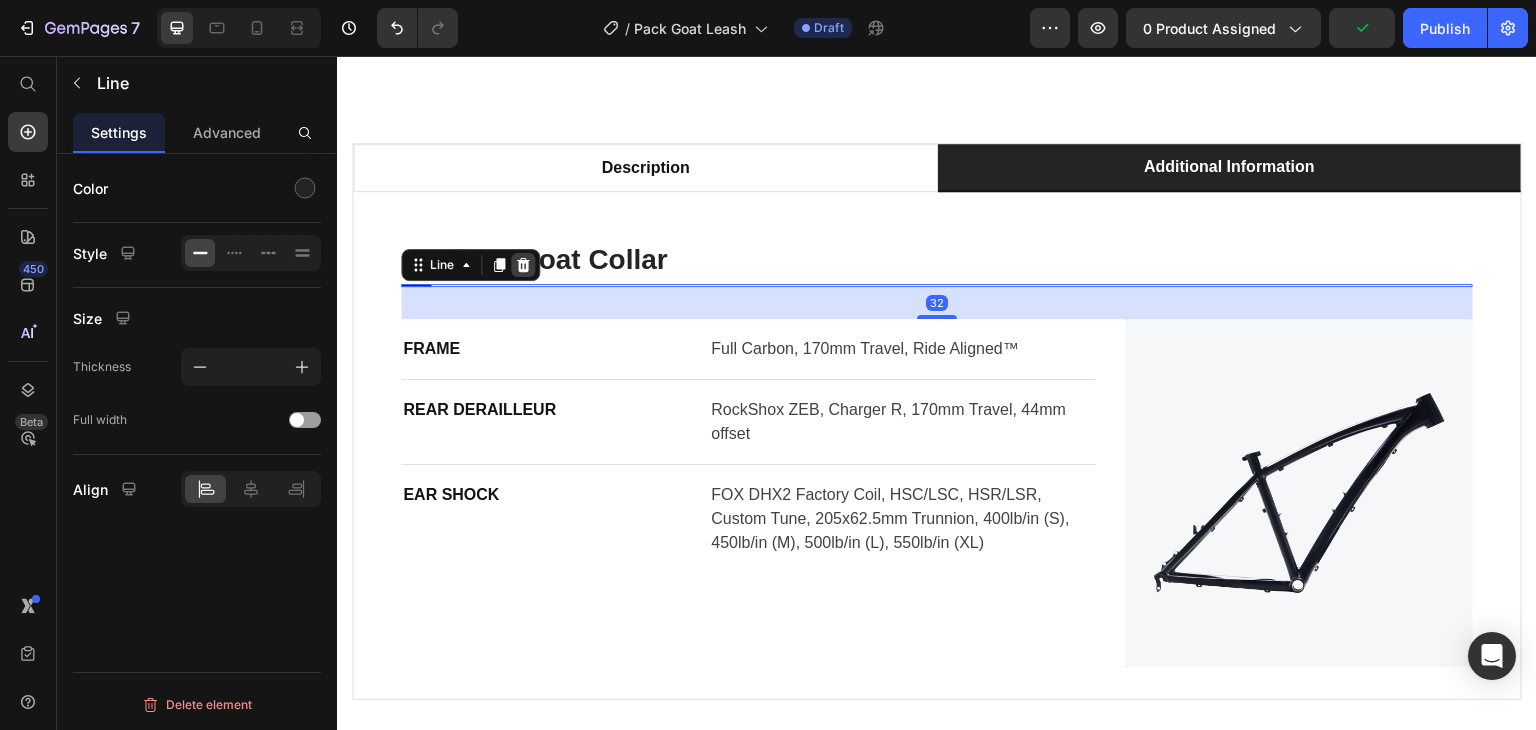 click 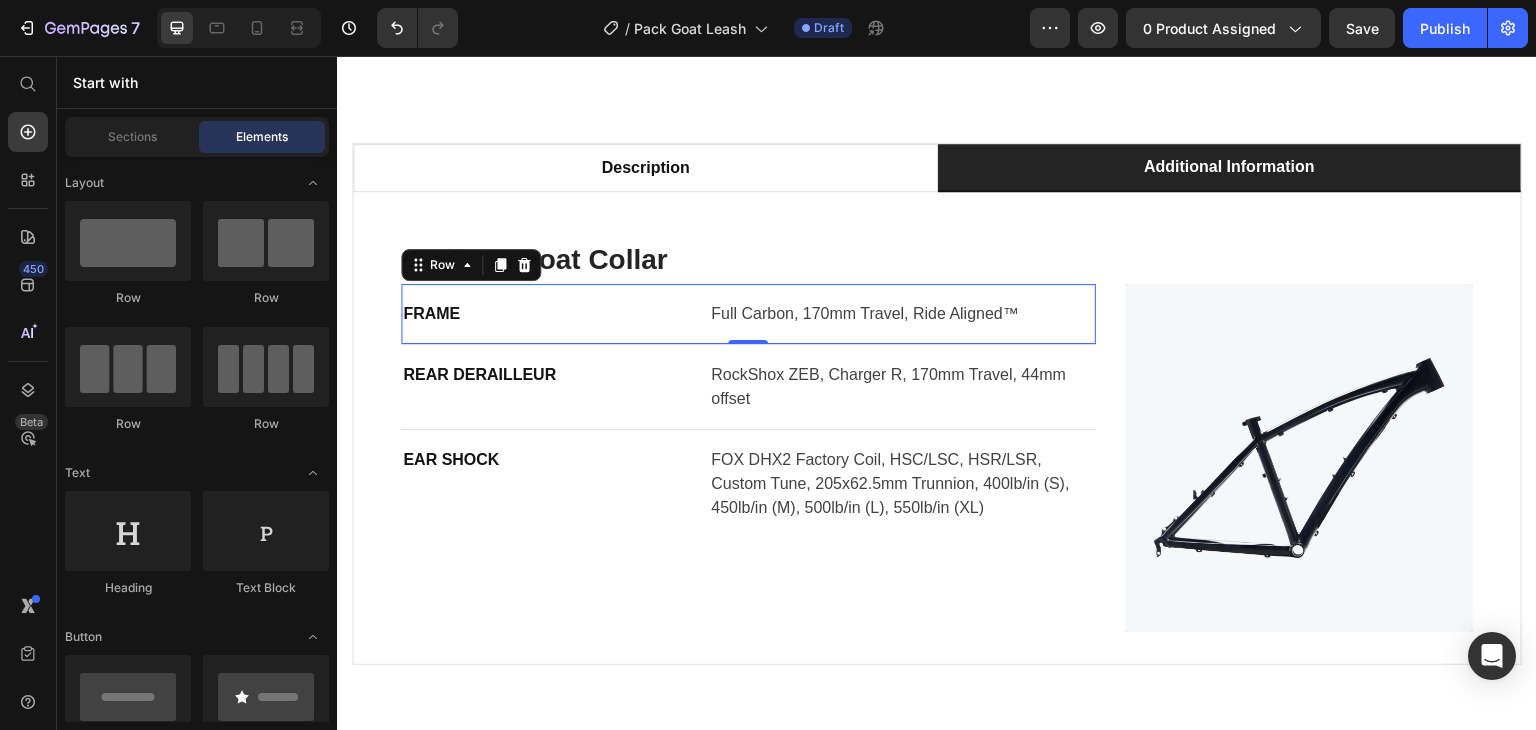 click on "Medium Goat Collar Heading FRAME Text block Full Carbon, 170mm Travel, Ride Aligned™ Text block Row   0 REAR DERAILLEUR Text block RockShox ZEB, Charger R, 170mm Travel, 44mm offset Text block Row EAR SHOCK Text block FOX DHX2 Factory Coil, HSC/LSC, HSR/LSR, Custom Tune, 205x62.5mm Trunnion, 400lb/in (S), 450lb/in (M), 500lb/in (L), 550lb/in (XL) Text block Row Image Row" at bounding box center [937, 436] 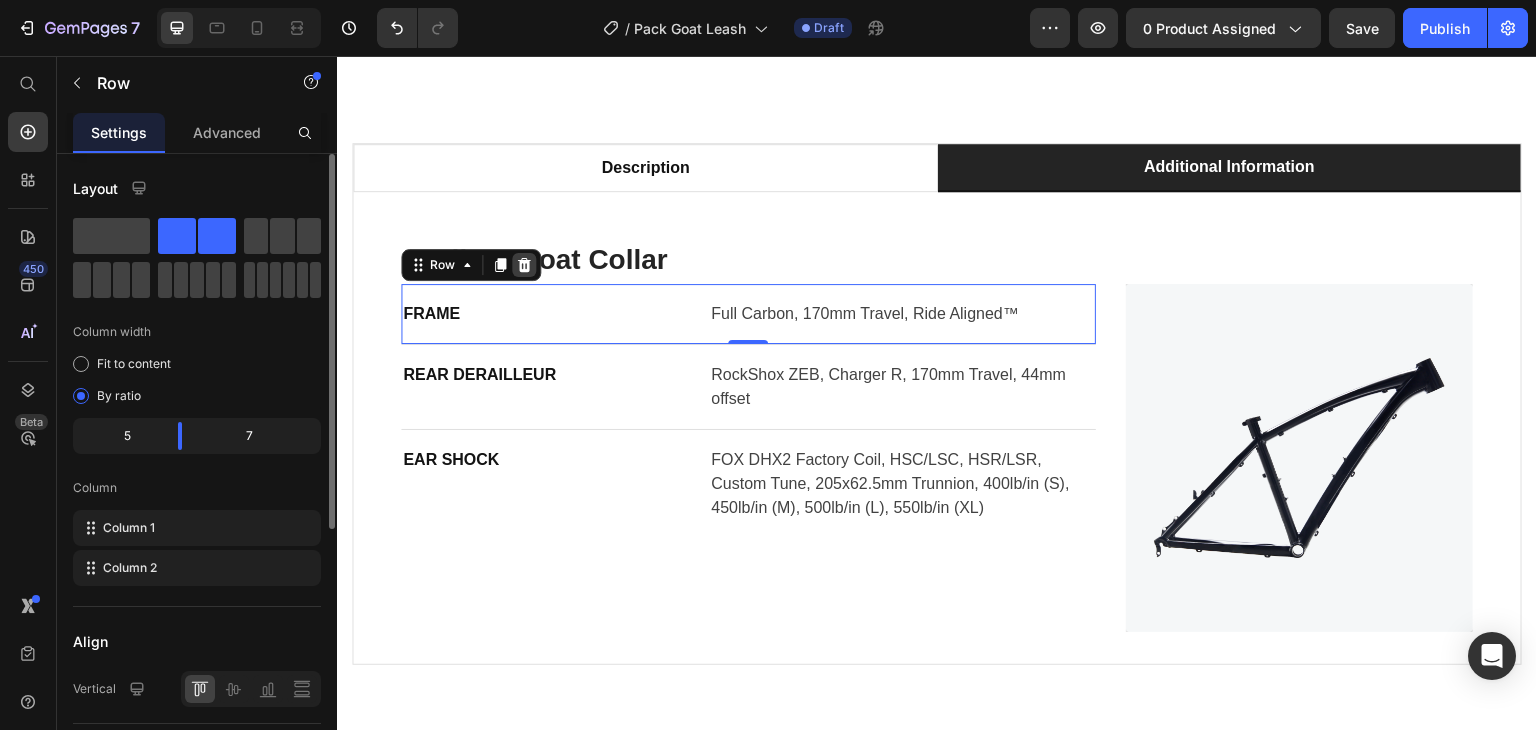 click 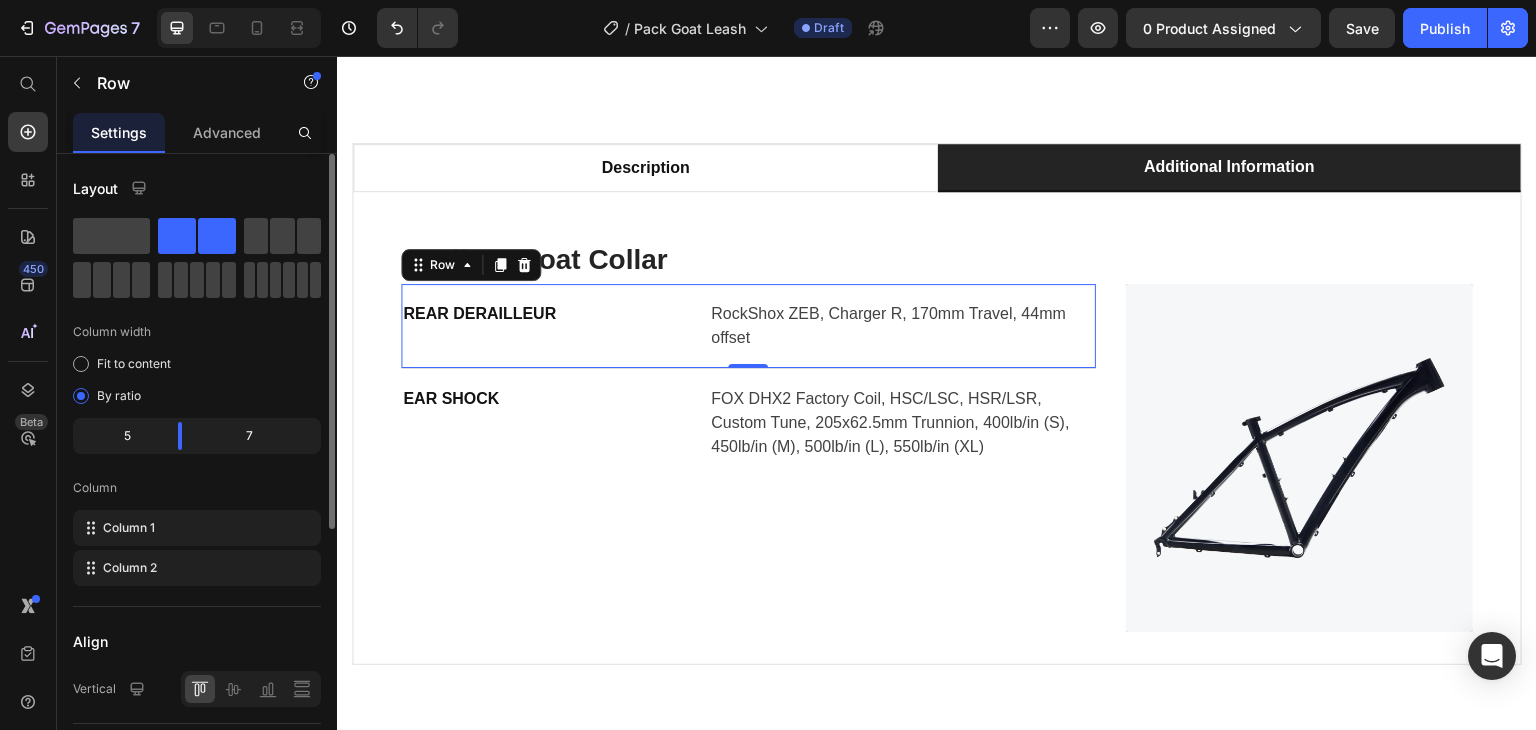 click on "Row" at bounding box center [471, 265] 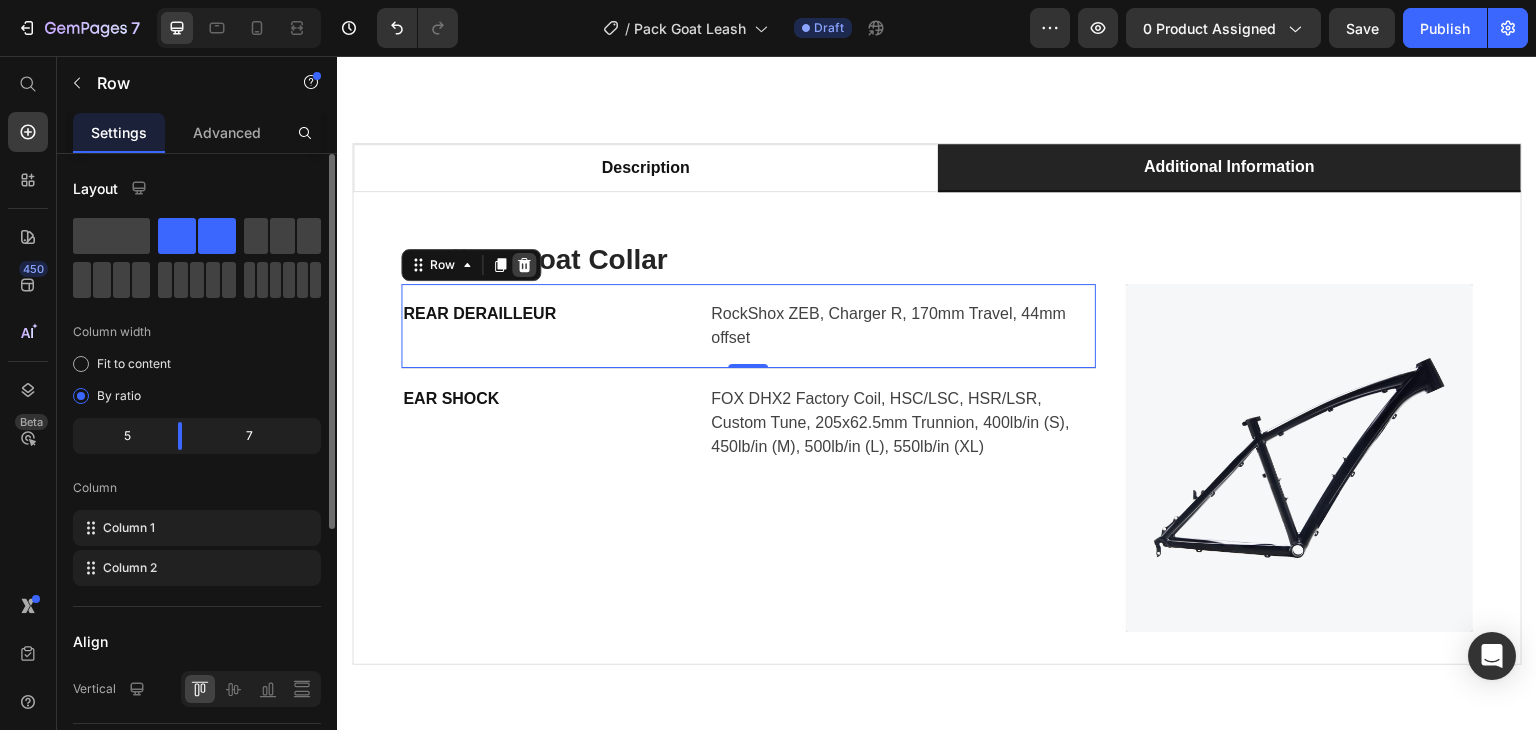 click 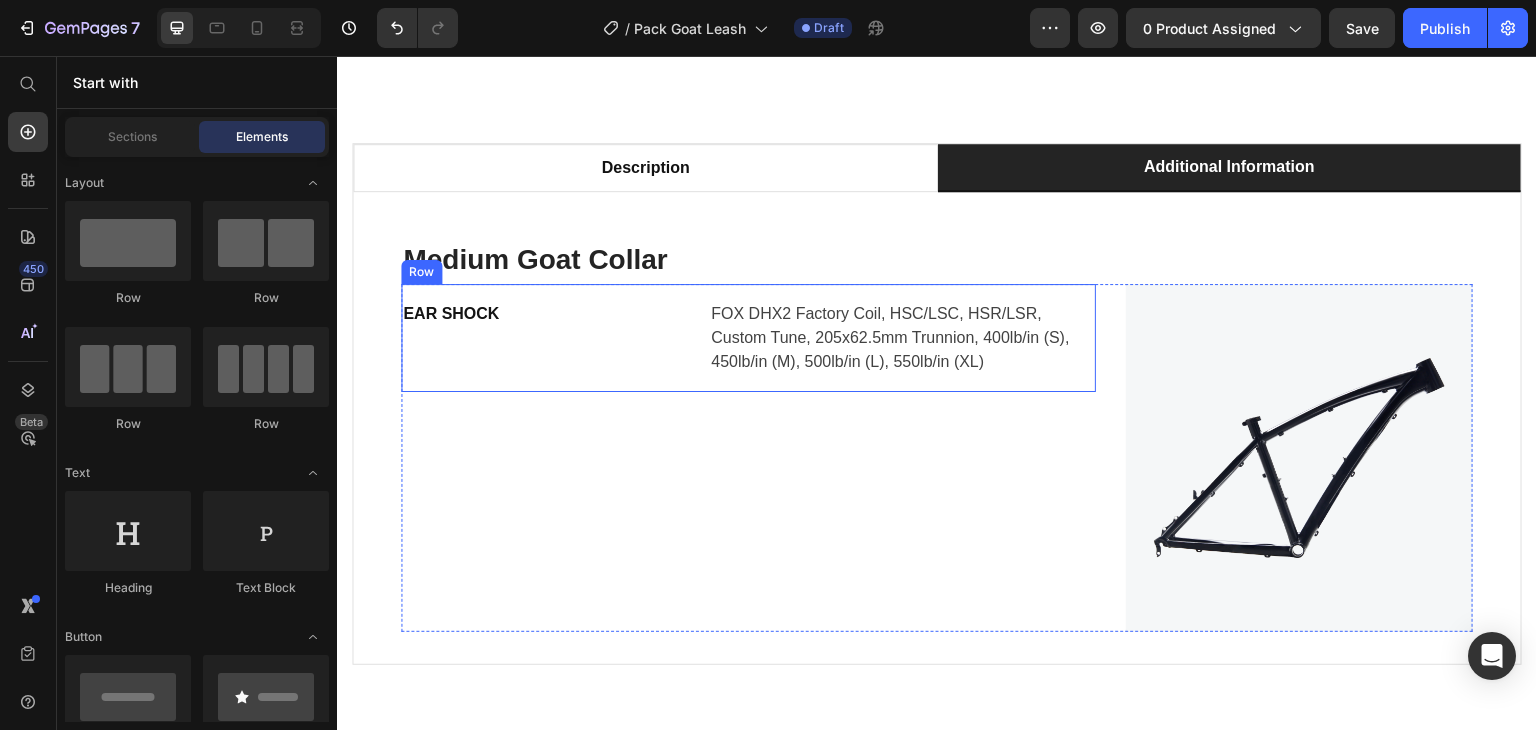 click on "Medium Goat Collar Heading EAR SHOCK Text block FOX DHX2 Factory Coil, HSC/LSC, HSR/LSR, Custom Tune, 205x62.5mm Trunnion, 400lb/in (S), 450lb/in (M), 500lb/in (L), 550lb/in (XL) Text block Row Image Row" at bounding box center (937, 436) 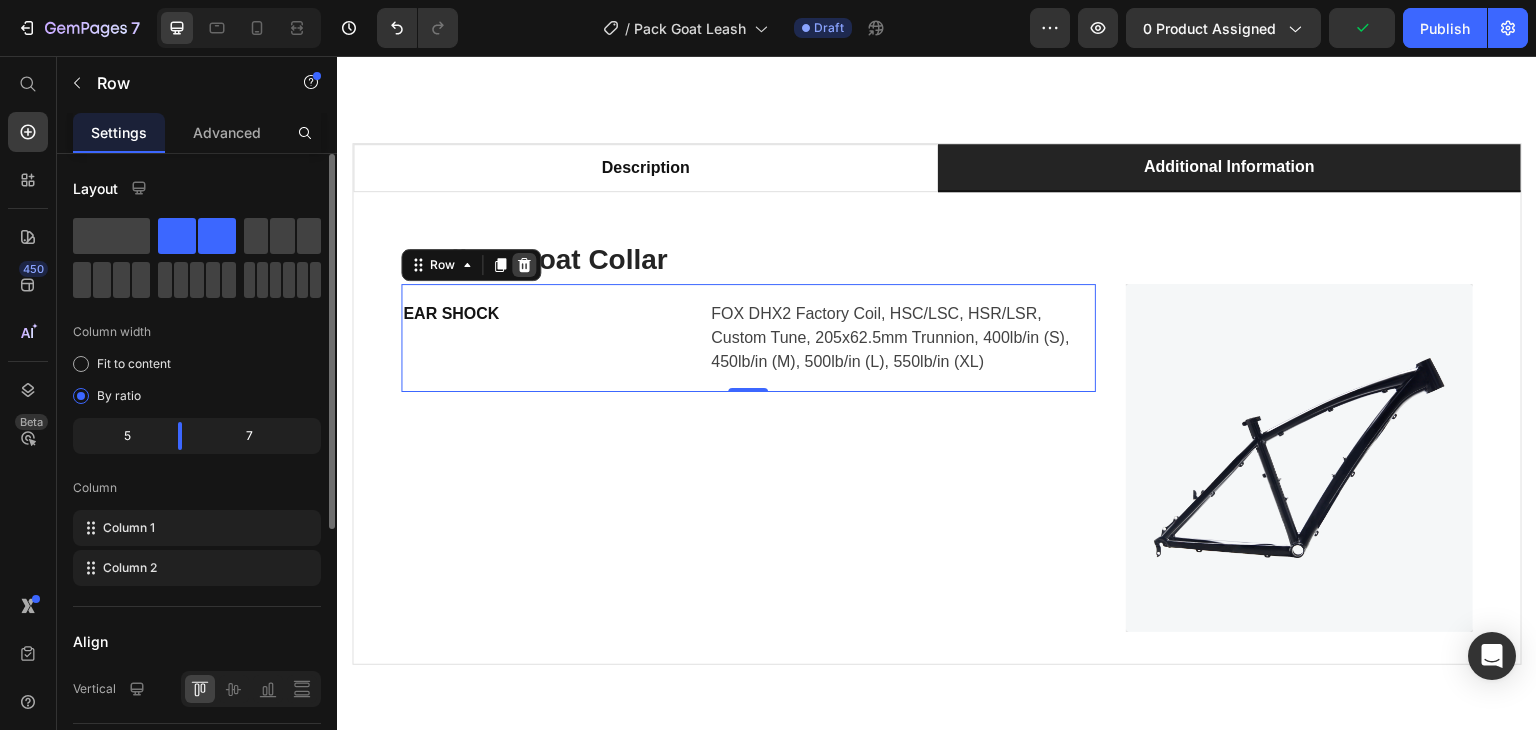 click 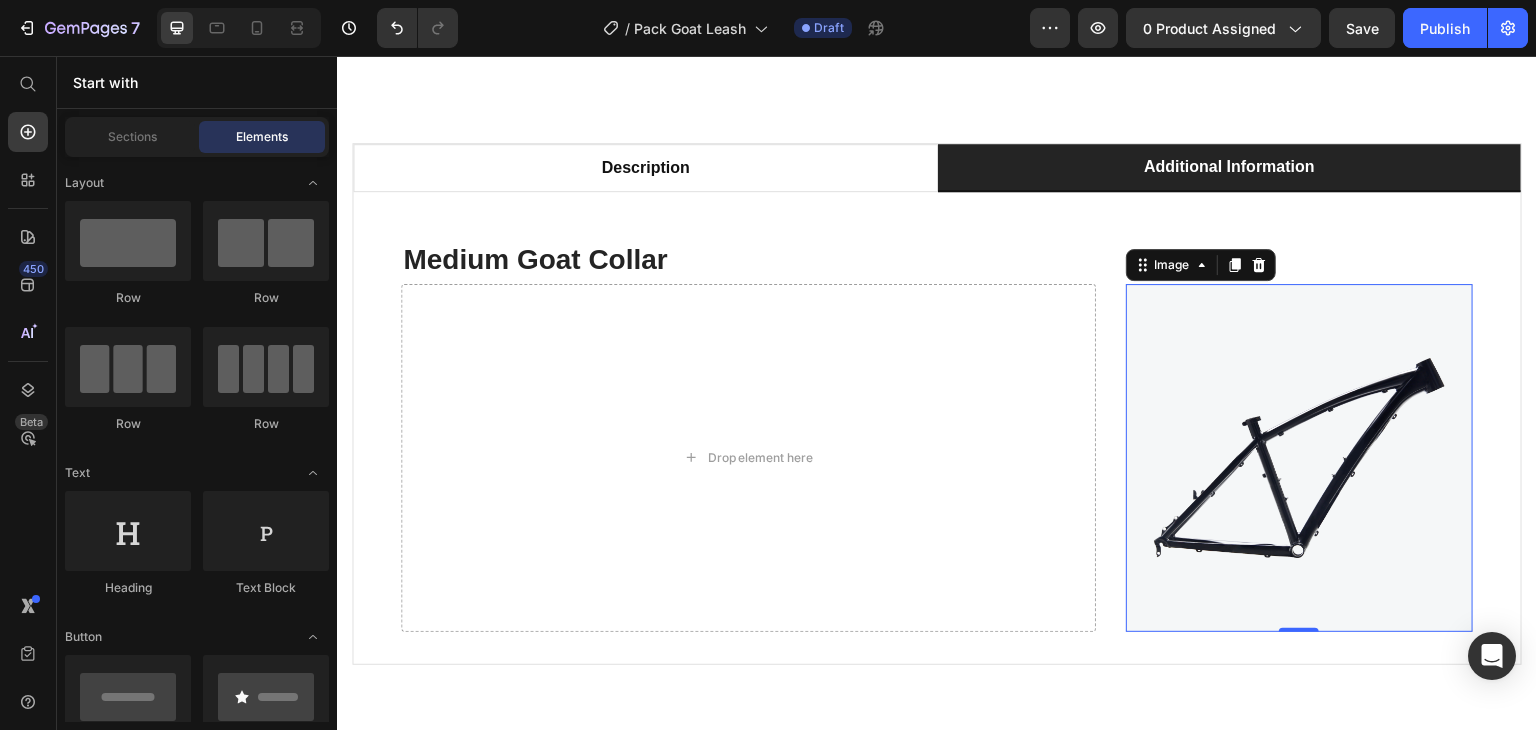 click on "Image   0" at bounding box center [1299, 457] 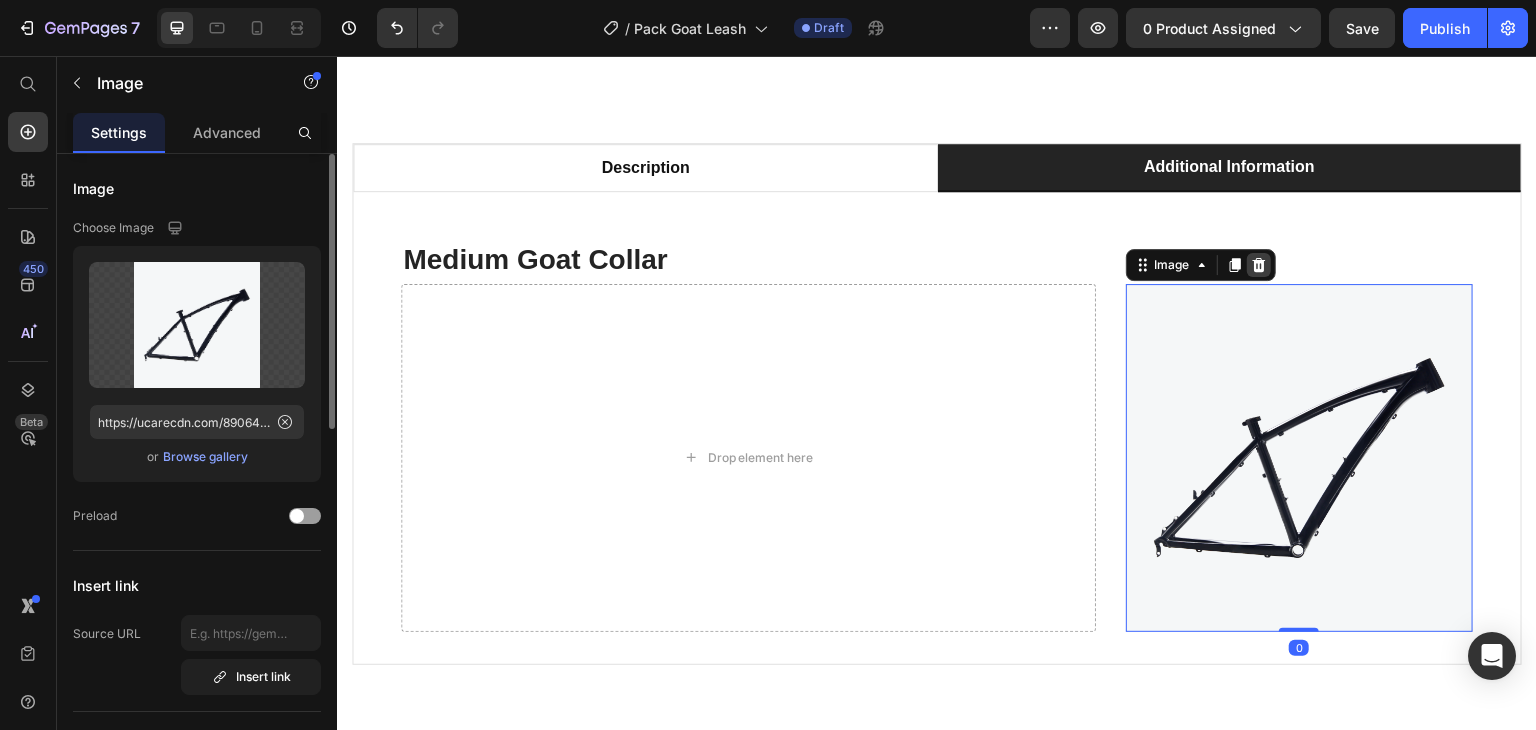 click 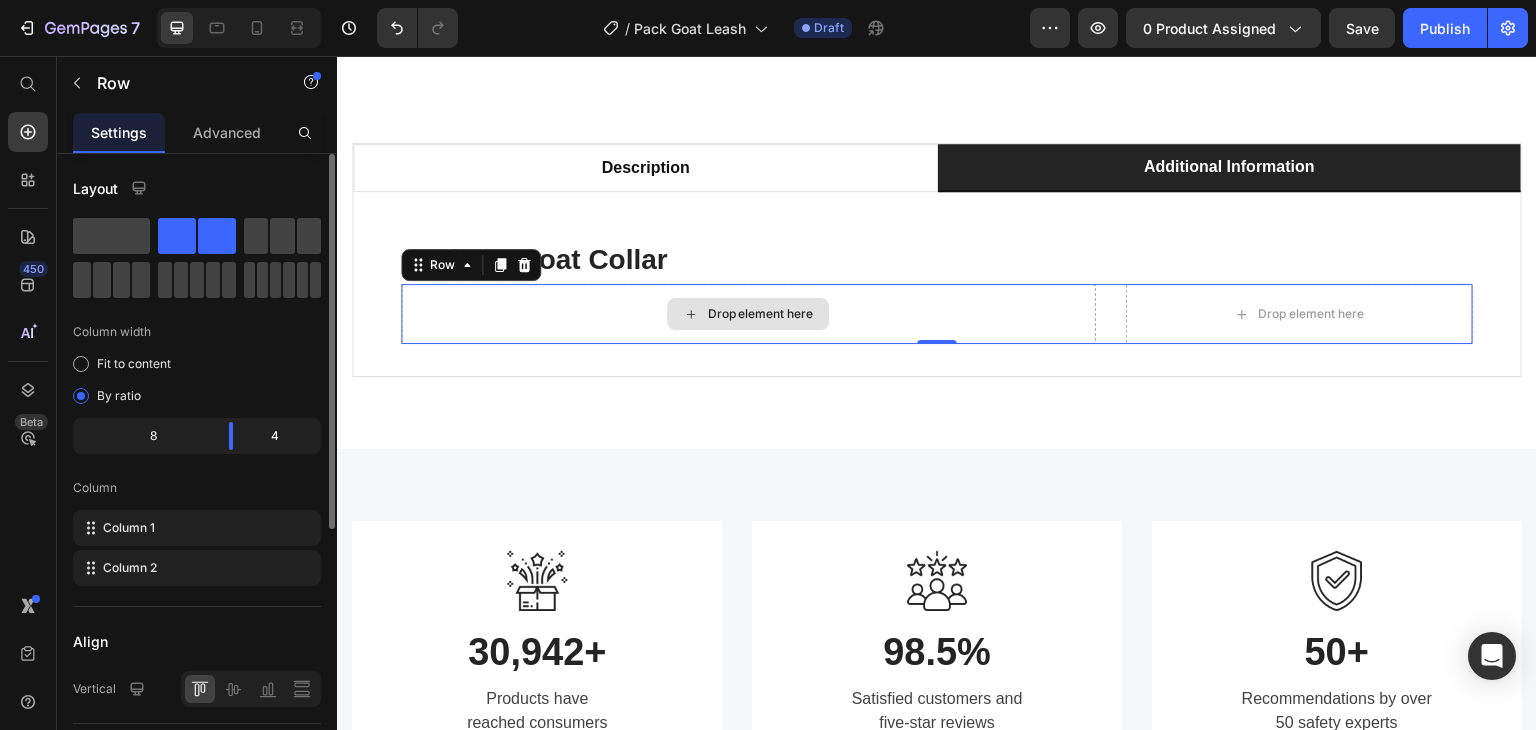 click on "Drop element here" at bounding box center (748, 314) 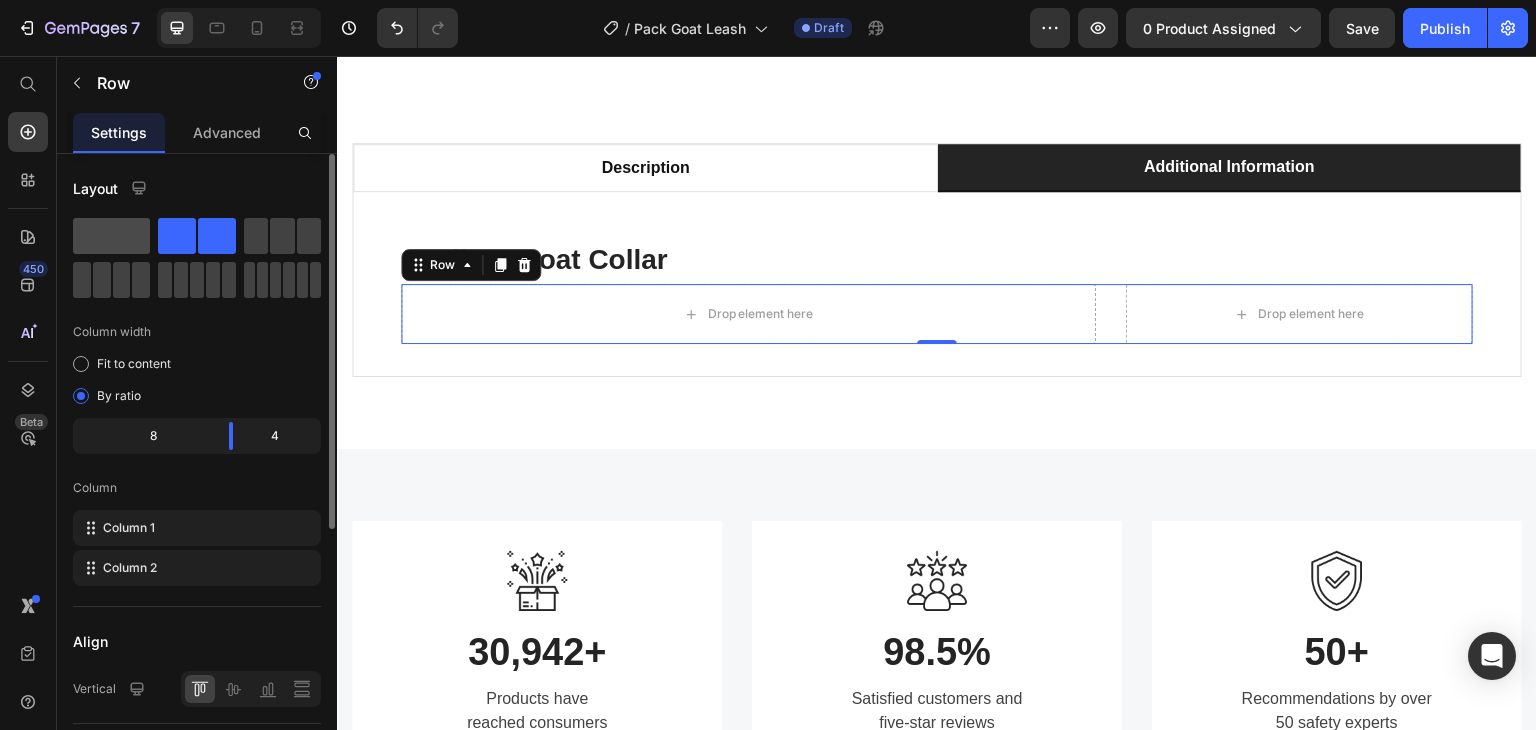 click 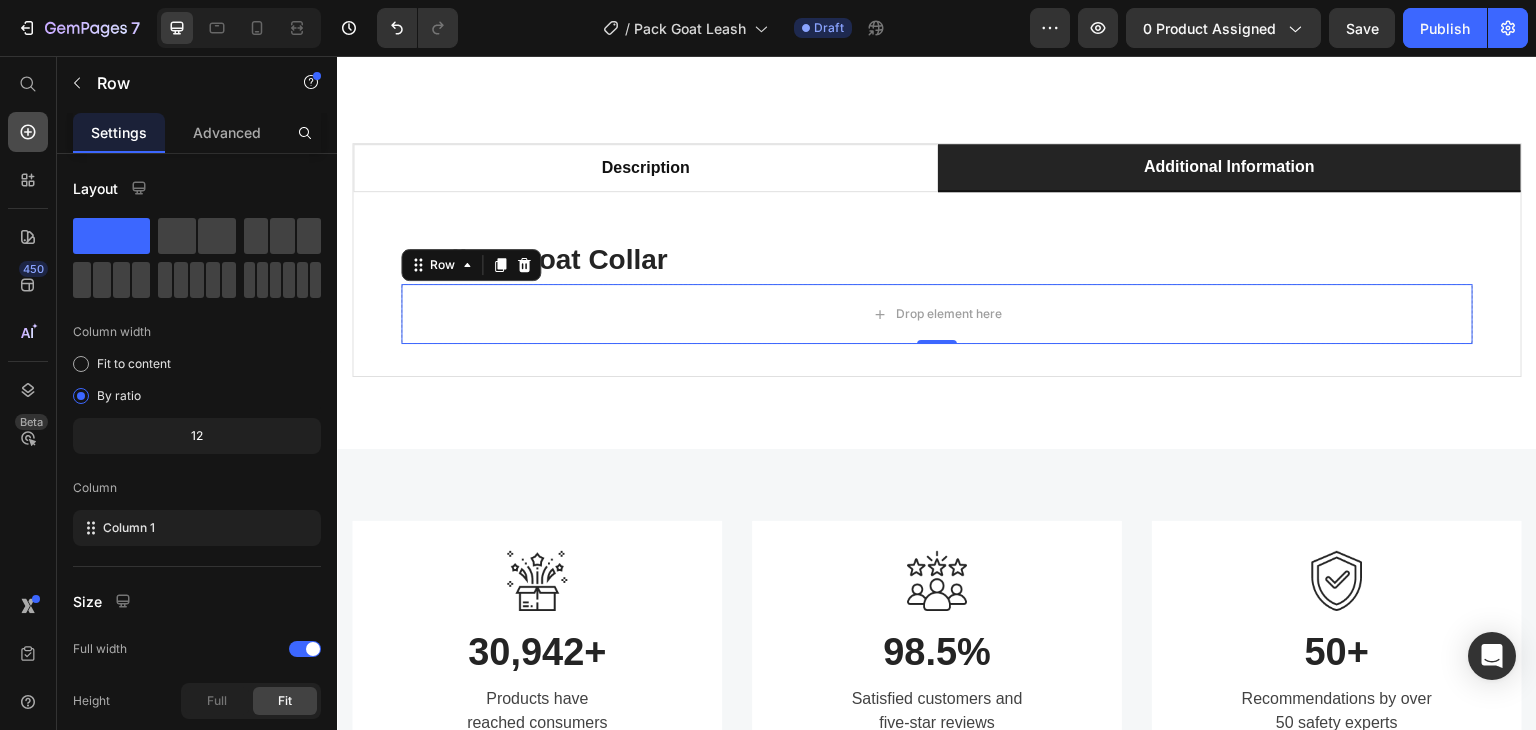 click 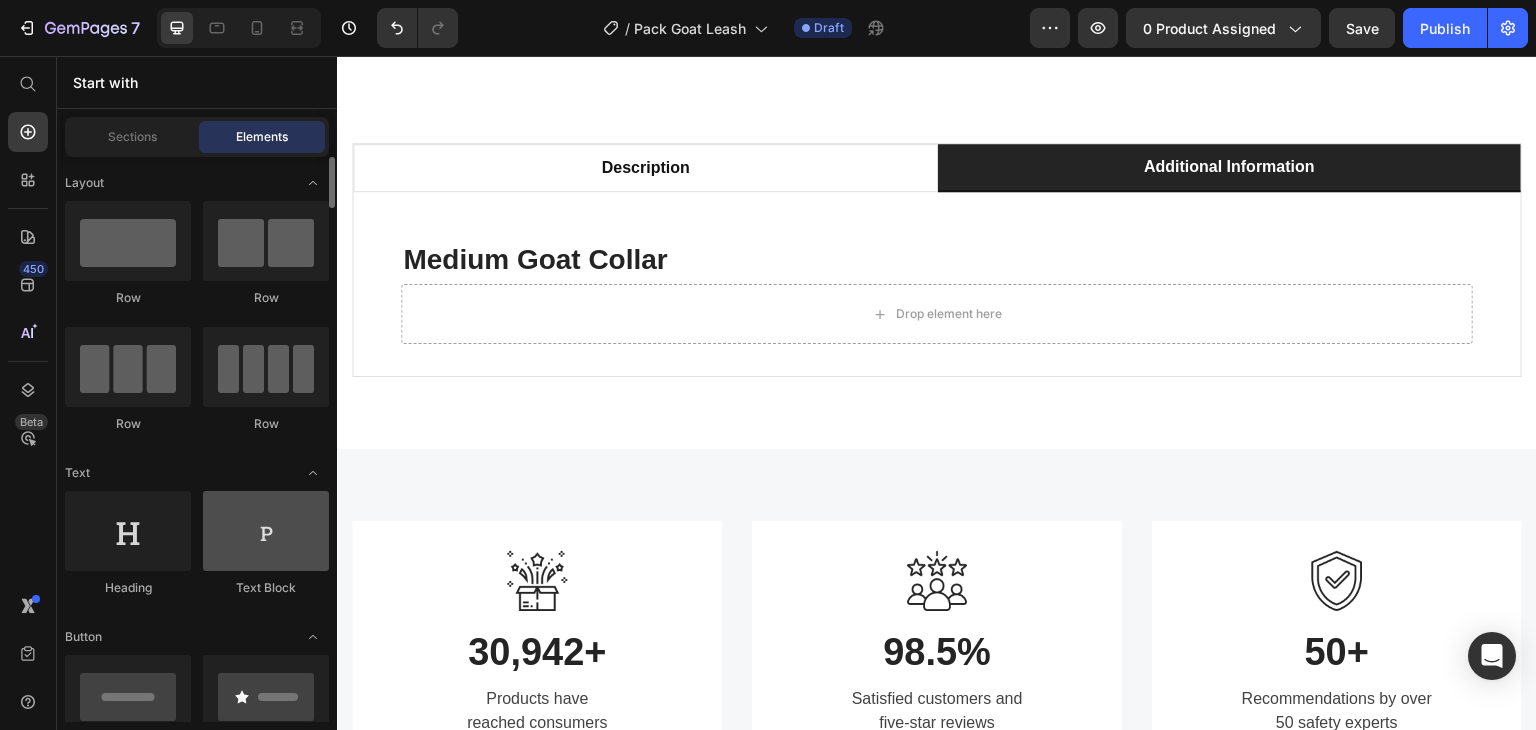 scroll, scrollTop: 100, scrollLeft: 0, axis: vertical 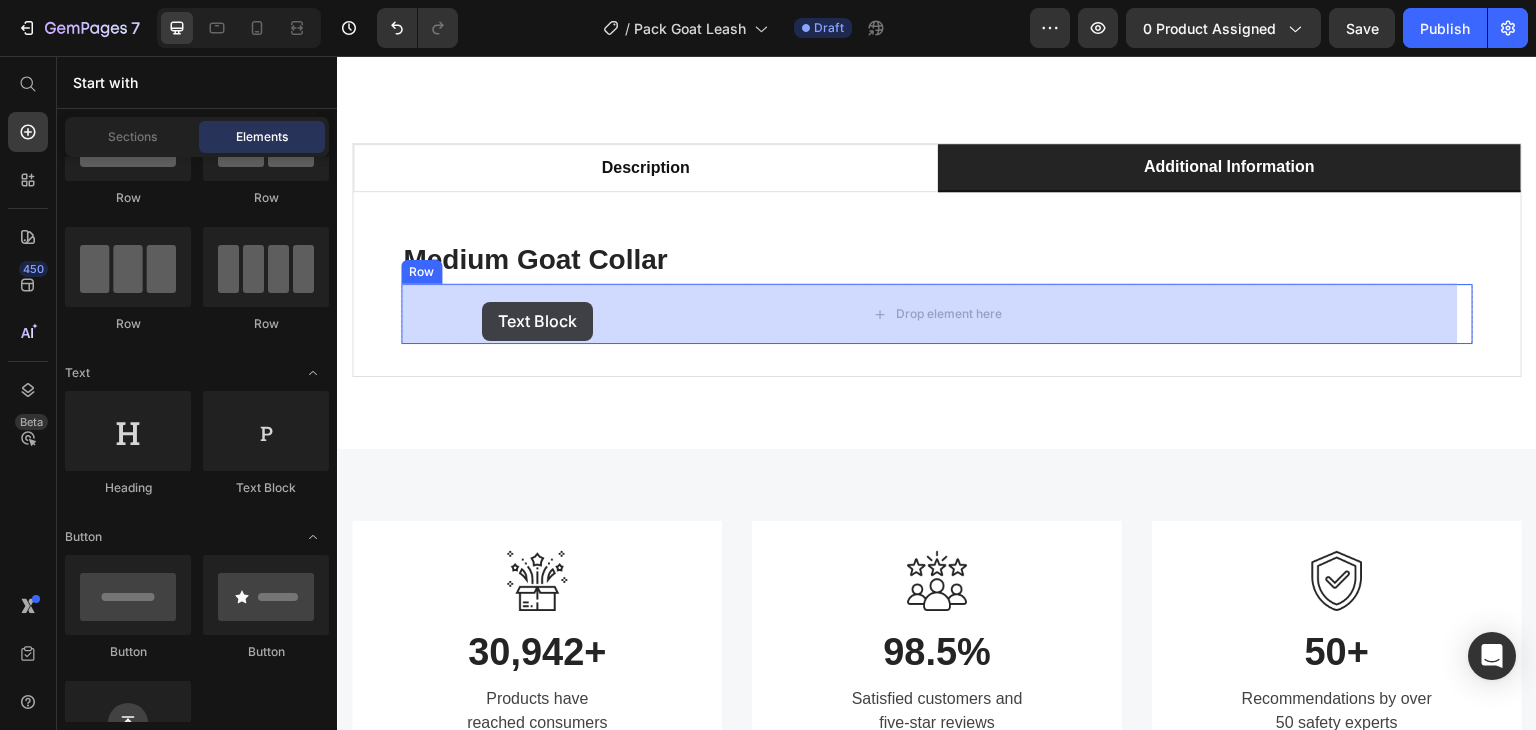 drag, startPoint x: 605, startPoint y: 498, endPoint x: 482, endPoint y: 302, distance: 231.39792 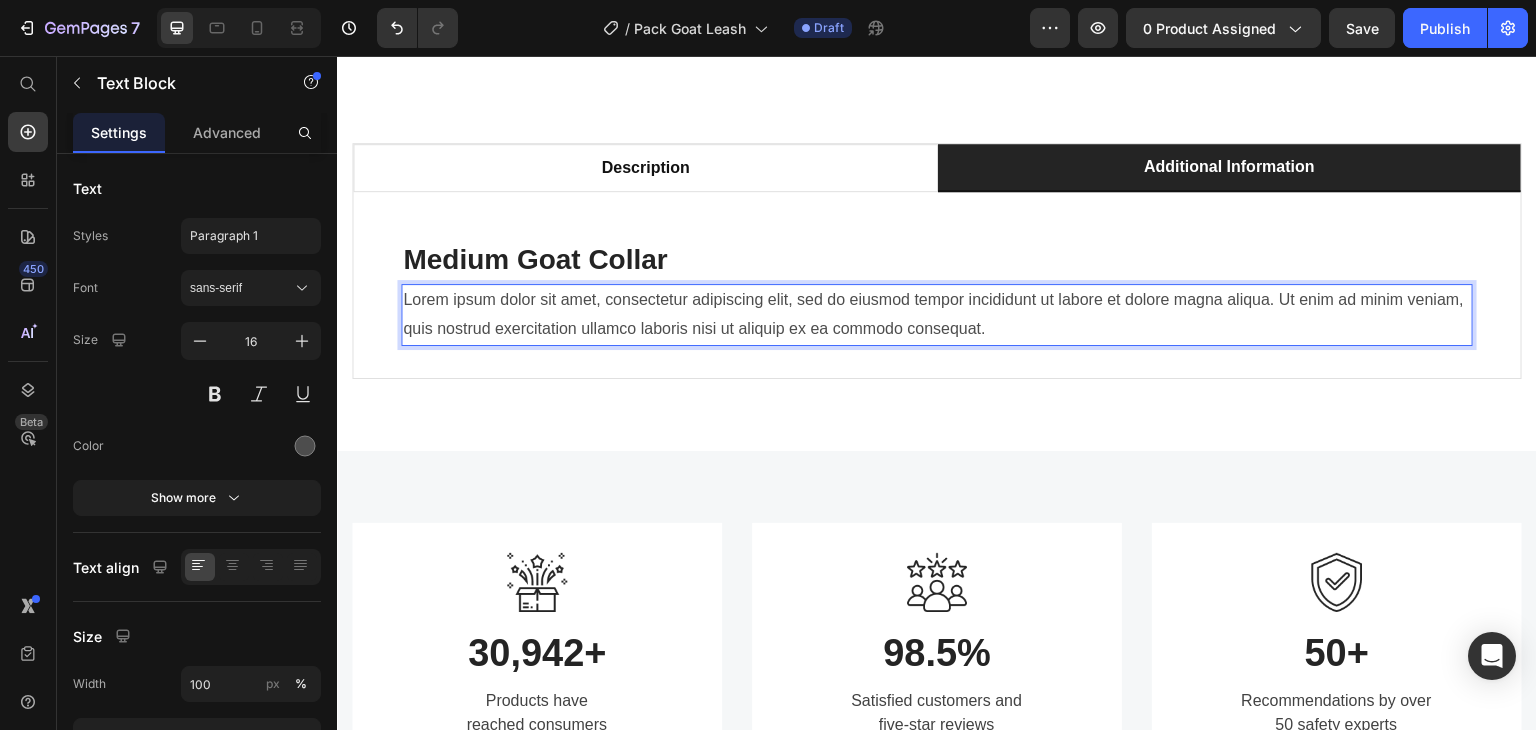 click on "Lorem ipsum dolor sit amet, consectetur adipiscing elit, sed do eiusmod tempor incididunt ut labore et dolore magna aliqua. Ut enim ad minim veniam, quis nostrud exercitation ullamco laboris nisi ut aliquip ex ea commodo consequat." at bounding box center [937, 315] 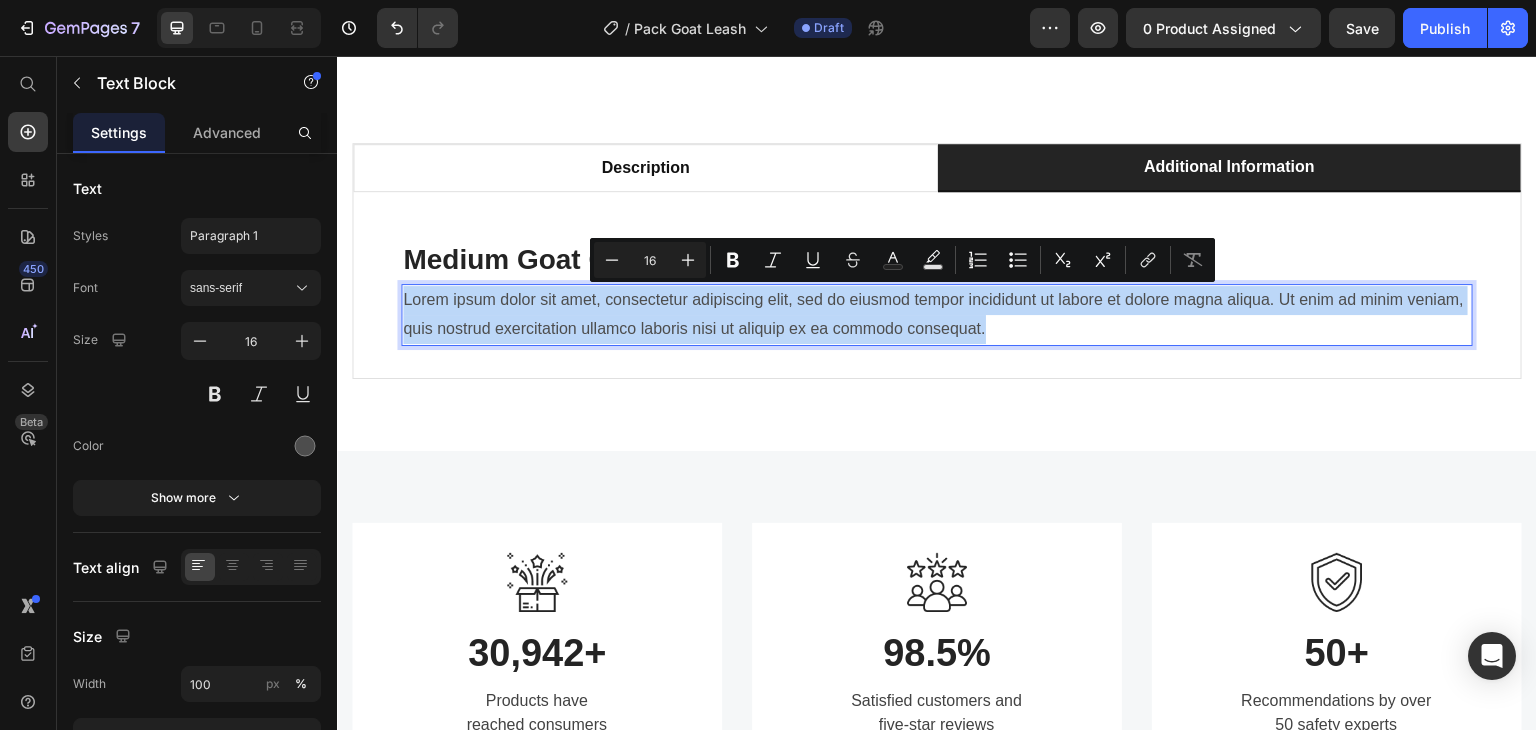 drag, startPoint x: 1054, startPoint y: 330, endPoint x: 401, endPoint y: 300, distance: 653.6888 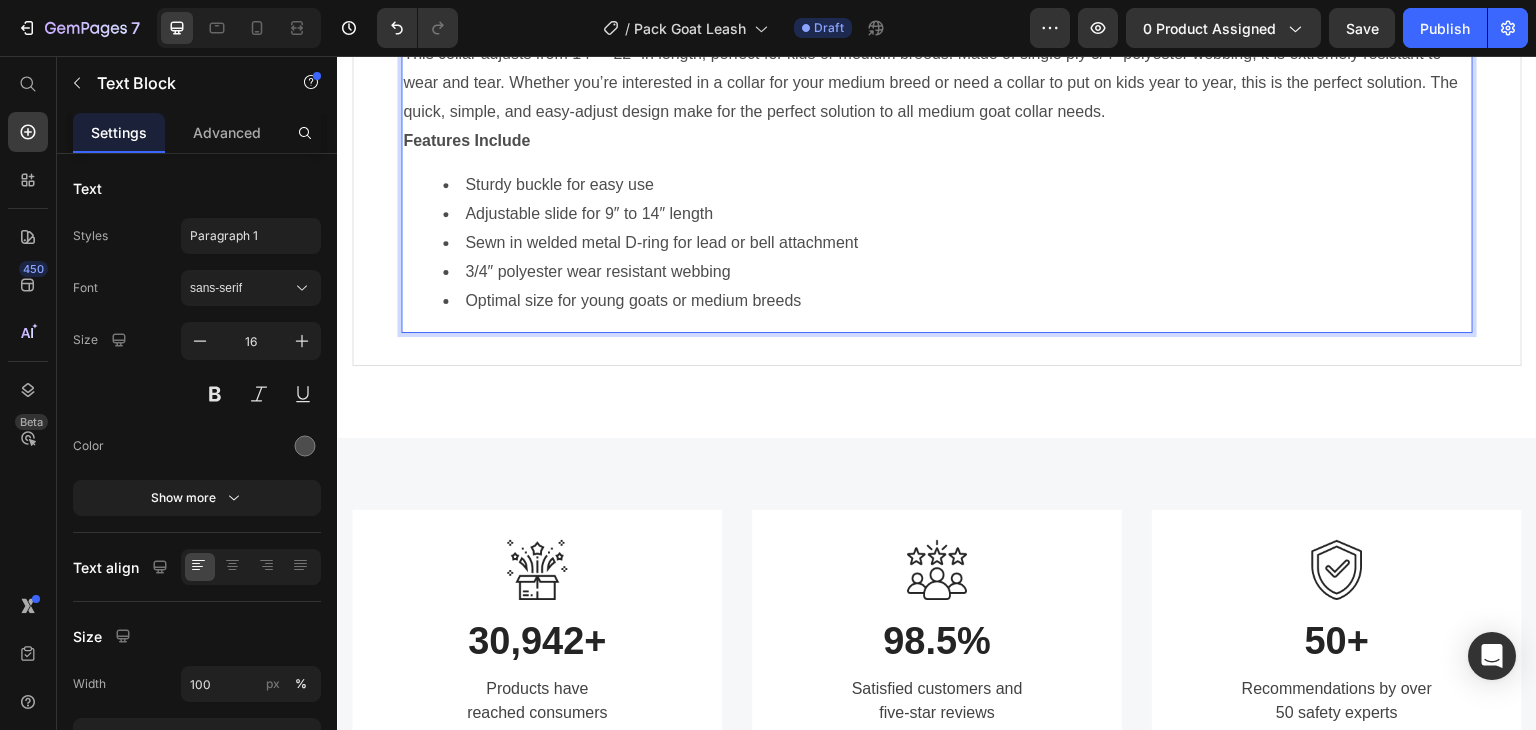 scroll, scrollTop: 1499, scrollLeft: 0, axis: vertical 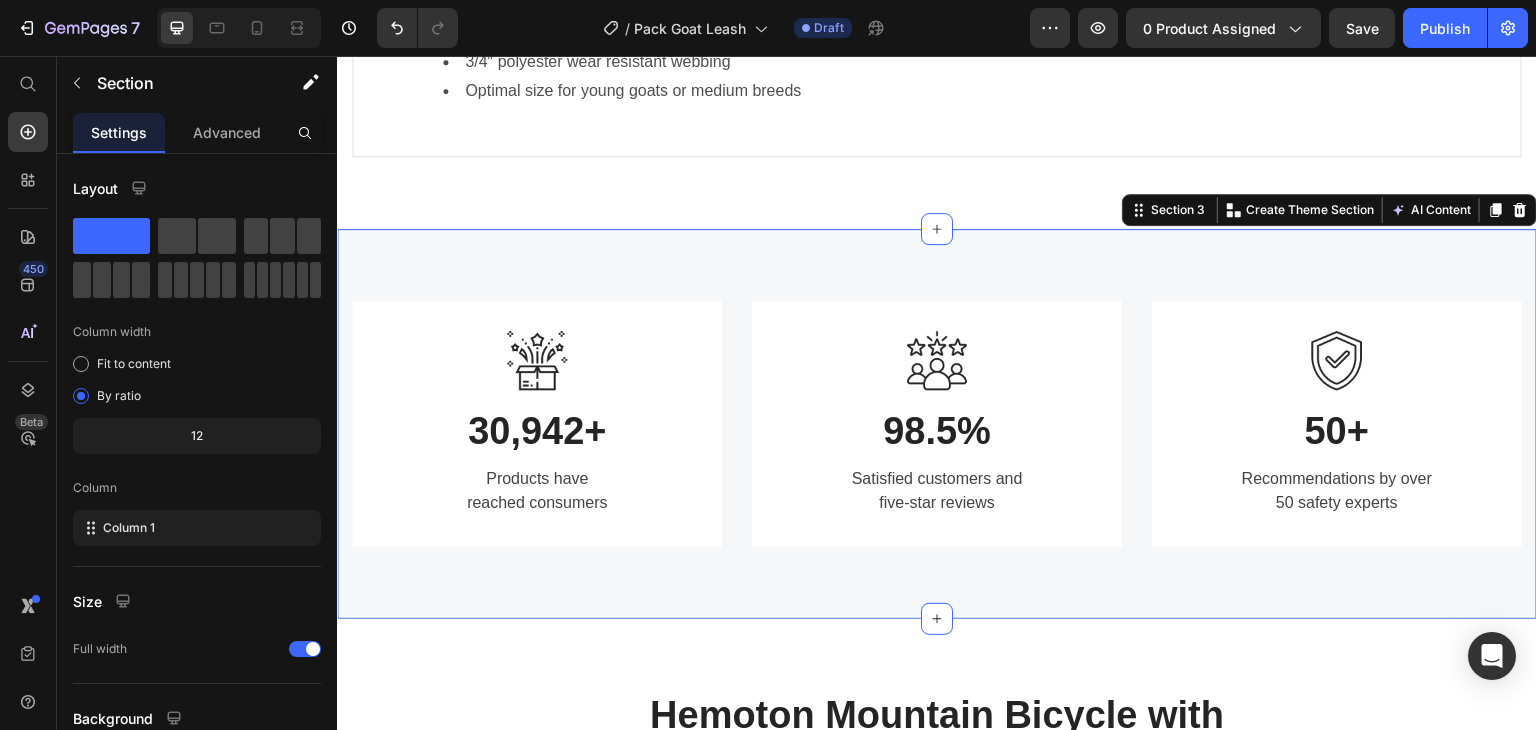 click on "Image 30,942+ Heading Products have reached consumers Text block Row Image 98.5% Heading Satisfied customers and five-star reviews Text block Row Image 50+ Heading Recommendations by over 50 safety experts Text block Row Row Section 3   You can create reusable sections Create Theme Section AI Content Write with GemAI What would you like to describe here? Tone and Voice Persuasive Product Getting products... Show more Generate" at bounding box center (937, 424) 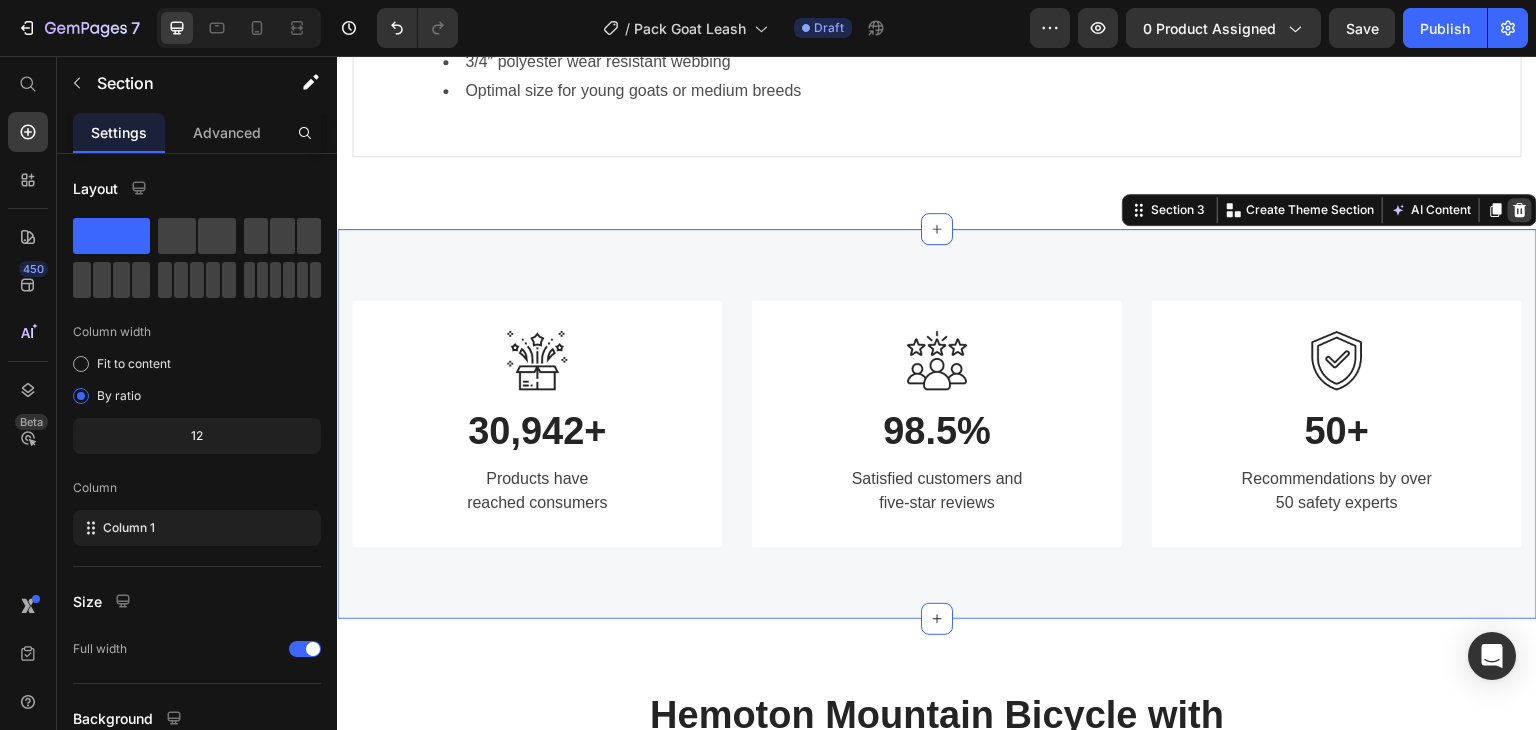 click 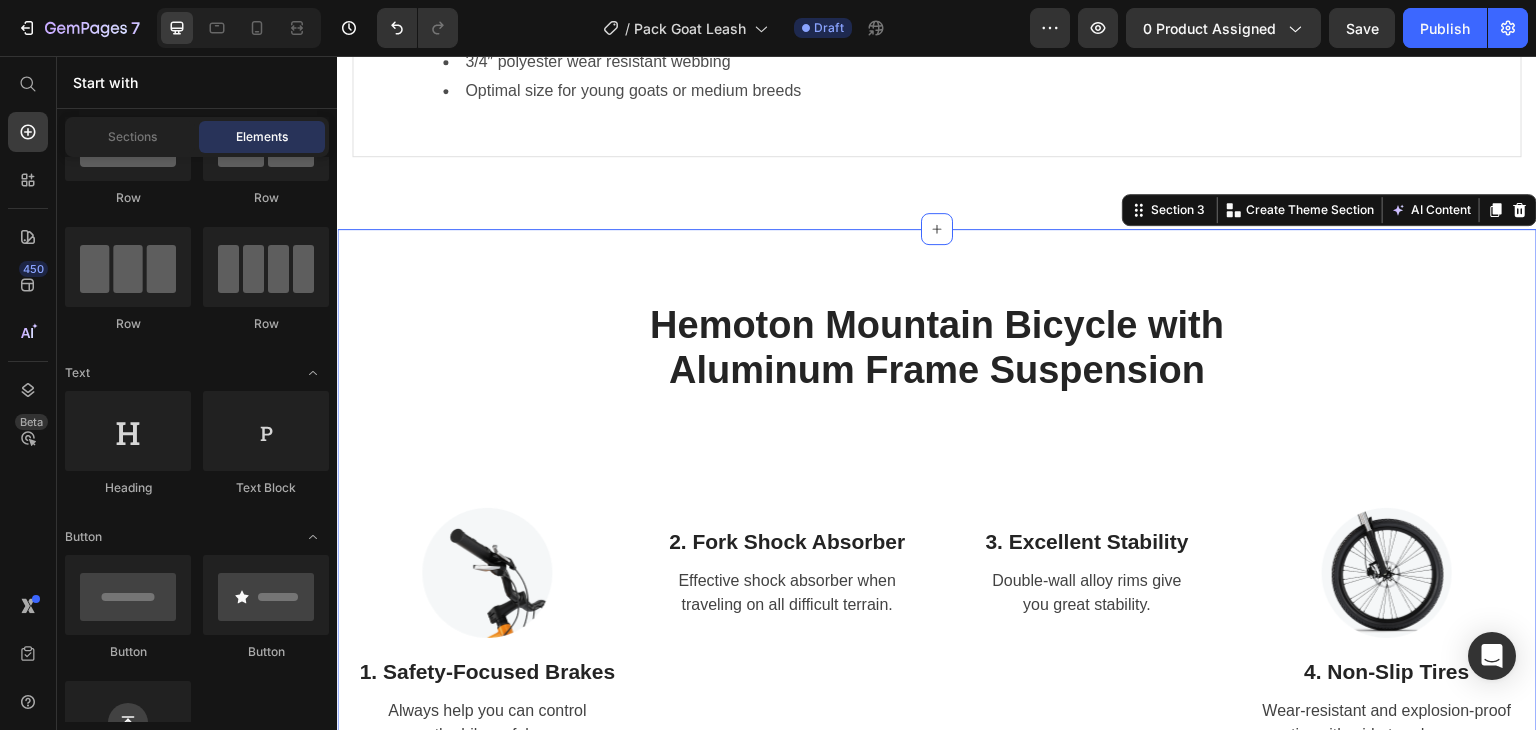 click on "Hemoton Mountain Bicycle with Aluminum Frame Suspension Heading Image Row Image 1. Safety-Focused Brakes Heading Always help you can control the bike safely. Text block Row Image 2. Fork Shock Absorber Heading Effective shock absorber when traveling on all difficult terrain. Text block Row Image 3. Excellent Stability Heading Double-wall alloy rims give you great stability. Text block Row Image 4. Non-Slip Tires Heading Wear-resistant and explosion-proof tire with wide tread groove. Text block Row Row Section 3   You can create reusable sections Create Theme Section AI Content Write with GemAI What would you like to describe here? Tone and Voice Persuasive Product Medium Goat Collar Show more Generate" at bounding box center [937, 710] 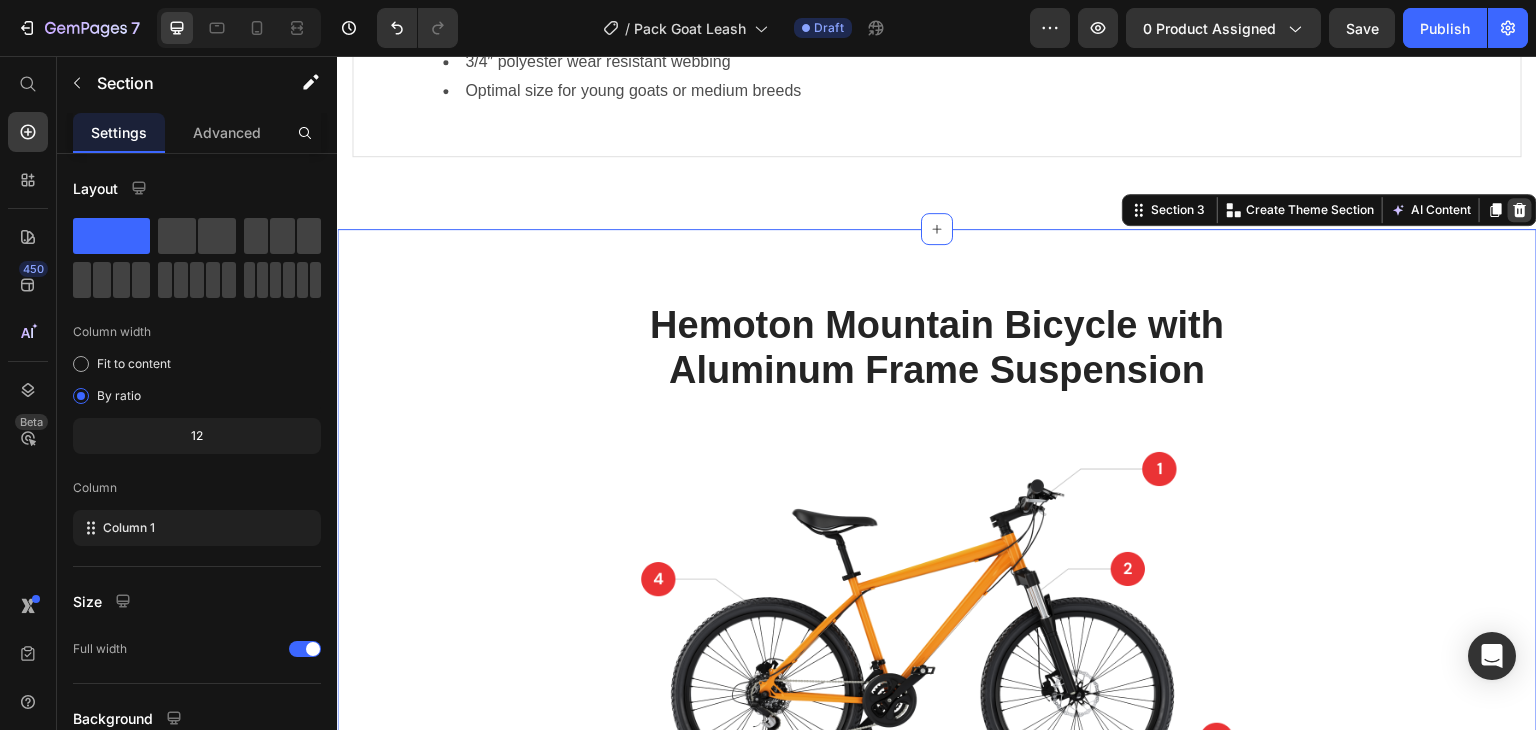 click 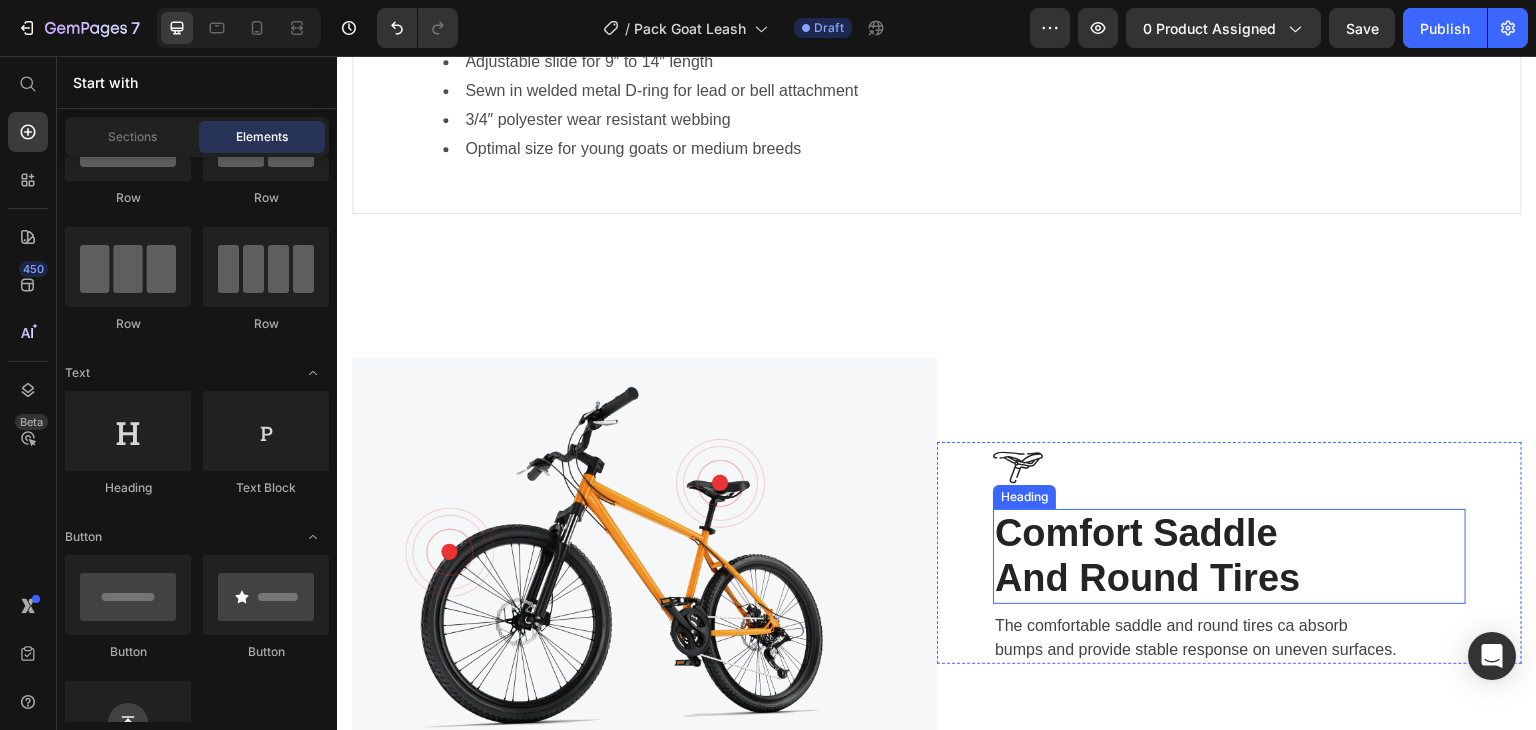 scroll, scrollTop: 1199, scrollLeft: 0, axis: vertical 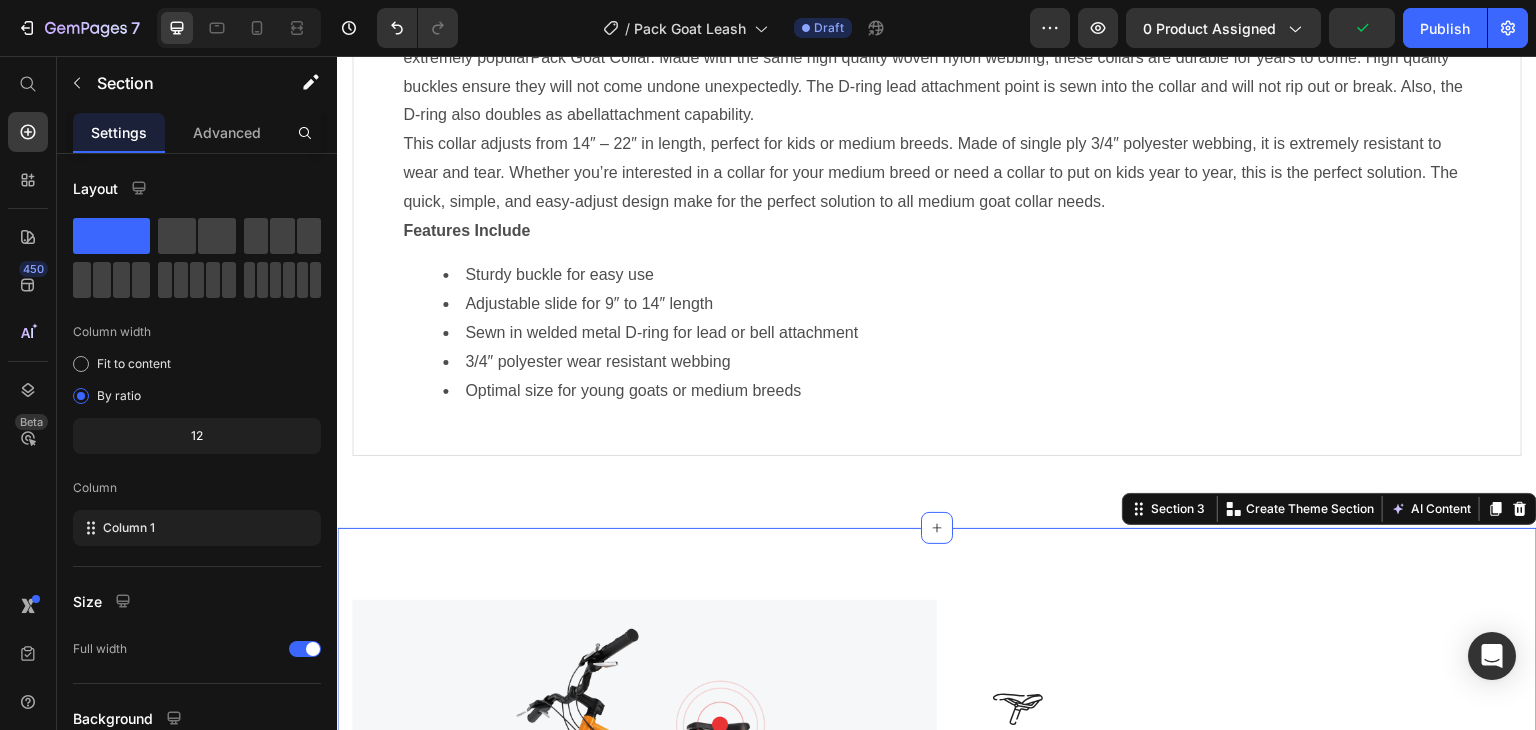 click on "Product Images Medium Goat Collar (P) Title                Icon                Icon                Icon                Icon                Icon Icon List Hoz (129 reviews) Text block Row $18.99 (P) Price $0.00 (P) Price                Title Line - 0% OFF (P) Tag Row Row The medium goat collar is perfect for medium goat breeds and goats about 30lbs to 50lbs.  This collar adjusts from 14″ – 22″ in length.
Features Include
Sturdy buckle for easy use
Adjustable slide for 9″ to 14″ length
Sewn in welded metal D-ring for lead or bell attachment
3/4″ polyester wear resistant webbing
Optimal size for young goats or medium breeds
(P) Description Color: Orange Orange Orange Purple Purple (P) Variants & Swatches 1 Product Quantity add to cart (P) Cart Button Row Buy Now (P) Cart Button Product Row Section 1 Description Additional Information Specifications Heading                Title Line BRAND Text block Hemoton (USA) Text block Row COLOR Text block Black / Green / Yellow / Blue Text block" at bounding box center (937, 1977) 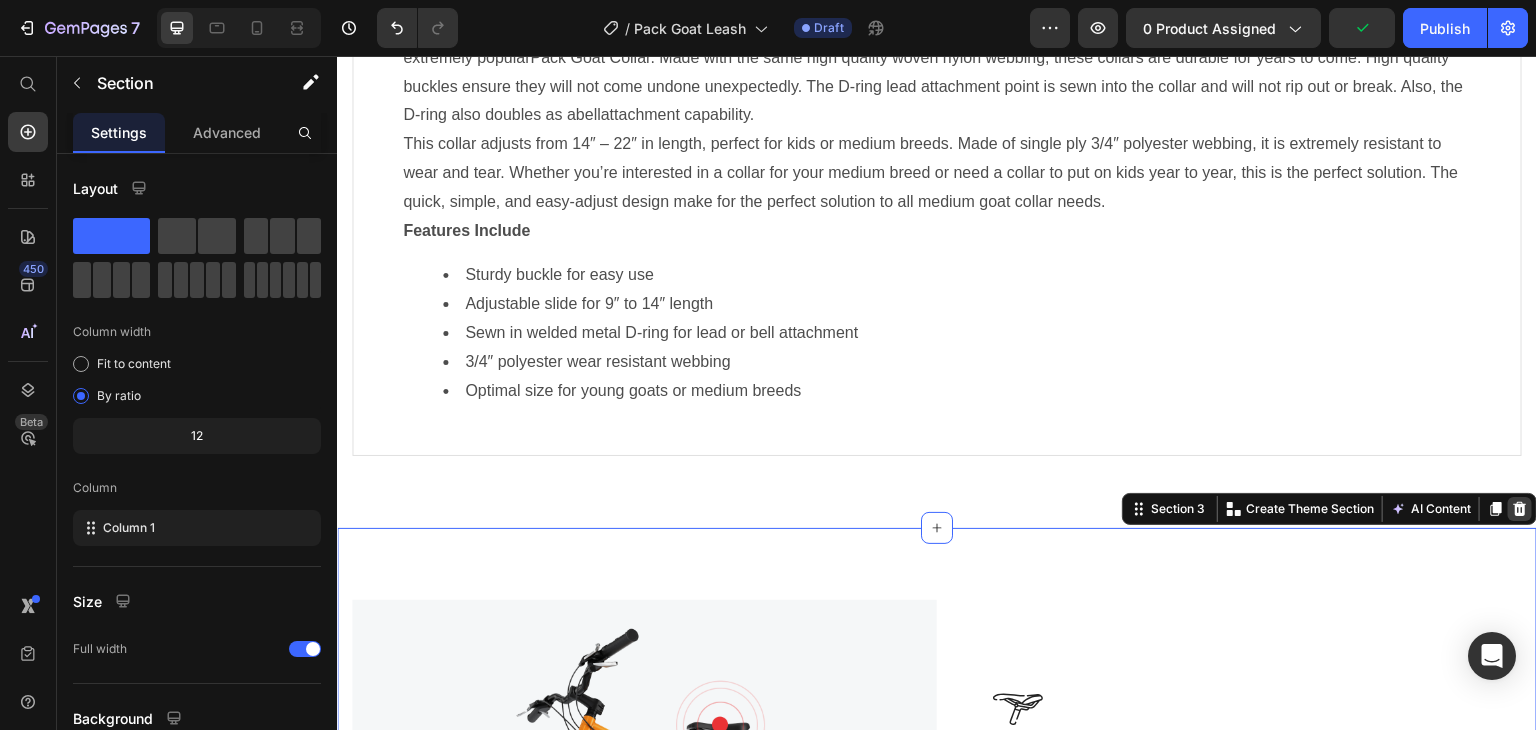 click 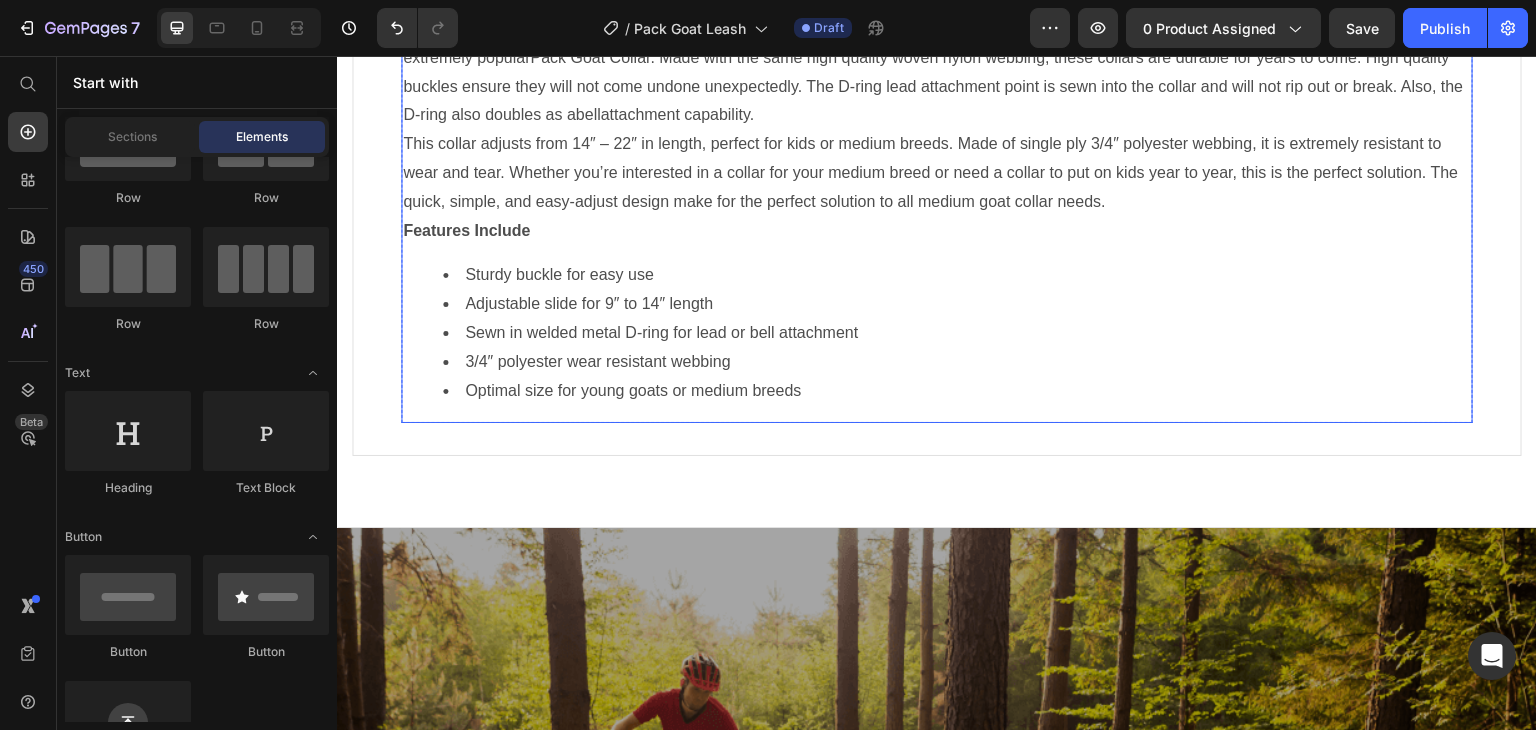 scroll, scrollTop: 1499, scrollLeft: 0, axis: vertical 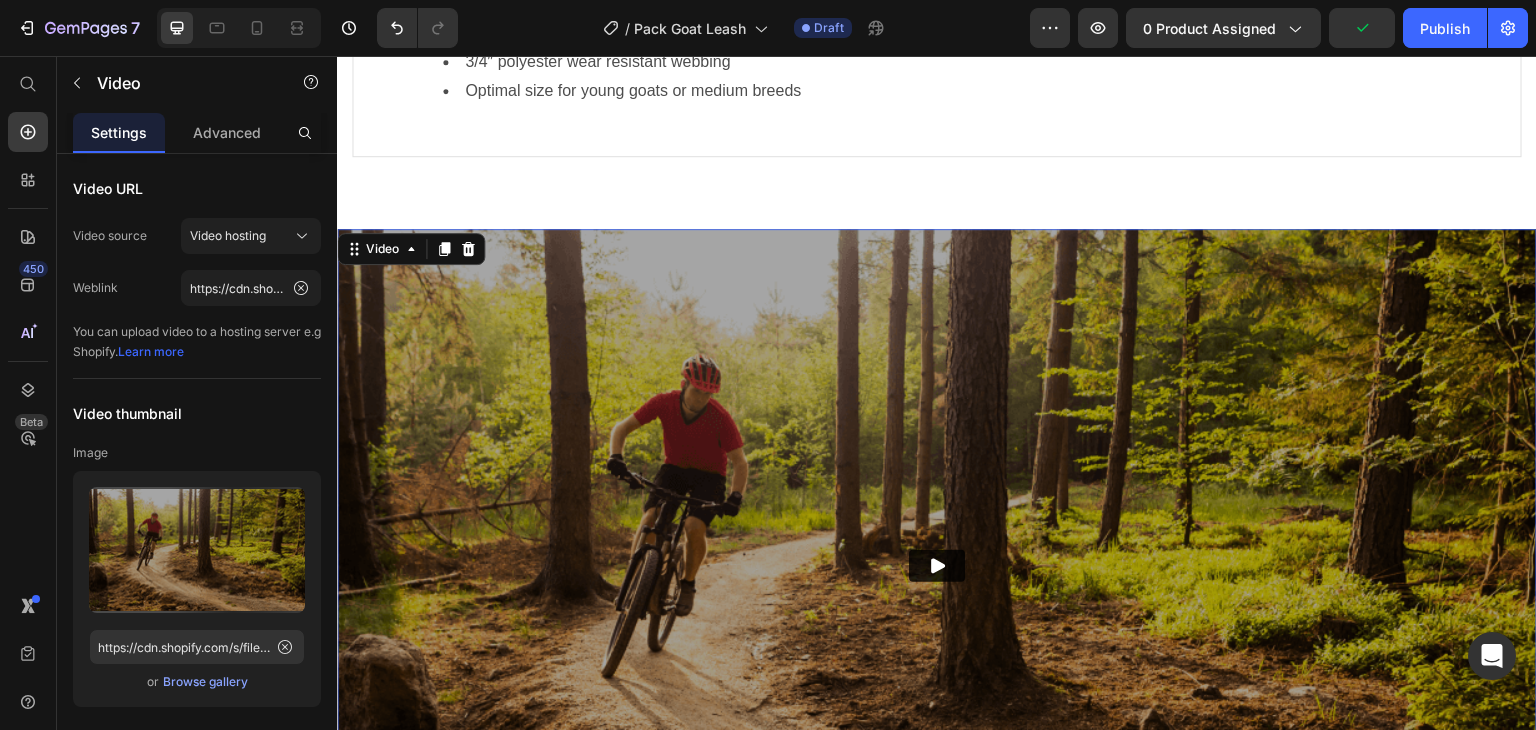 click at bounding box center [937, 566] 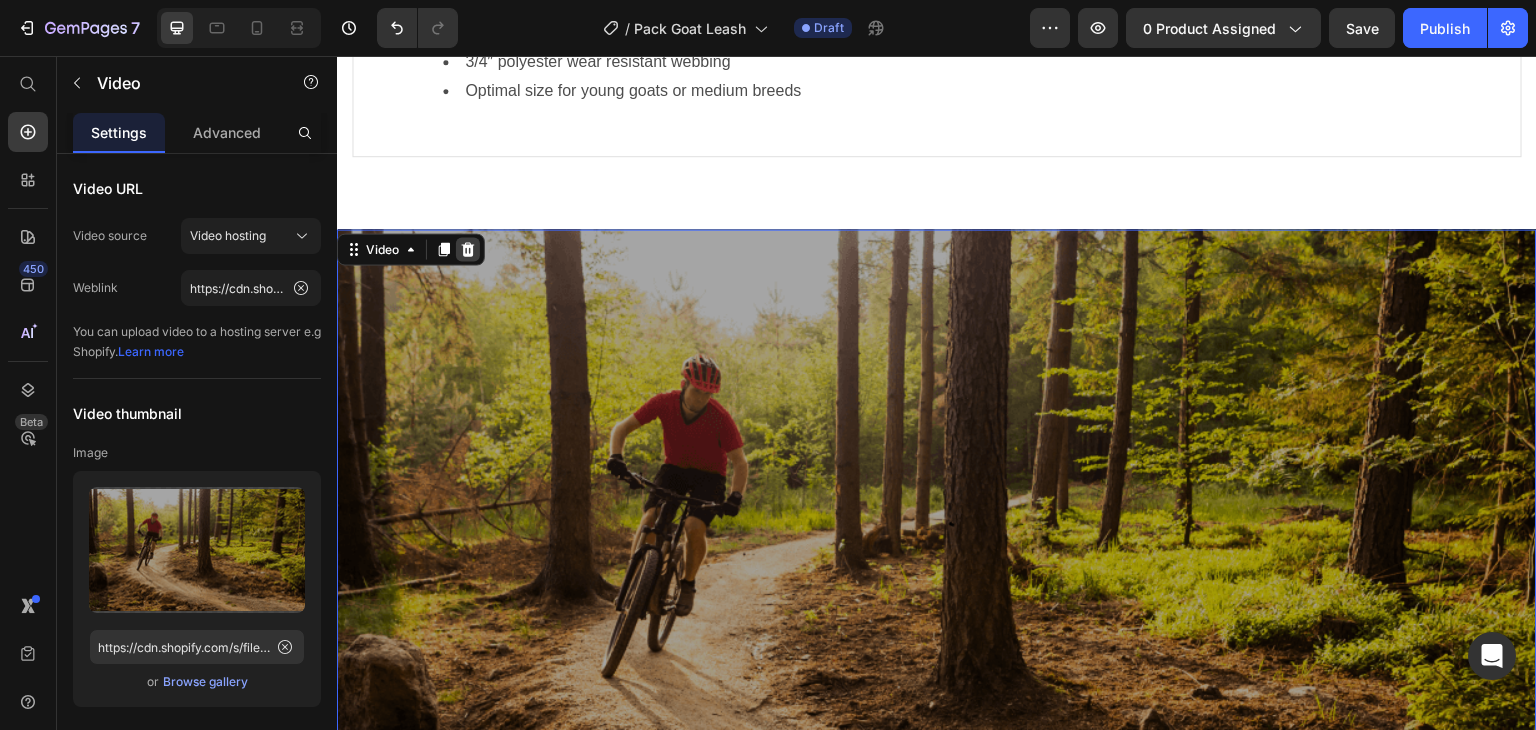click at bounding box center [468, 249] 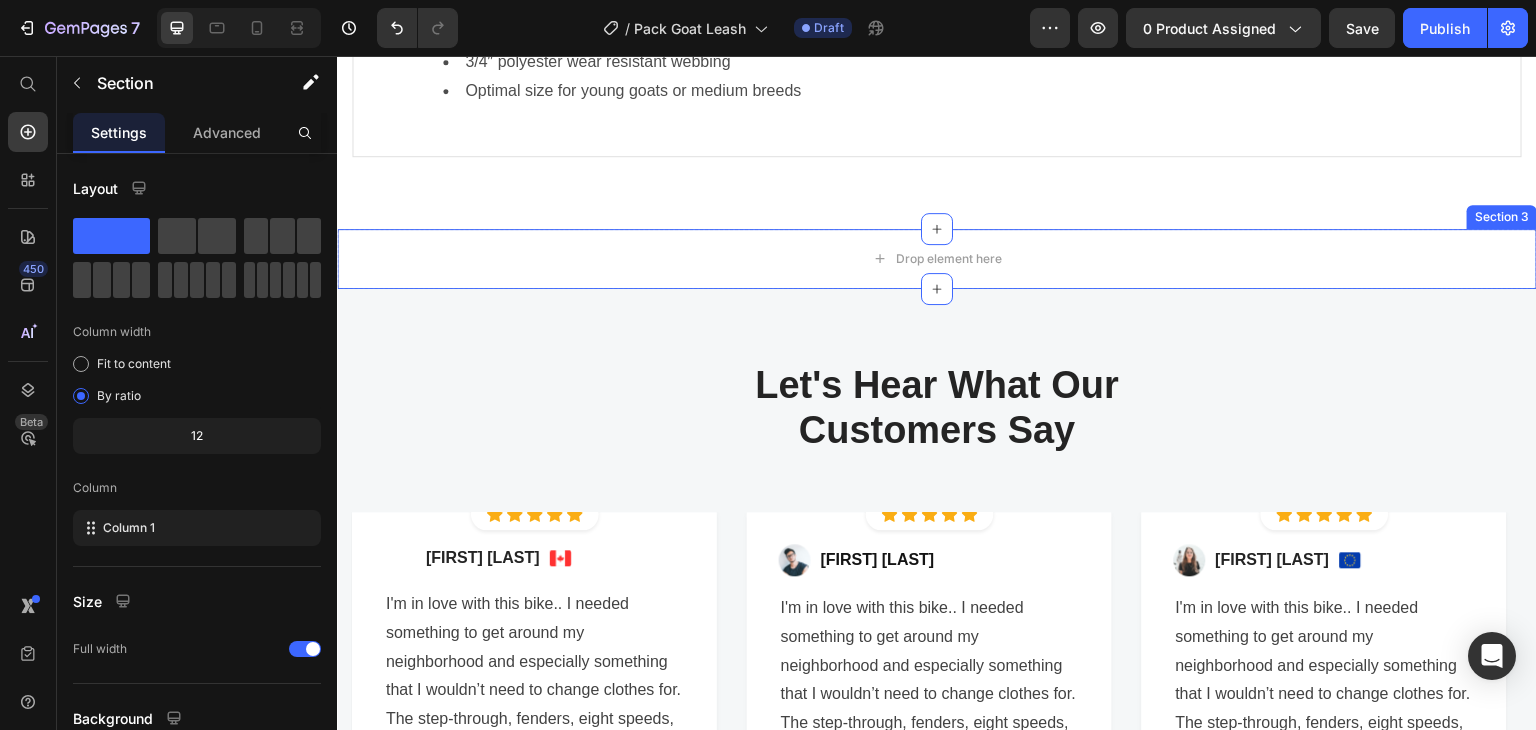click on "Drop element here Section 3" at bounding box center [937, 259] 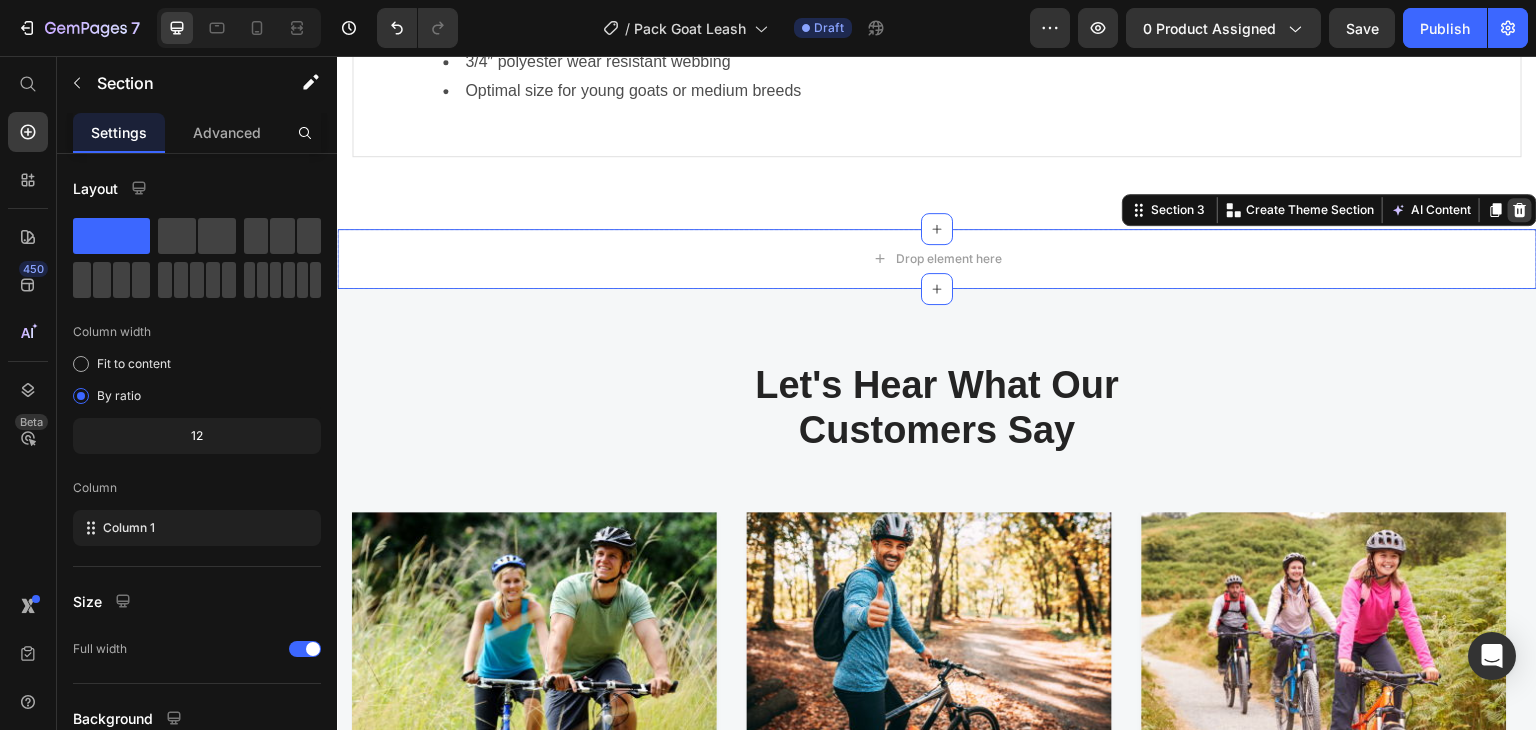 click 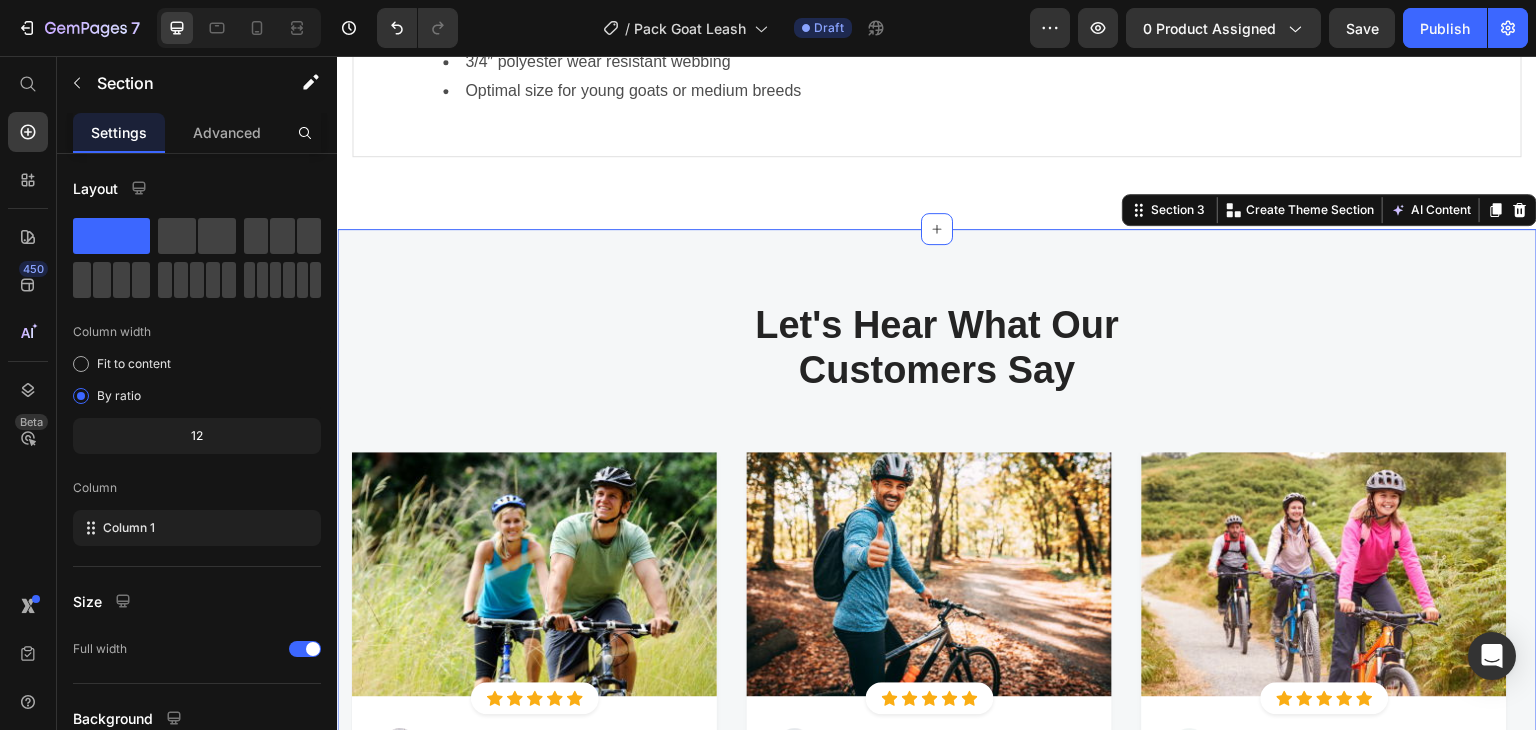click on "Description Additional Information Specifications Heading                Title Line BRAND Text block Hemoton (USA) Text block Row COLOR Text block Black / Green / Yellow / Blue Text block Row GENDER Text block Unisex Text block Row MANUFACTURER PART NUMBER Text block 8560423 Text block Row MANUFACTURER Text block HEMOTON Text block Row MANUFACTURER Text block (L x W x H) 55.12 x 7.09 x 29.53 Inches Text block Row Image Row Row Medium Goat Collar Heading Medium Goat Collar The medium goat collar is perfect for medium goat breeds and goats about 30lbs to 50lbs. This medium goat collar is the smaller version of our extremely popular  Pack Goat Collar . Made with the same high quality woven nylon webbing, these collars are durable for years to come. High quality buckles ensure they will not come undone unexpectedly. The D-ring lead attachment point is sewn into the collar and will not rip out or break. Also, the D-ring also doubles as a  bell  attachment capability. Features Include Sturdy buckle for easy use Row" at bounding box center (937, 1028) 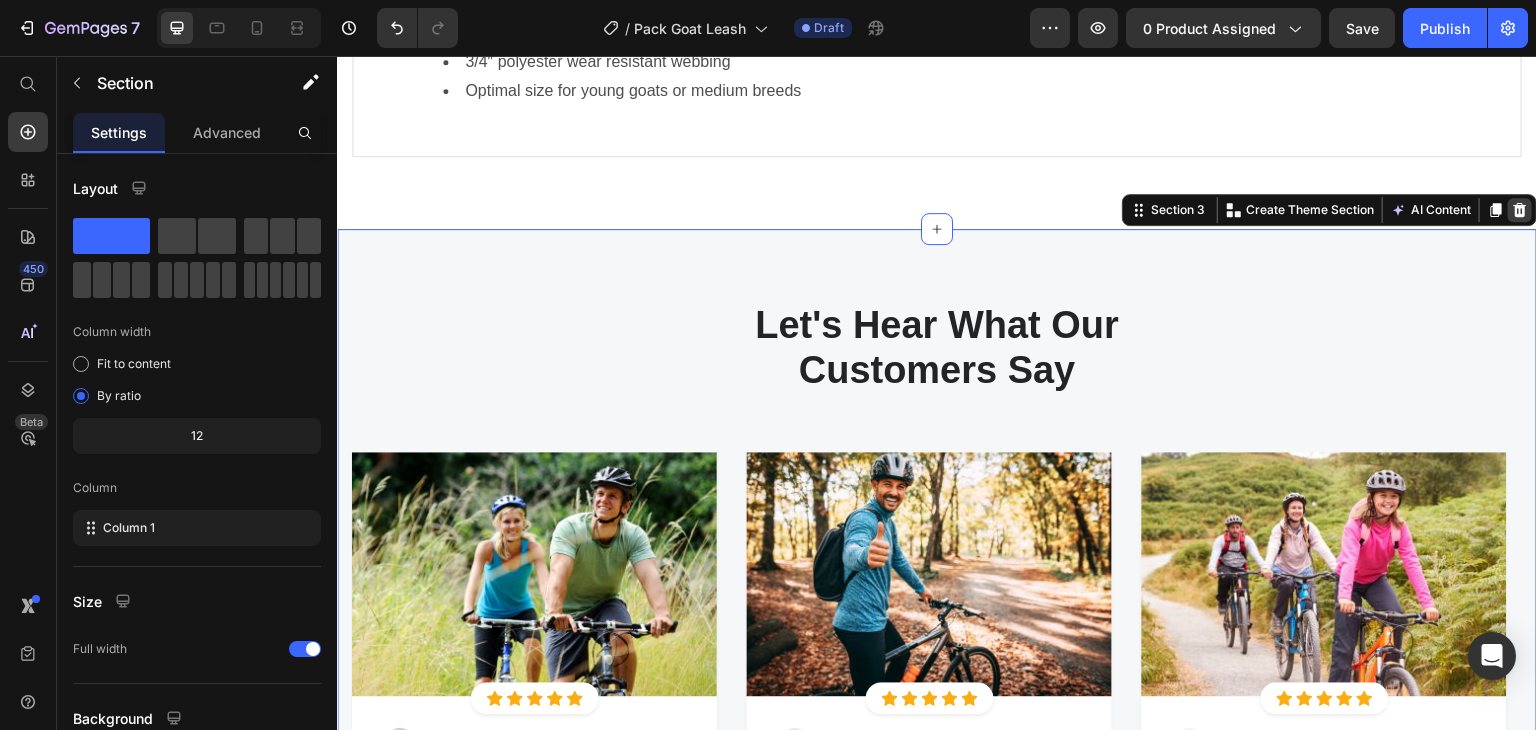 click 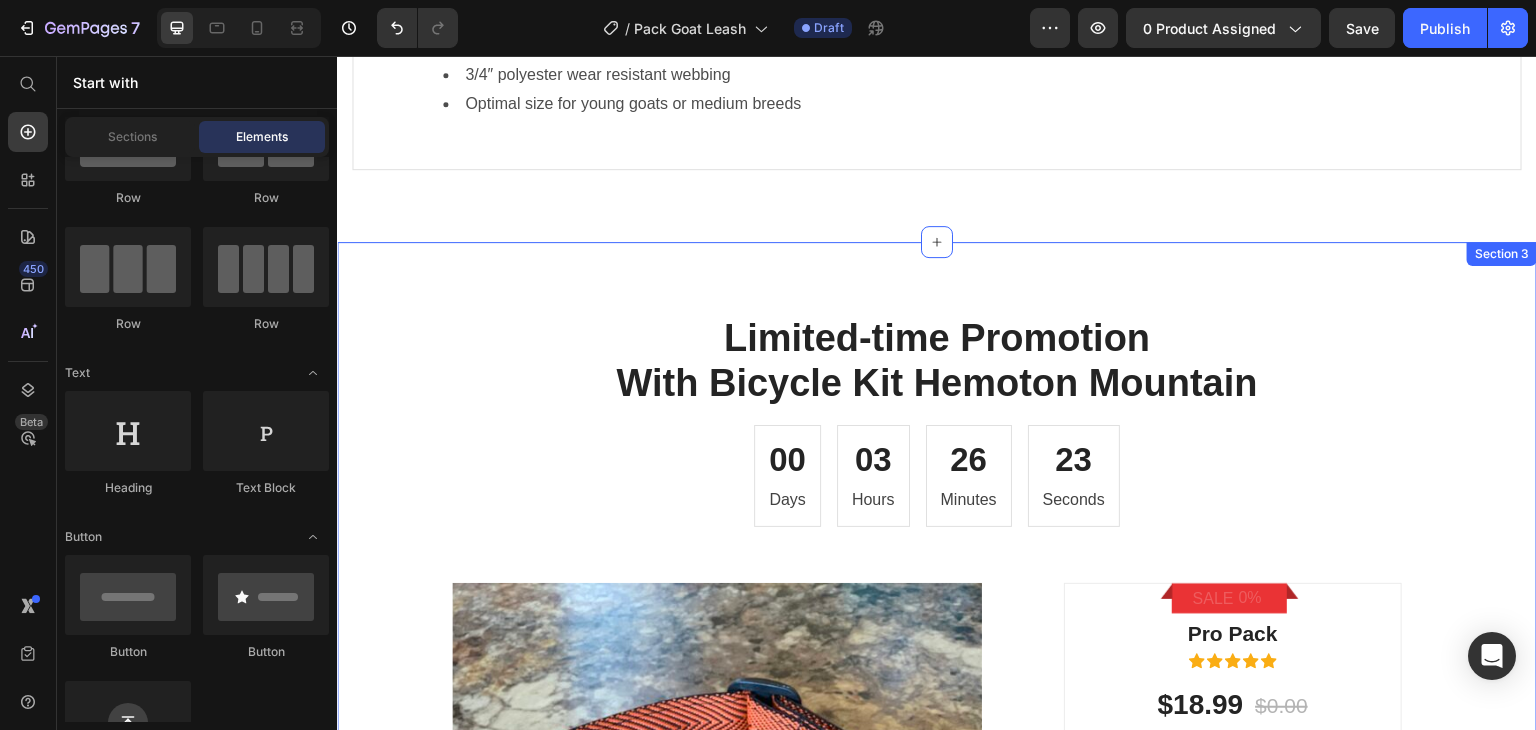 scroll, scrollTop: 1399, scrollLeft: 0, axis: vertical 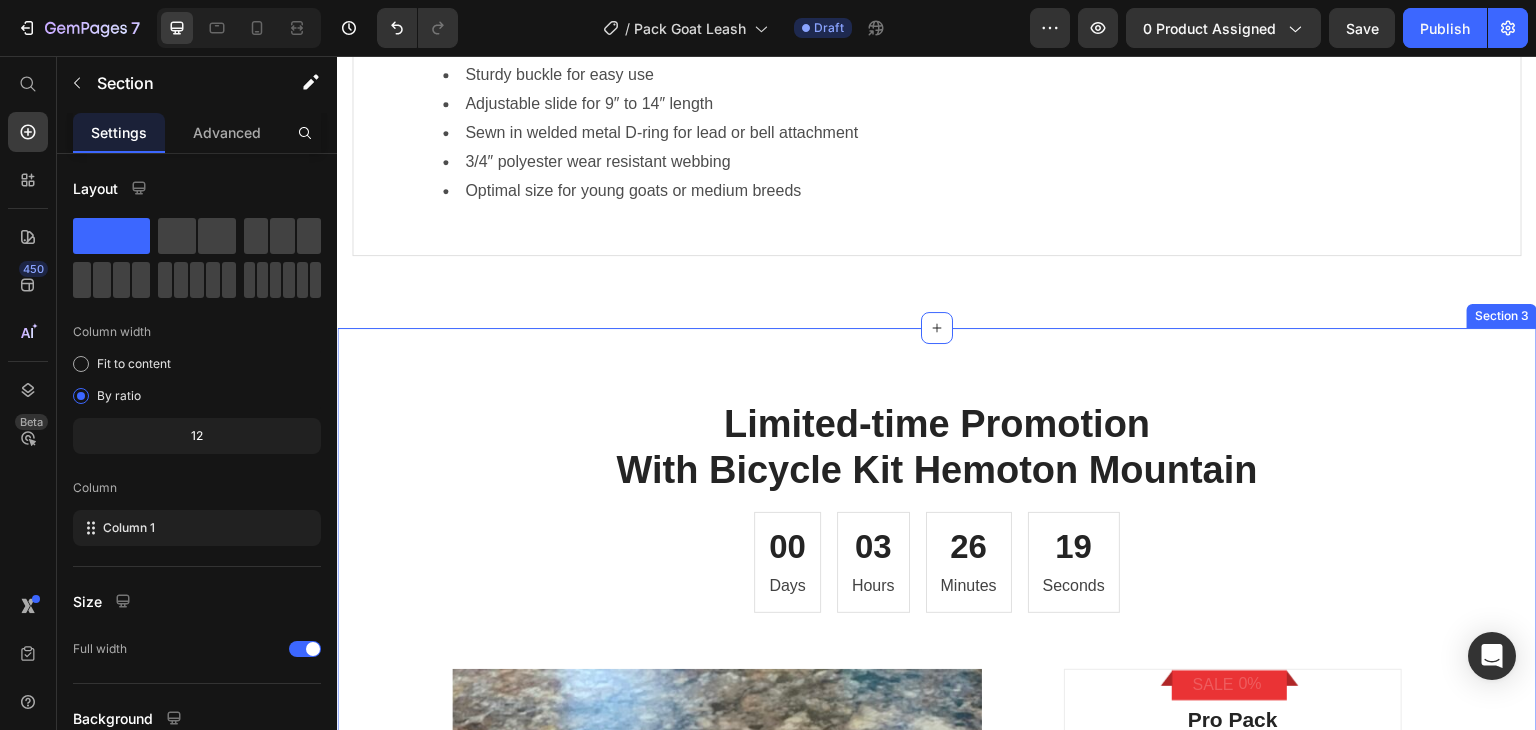 click on "Limited-time Promotion With Bicycle Kit Hemoton Mountain Heading 00 Days 03 Hours 26 Minutes 19 Seconds CountDown Timer Row Product Images SALE 0% (P) Tag Row Pro Pack Text block                Icon                Icon                Icon                Icon                Icon Icon List Hoz $18.99 (P) Price $0.00 (P) Price Row                Title Line
Icon Hemoton Mountain Bicycle with Aluminum Frame Suspension Text block Row
Icon Aduro Sport Bicycle Bike Storage Bag Triangle Saddle Frame Pouch for Cycling Text block Row
Icon Water Bottle Cage Handlebar Seatpost Mount for Road Bikes Text block Row Buy Now (P) Cart Button Row Product Section 3" at bounding box center (937, 799) 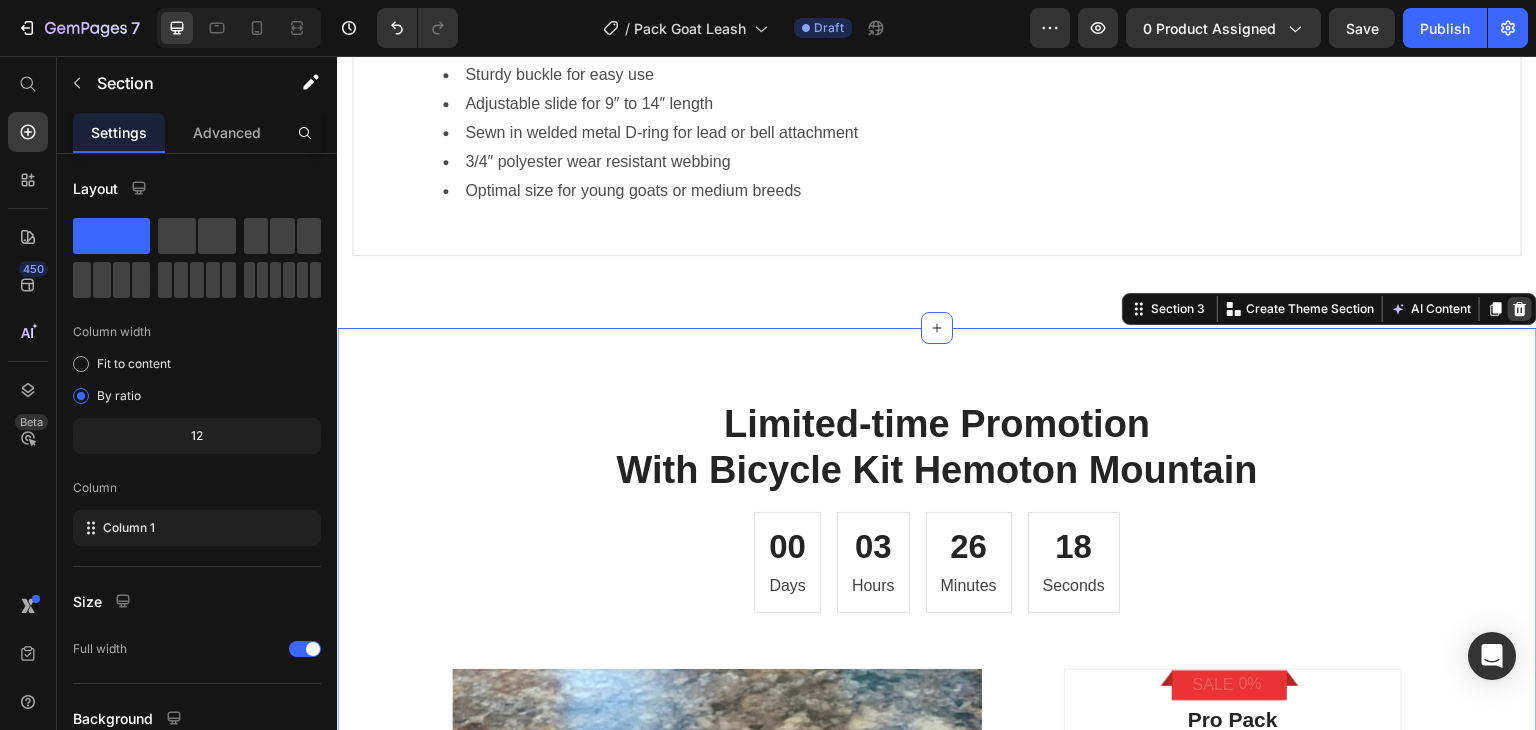 click 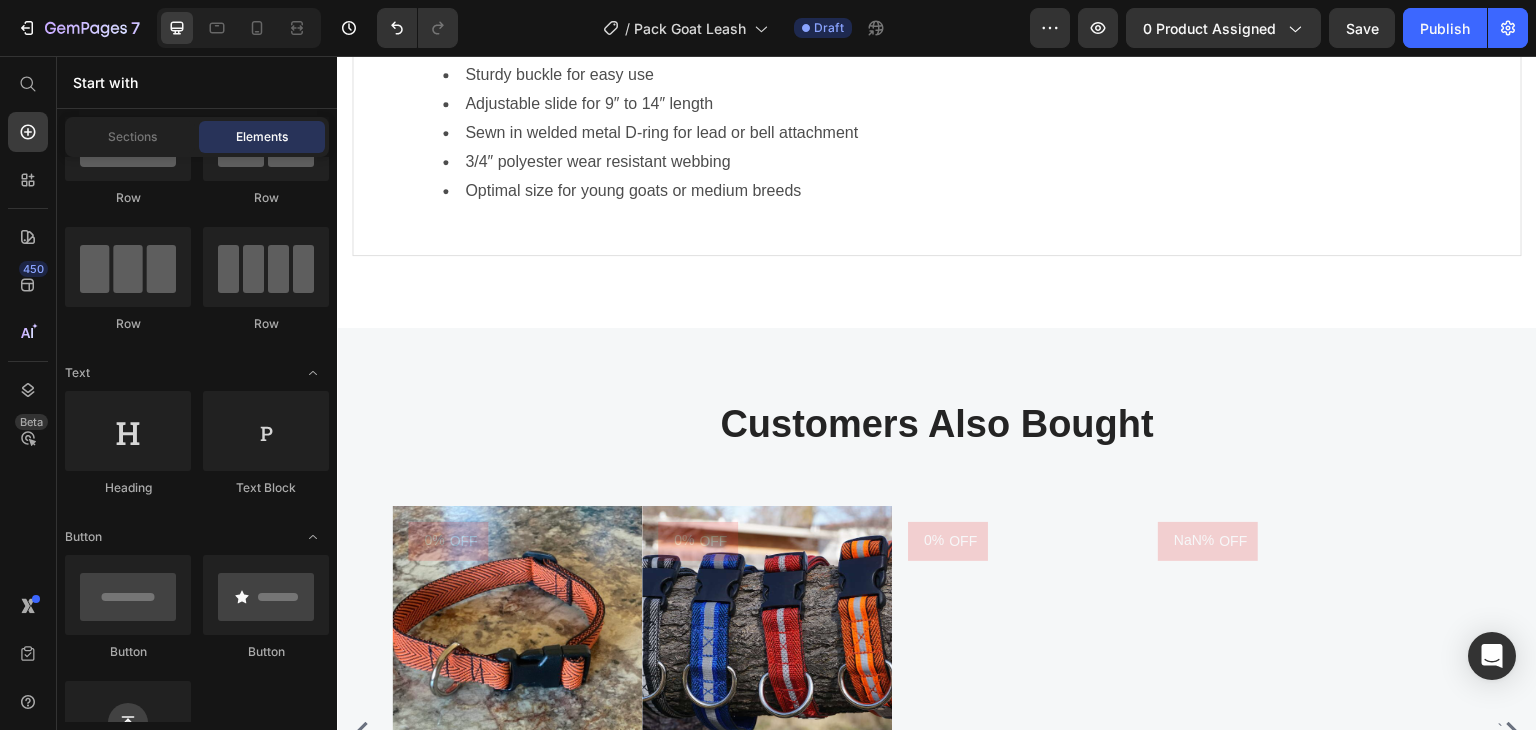 scroll, scrollTop: 1499, scrollLeft: 0, axis: vertical 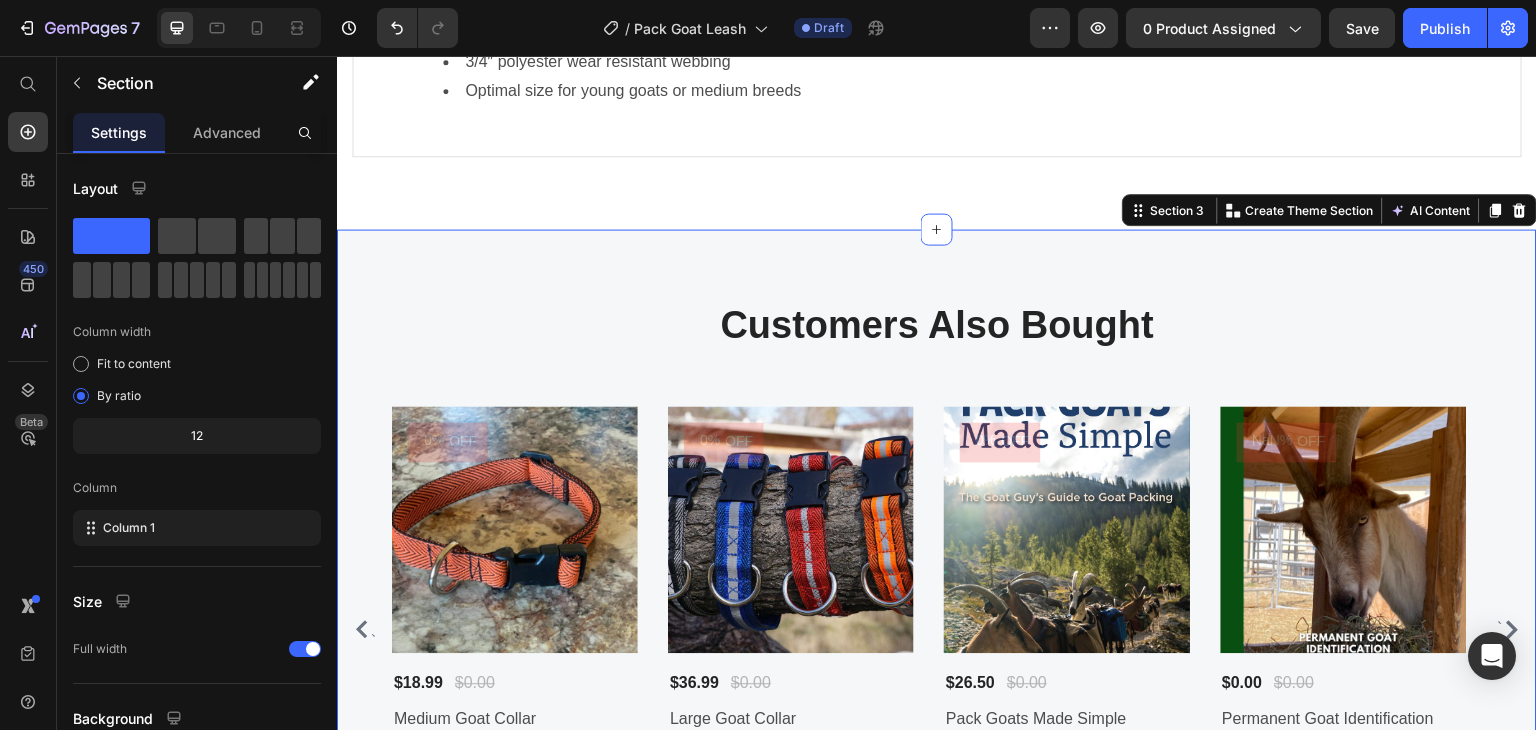 click on "Description Additional Information Specifications Heading                Title Line BRAND Text block Hemoton (USA) Text block Row COLOR Text block Black / Green / Yellow / Blue Text block Row GENDER Text block Unisex Text block Row MANUFACTURER PART NUMBER Text block 8560423 Text block Row MANUFACTURER Text block HEMOTON Text block Row MANUFACTURER Text block (L x W x H) 55.12 x 7.09 x 29.53 Inches Text block Row Image Row Row Medium Goat Collar Heading Medium Goat Collar The medium goat collar is perfect for medium goat breeds and goats about 30lbs to 50lbs. This medium goat collar is the smaller version of our extremely popular  Pack Goat Collar . Made with the same high quality woven nylon webbing, these collars are durable for years to come. High quality buckles ensure they will not come undone unexpectedly. The D-ring lead attachment point is sewn into the collar and will not rip out or break. Also, the D-ring also doubles as a  bell  attachment capability. Features Include Sturdy buckle for easy use Row" at bounding box center [937, 564] 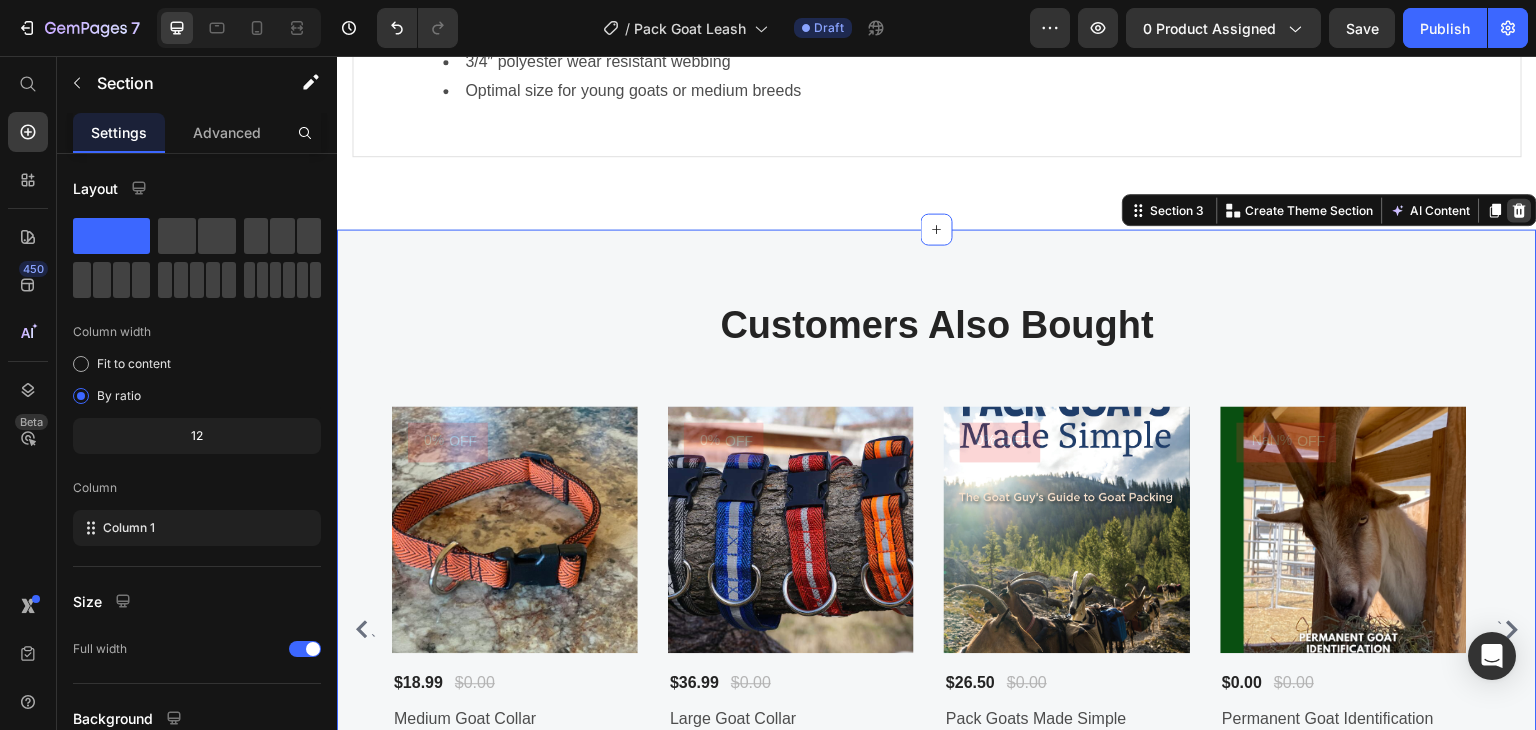 click 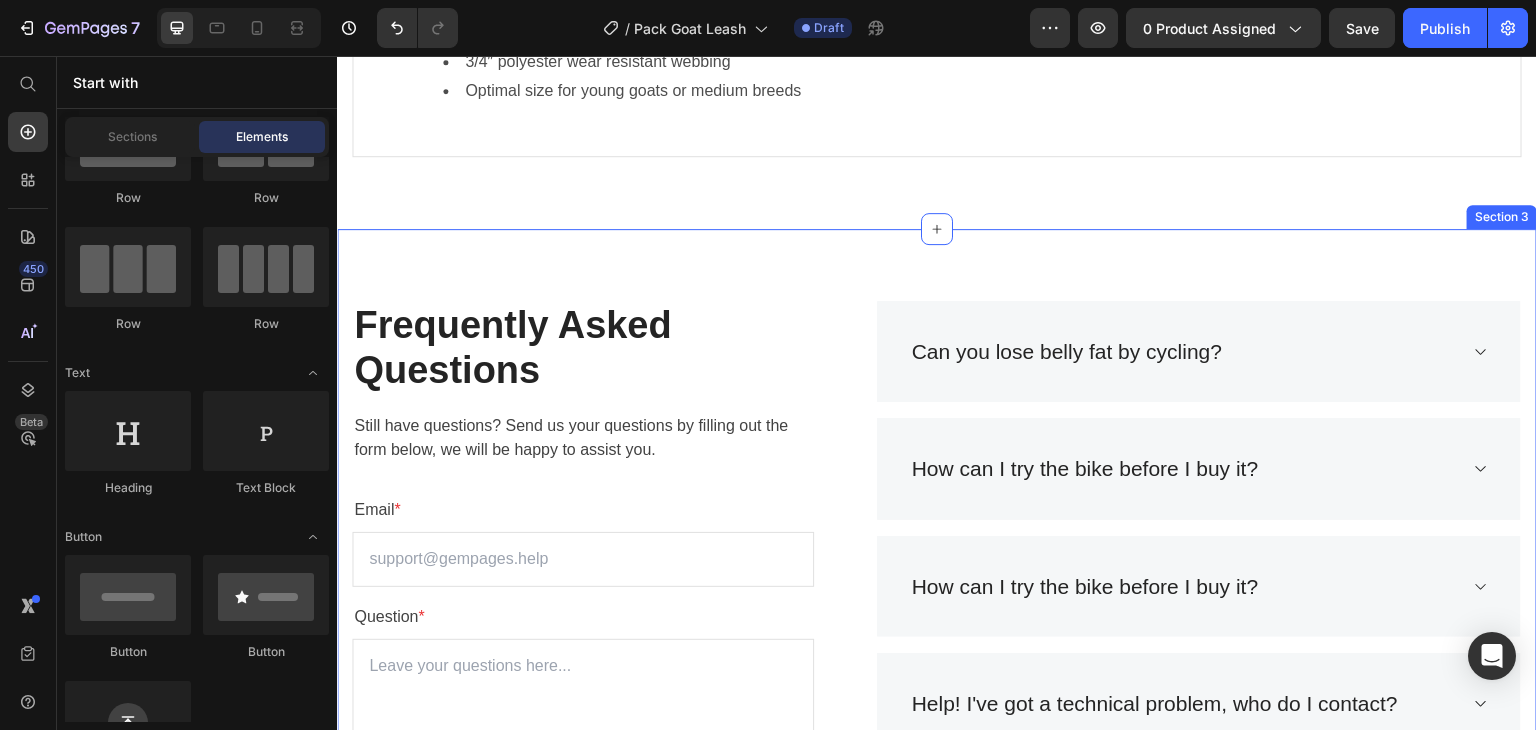 click on "Description Additional Information Specifications Heading                Title Line BRAND Text block Hemoton (USA) Text block Row COLOR Text block Black / Green / Yellow / Blue Text block Row GENDER Text block Unisex Text block Row MANUFACTURER PART NUMBER Text block 8560423 Text block Row MANUFACTURER Text block HEMOTON Text block Row MANUFACTURER Text block (L x W x H) 55.12 x 7.09 x 29.53 Inches Text block Row Image Row Row Medium Goat Collar Heading Medium Goat Collar The medium goat collar is perfect for medium goat breeds and goats about 30lbs to 50lbs. This medium goat collar is the smaller version of our extremely popular  Pack Goat Collar . Made with the same high quality woven nylon webbing, these collars are durable for years to come. High quality buckles ensure they will not come undone unexpectedly. The D-ring lead attachment point is sewn into the collar and will not rip out or break. Also, the D-ring also doubles as a  bell  attachment capability. Features Include Sturdy buckle for easy use Row" at bounding box center [937, 209] 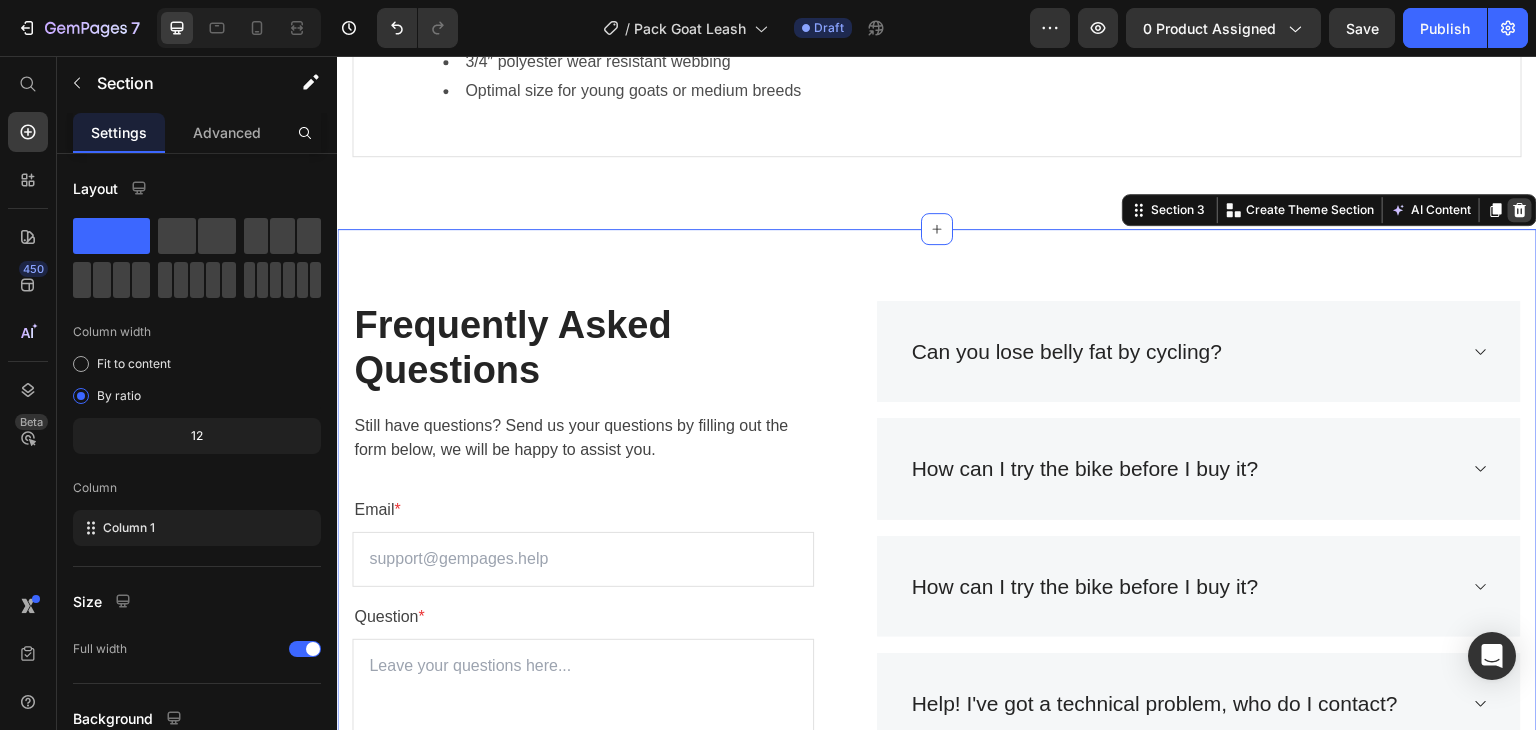 click 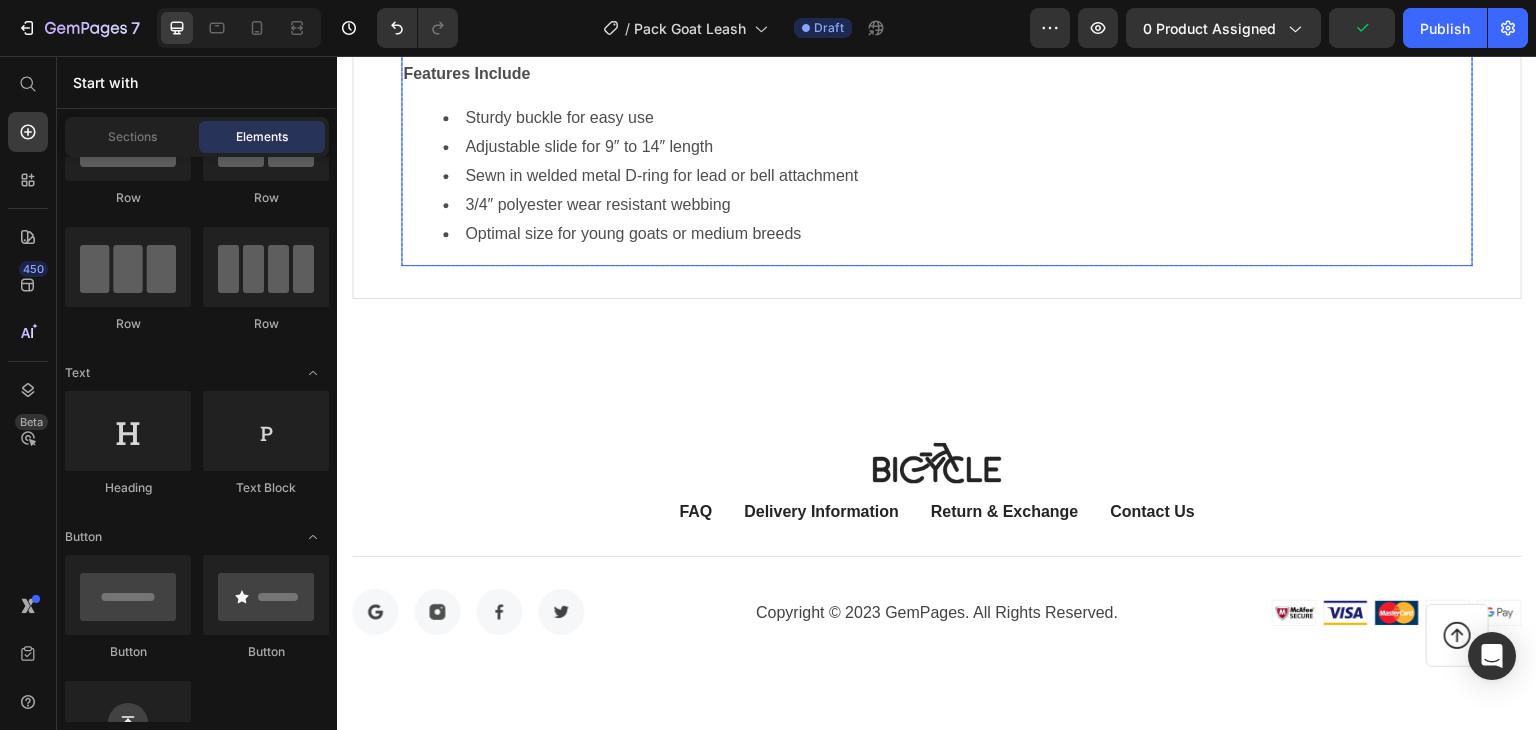 scroll, scrollTop: 1399, scrollLeft: 0, axis: vertical 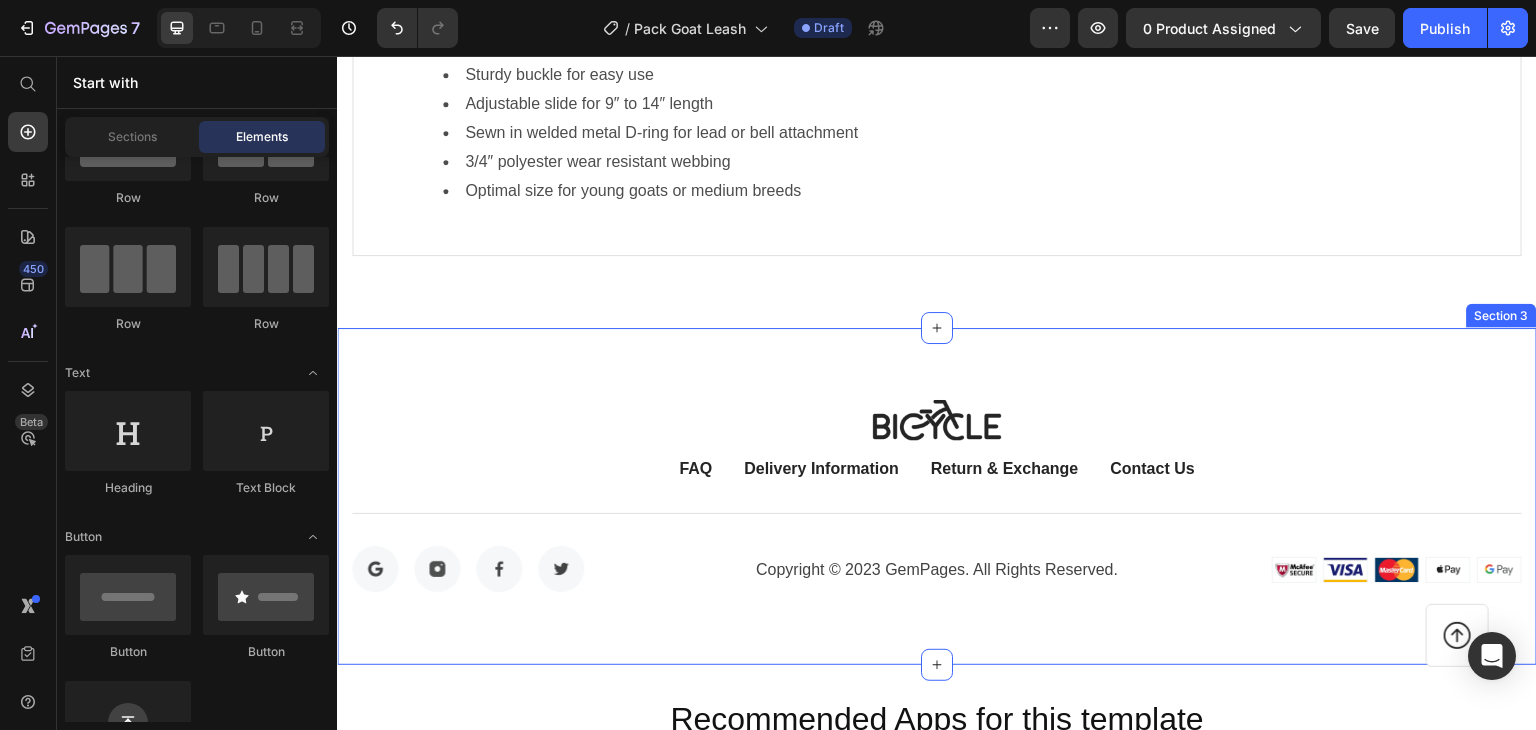click on "Product Images Medium Goat Collar (P) Title                Icon                Icon                Icon                Icon                Icon Icon List Hoz (129 reviews) Text block Row $18.99 (P) Price $0.00 (P) Price                Title Line - 0% OFF (P) Tag Row Row The medium goat collar is perfect for medium goat breeds and goats about 30lbs to 50lbs.  This collar adjusts from 14″ – 22″ in length.
Features Include
Sturdy buckle for easy use
Adjustable slide for 9″ to 14″ length
Sewn in welded metal D-ring for lead or bell attachment
3/4″ polyester wear resistant webbing
Optimal size for young goats or medium breeds
(P) Description Color: Orange Orange Orange Purple Purple (P) Variants & Swatches 1 Product Quantity add to cart (P) Cart Button Row Buy Now (P) Cart Button Product Row Section 1 Description Additional Information Specifications Heading                Title Line BRAND Text block Hemoton (USA) Text block Row COLOR Text block Black / Green / Yellow / Blue Text block" at bounding box center (937, -90) 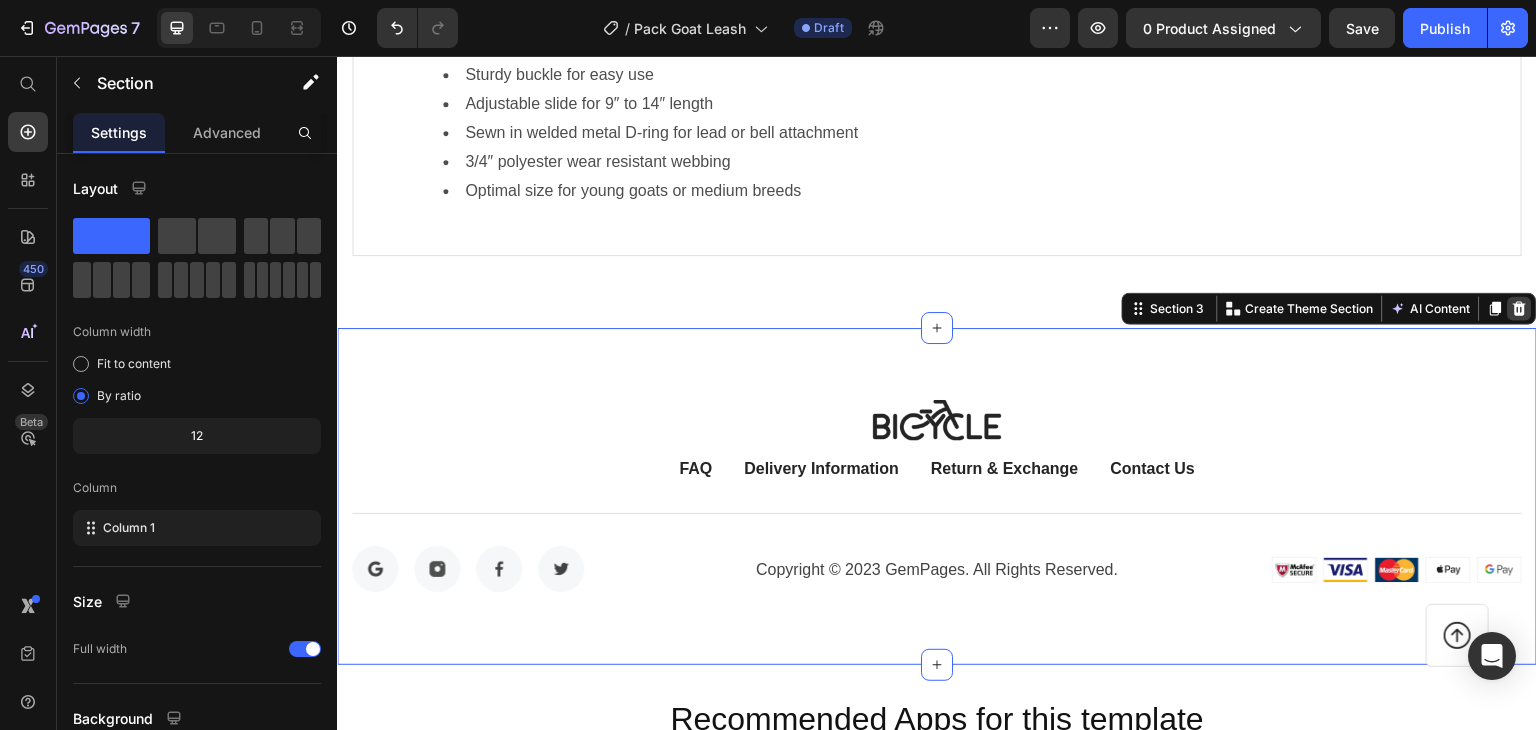 click 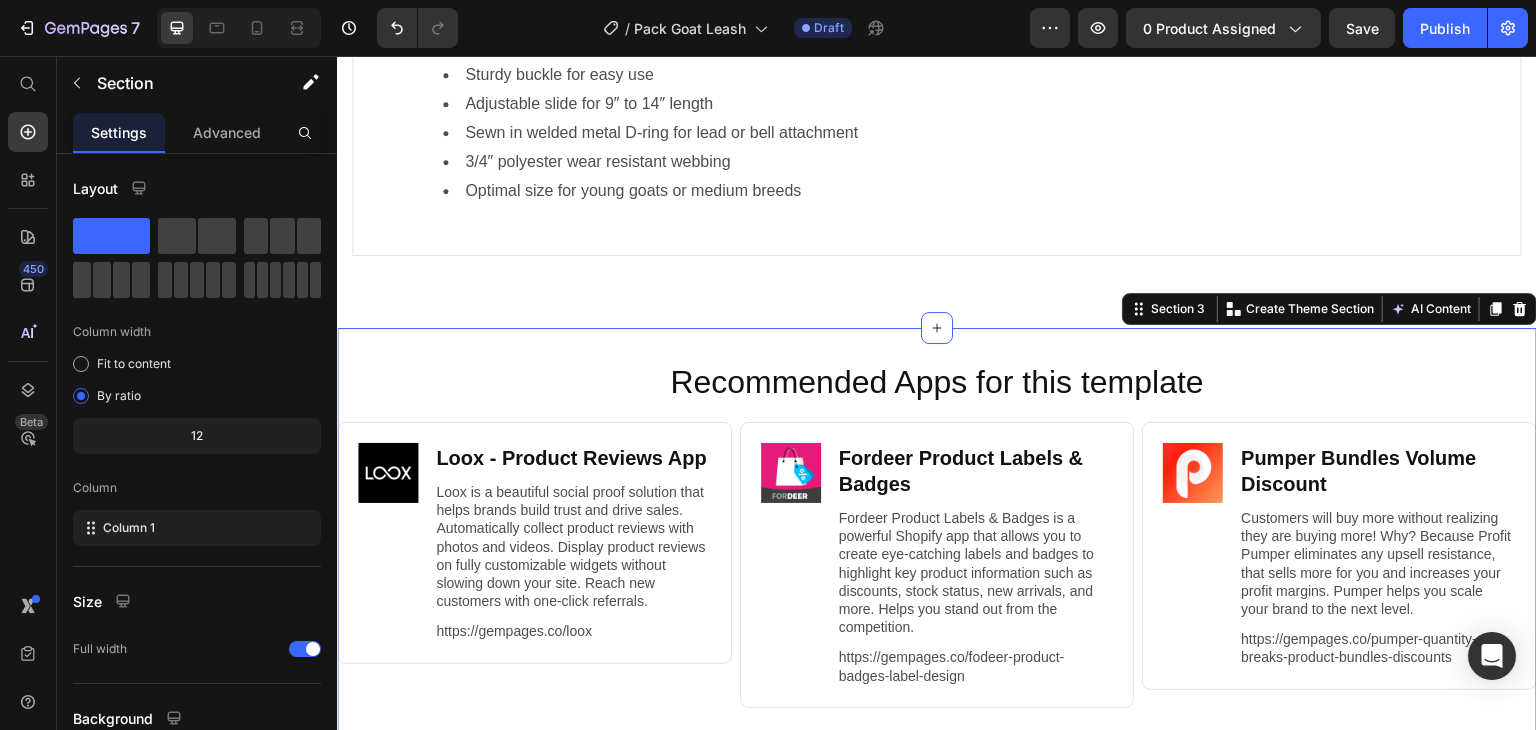 click on "Recommended Apps for this template Heading Image Loox ‑ Product Reviews App Heading Loox is a beautiful social proof solution that helps brands build trust and drive sales. Automatically collect product reviews with photos and videos. Display product reviews on fully customizable widgets without slowing down your site. Reach new customers with one-click referrals. Text Block https://gempages.co/loox Text Block Row Row Image Fordeer Product Labels & Badges Heading Fordeer Product Labels & Badges is a powerful Shopify app that allows you to create eye-catching labels and badges to highlight key product information such as discounts, stock status, new arrivals, and more. Helps you stand out from the competition. Text Block https://gempages.co/fodeer-product-badges-label-design Text Block Row Row Image Pumper Bundles Volume Discount Heading Text Block https://gempages.co/pumper-quantity-breaks-product-bundles-discounts Text Block Row Row Row Section 3   You can create reusable sections Create Theme Section" at bounding box center (937, 556) 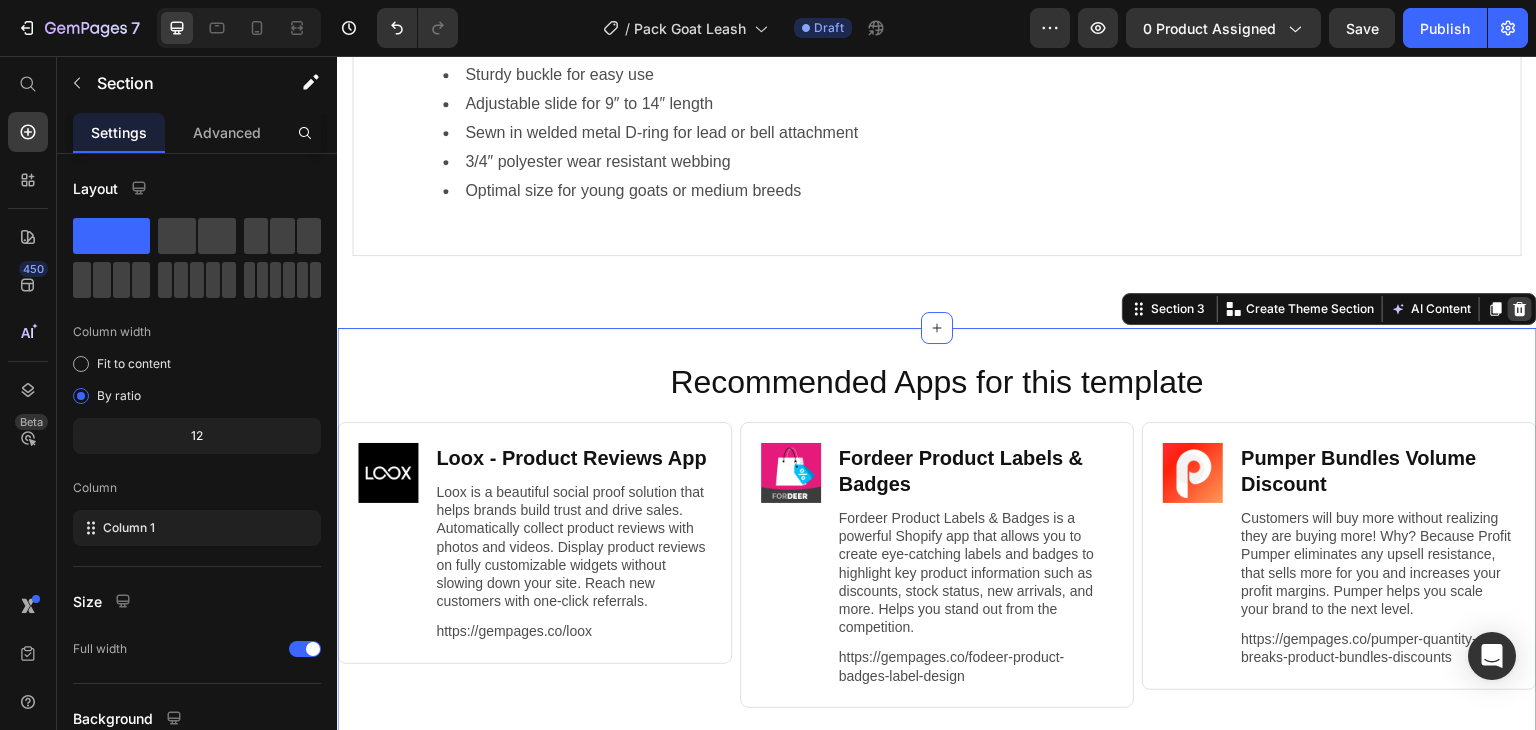 click at bounding box center (1520, 309) 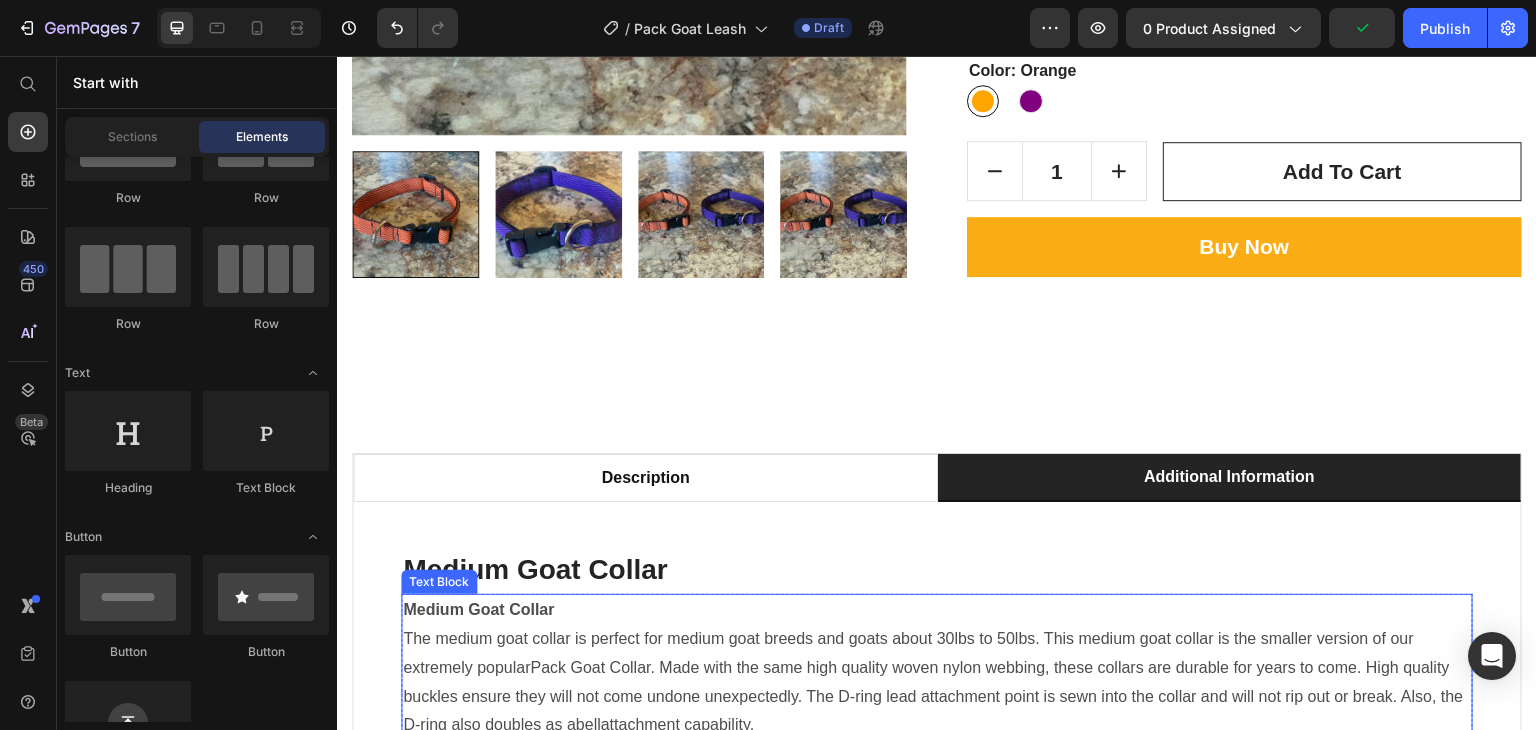 scroll, scrollTop: 583, scrollLeft: 0, axis: vertical 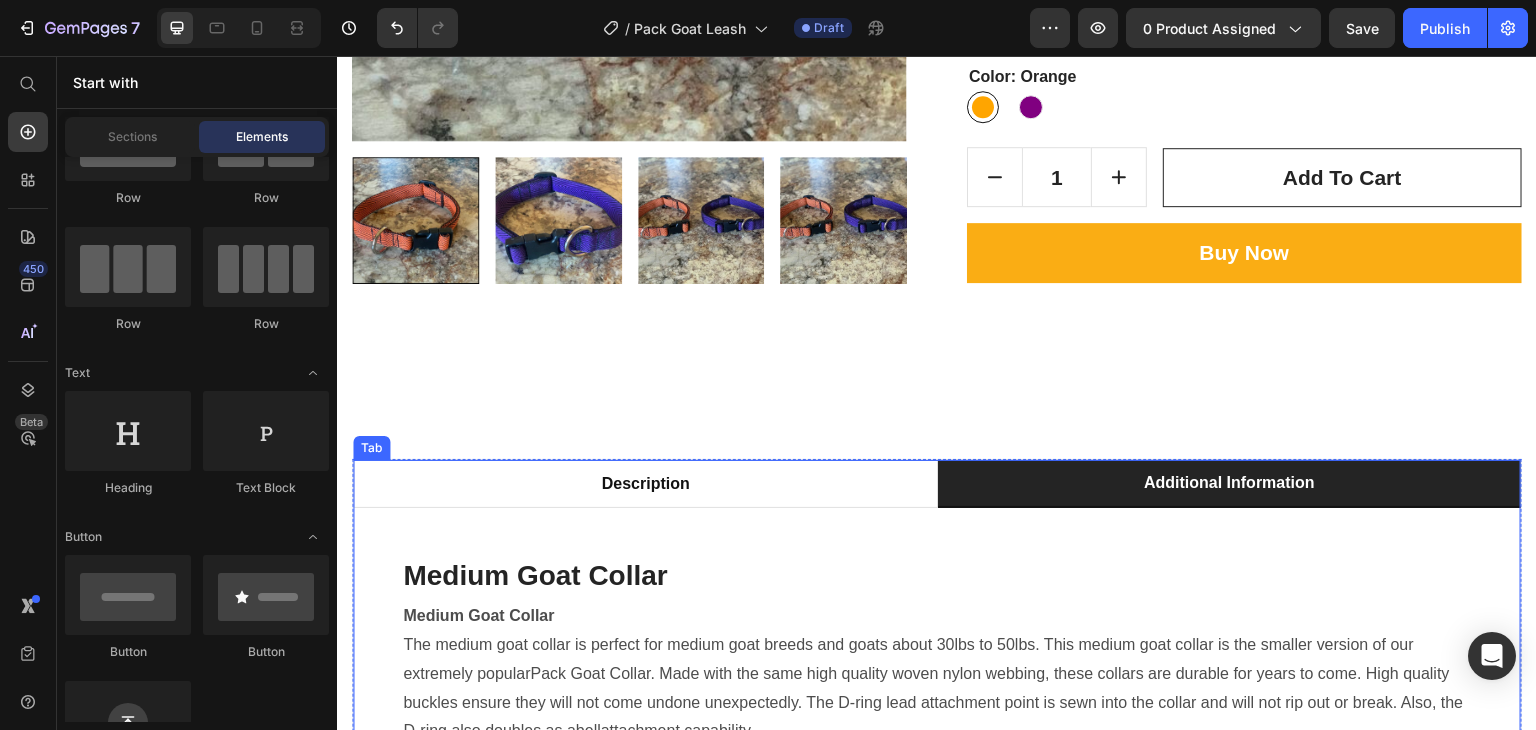 click on "Additional Information" at bounding box center [1229, 484] 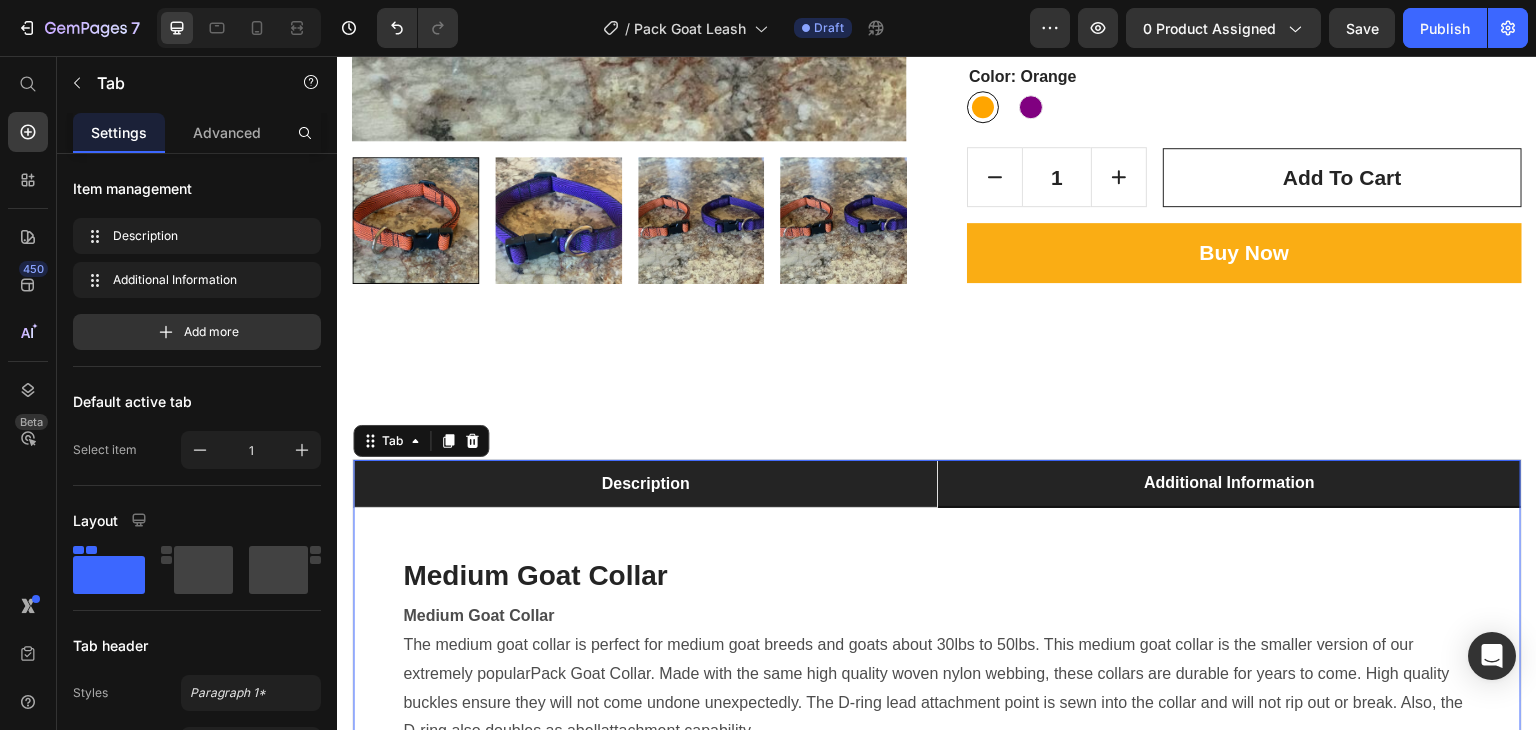 click on "Description" at bounding box center [645, 484] 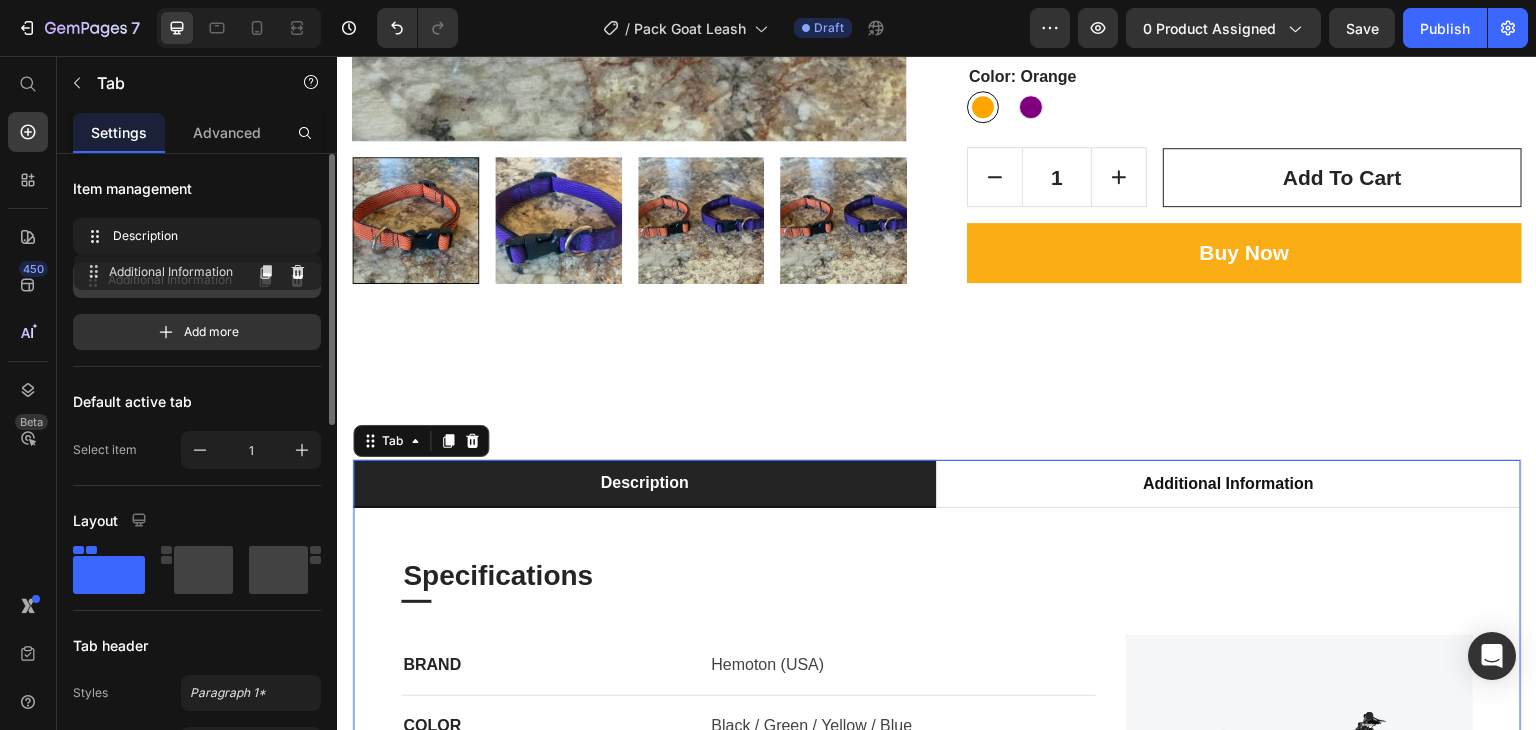 type 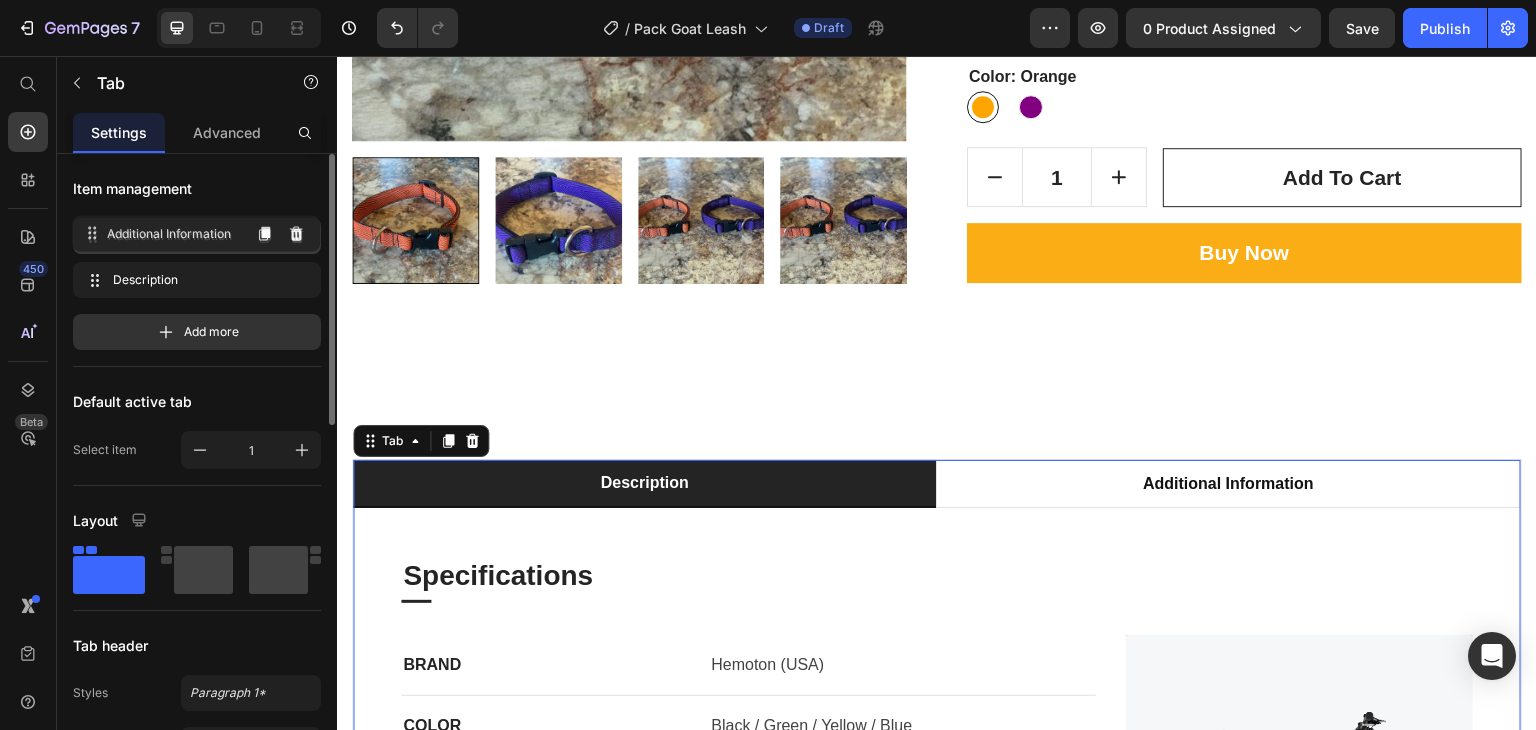 drag, startPoint x: 124, startPoint y: 278, endPoint x: 123, endPoint y: 233, distance: 45.01111 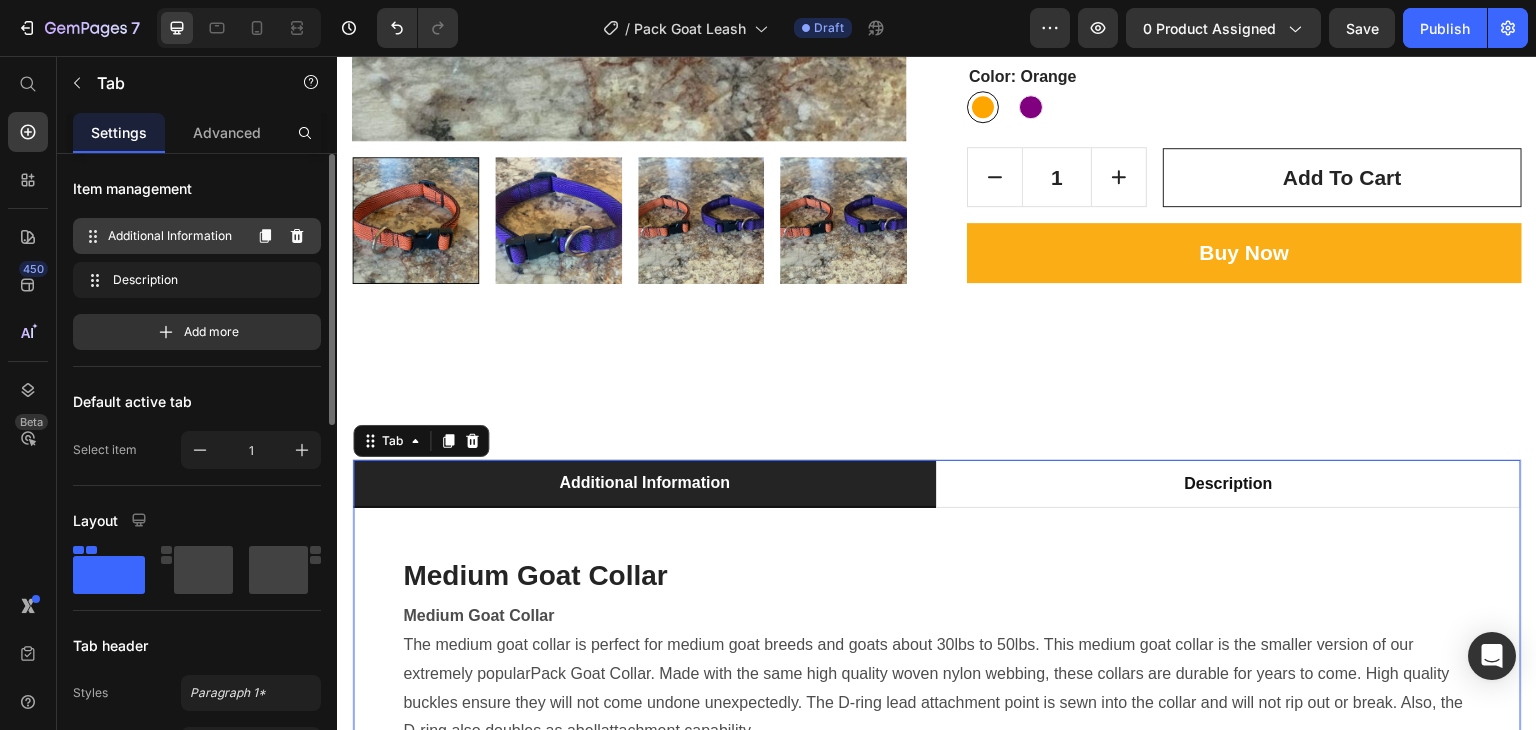 click on "Additional Information" at bounding box center (174, 236) 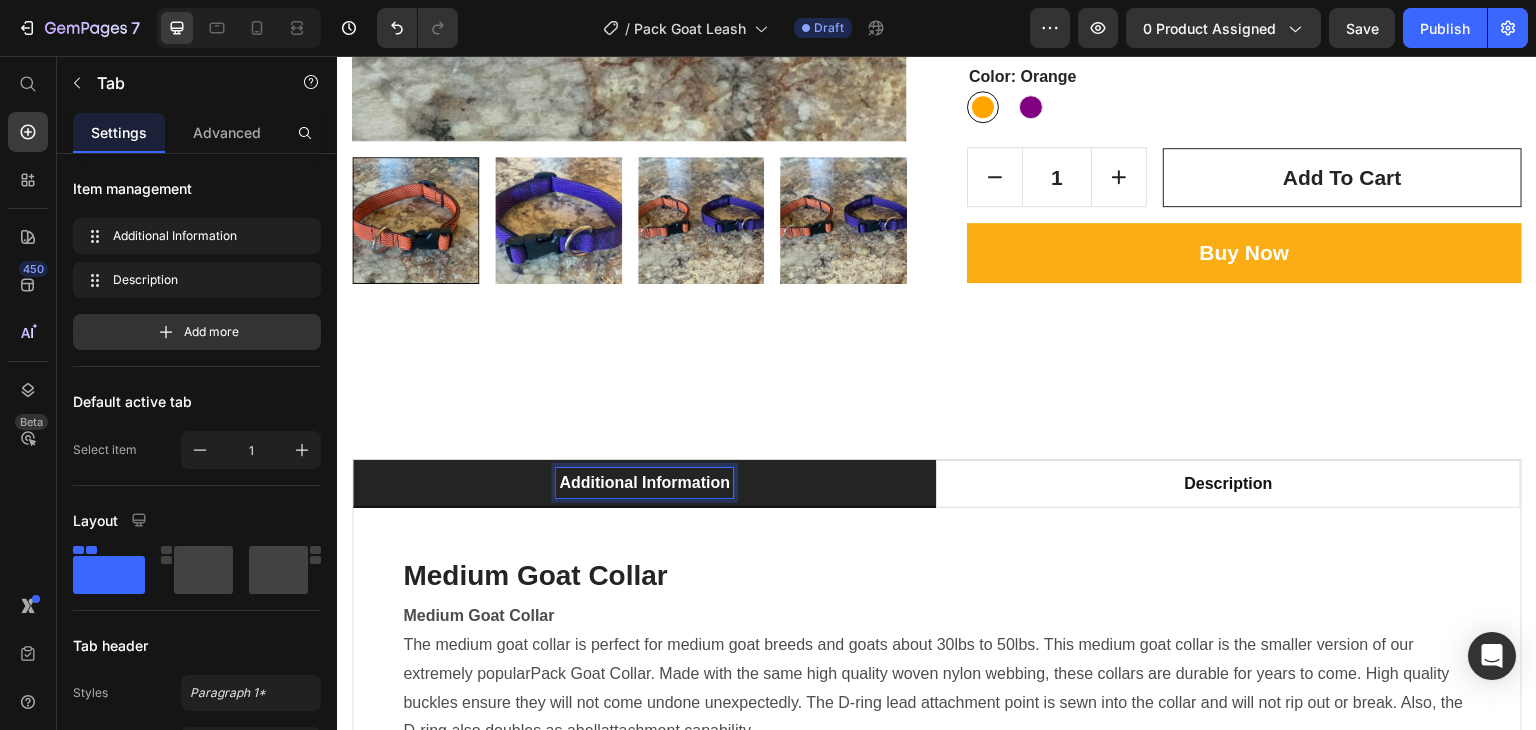 click on "Additional Information" at bounding box center [644, 483] 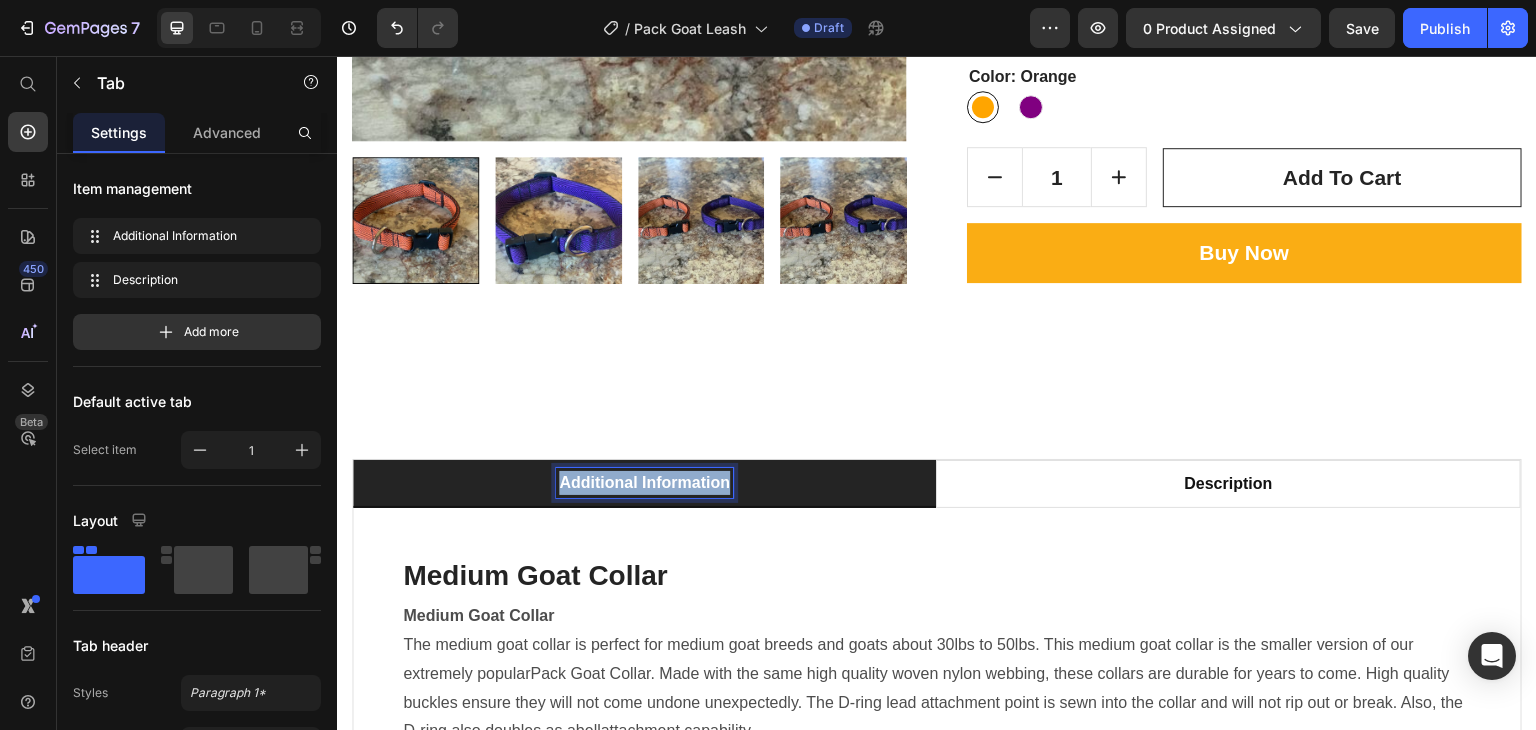 drag, startPoint x: 726, startPoint y: 483, endPoint x: 556, endPoint y: 498, distance: 170.66048 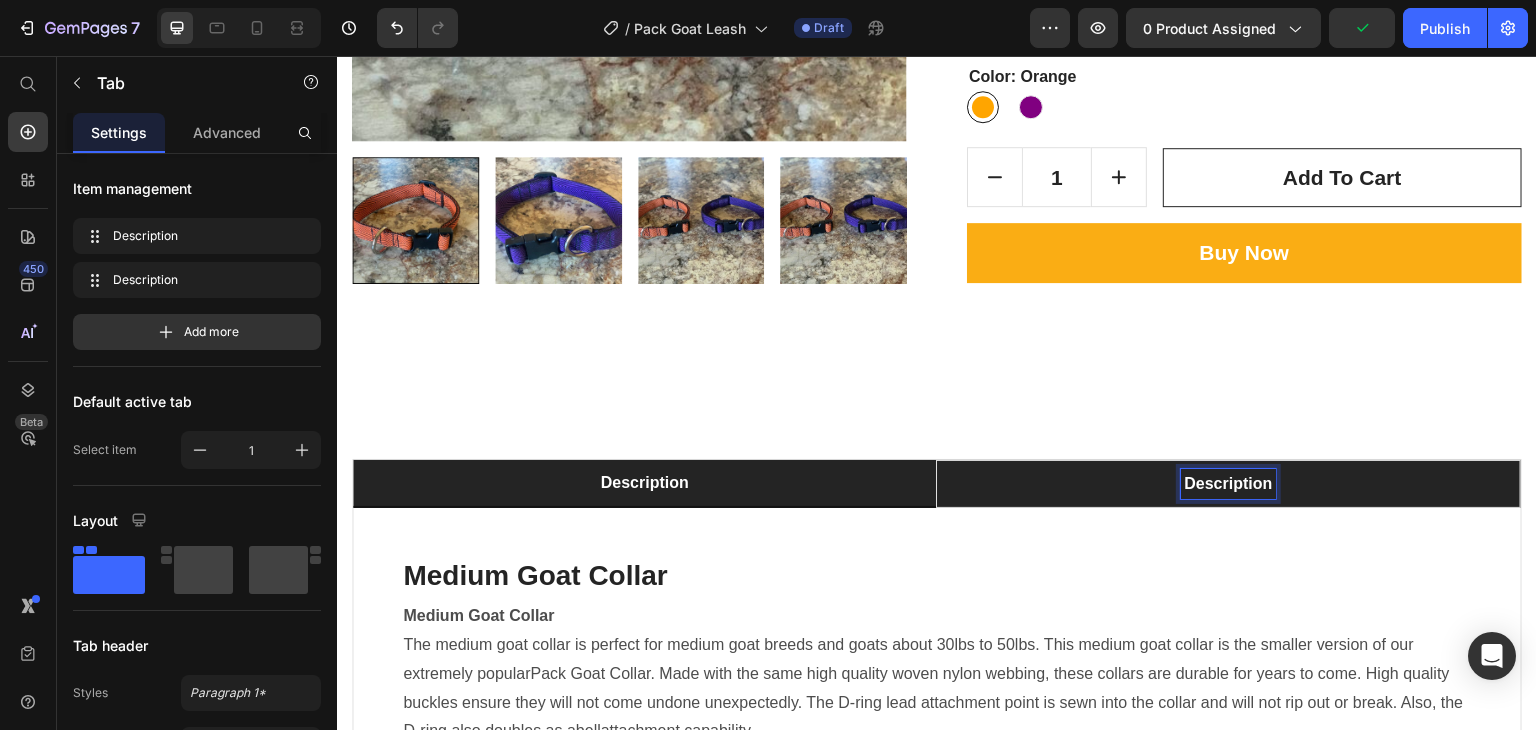 click on "Description" at bounding box center [1228, 484] 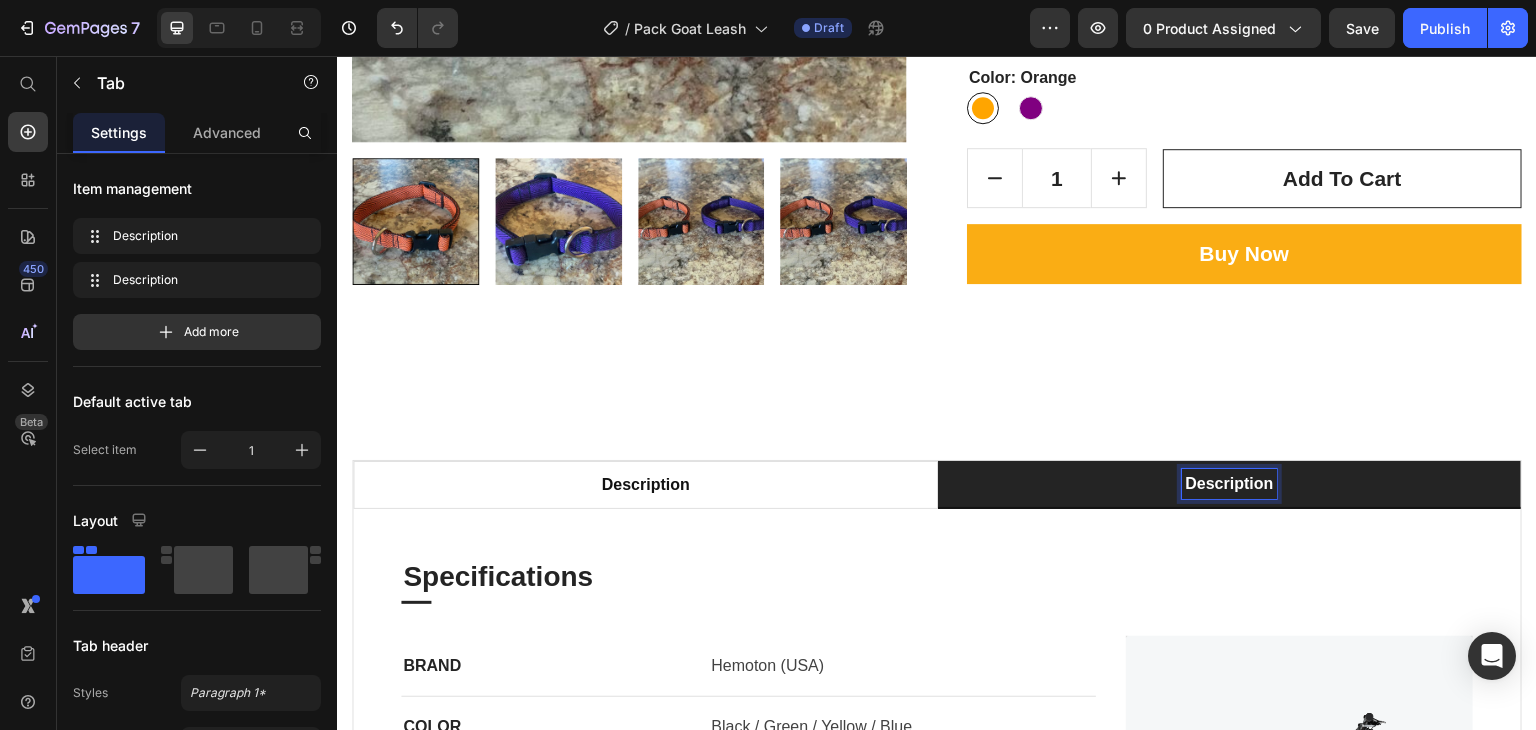 click on "Description" at bounding box center (1229, 484) 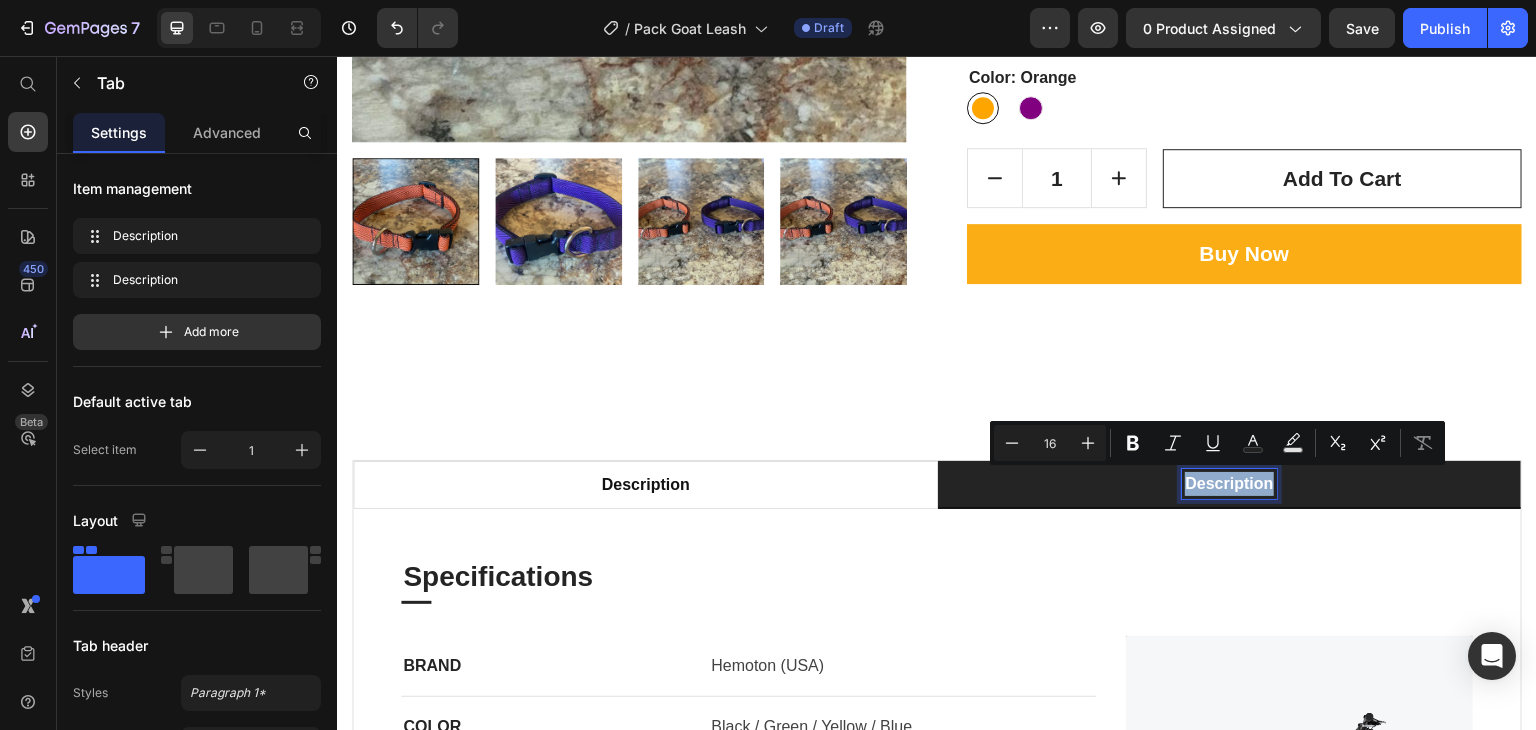 drag, startPoint x: 1261, startPoint y: 488, endPoint x: 1159, endPoint y: 488, distance: 102 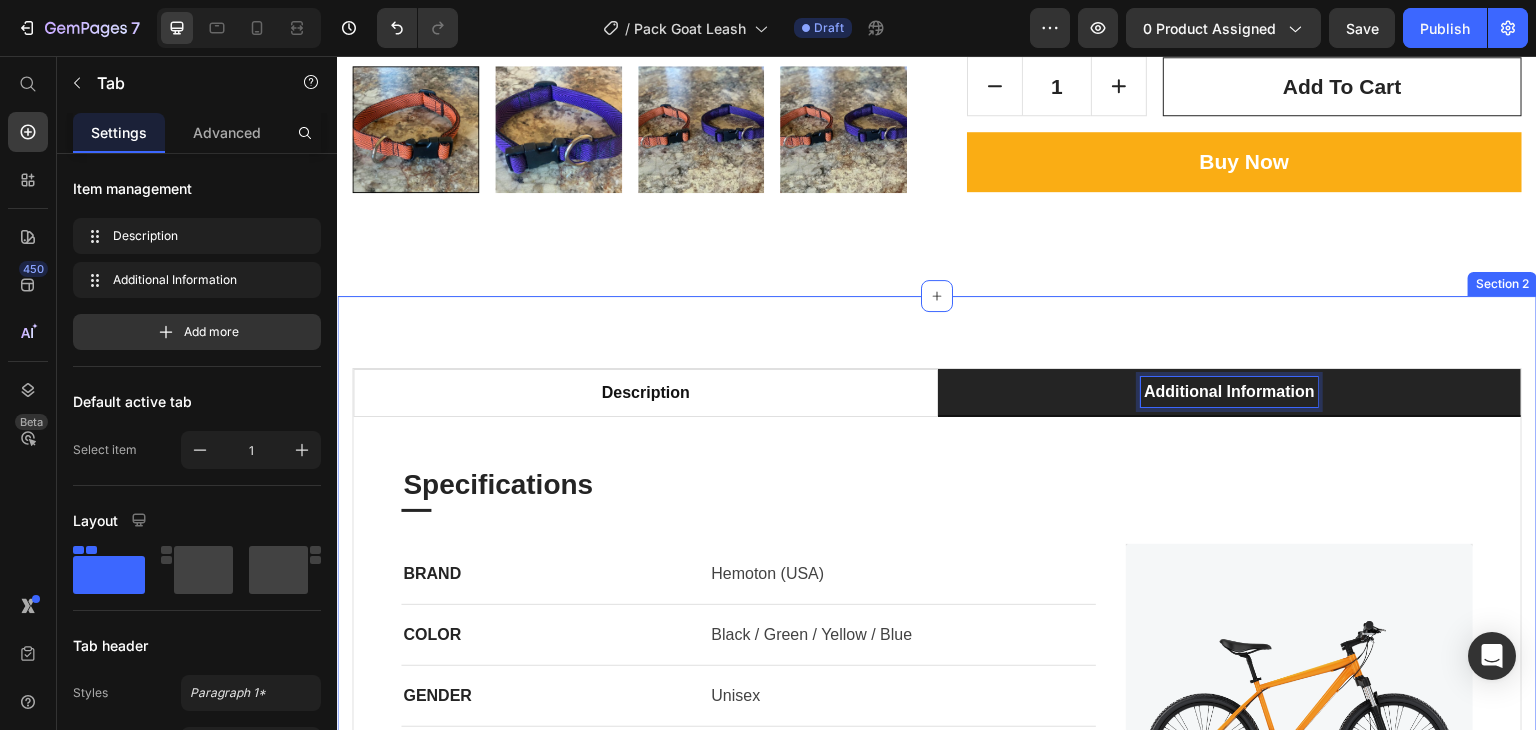 scroll, scrollTop: 682, scrollLeft: 0, axis: vertical 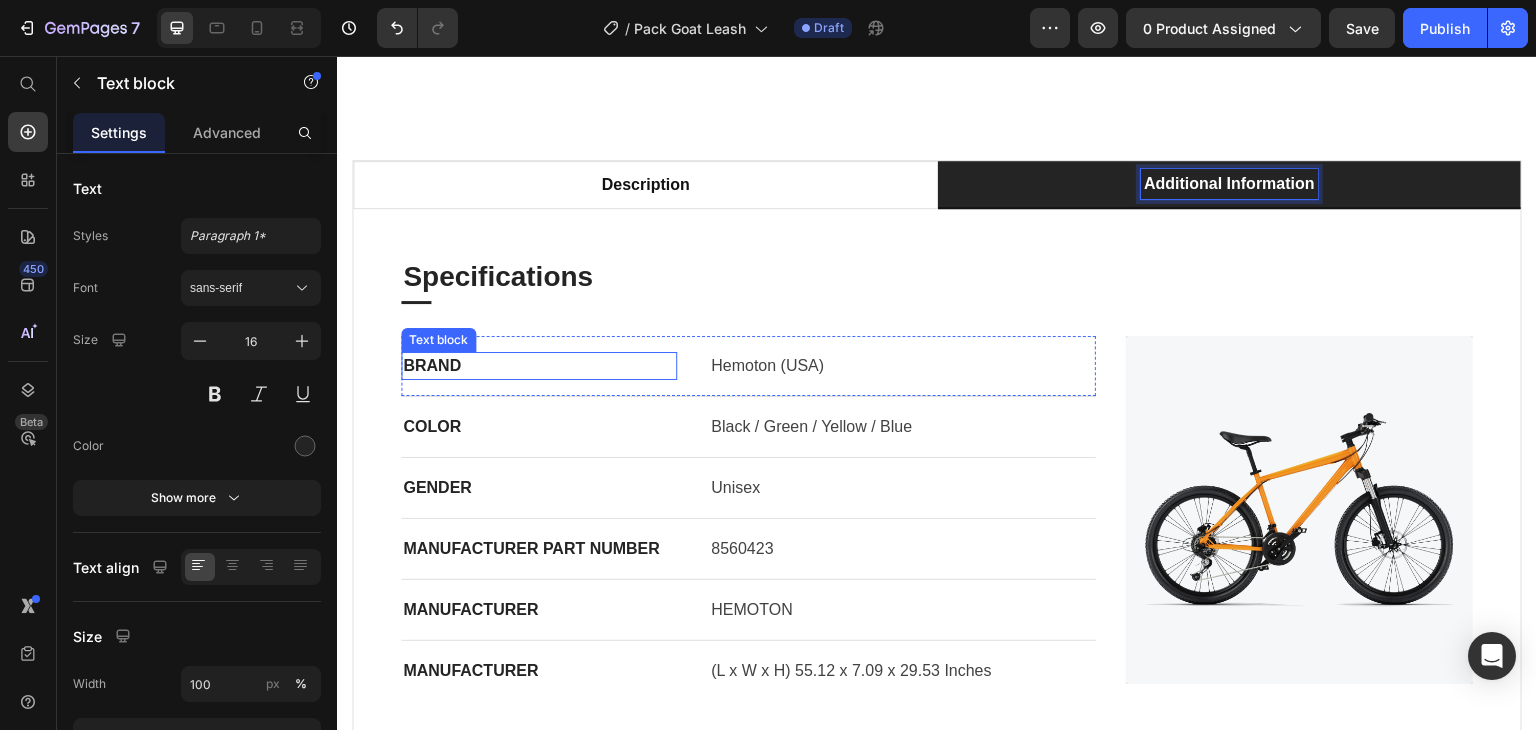click on "BRAND" at bounding box center (539, 366) 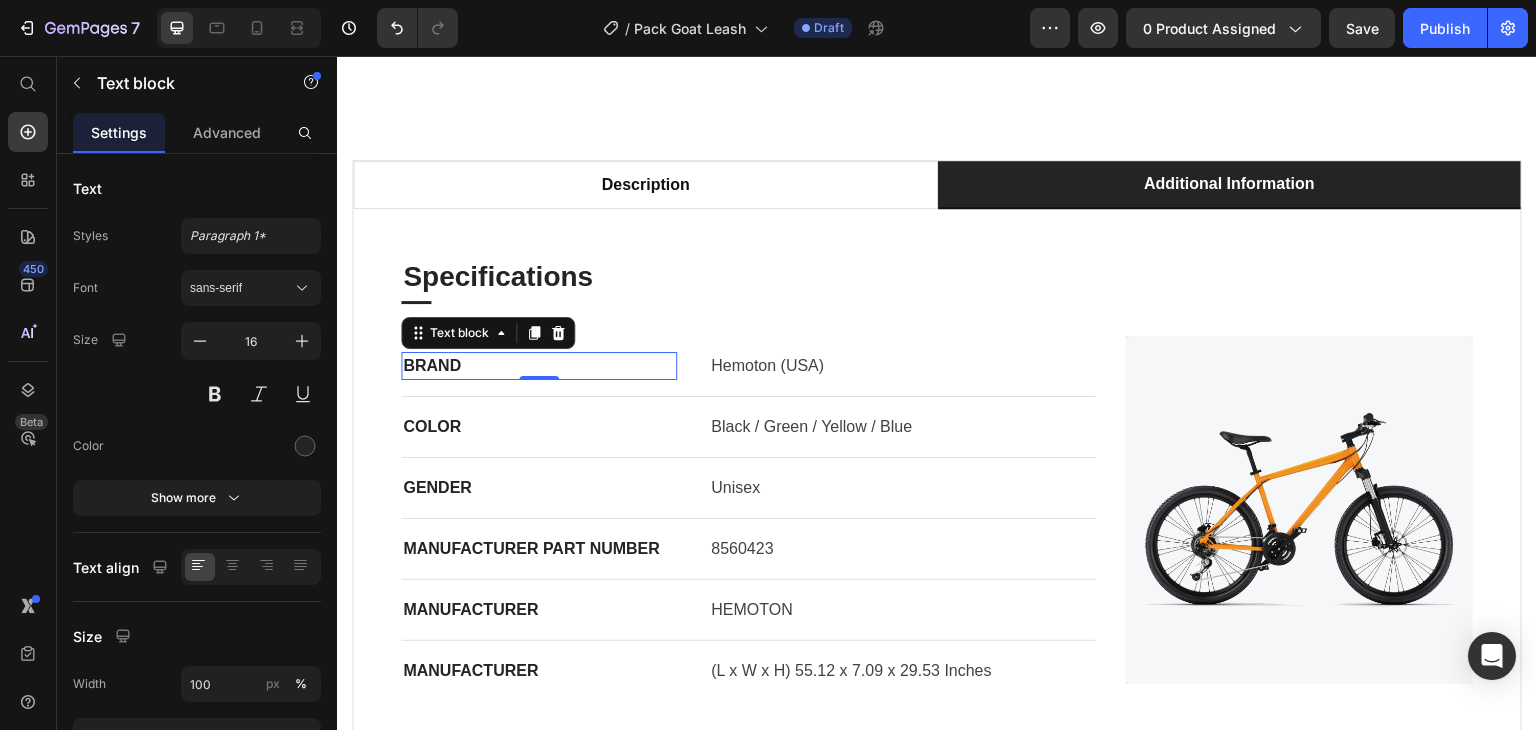click on "BRAND" at bounding box center [539, 366] 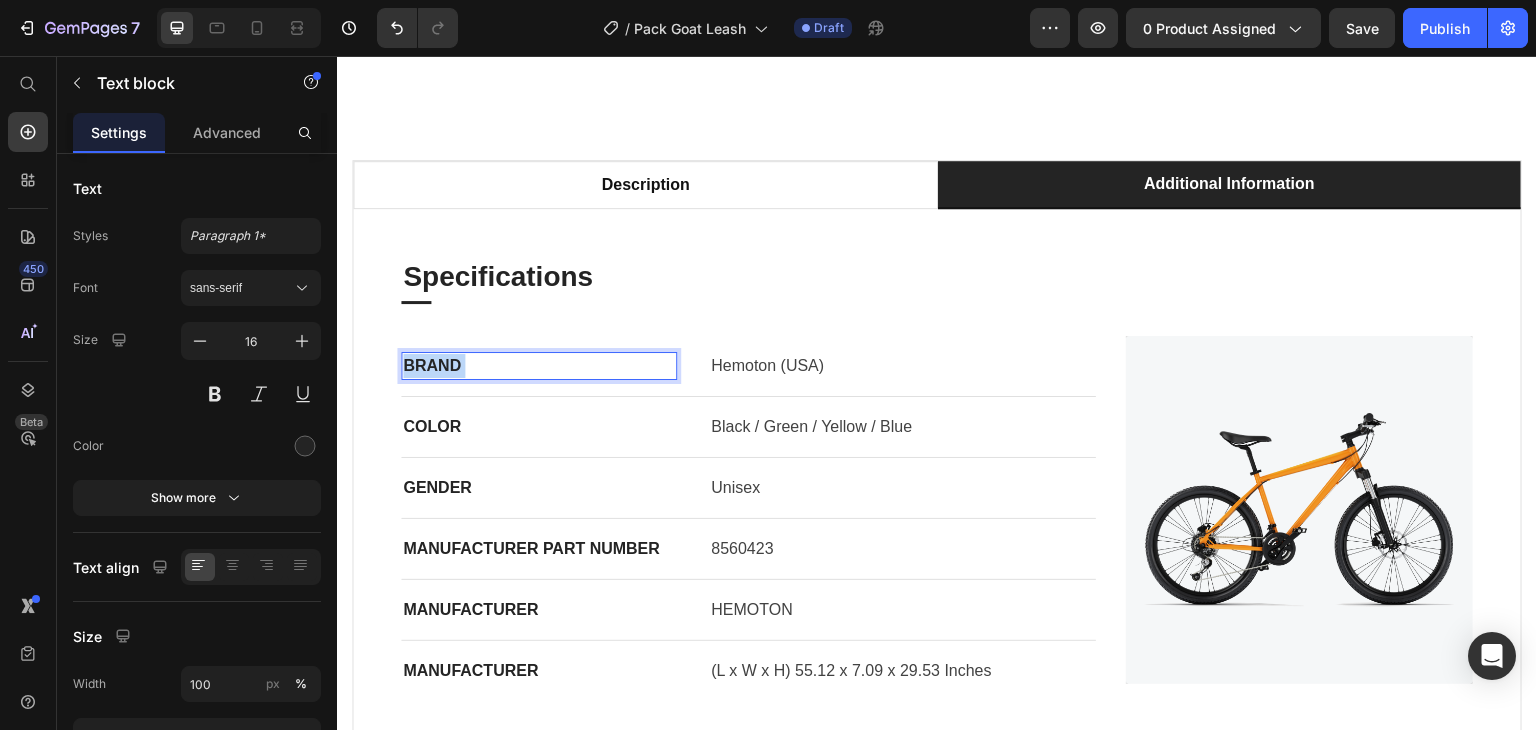 drag, startPoint x: 468, startPoint y: 365, endPoint x: 413, endPoint y: 369, distance: 55.145264 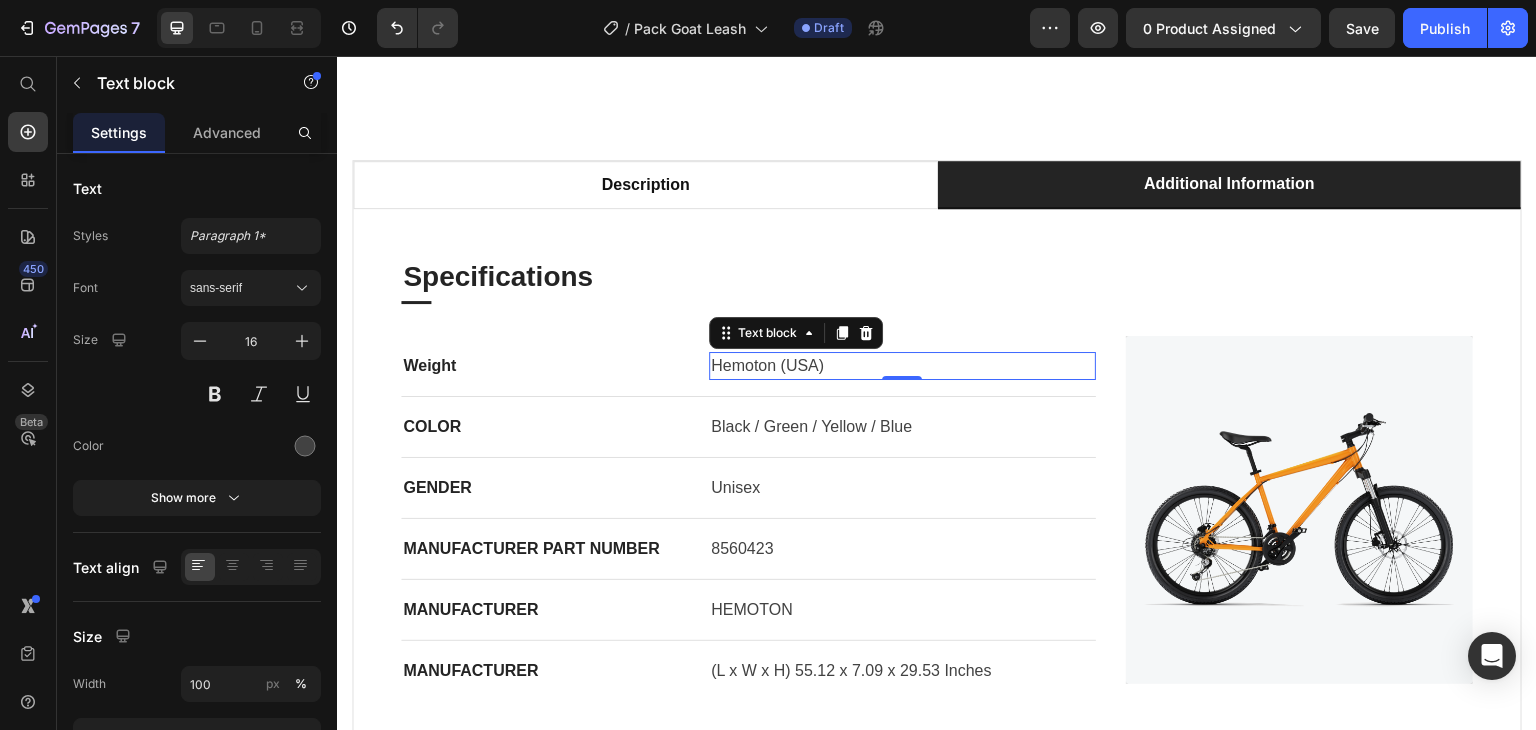 click on "Hemoton (USA)" at bounding box center [902, 366] 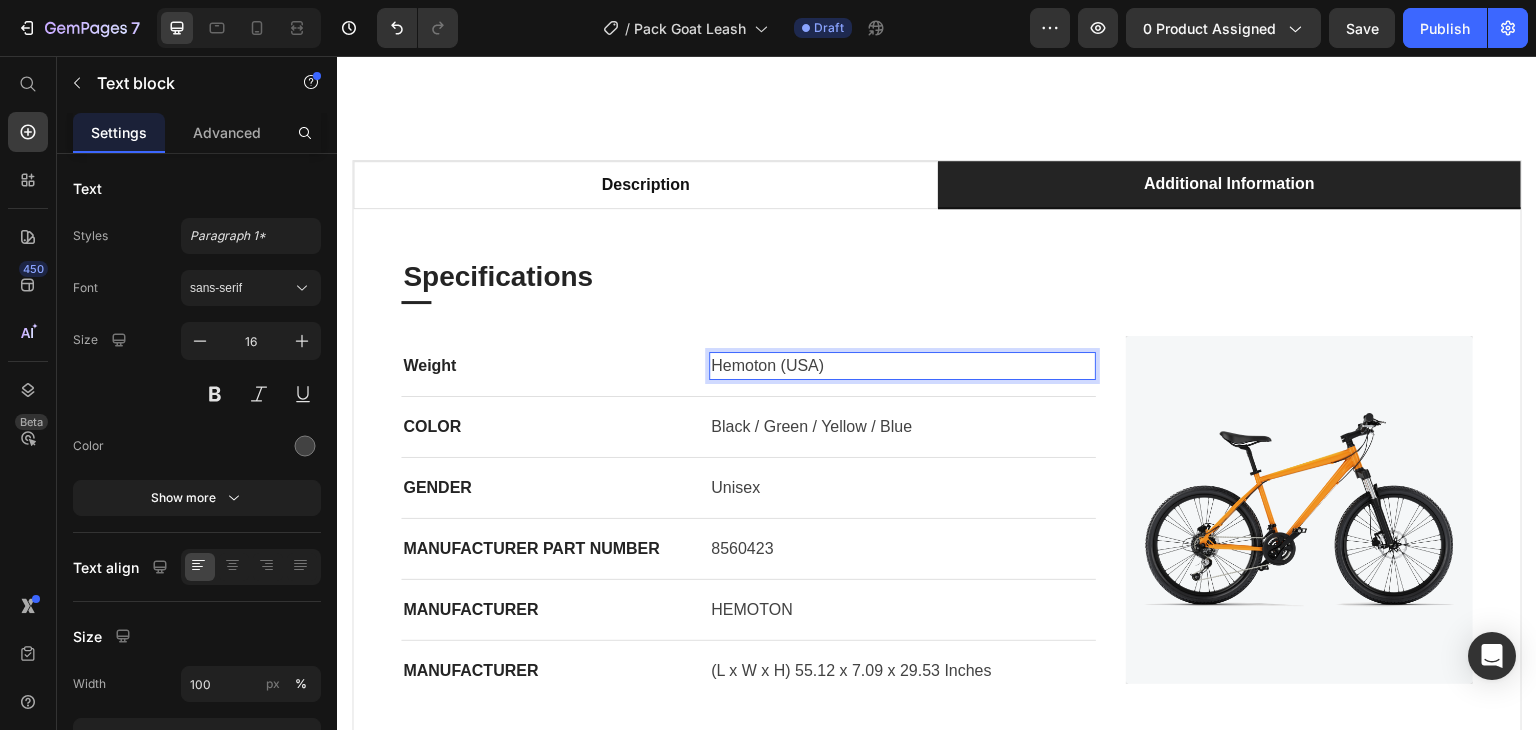 click on "Hemoton (USA)" at bounding box center [902, 366] 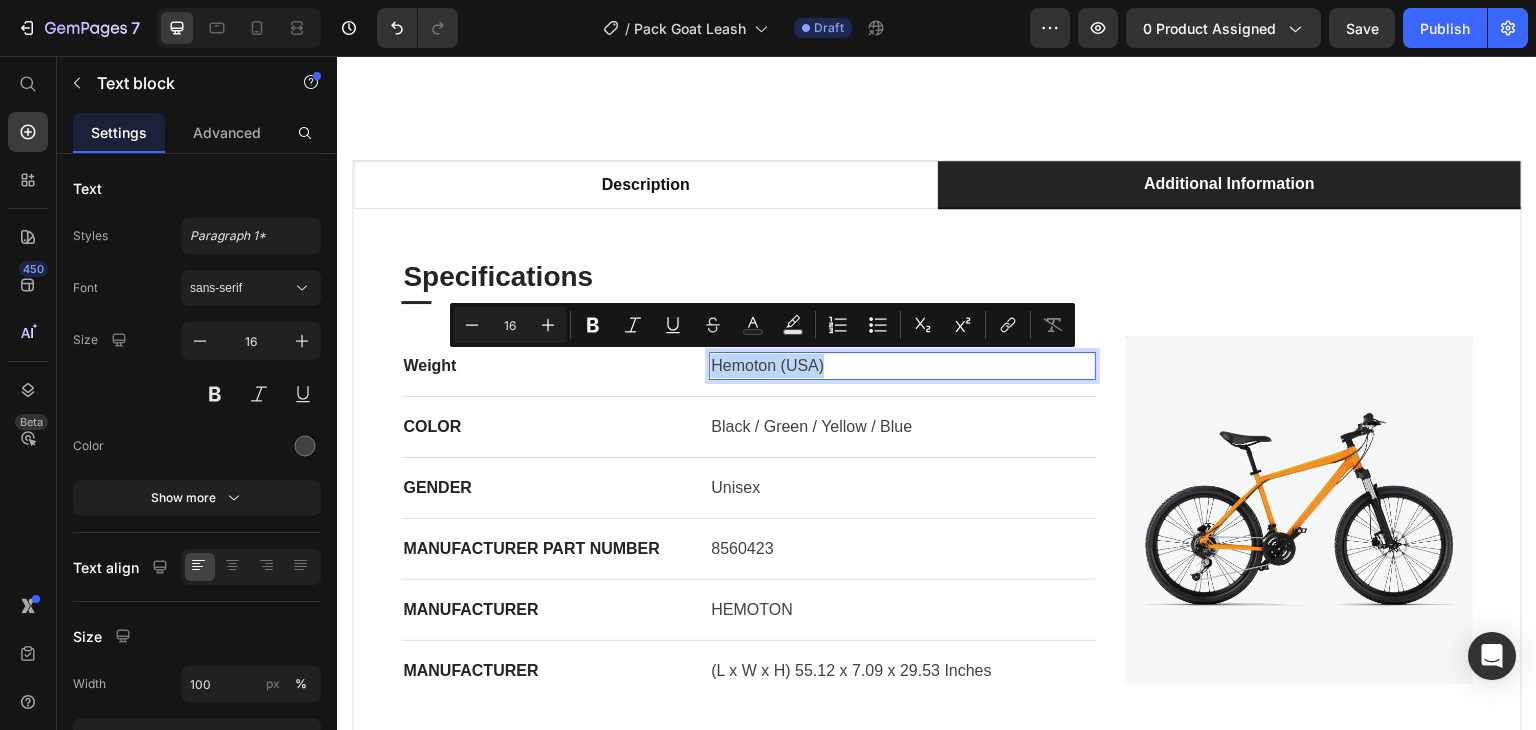 drag, startPoint x: 822, startPoint y: 366, endPoint x: 704, endPoint y: 370, distance: 118.06778 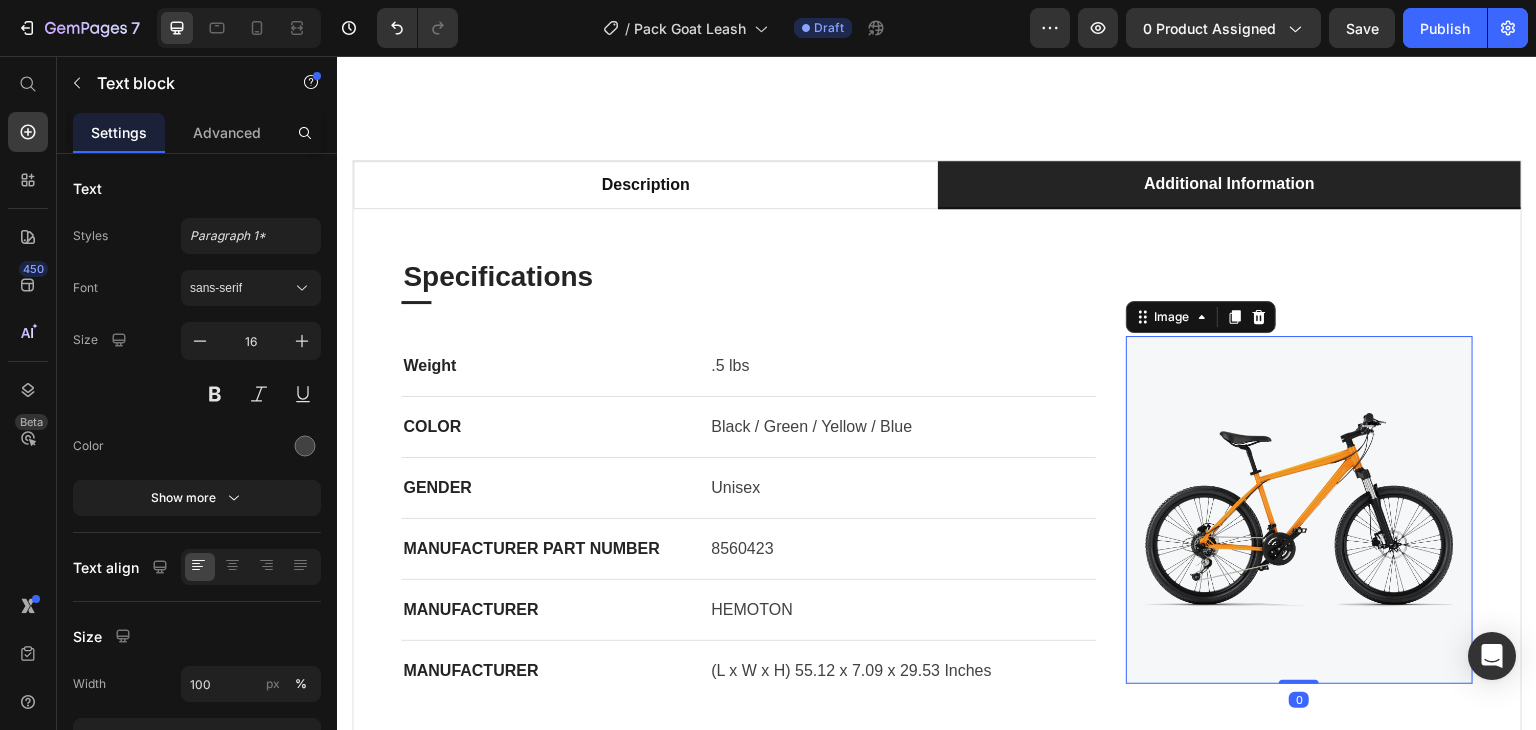 click on "Specifications Heading                Title Line Weight Text block .5 lbs Text block Row COLOR Text block Black / Green / Yellow / Blue Text block Row GENDER Text block Unisex Text block Row MANUFACTURER PART NUMBER Text block 8560423 Text block Row MANUFACTURER Text block HEMOTON Text block Row MANUFACTURER Text block (L x W x H) 55.12 x 7.09 x 29.53 Inches Text block Row Image   0 Row" at bounding box center [937, 479] 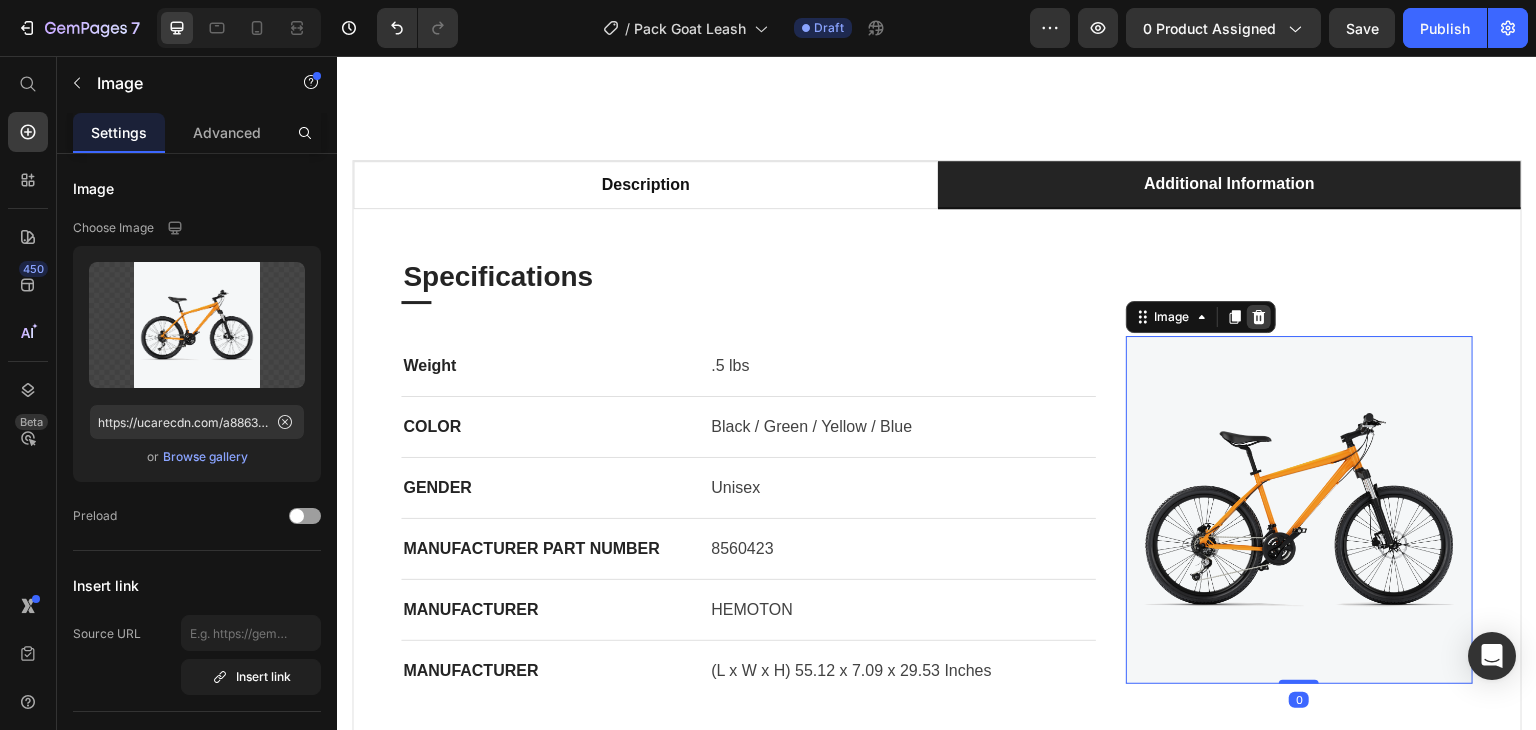 click 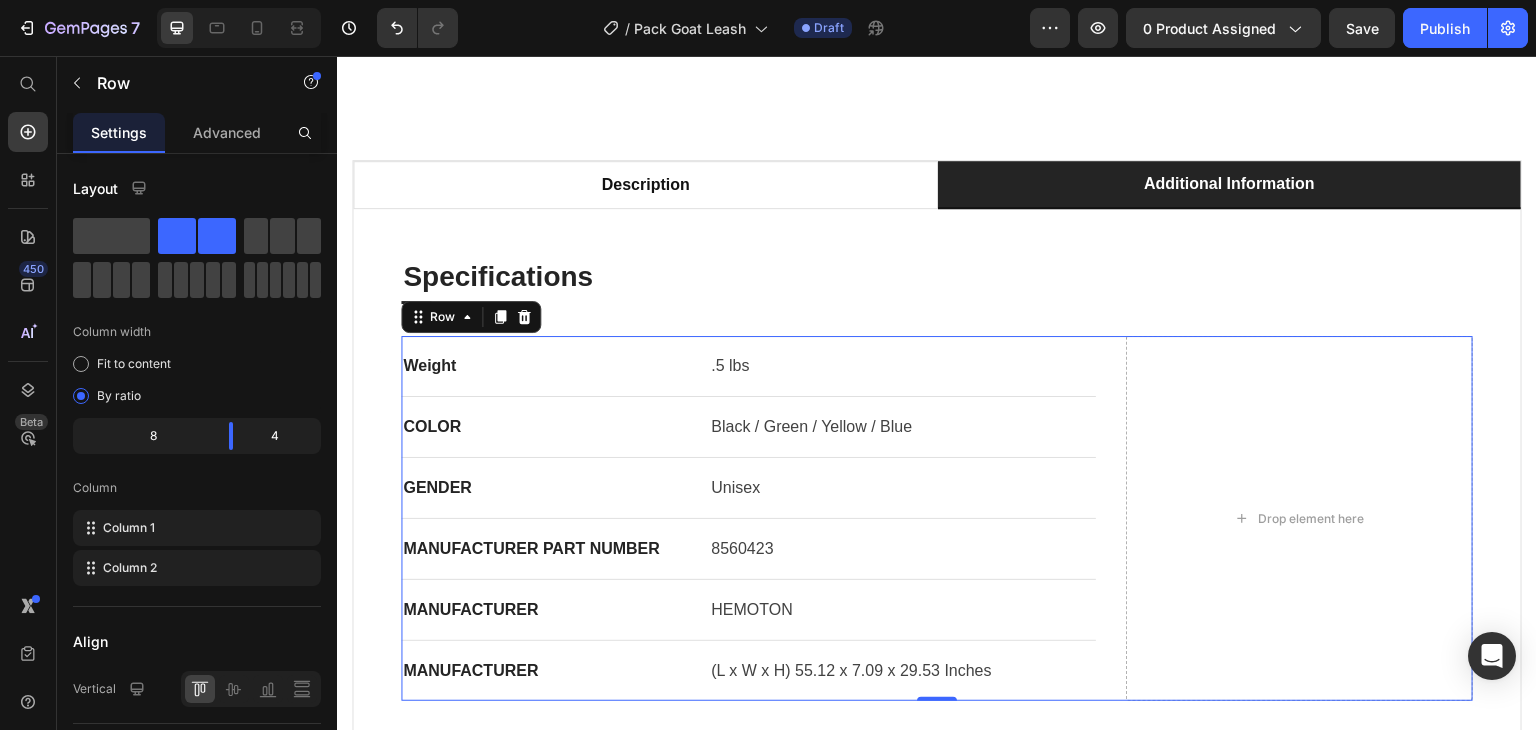 click on "Weight Text block .5 lbs Text block Row COLOR Text block Black / Green / Yellow / Blue Text block Row GENDER Text block Unisex Text block Row MANUFACTURER PART NUMBER Text block 8560423 Text block Row MANUFACTURER Text block HEMOTON Text block Row MANUFACTURER Text block (L x W x H) 55.12 x 7.09 x 29.53 Inches Text block Row
Drop element here Row   0" at bounding box center (937, 518) 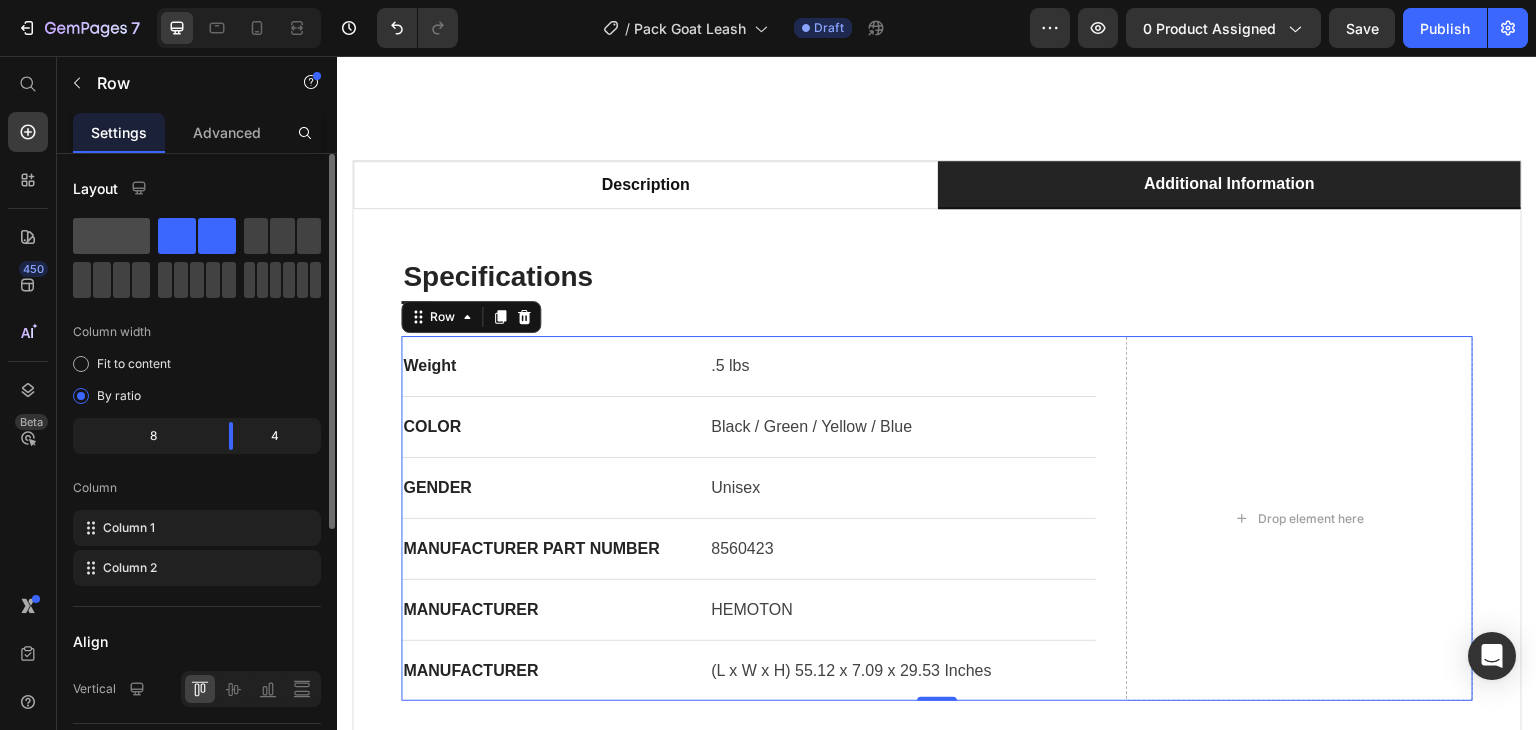 click 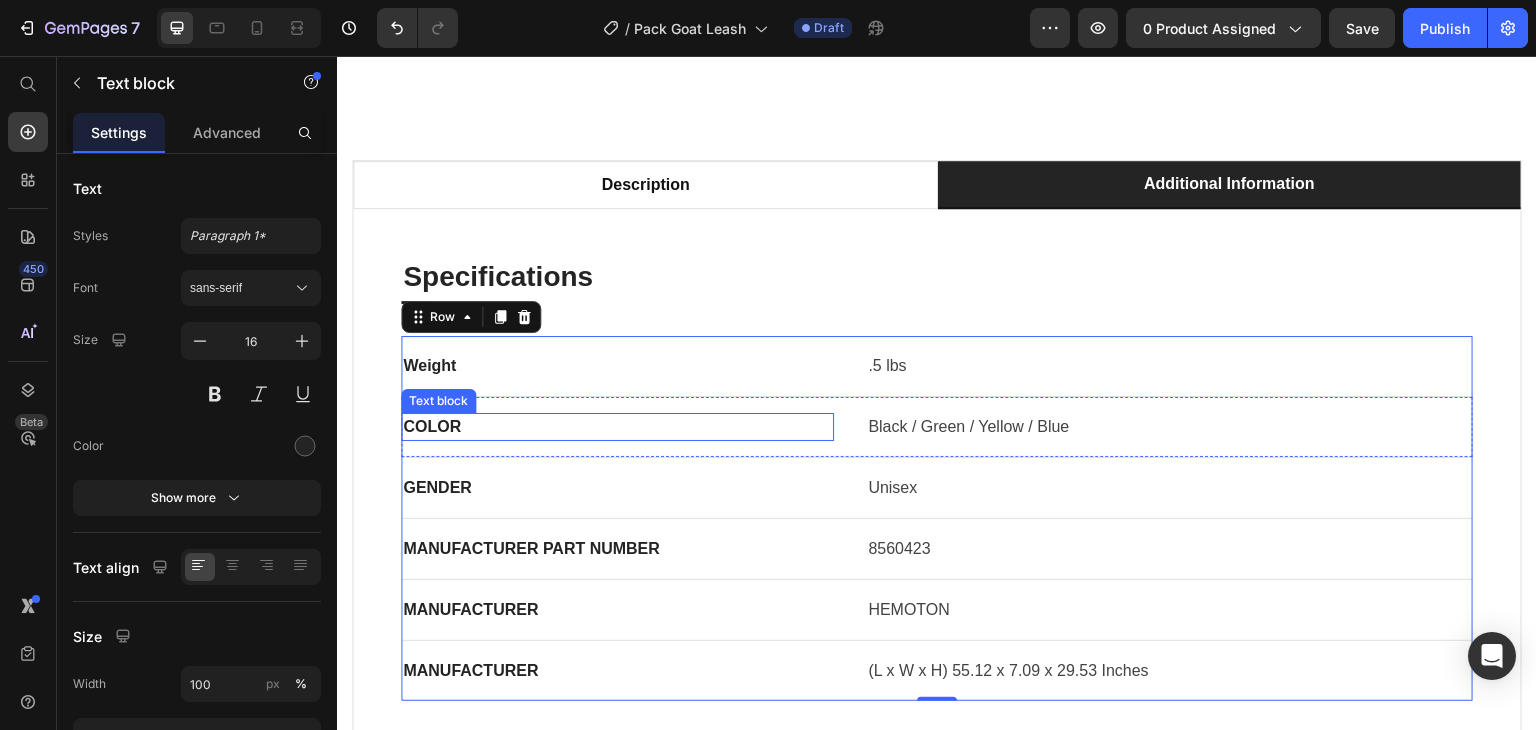 click on "COLOR" at bounding box center (617, 427) 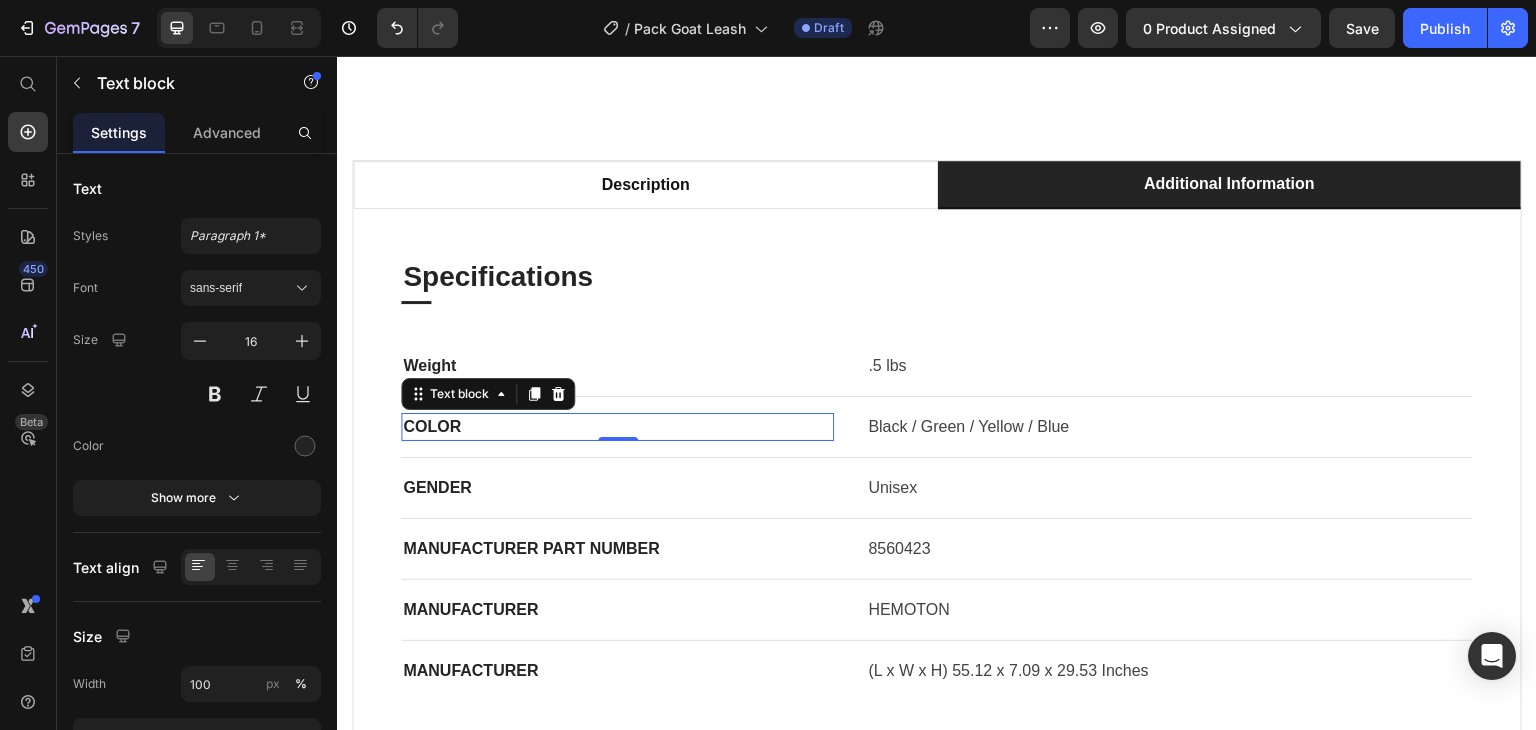 click on "COLOR" at bounding box center [617, 427] 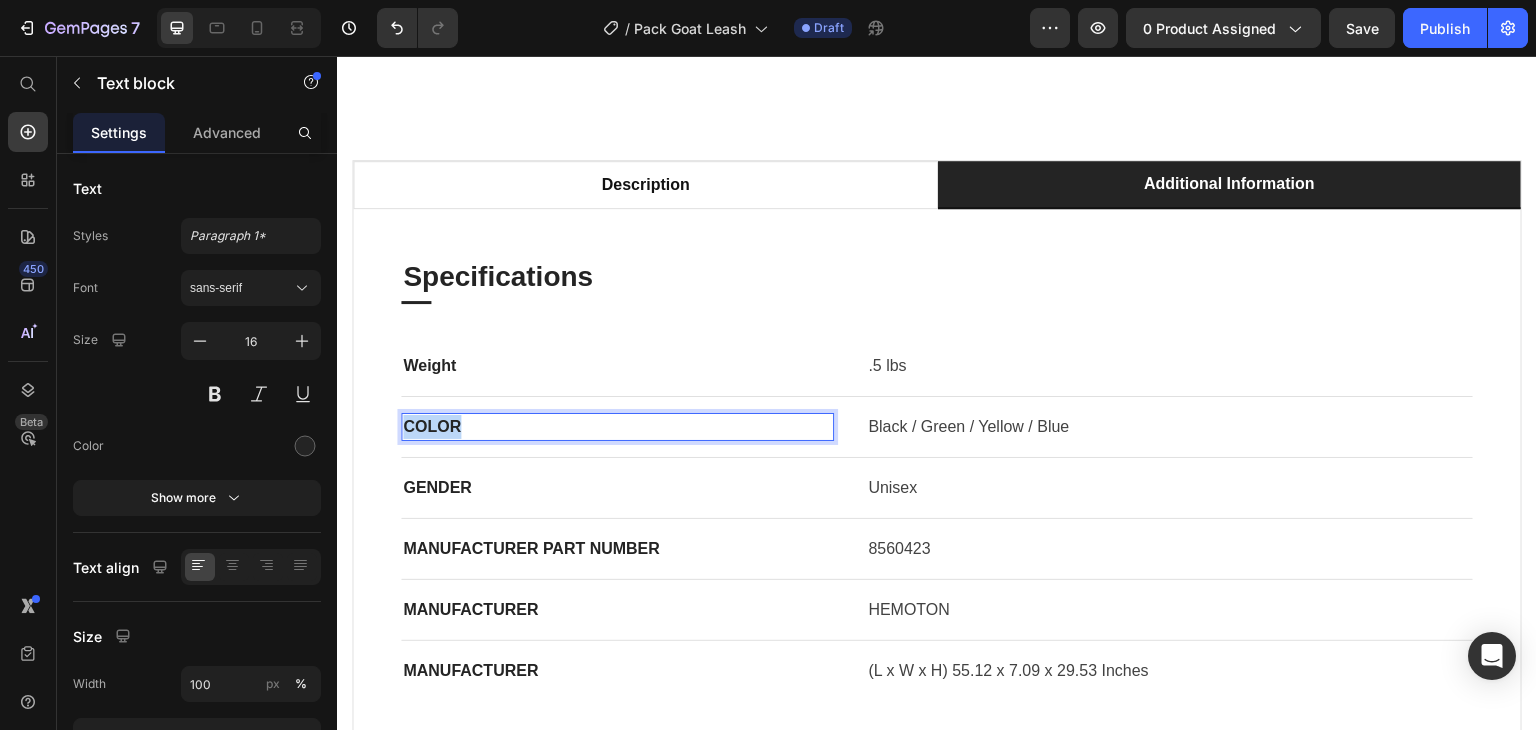 drag, startPoint x: 468, startPoint y: 426, endPoint x: 403, endPoint y: 426, distance: 65 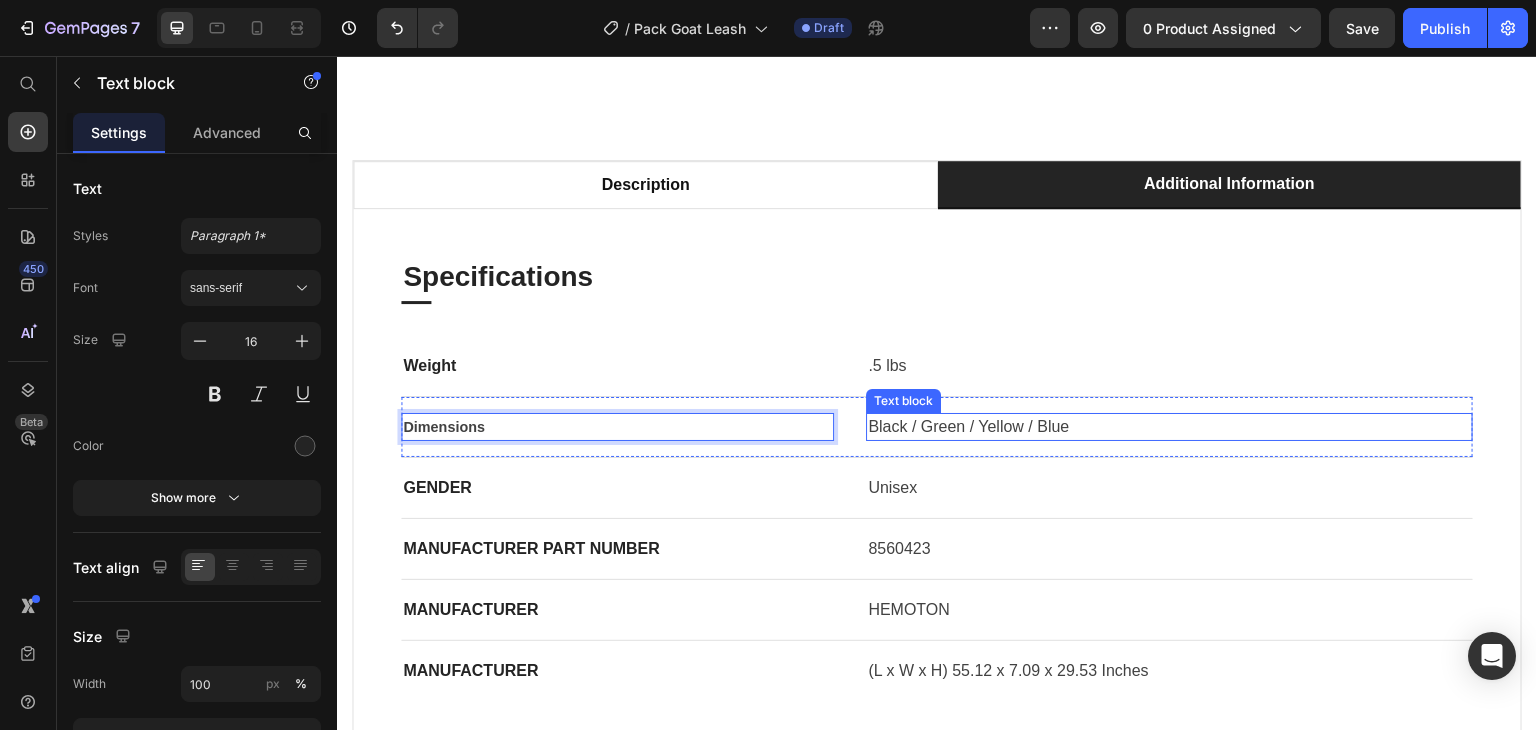 click on "Black / Green / Yellow / Blue" at bounding box center (1169, 427) 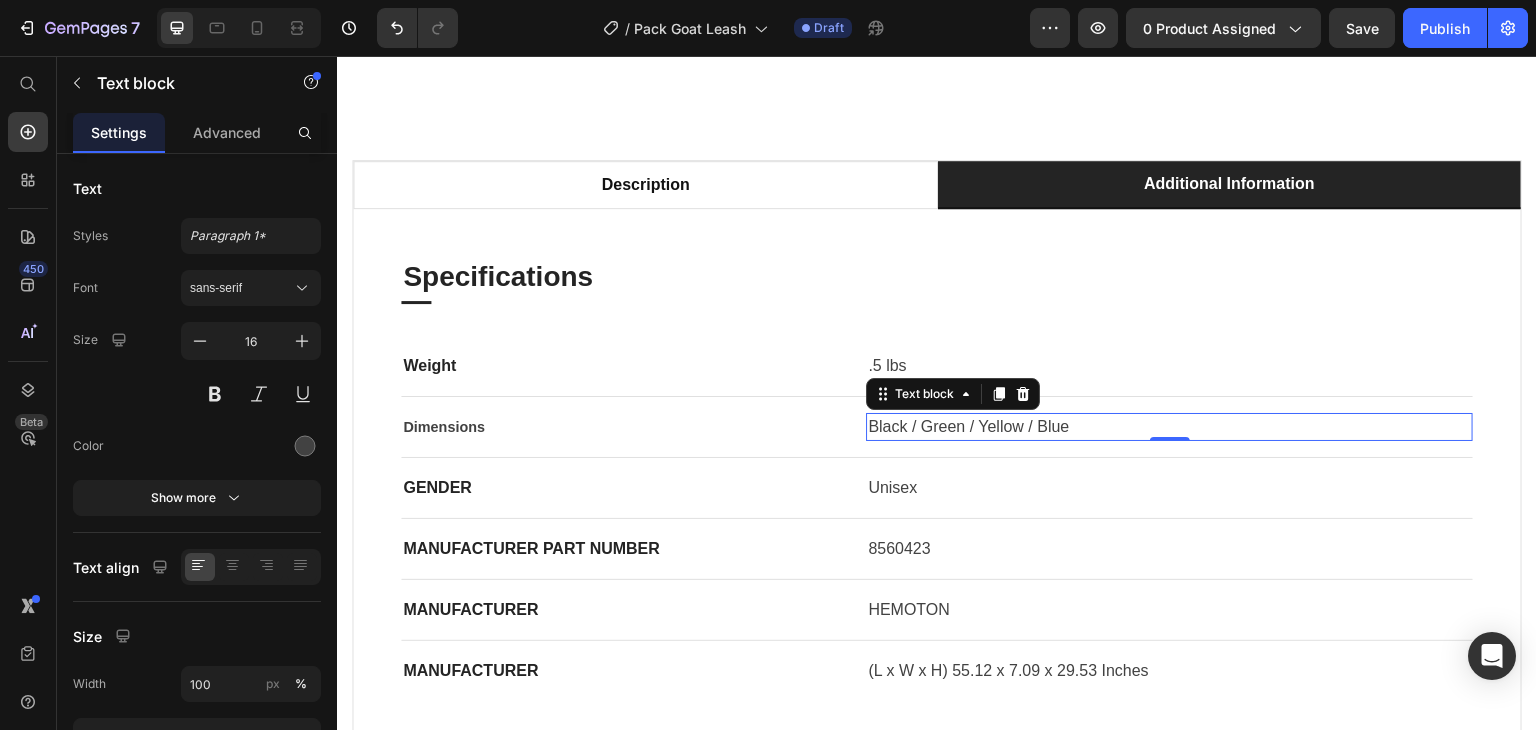 click on "Black / Green / Yellow / Blue" at bounding box center (1169, 427) 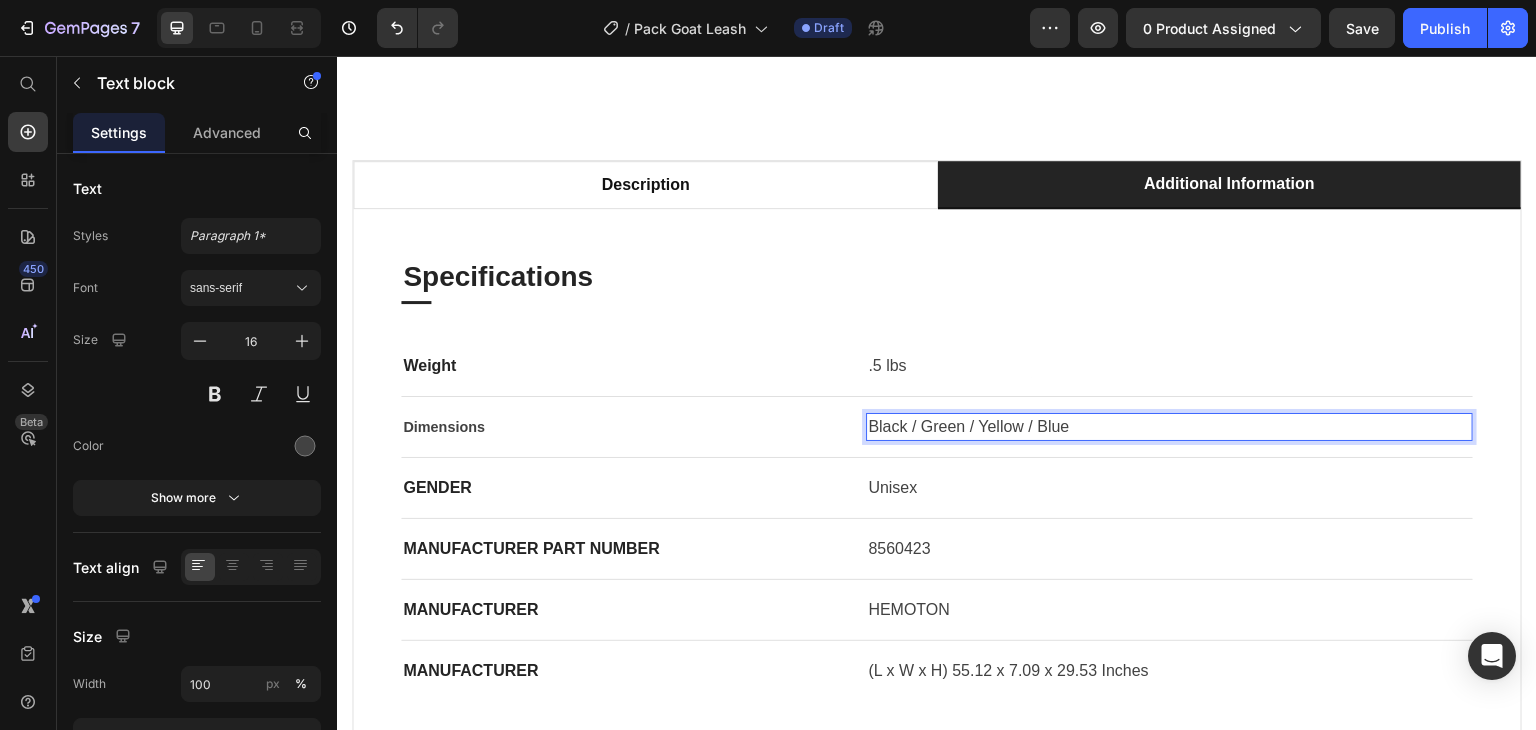 click on "Black / Green / Yellow / Blue" at bounding box center (1169, 427) 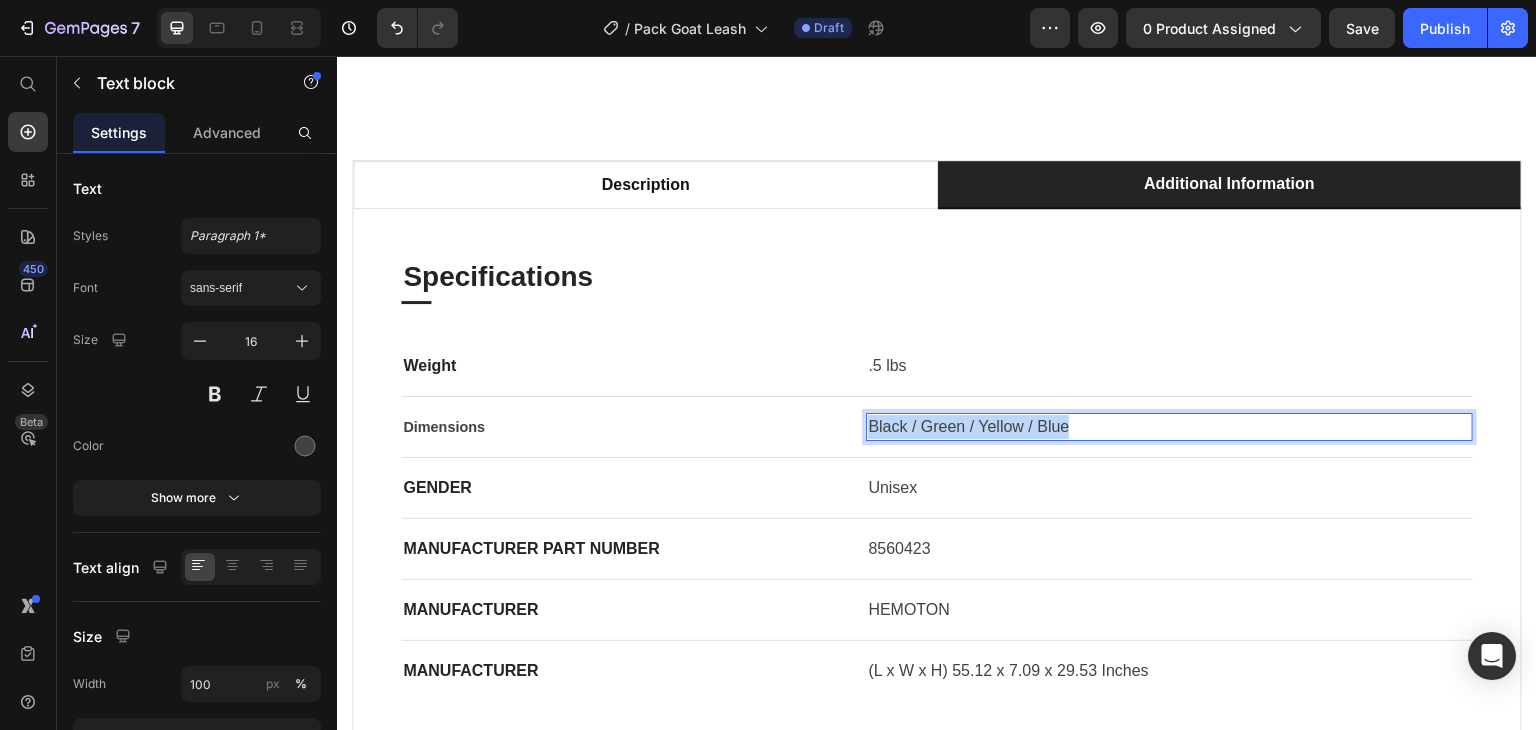 drag, startPoint x: 1065, startPoint y: 425, endPoint x: 886, endPoint y: 424, distance: 179.00279 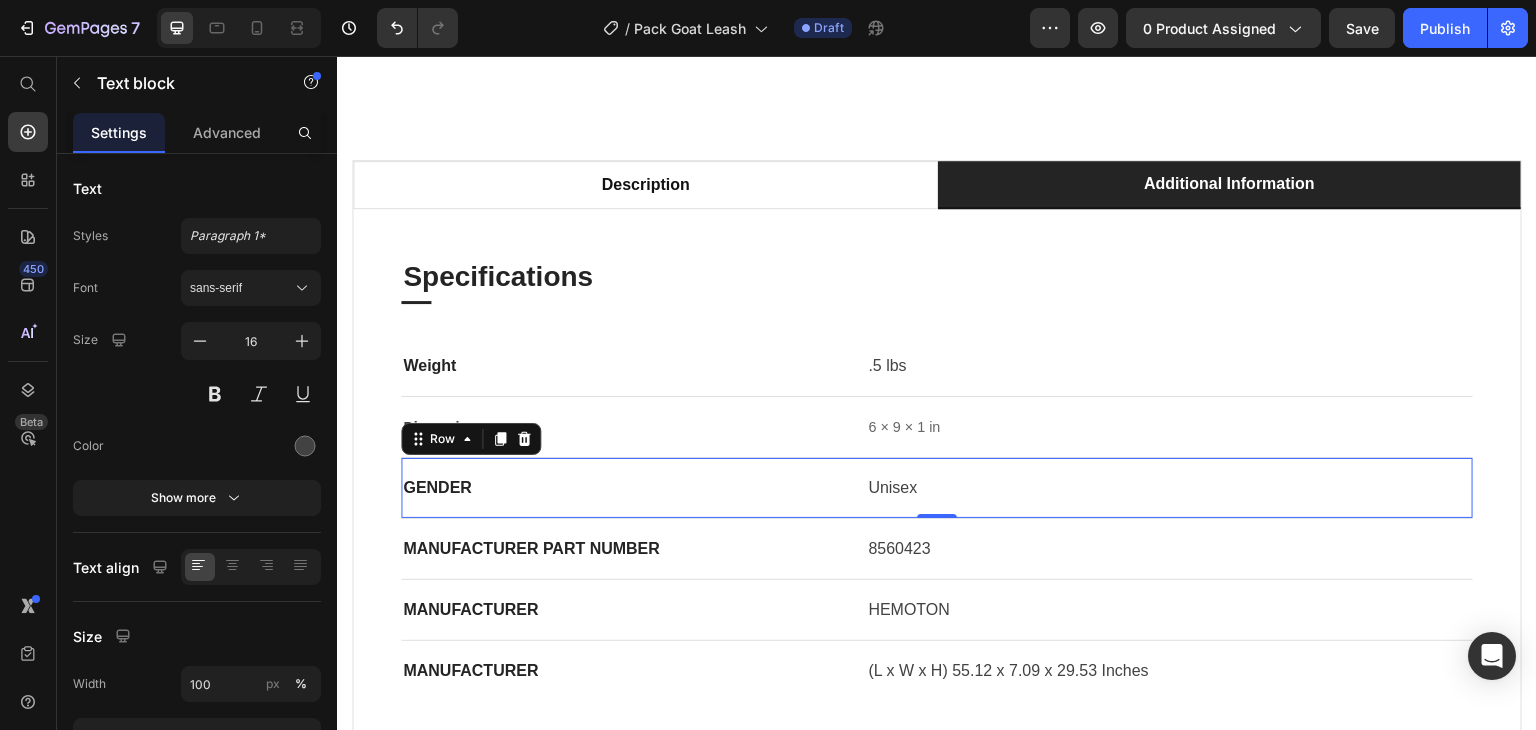 click on "Weight Text block .5 lbs Text block Row Dimensions Text block 6 × 9 × 1 in Text block Row GENDER Text block Unisex Text block Row   0 MANUFACTURER PART NUMBER Text block 8560423 Text block Row MANUFACTURER Text block HEMOTON Text block Row MANUFACTURER Text block (L x W x H) 55.12 x 7.09 x 29.53 Inches Text block Row" at bounding box center [937, 518] 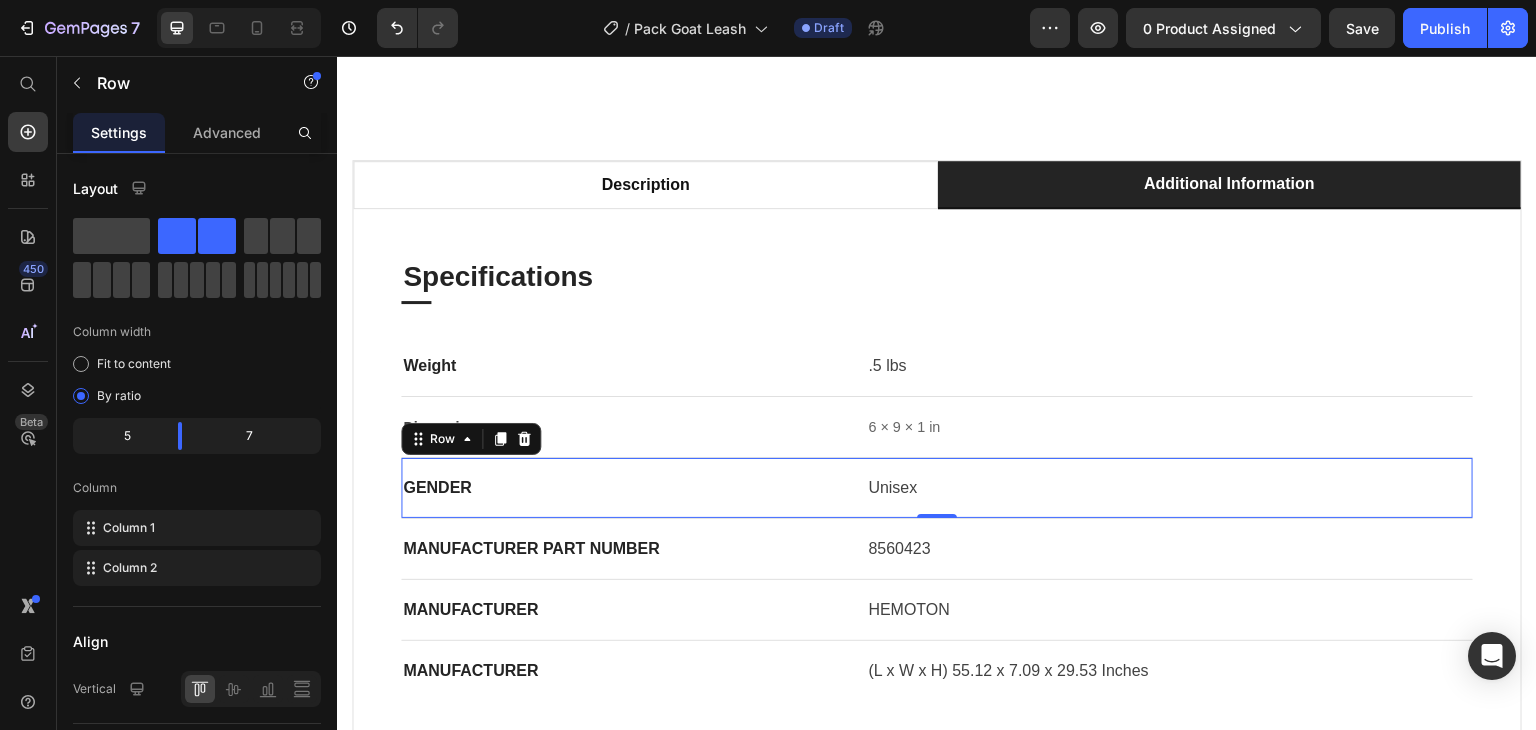 click on "Row" at bounding box center [471, 439] 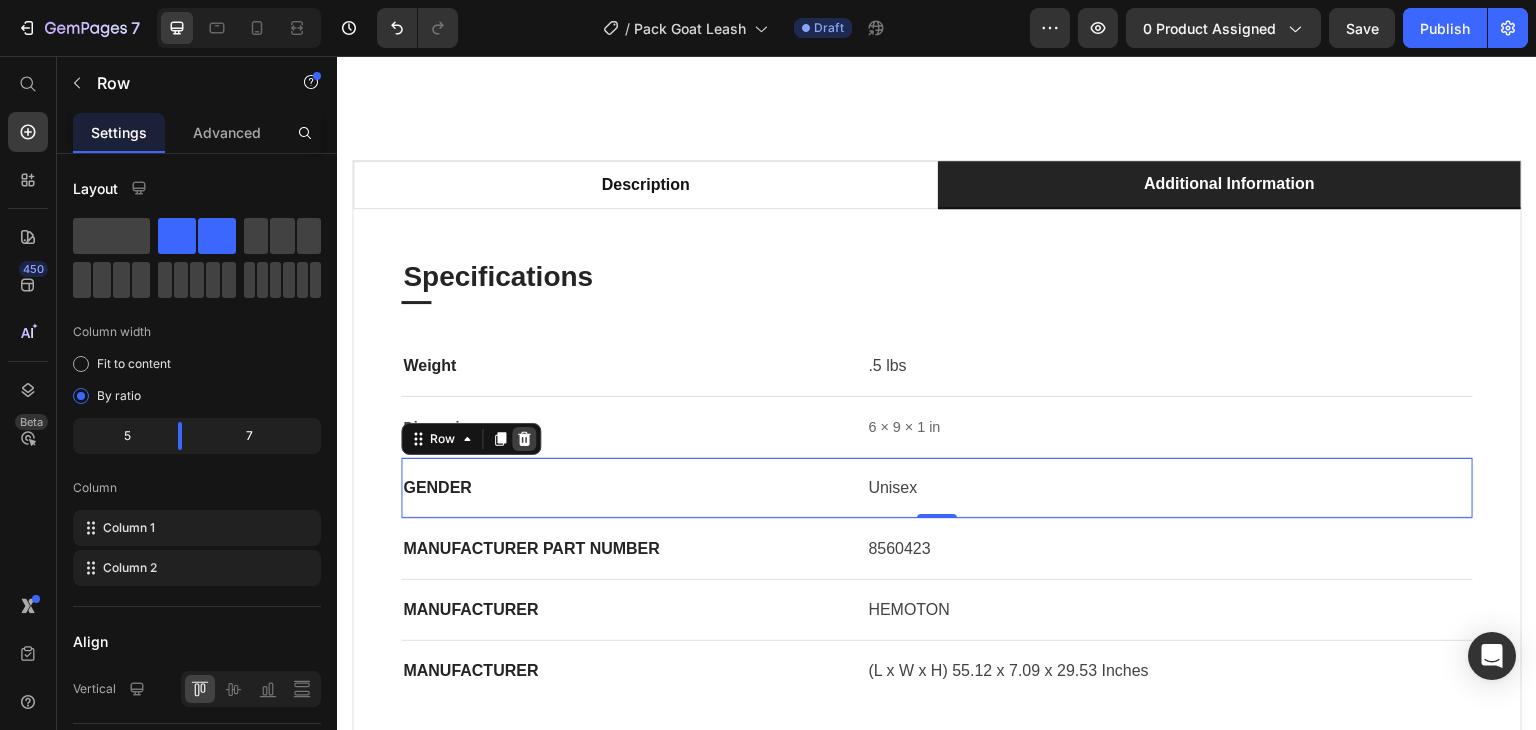click 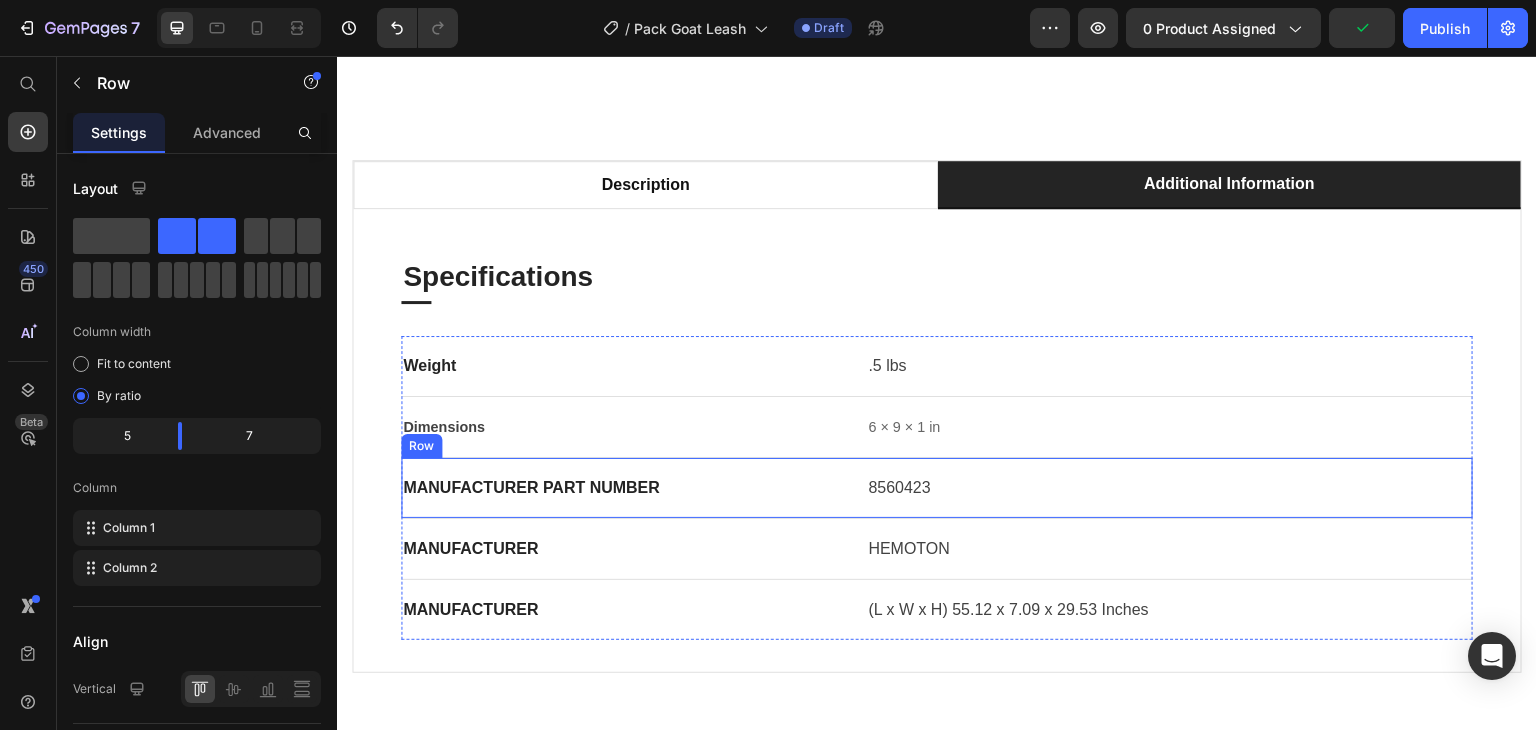 click on "Row" at bounding box center [421, 446] 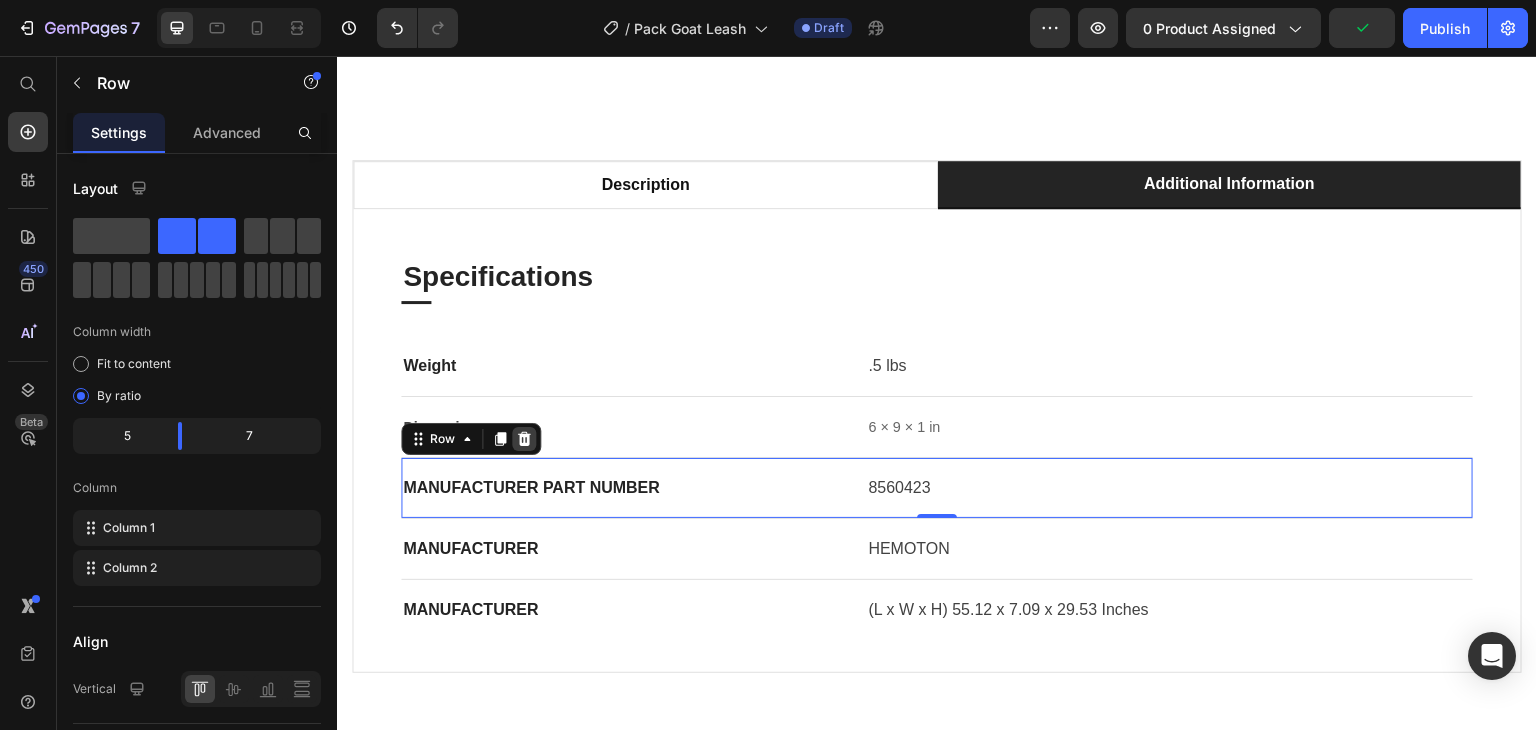 click 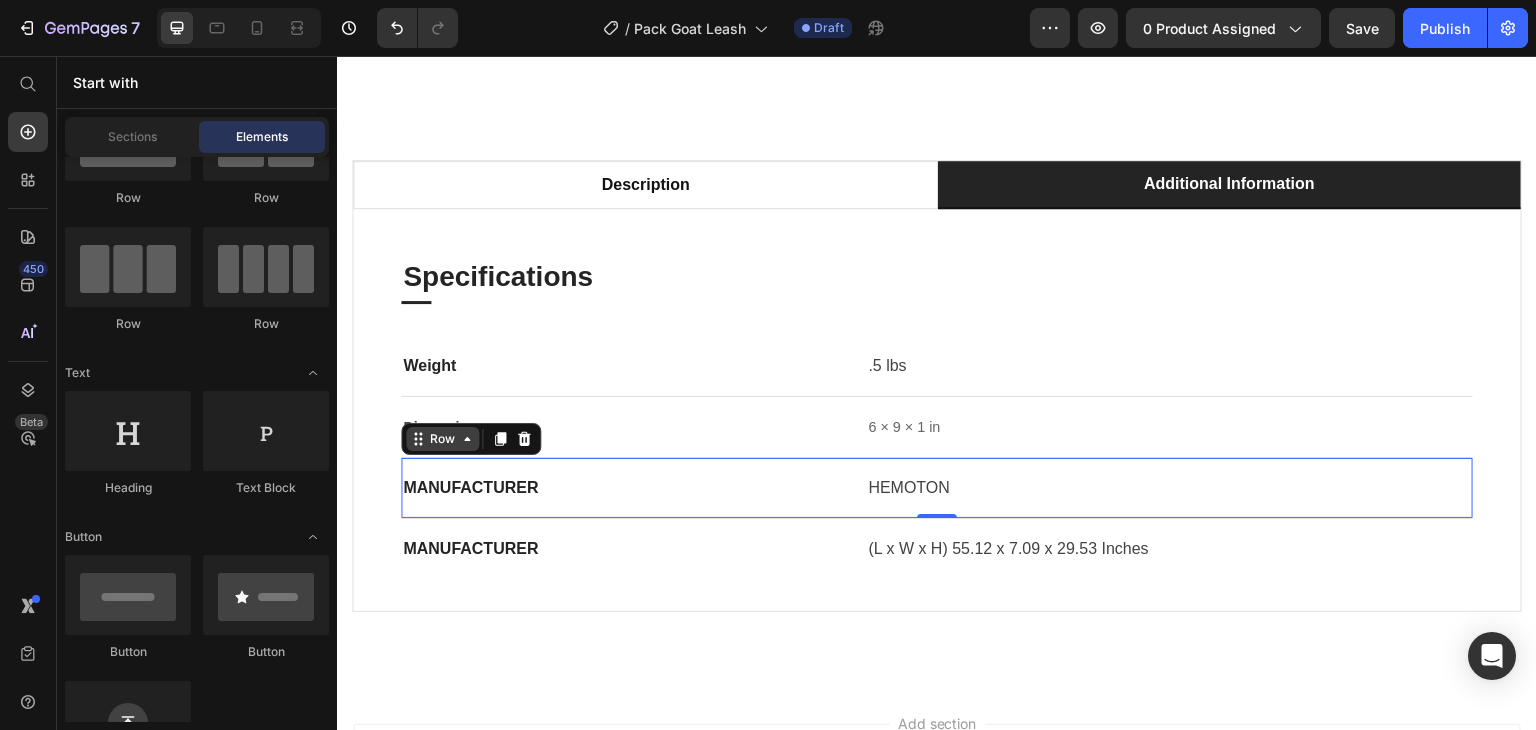 click on "Row" at bounding box center [471, 439] 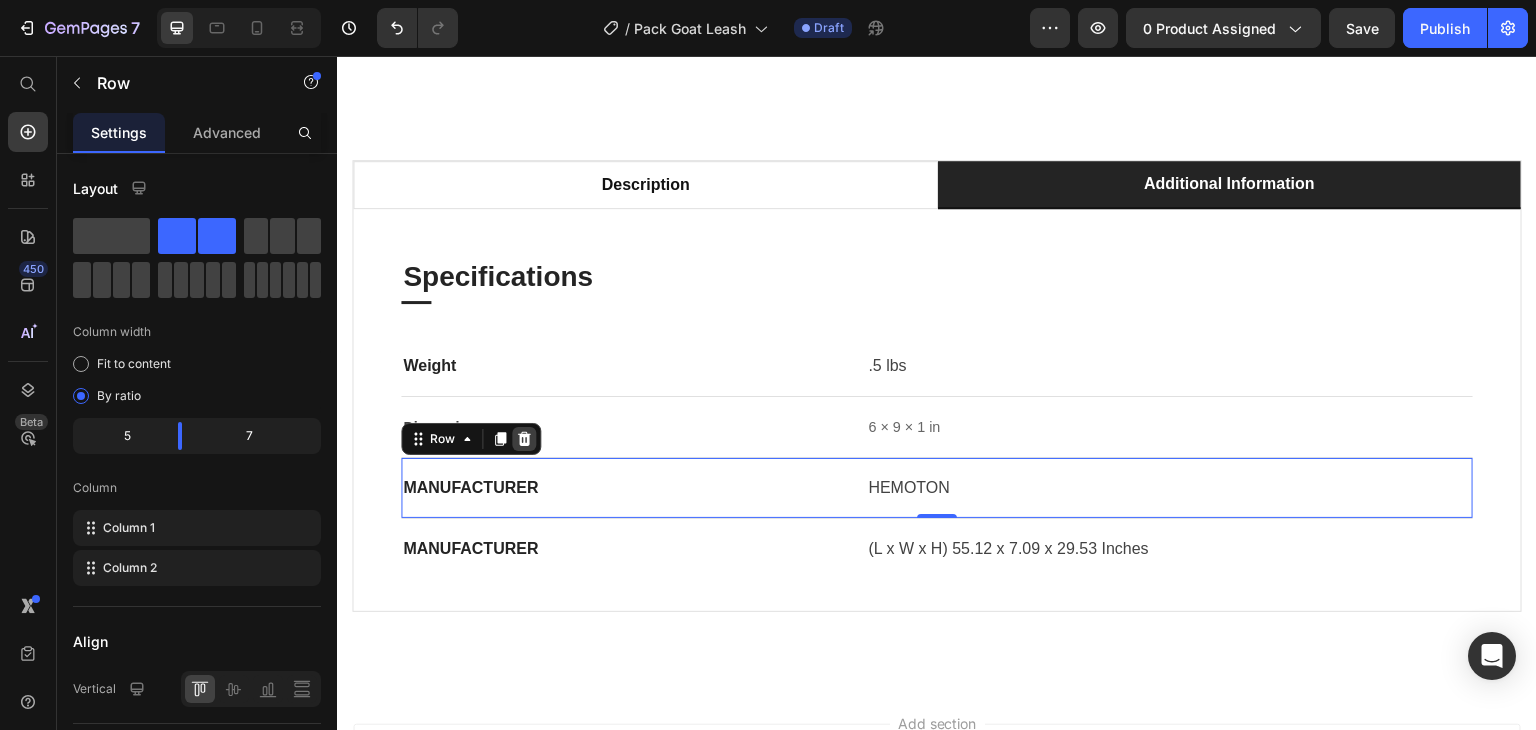 click 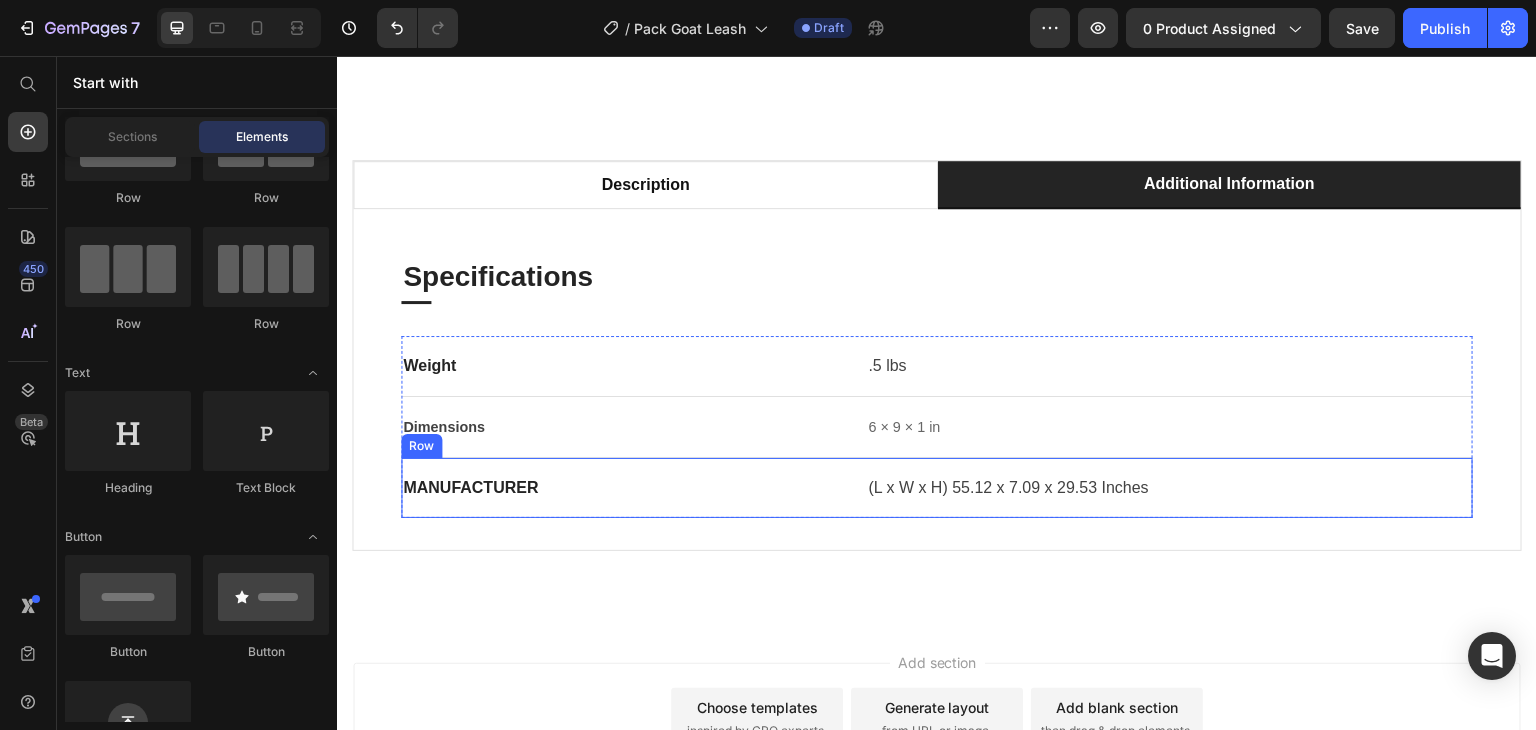 click on "Row" at bounding box center [421, 446] 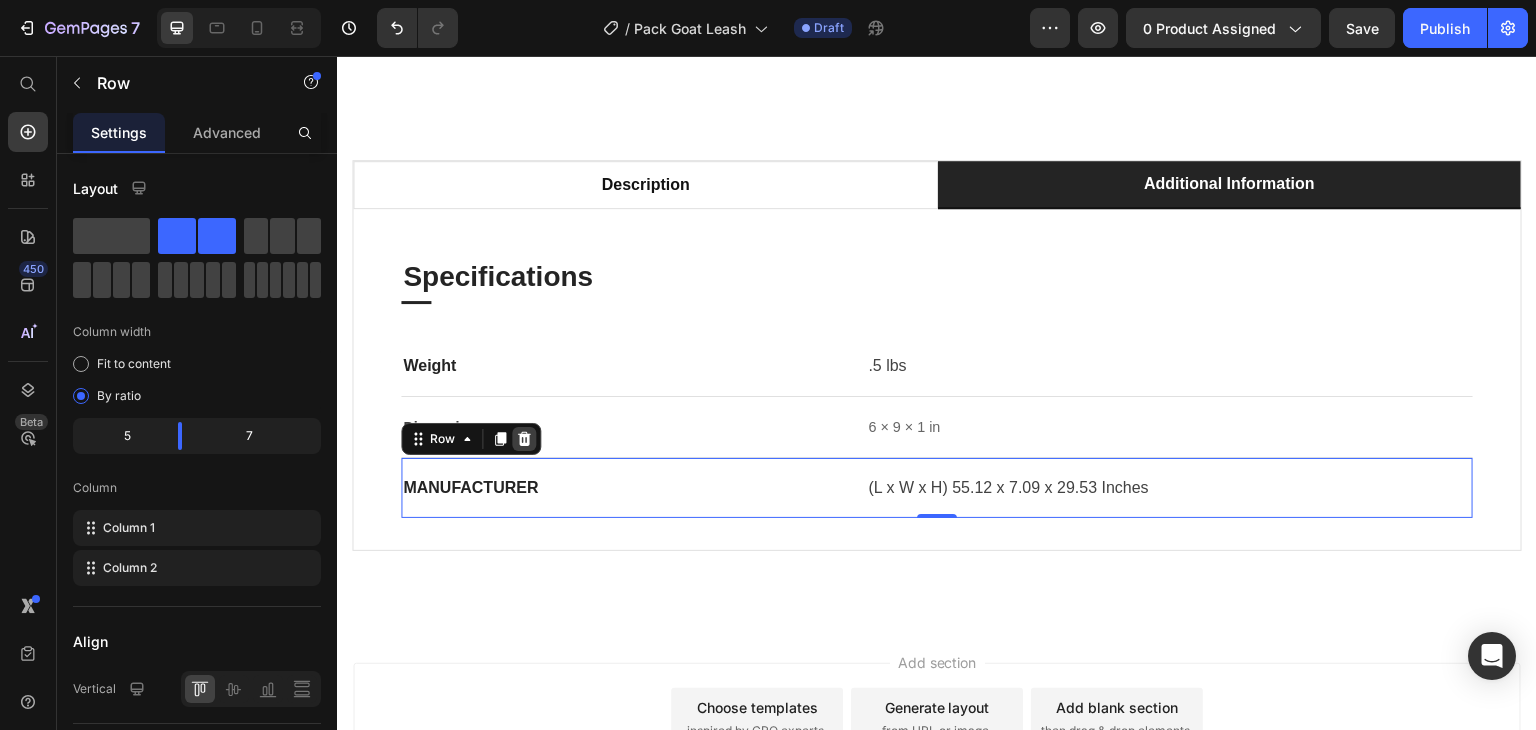 click 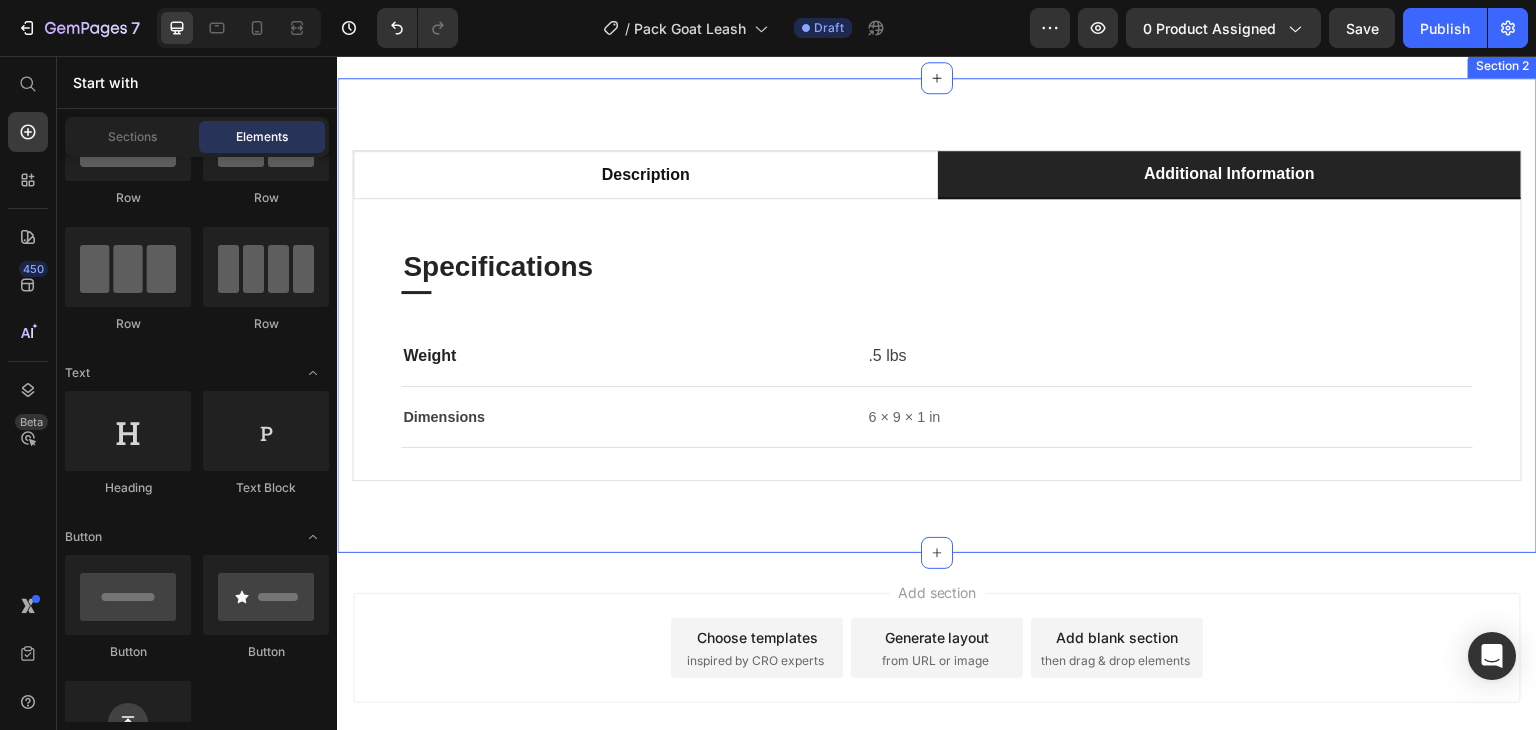 scroll, scrollTop: 900, scrollLeft: 0, axis: vertical 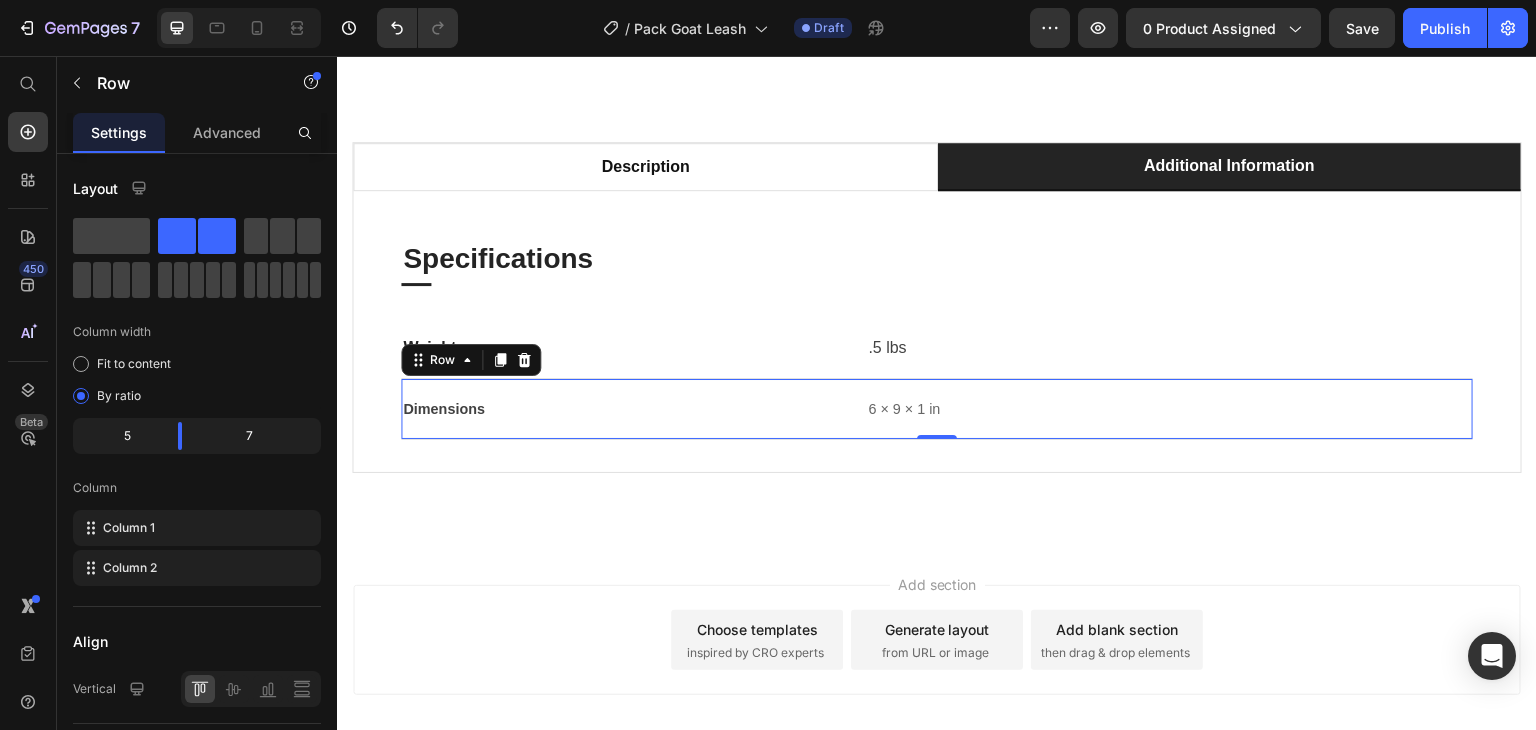 click on "Weight Text block .5 lbs Text block Row Dimensions Text block 6 × 9 × 1 in Text block Row   0" at bounding box center (937, 379) 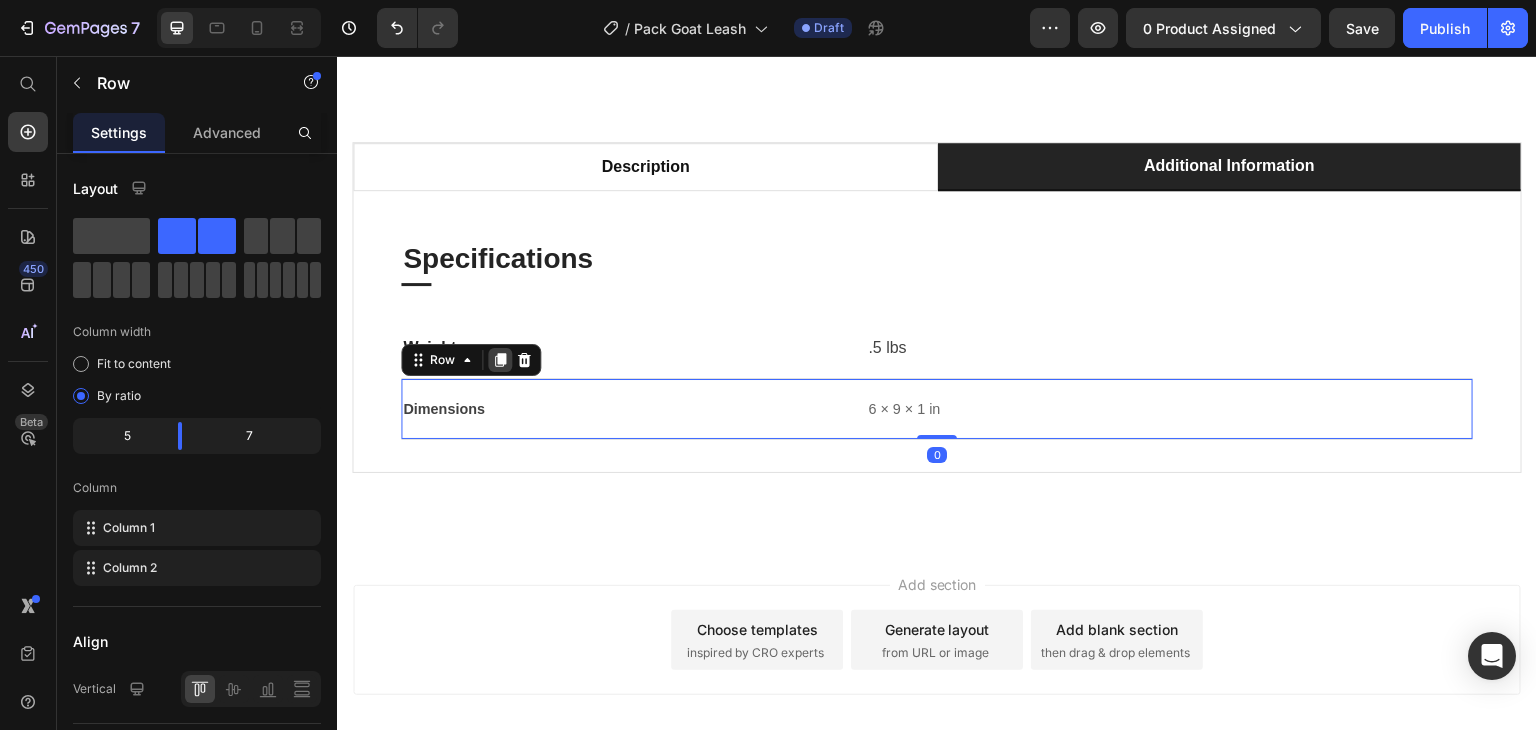 click 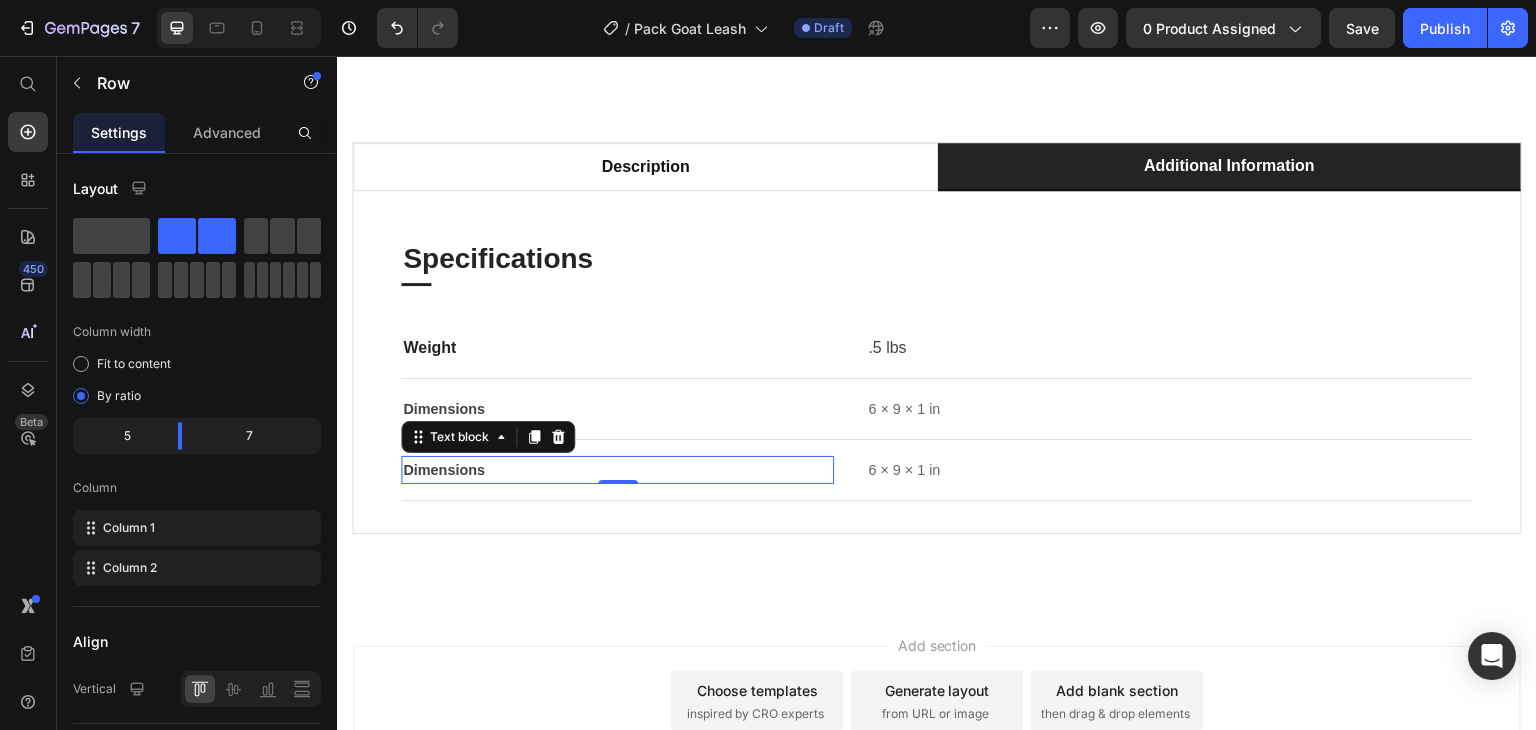 click on "Dimensions" at bounding box center [444, 470] 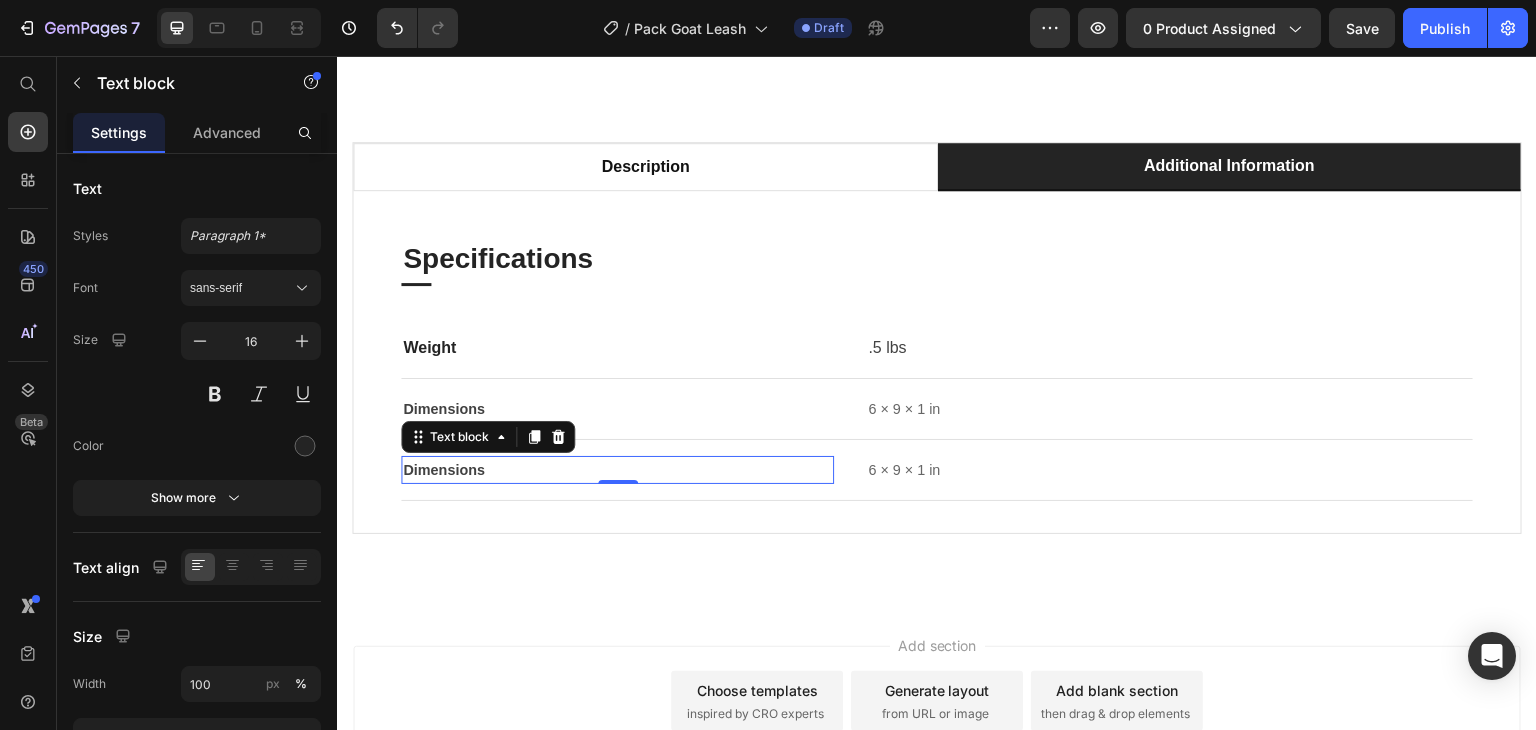 click on "Dimensions" at bounding box center [444, 470] 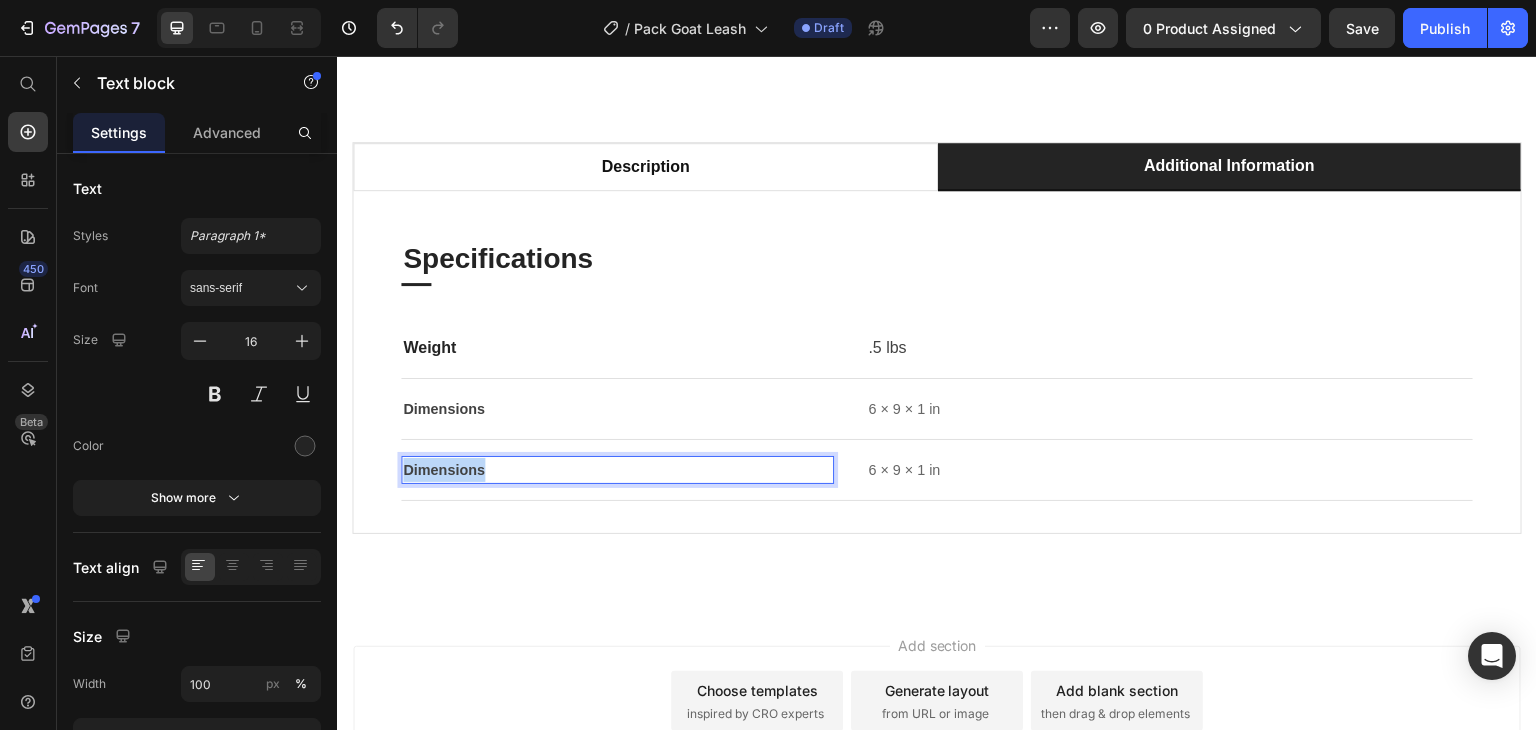 drag, startPoint x: 484, startPoint y: 471, endPoint x: 404, endPoint y: 479, distance: 80.399 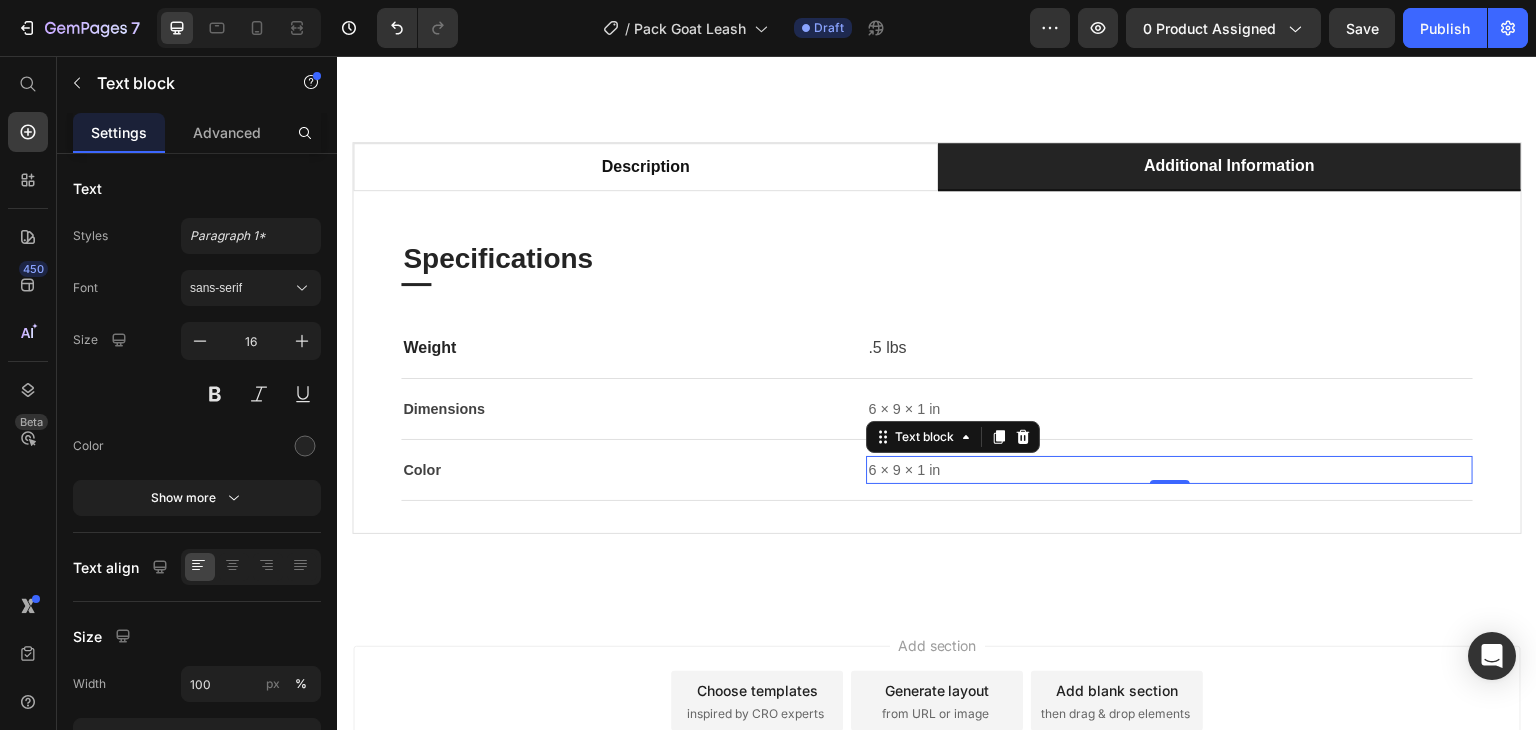 click on "6 × 9 × 1 in" at bounding box center [904, 470] 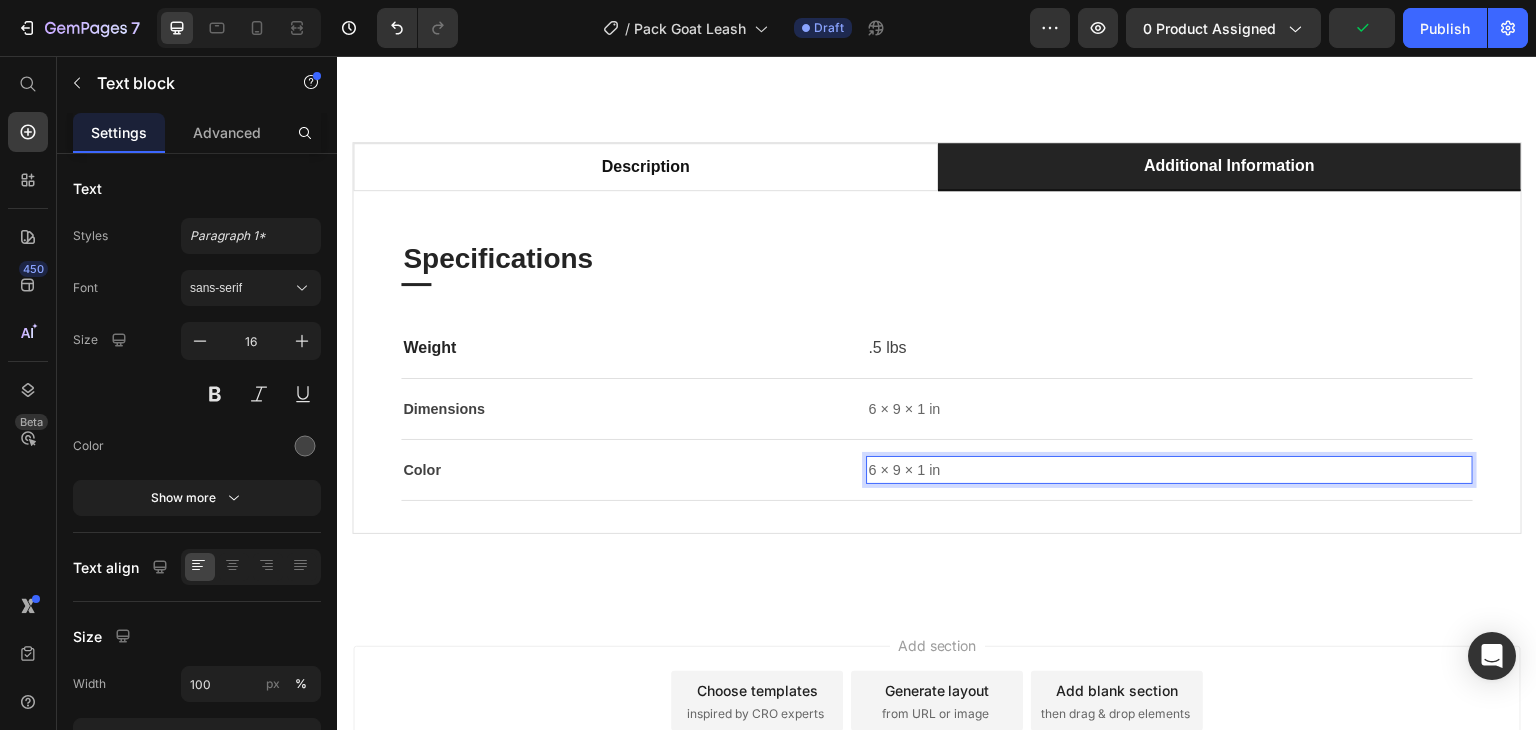 click on "6 × 9 × 1 in" at bounding box center [1169, 470] 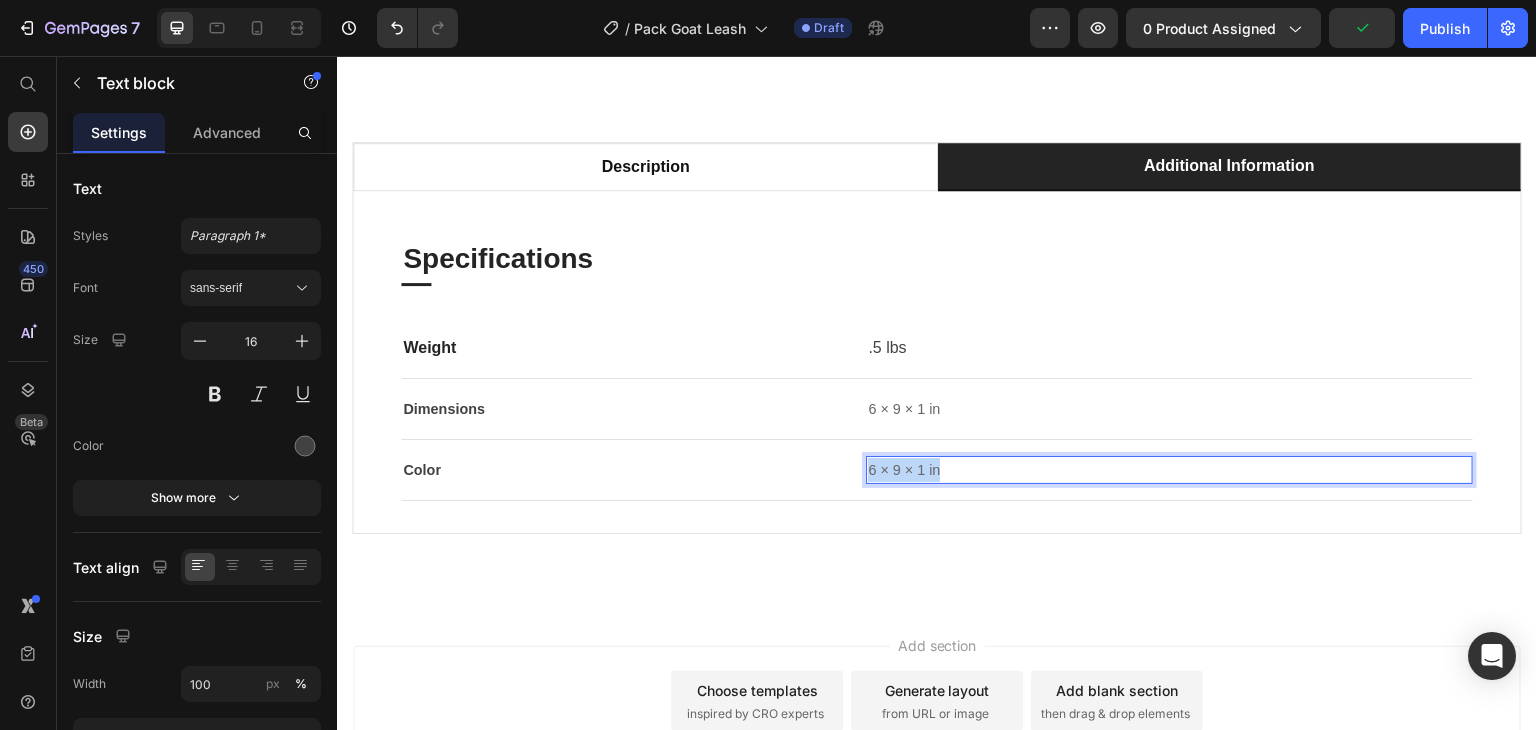 drag, startPoint x: 940, startPoint y: 472, endPoint x: 862, endPoint y: 475, distance: 78.05767 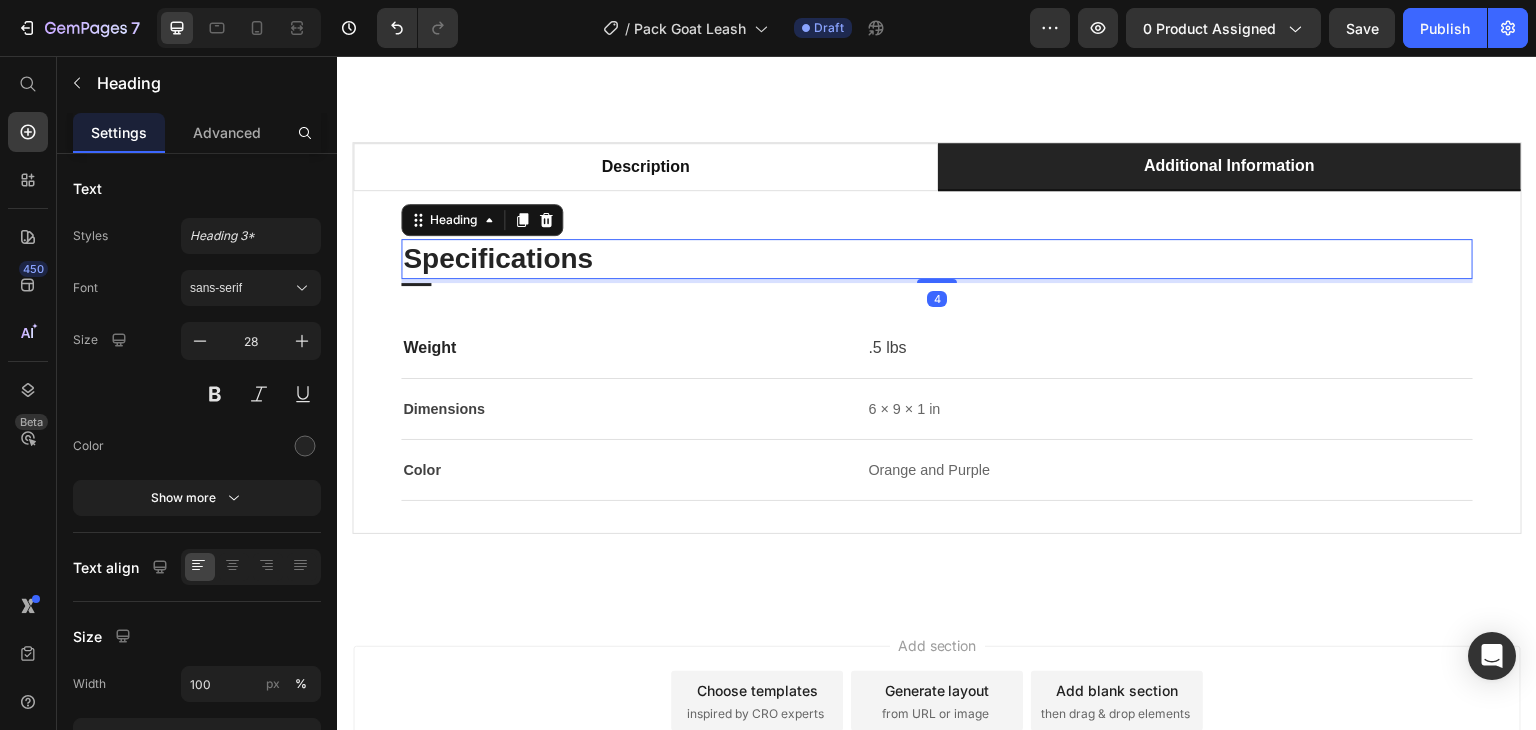 click on "Specifications Heading   4                Title Line Weight Text block .5 lbs Text block Row Dimensions Text block 6 × 9 × 1 in Text block Row Color Text block Orange and Purple Text block Row Row Row" at bounding box center (937, 370) 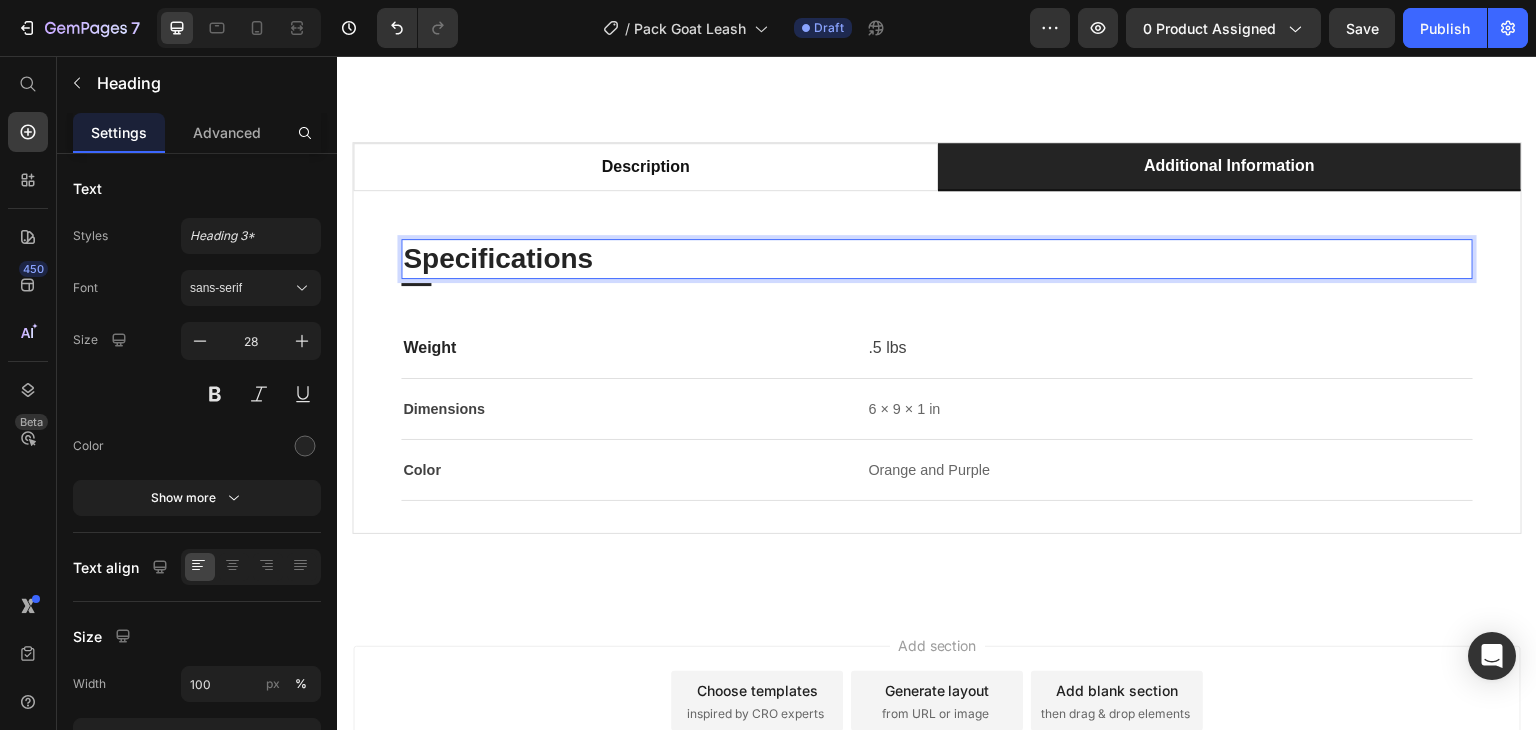 click on "Specifications" at bounding box center [937, 259] 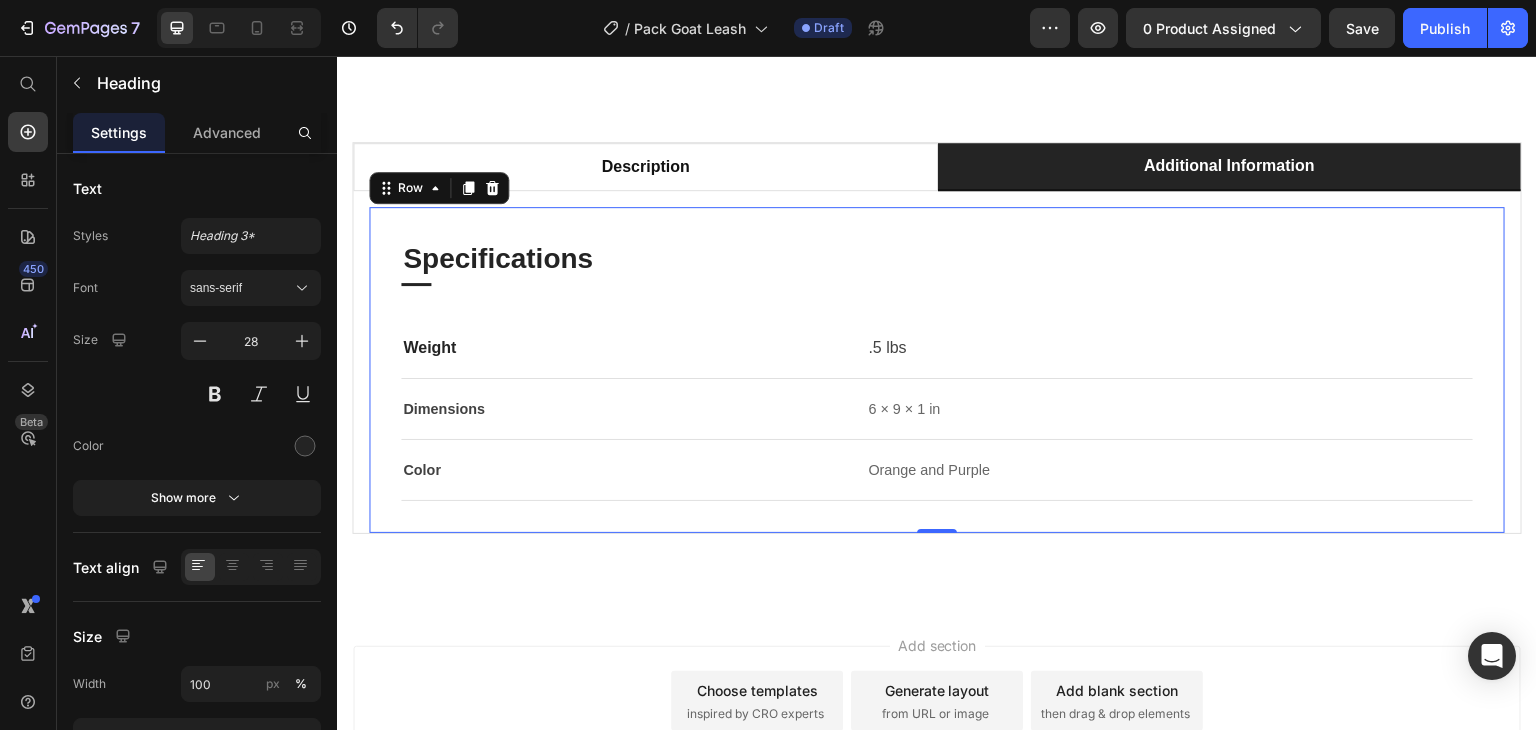 click on "Specifications Heading                Title Line Weight Text block .5 lbs Text block Row Dimensions Text block 6 × 9 × 1 in Text block Row Color Text block Orange and Purple Text block Row Row" at bounding box center (937, 370) 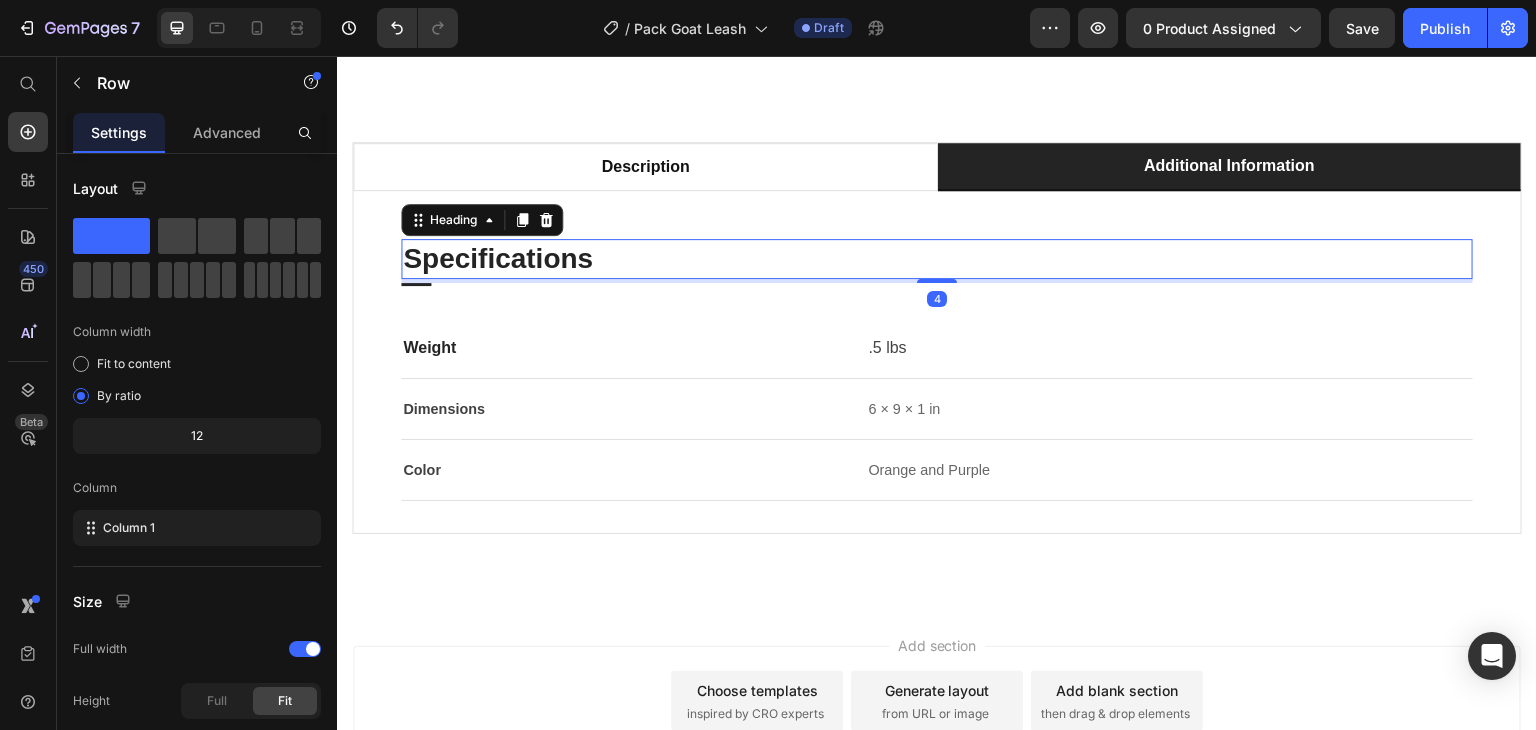 click on "Specifications Heading   4                Title Line Weight Text block .5 lbs Text block Row Dimensions Text block 6 × 9 × 1 in Text block Row Color Text block Orange and Purple Text block Row Row Row" at bounding box center [937, 370] 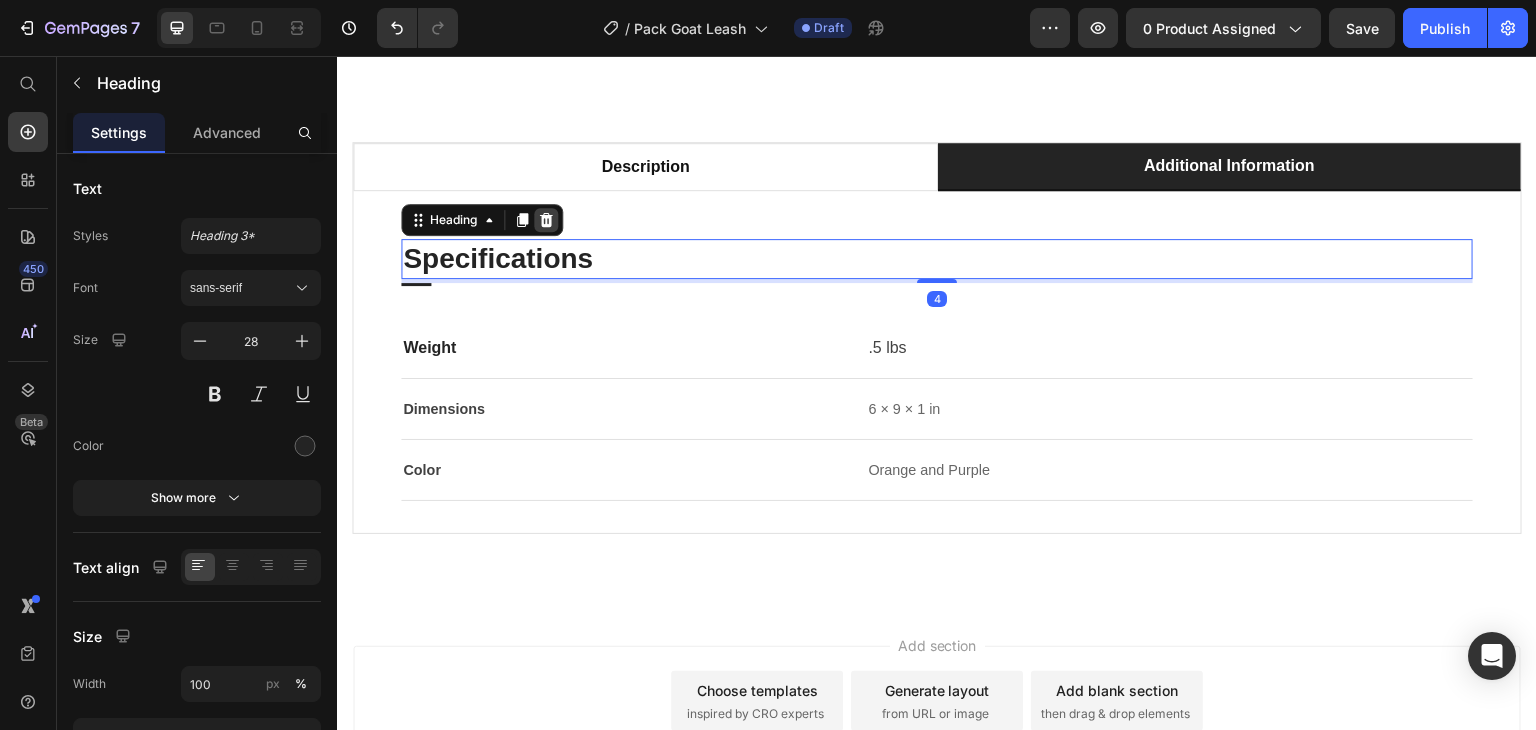 click 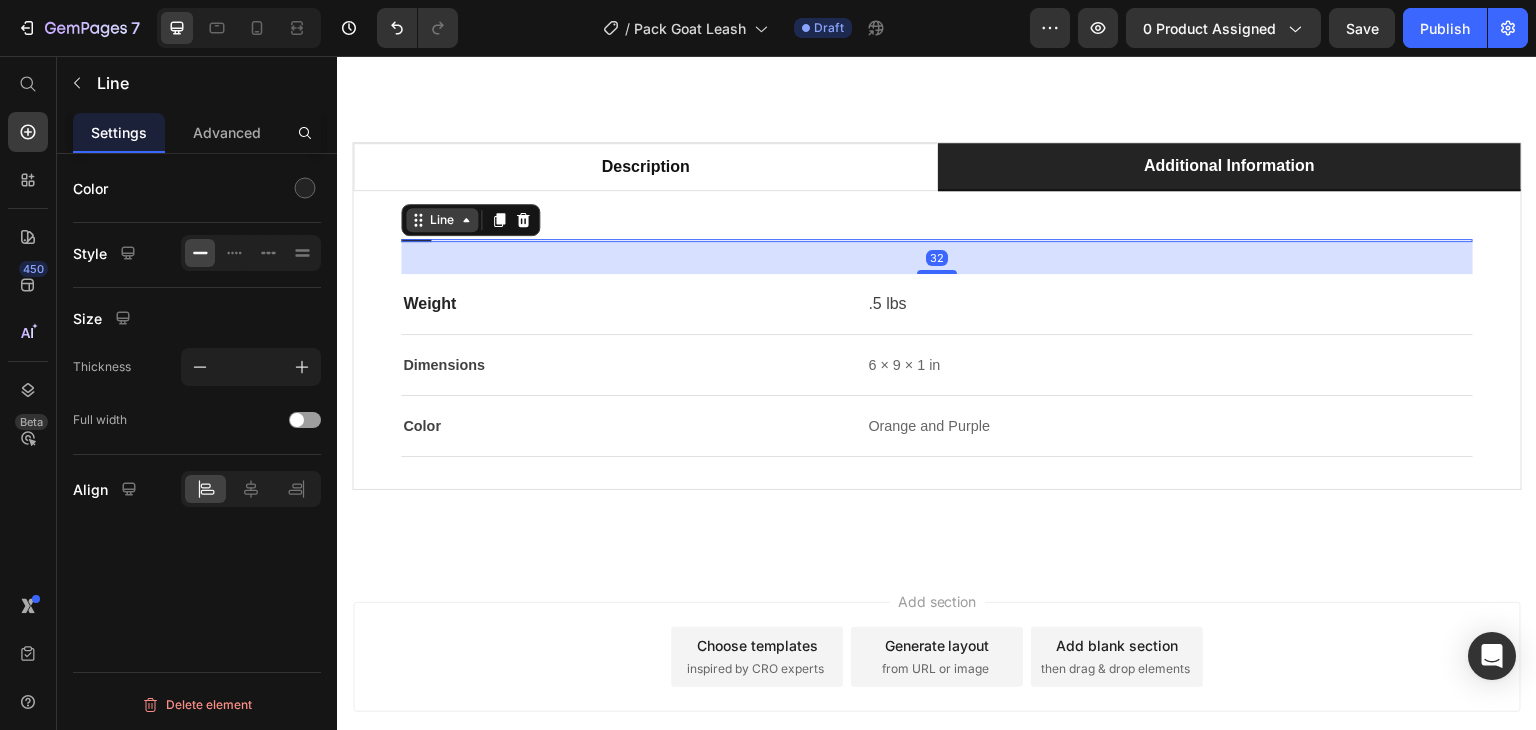 click on "Line" at bounding box center [470, 220] 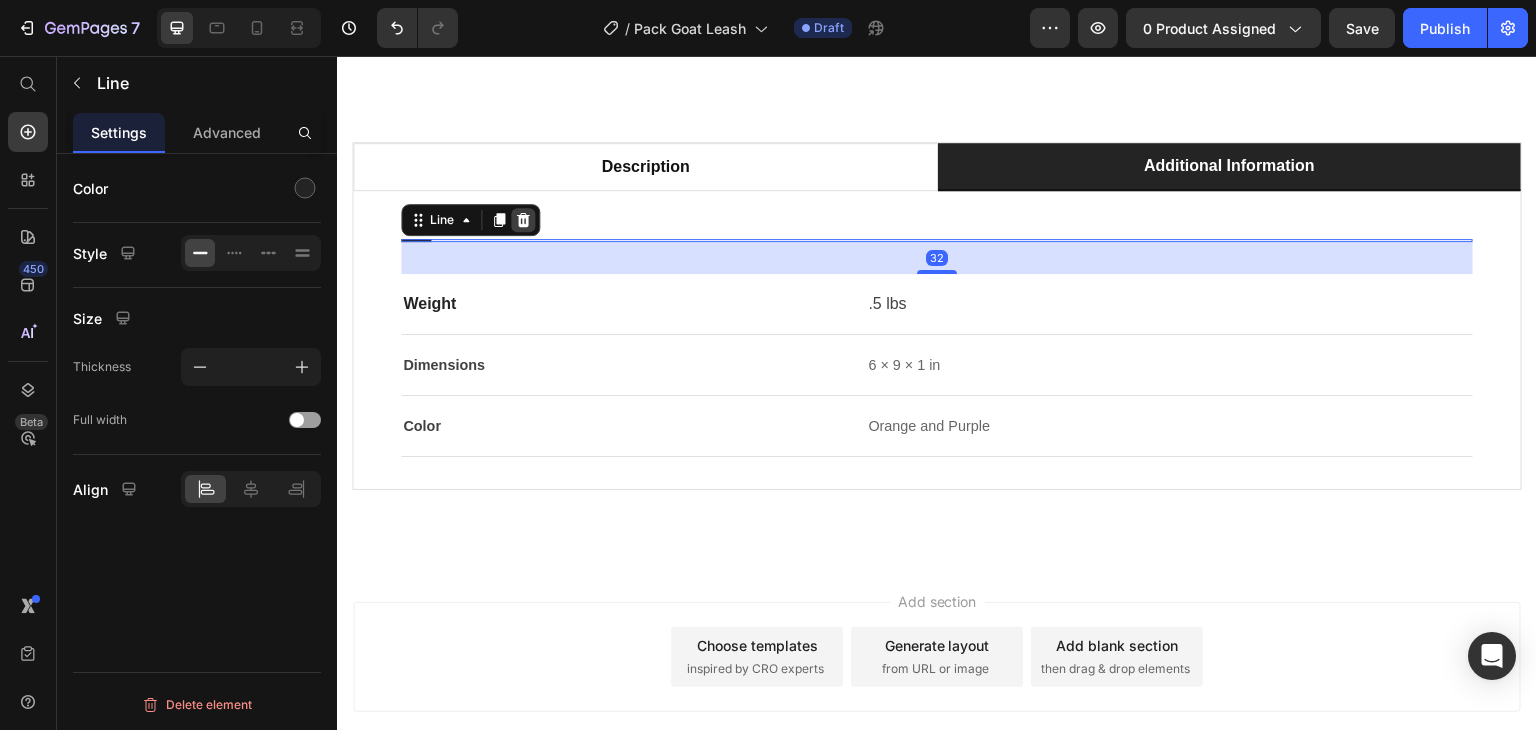 click 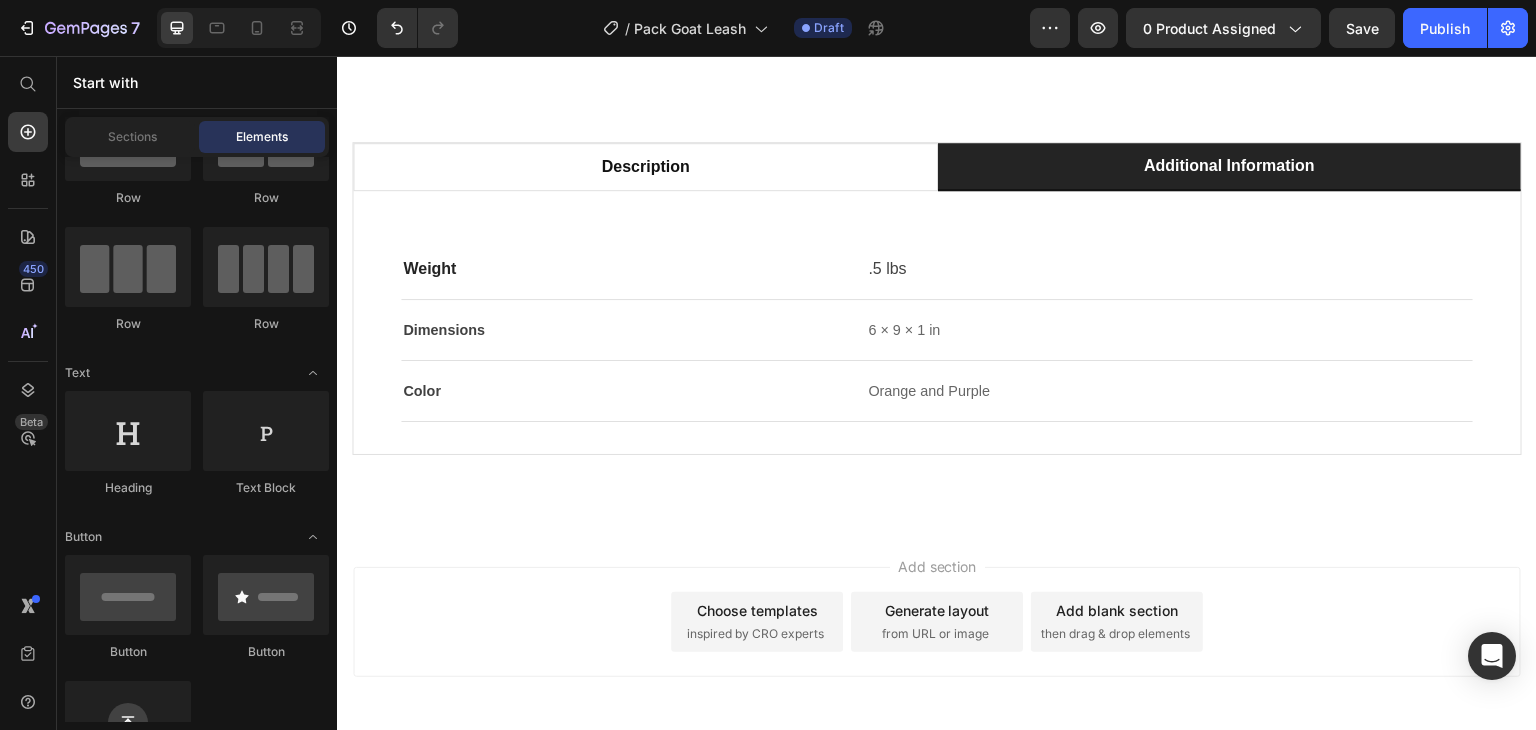 click on "Add section Choose templates inspired by CRO experts Generate layout from URL or image Add blank section then drag & drop elements" at bounding box center [937, 622] 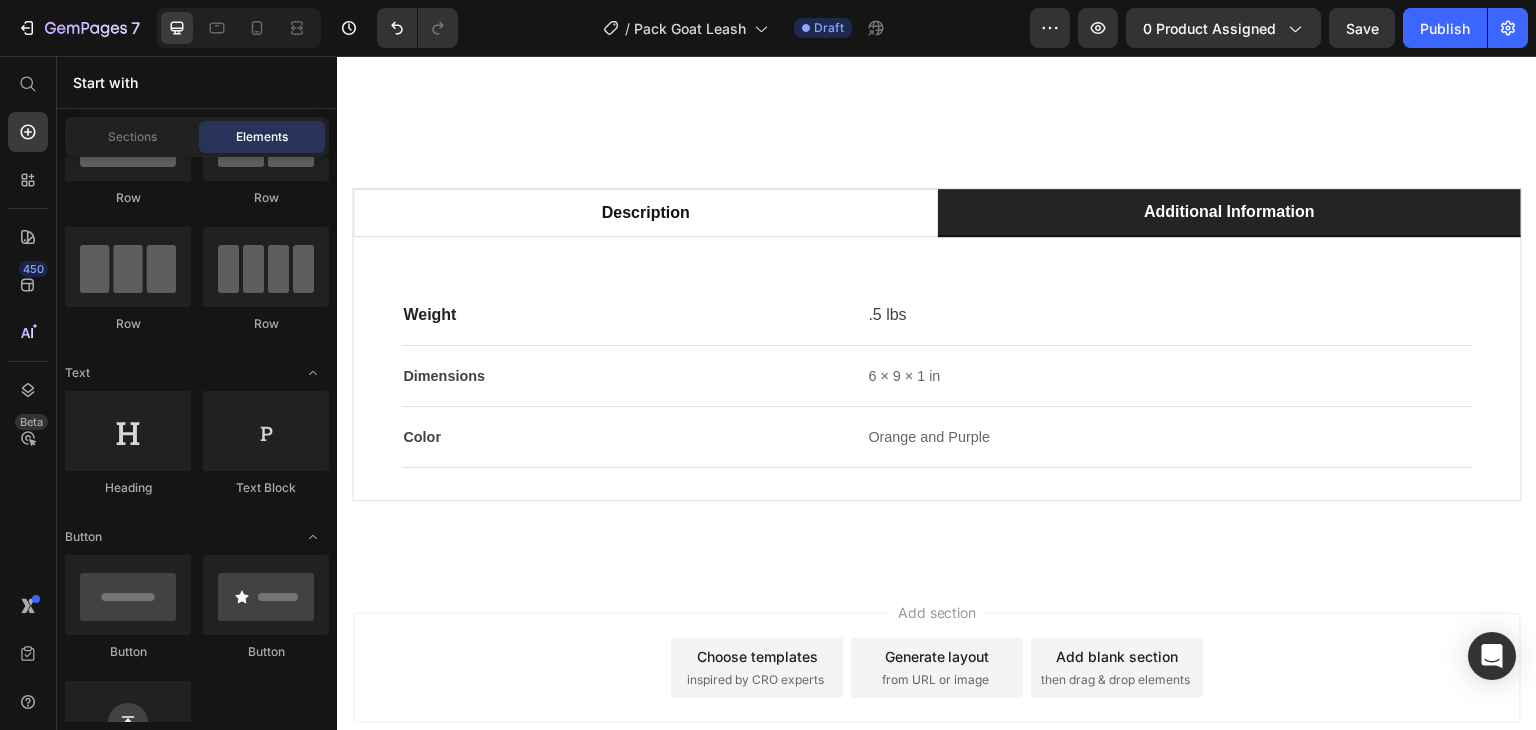 scroll, scrollTop: 784, scrollLeft: 0, axis: vertical 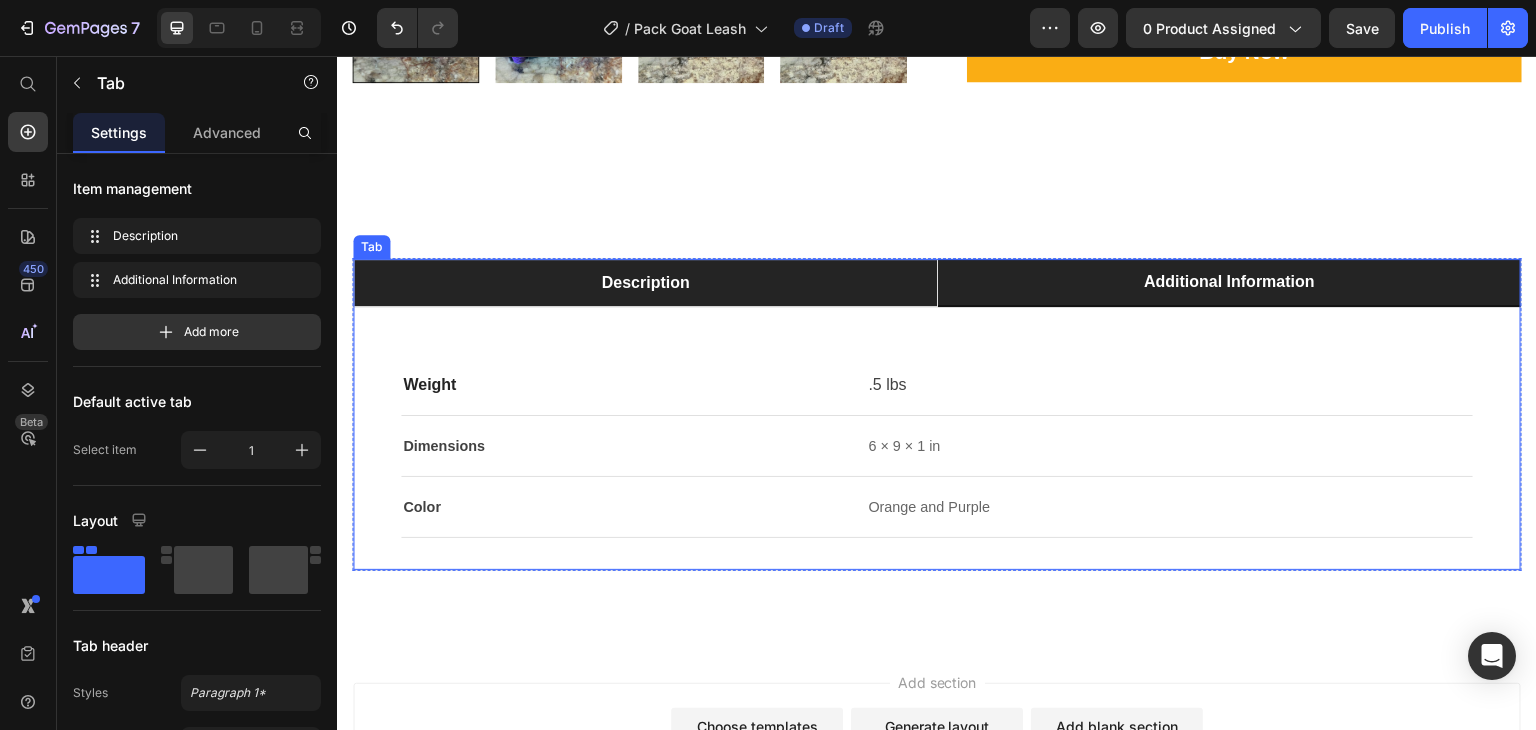 click on "Description" at bounding box center (645, 283) 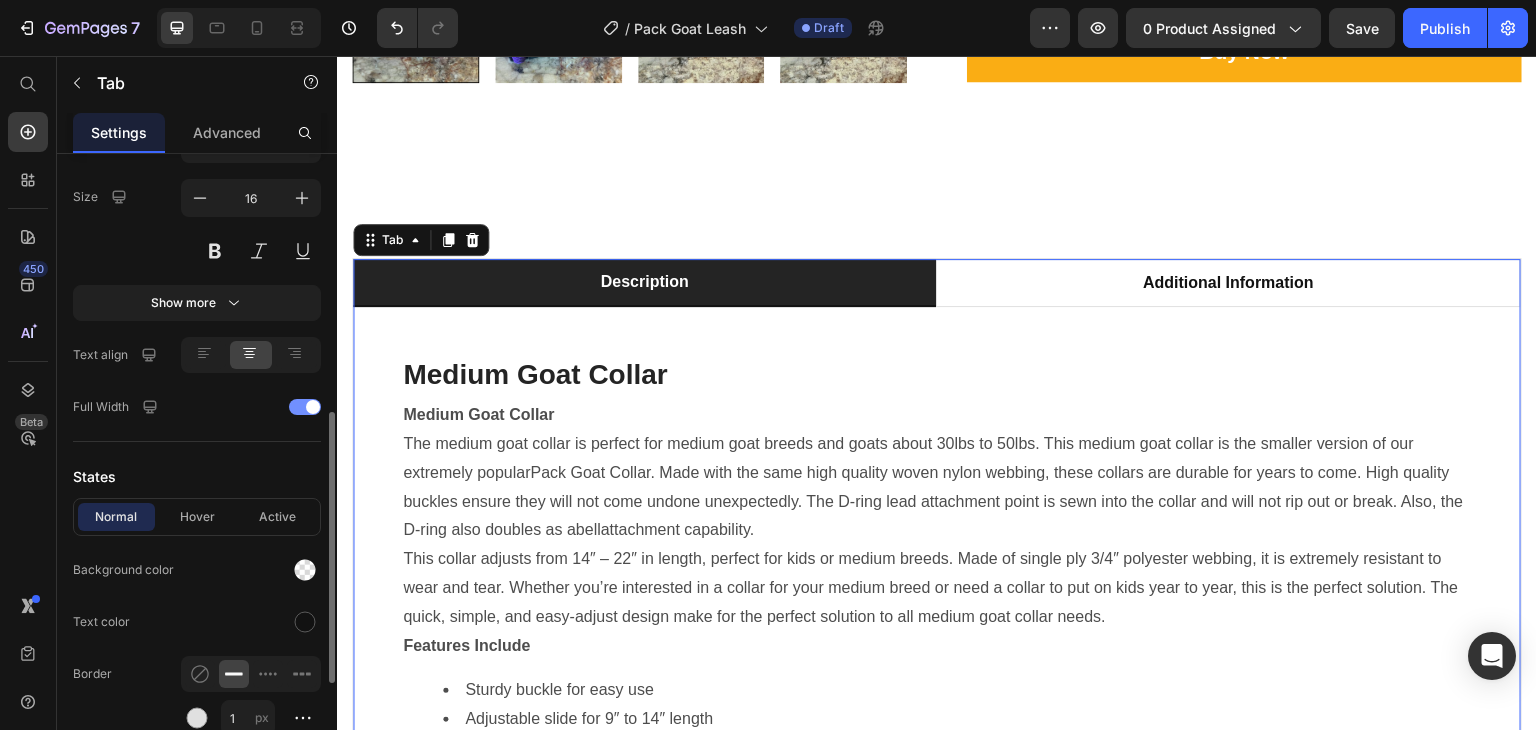 scroll, scrollTop: 800, scrollLeft: 0, axis: vertical 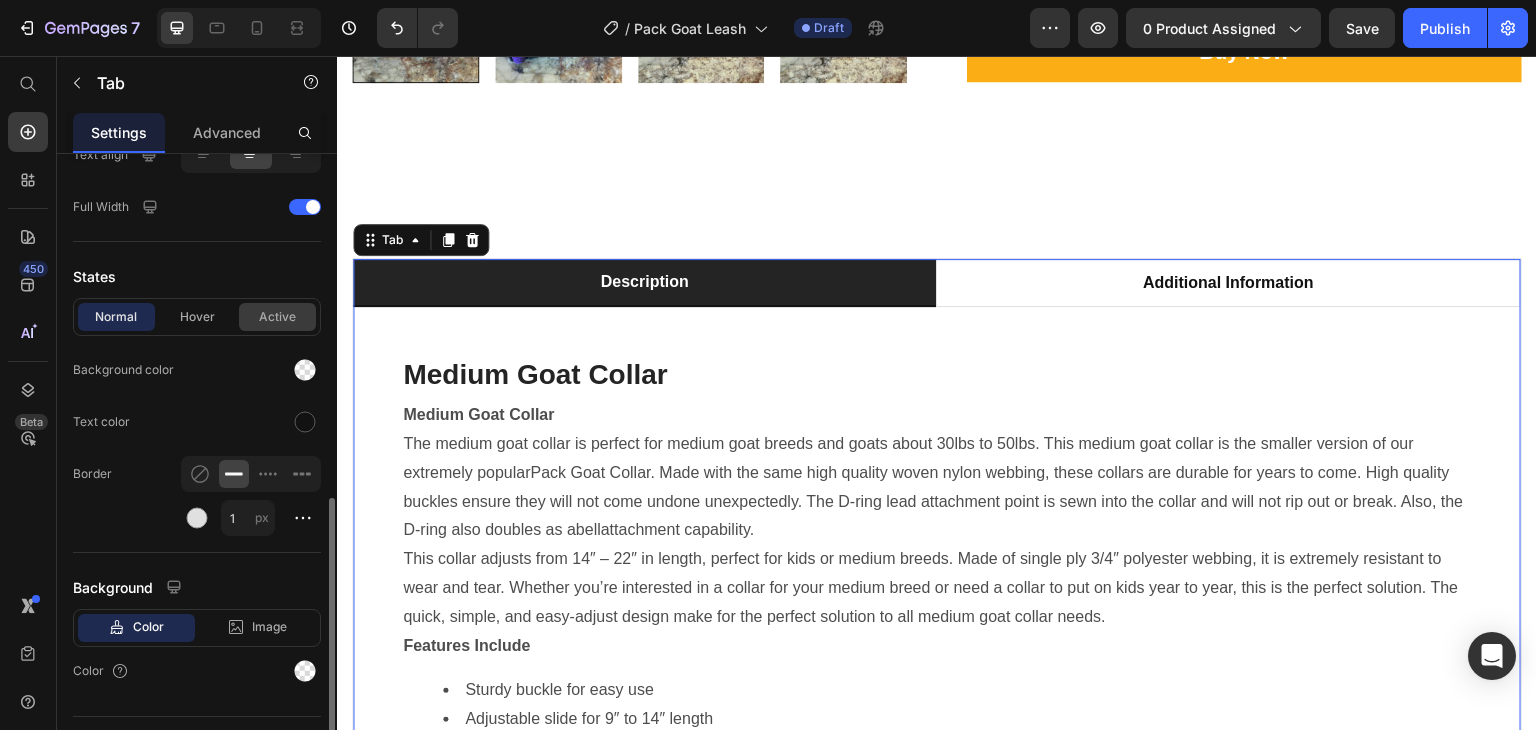 click on "Active" at bounding box center [277, 317] 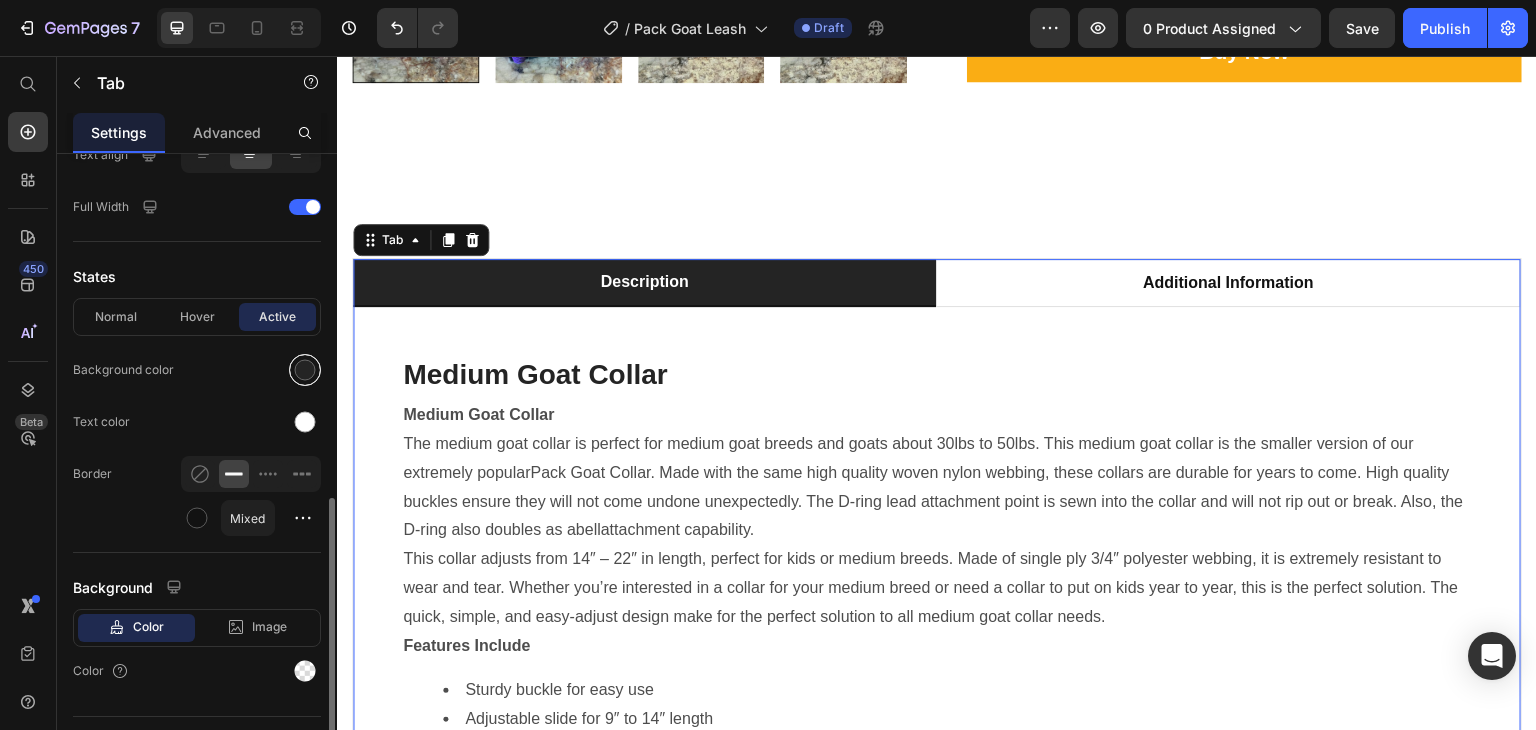 click at bounding box center (305, 370) 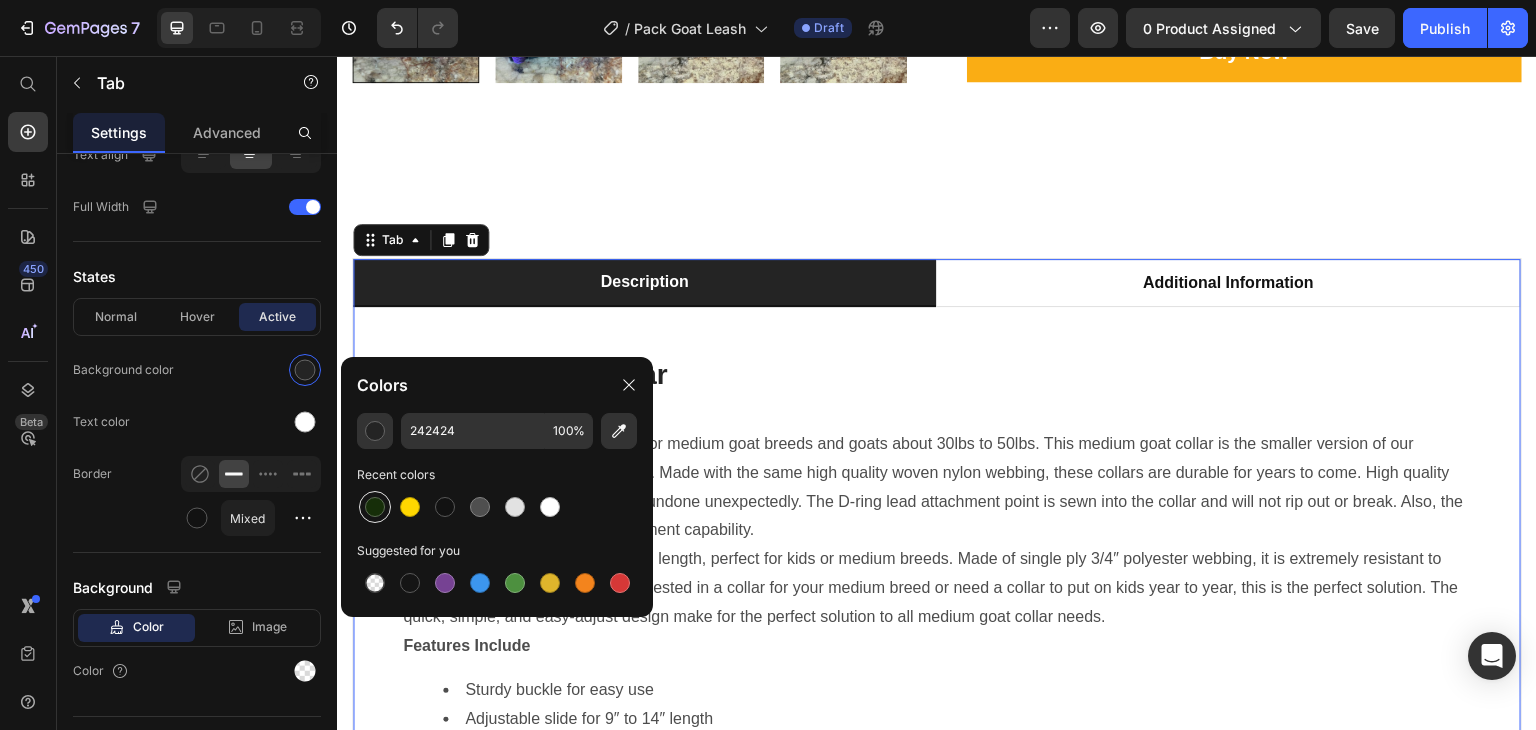 click at bounding box center [375, 507] 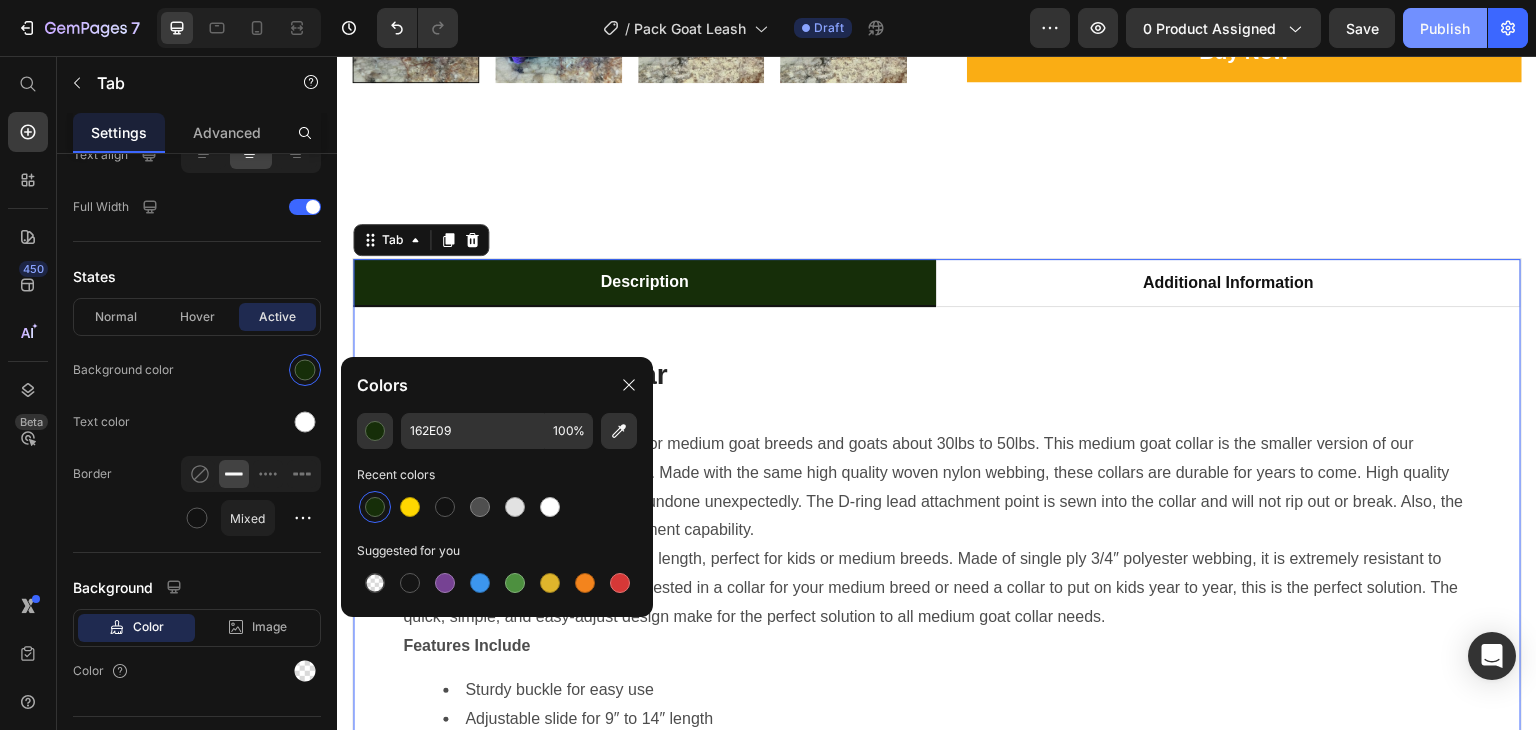 click on "Publish" at bounding box center [1445, 28] 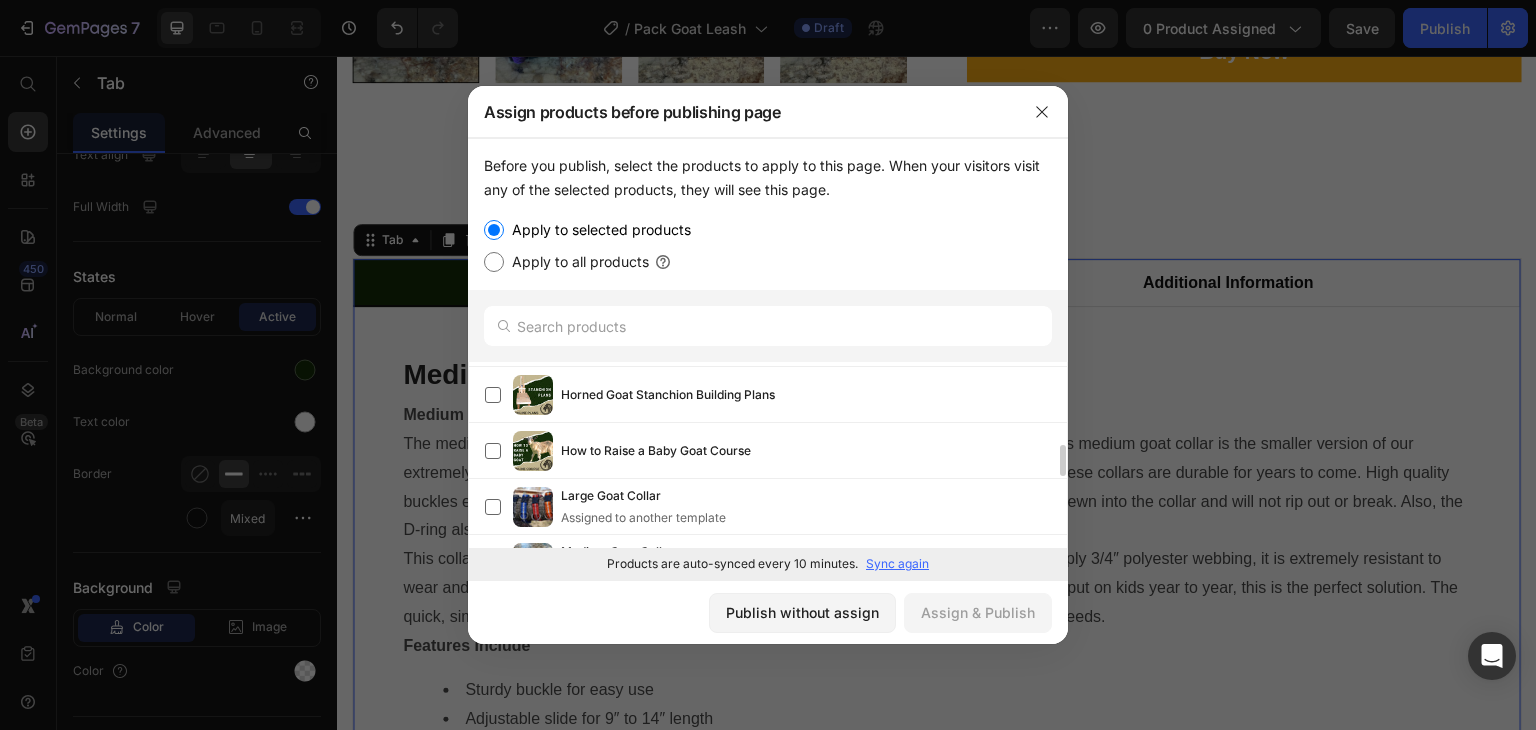 scroll, scrollTop: 600, scrollLeft: 0, axis: vertical 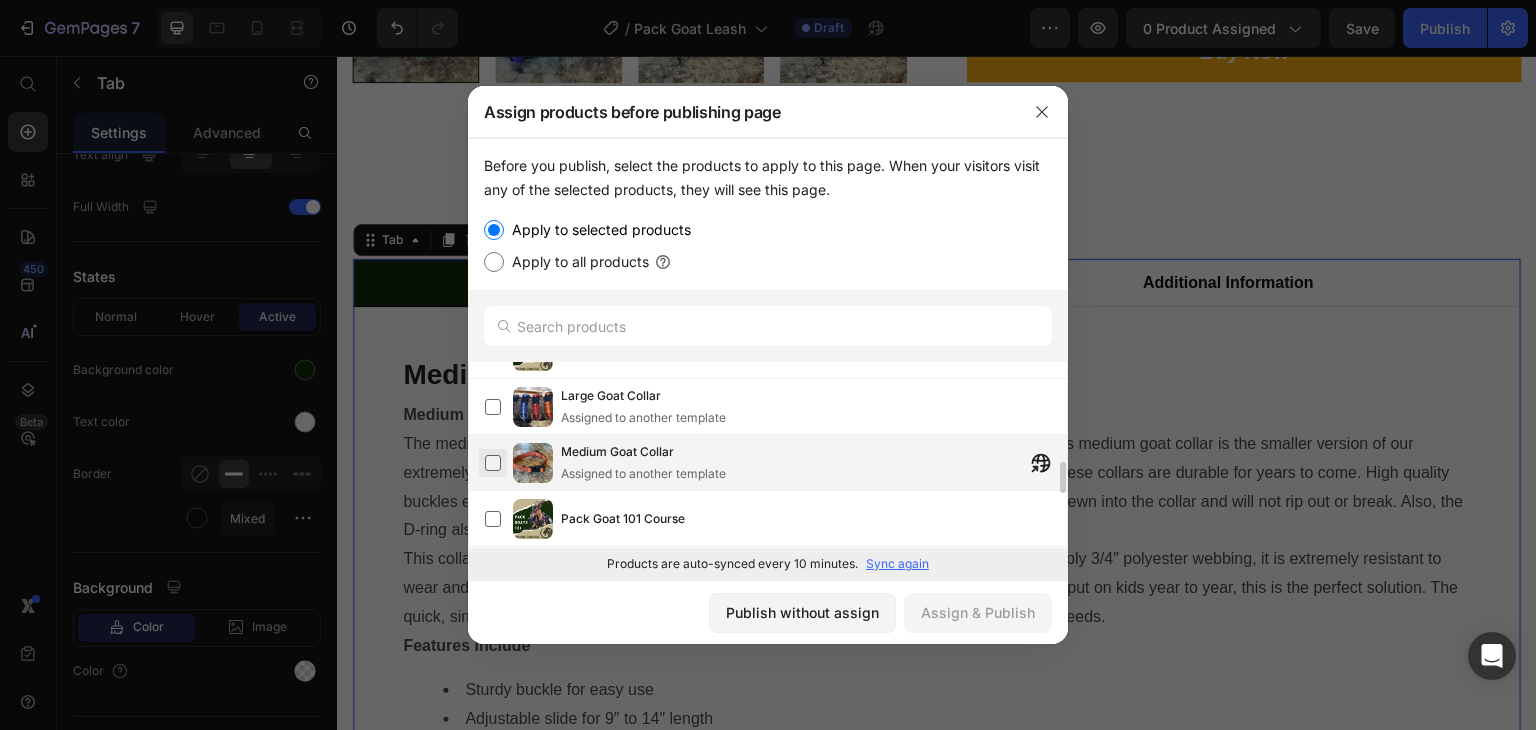 click at bounding box center (493, 463) 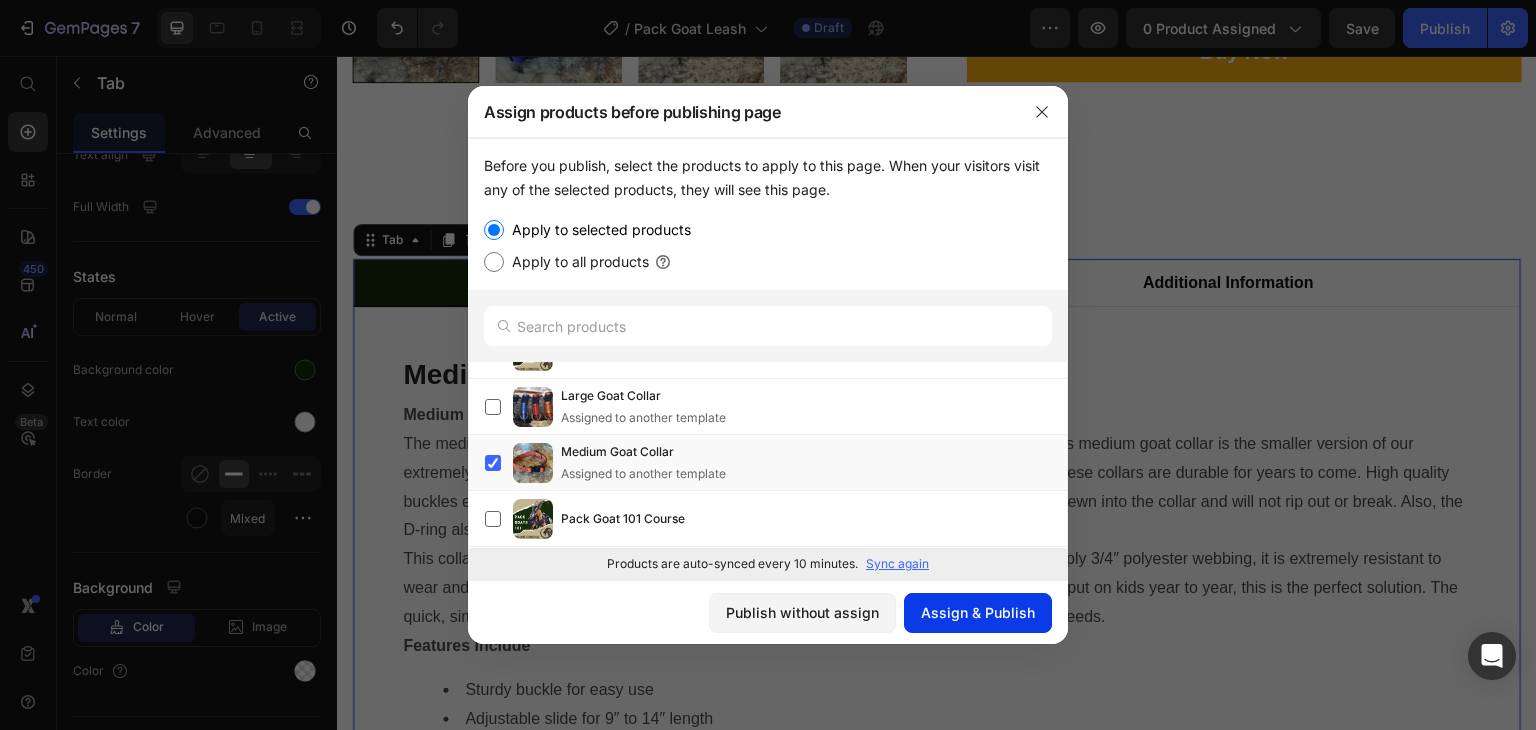 click on "Assign & Publish" at bounding box center (978, 612) 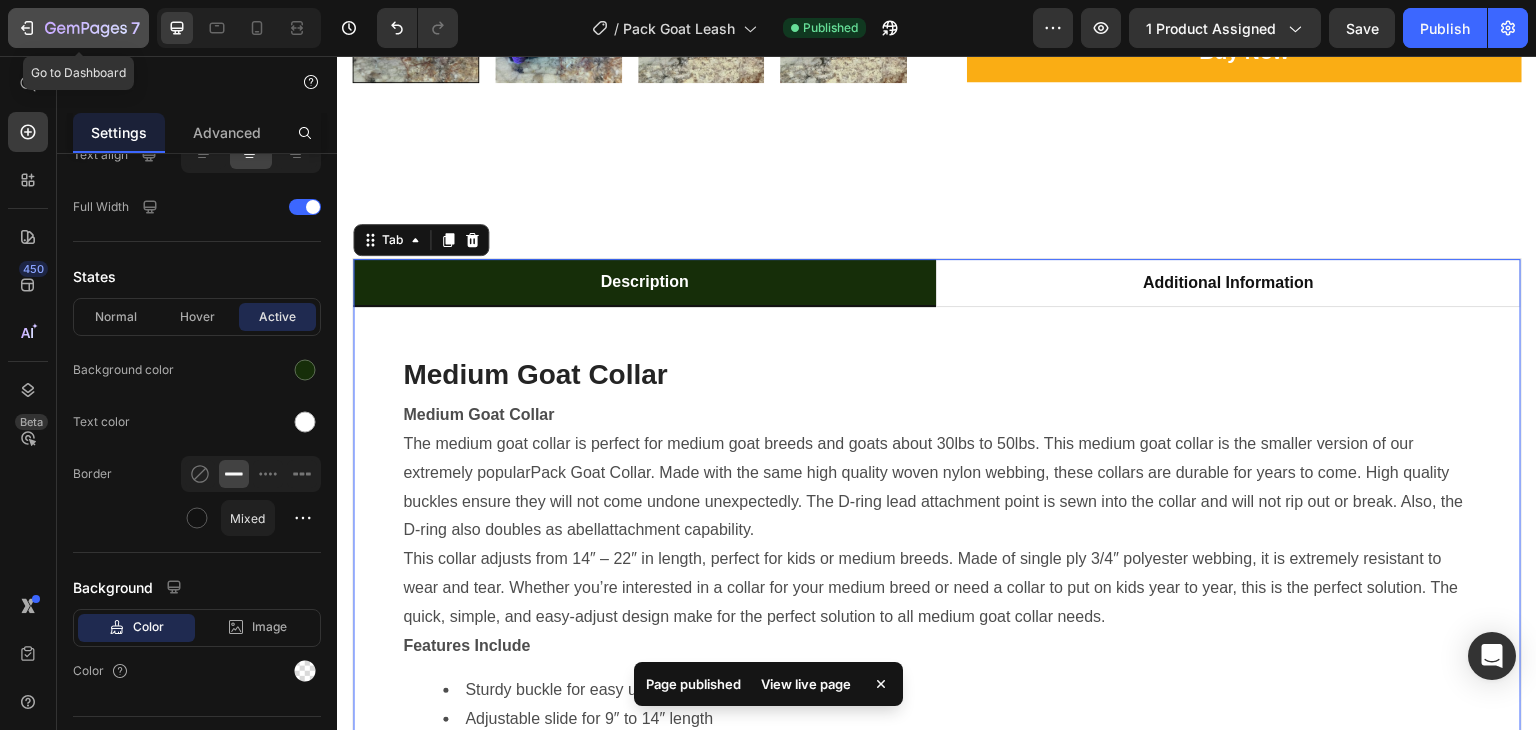 click 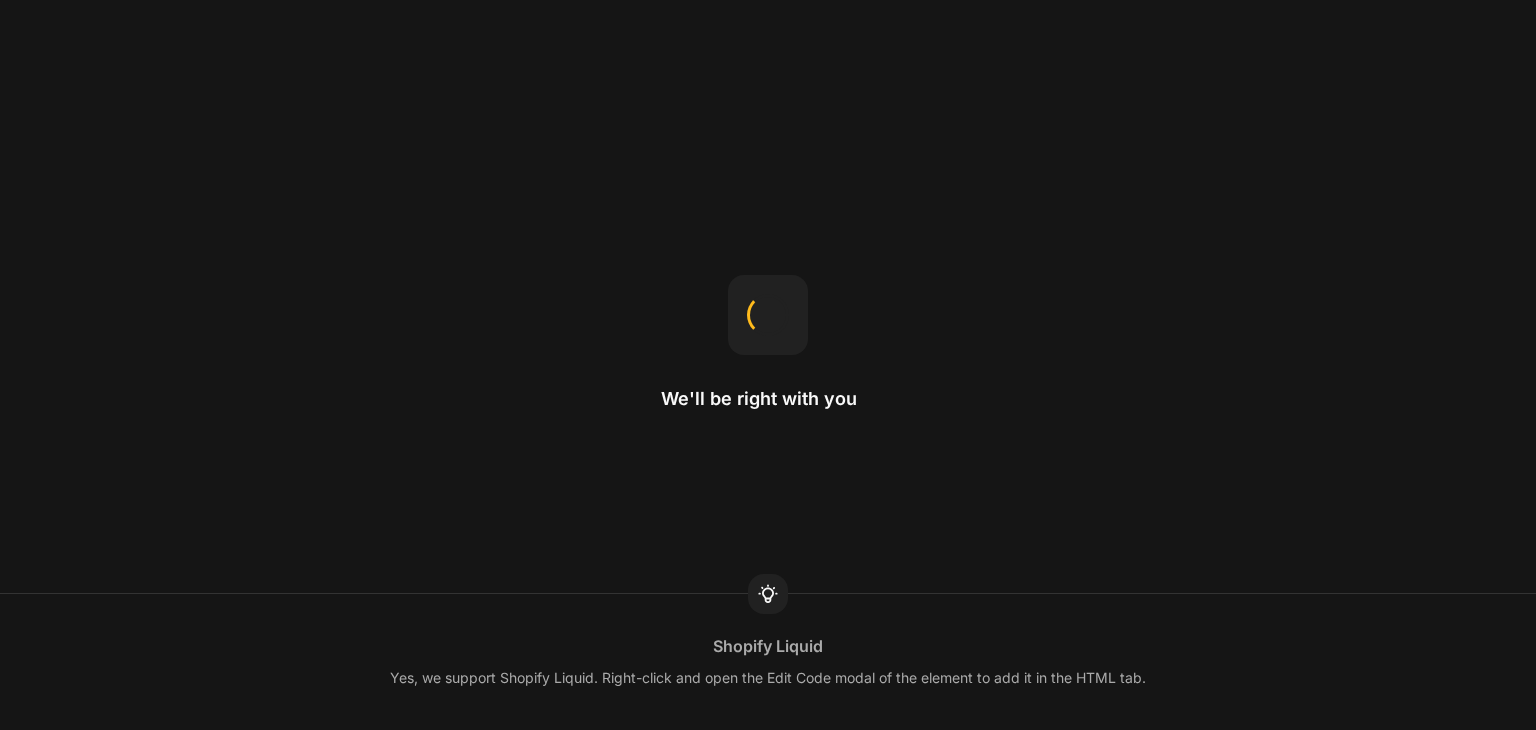 scroll, scrollTop: 0, scrollLeft: 0, axis: both 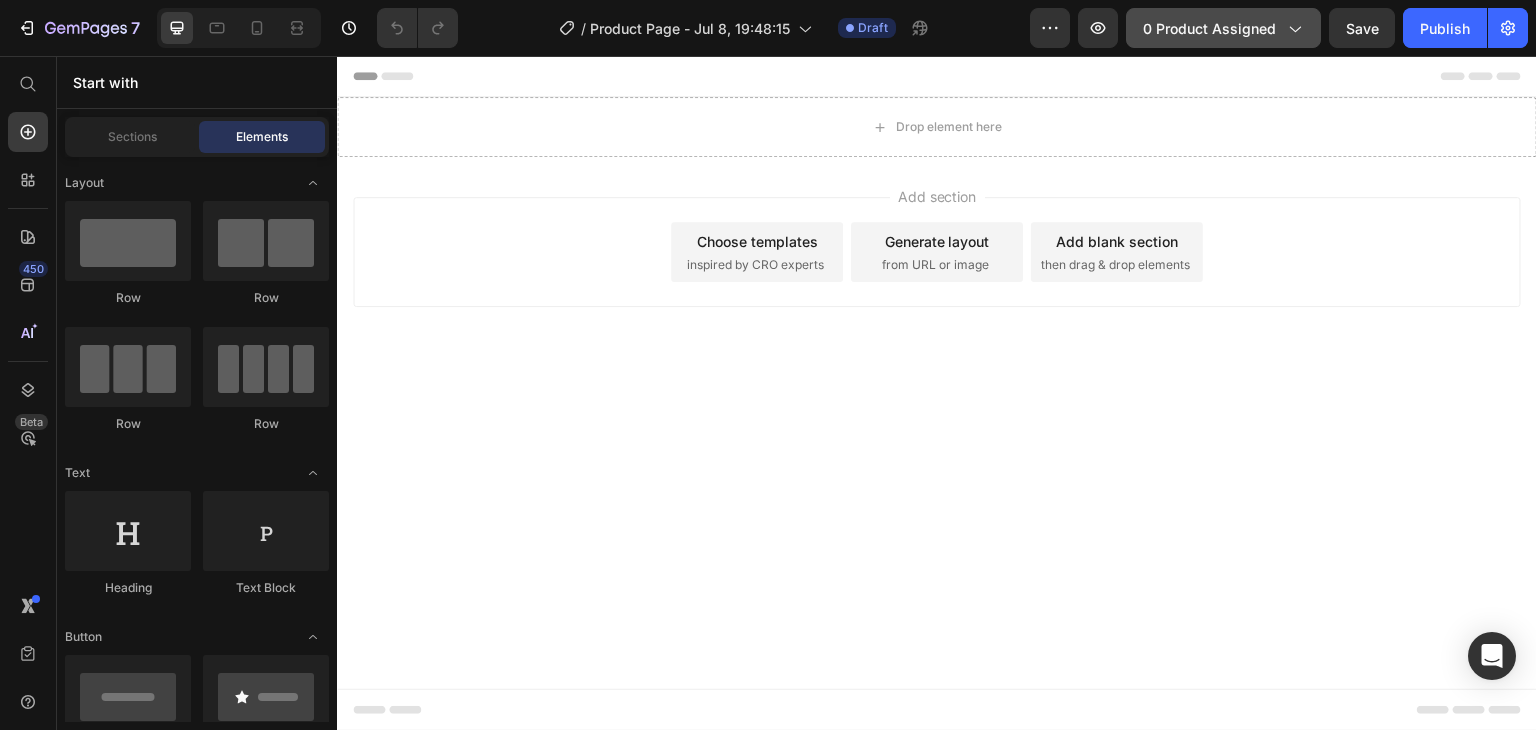 click 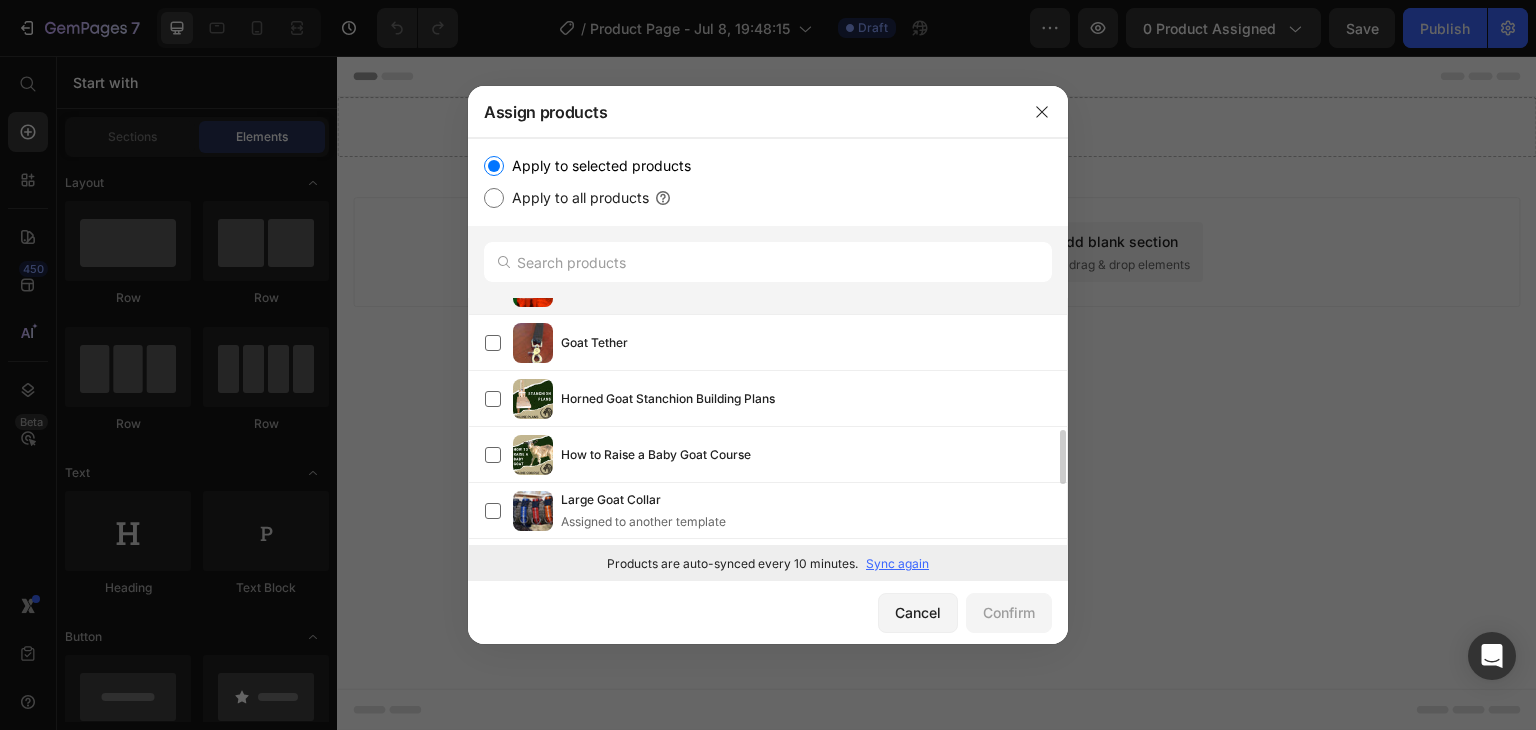 scroll, scrollTop: 700, scrollLeft: 0, axis: vertical 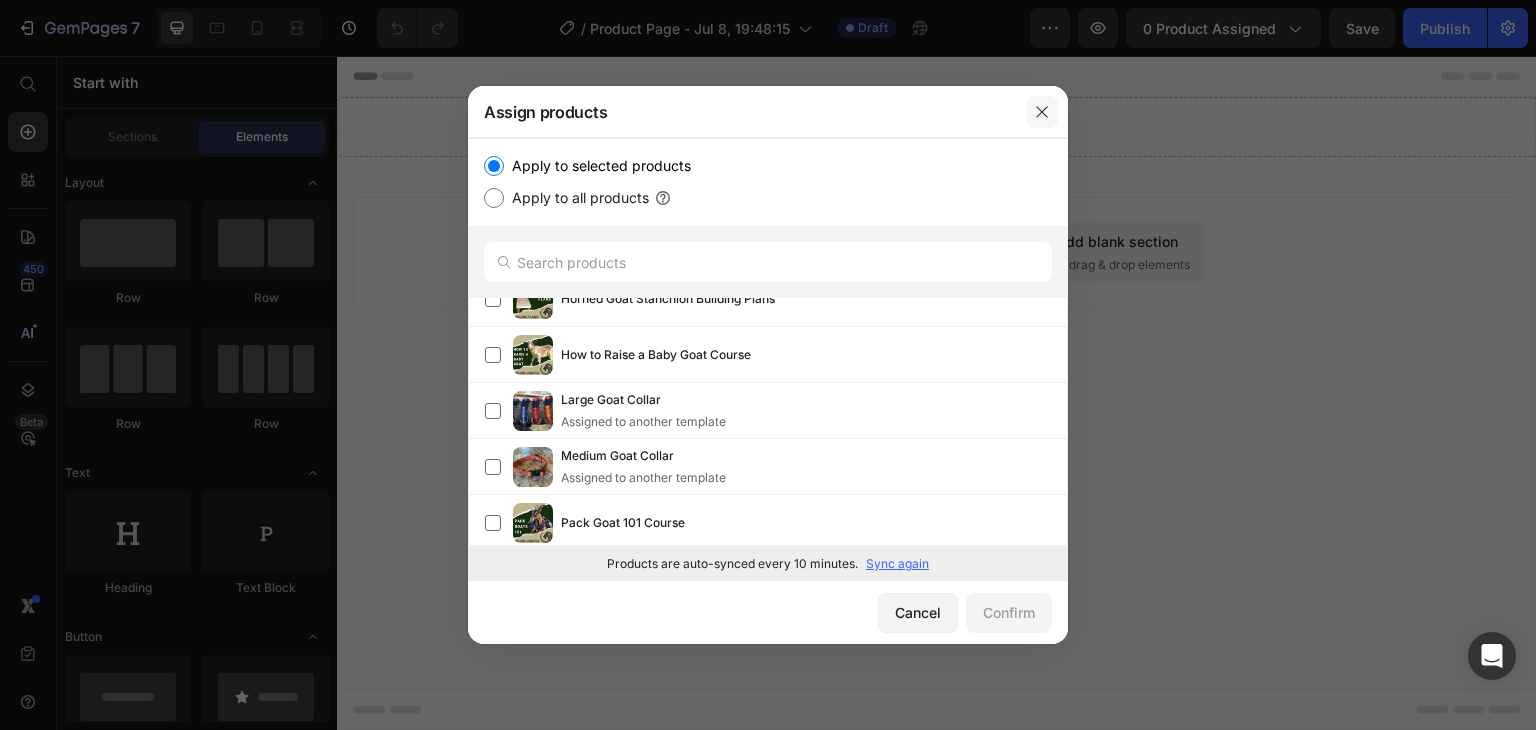 drag, startPoint x: 1047, startPoint y: 112, endPoint x: 678, endPoint y: 51, distance: 374.00803 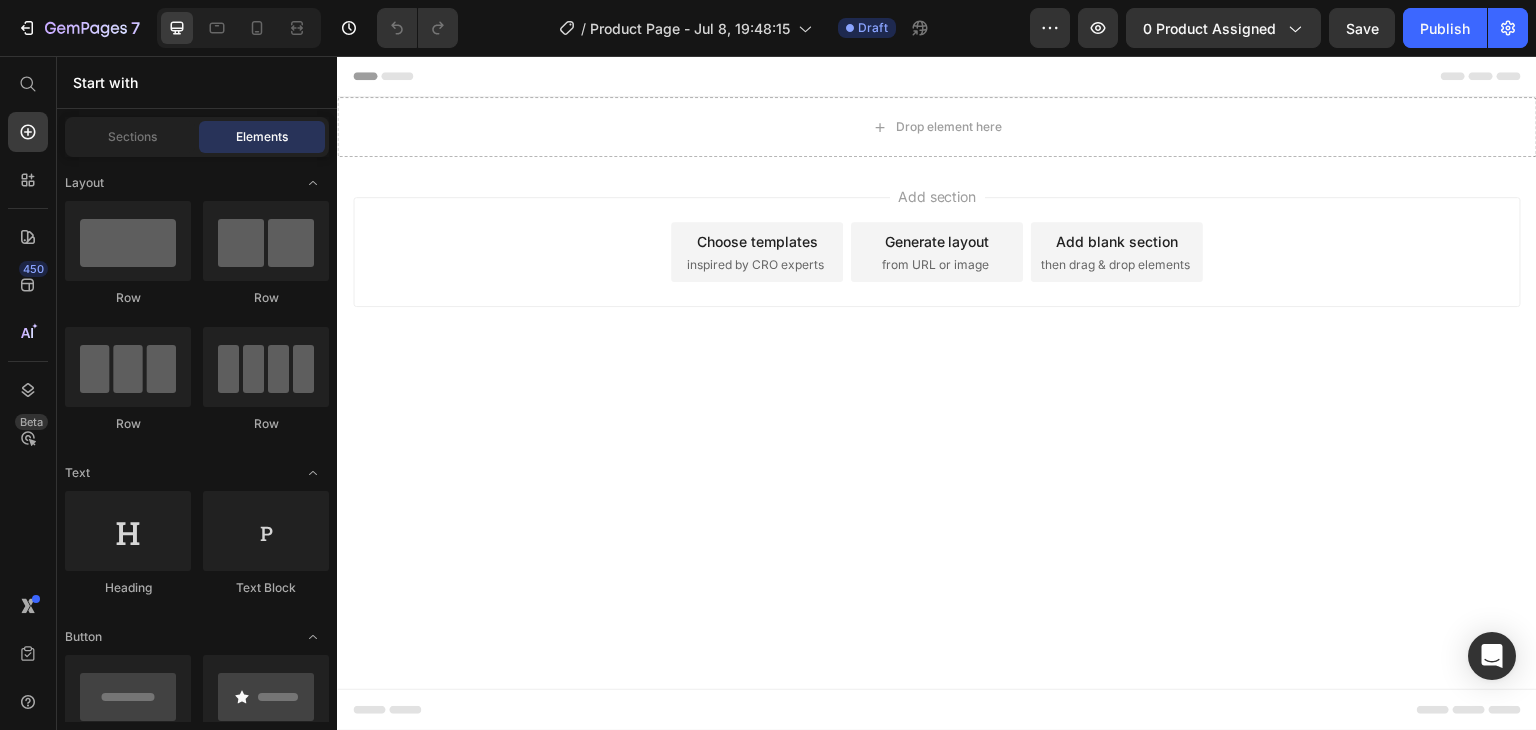 click on "Choose templates" at bounding box center [757, 241] 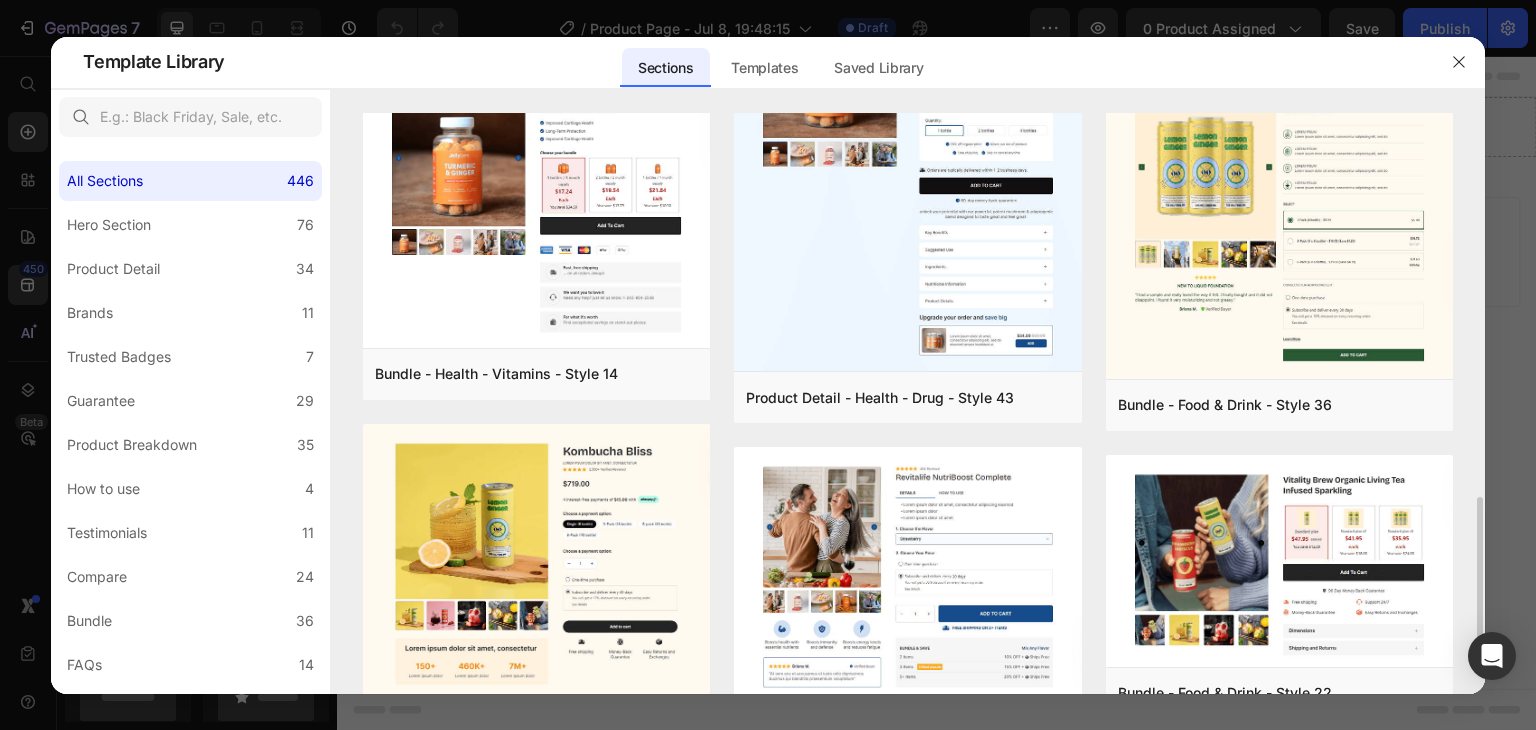 scroll, scrollTop: 800, scrollLeft: 0, axis: vertical 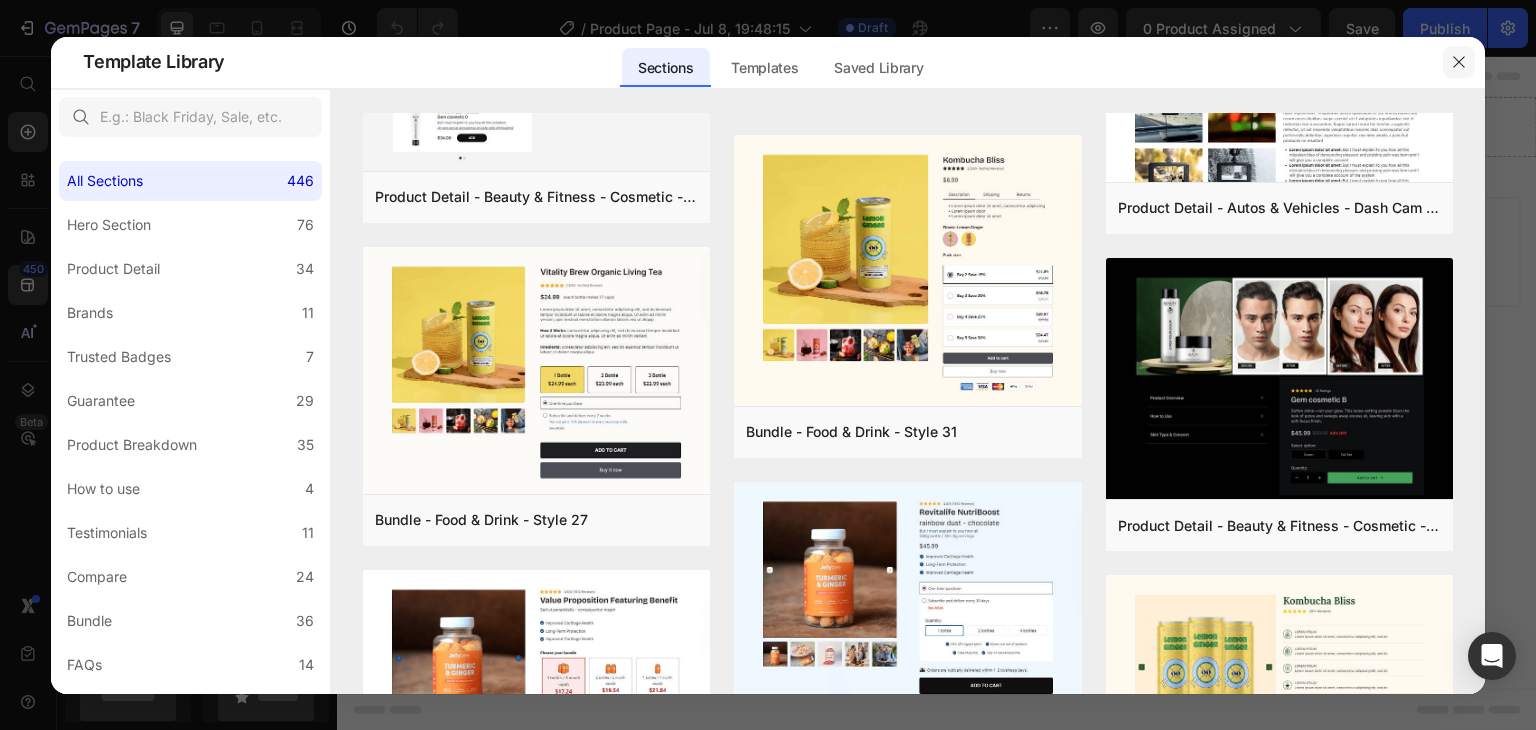 drag, startPoint x: 1466, startPoint y: 64, endPoint x: 1107, endPoint y: 2, distance: 364.31442 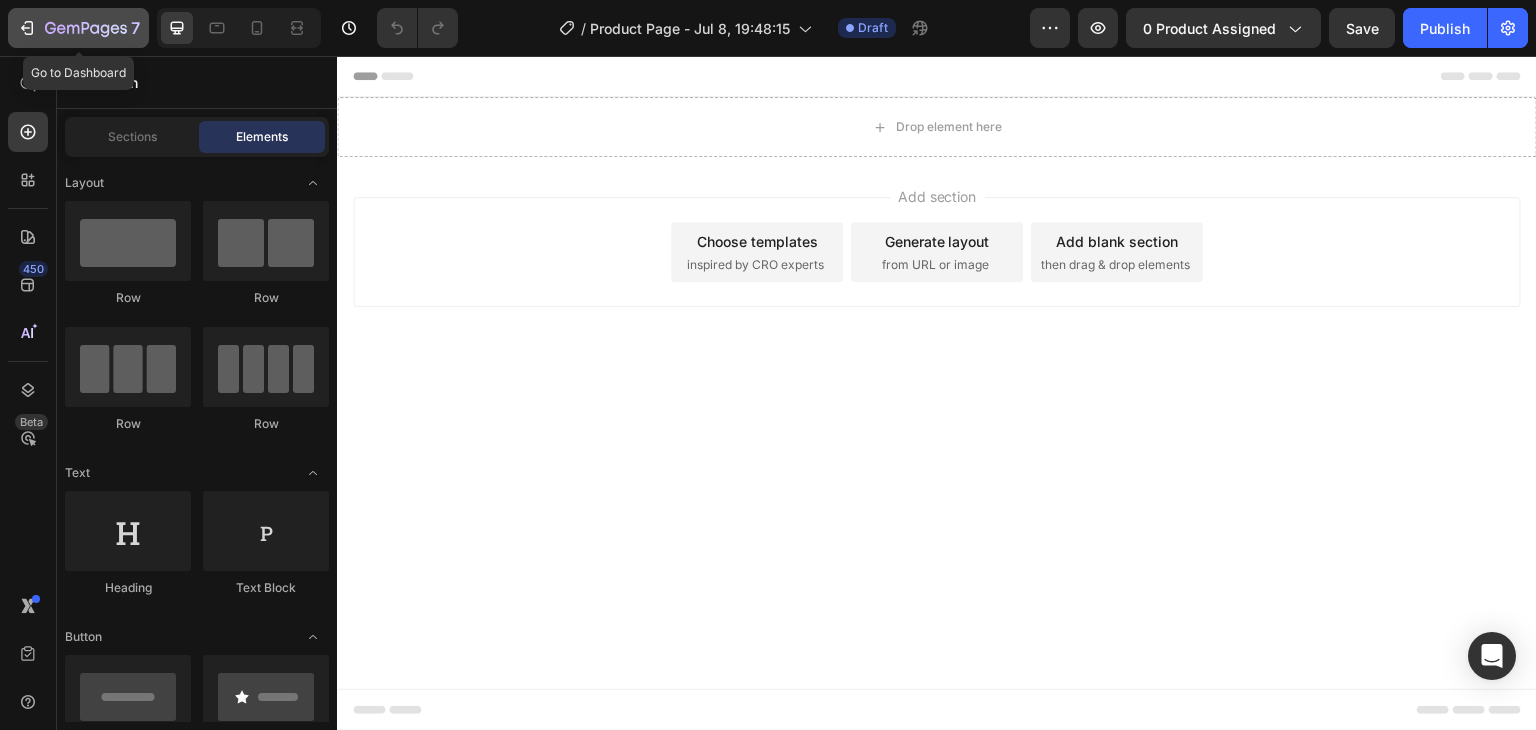 click 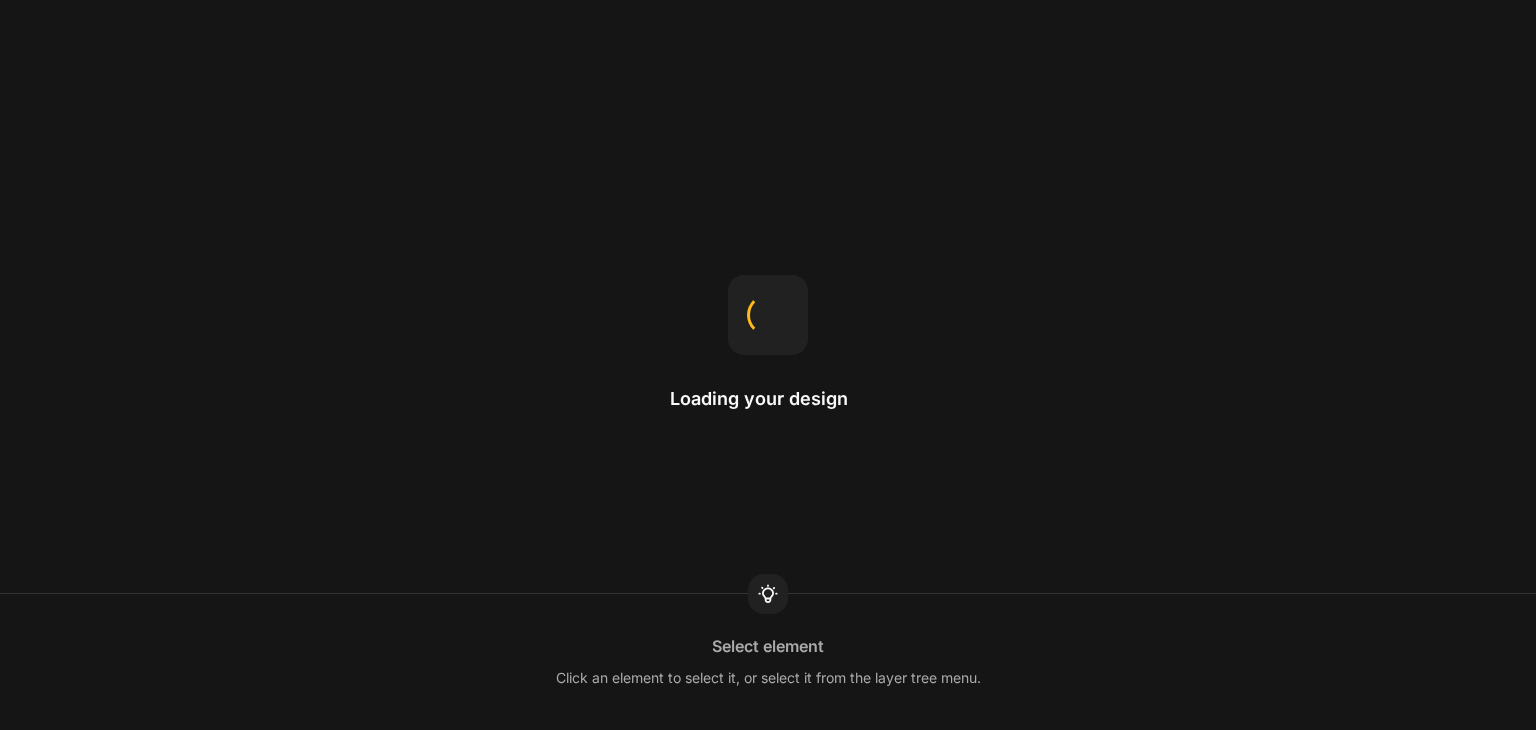 scroll, scrollTop: 0, scrollLeft: 0, axis: both 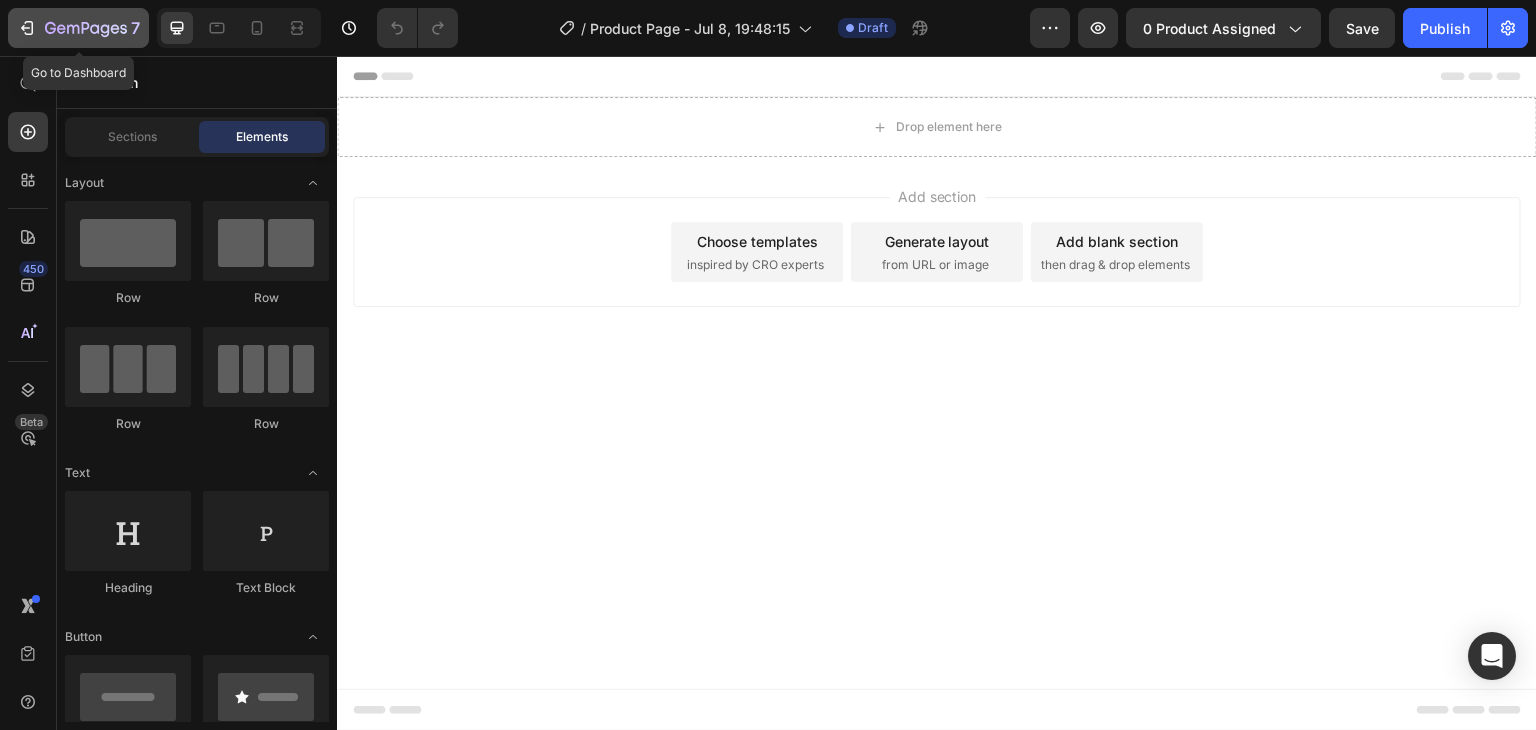 click 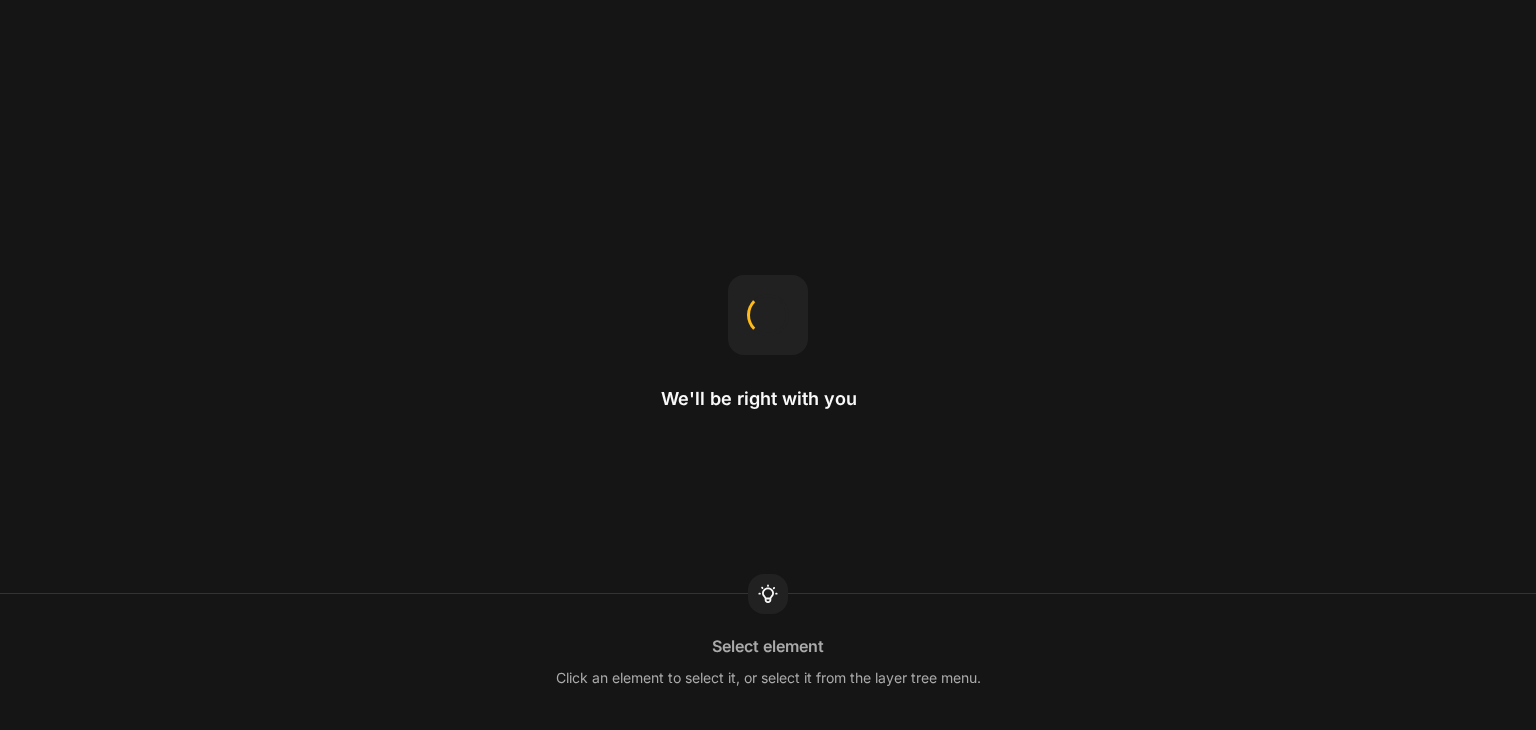 scroll, scrollTop: 0, scrollLeft: 0, axis: both 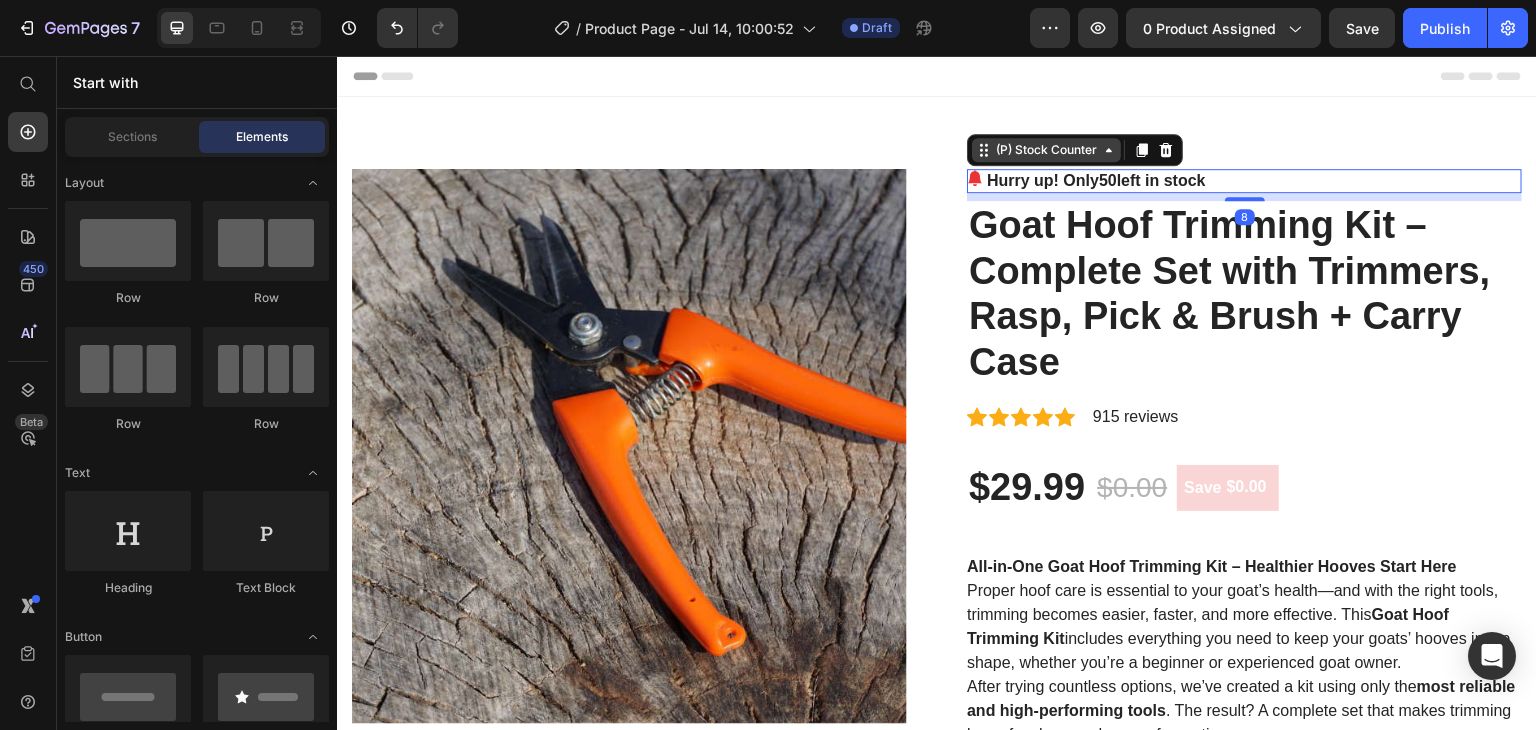 click on "(P) Stock Counter" at bounding box center [1075, 150] 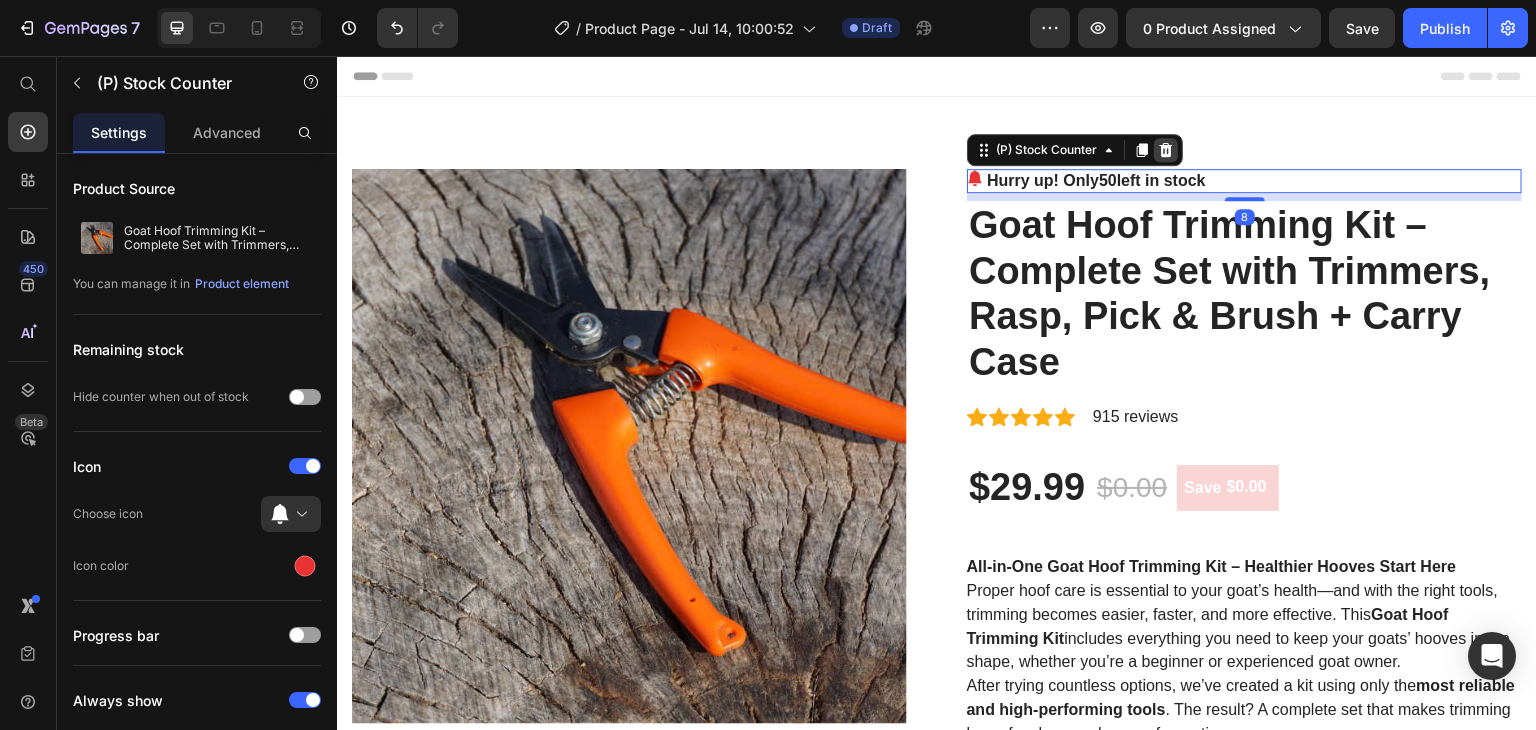 click 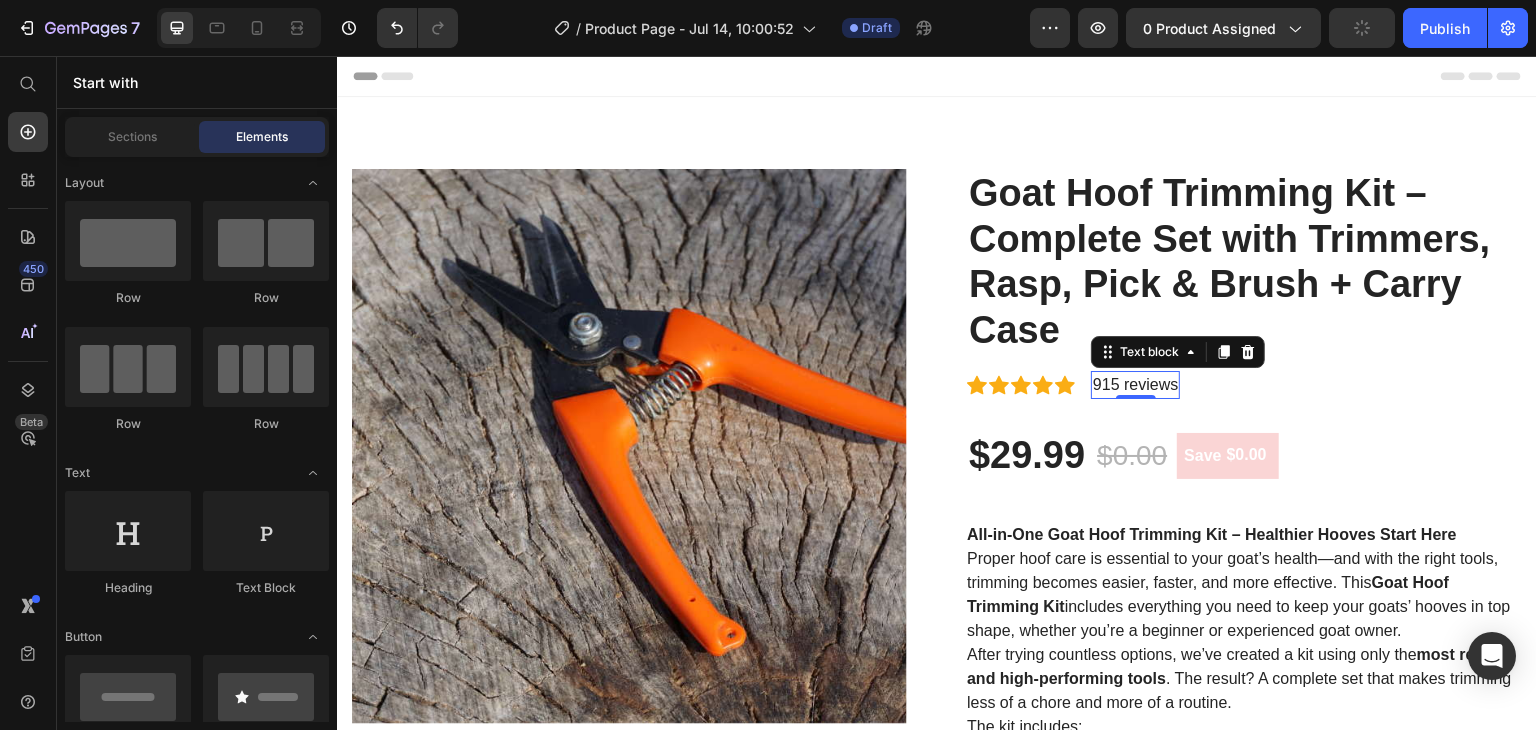 click on "915 reviews" at bounding box center [1135, 385] 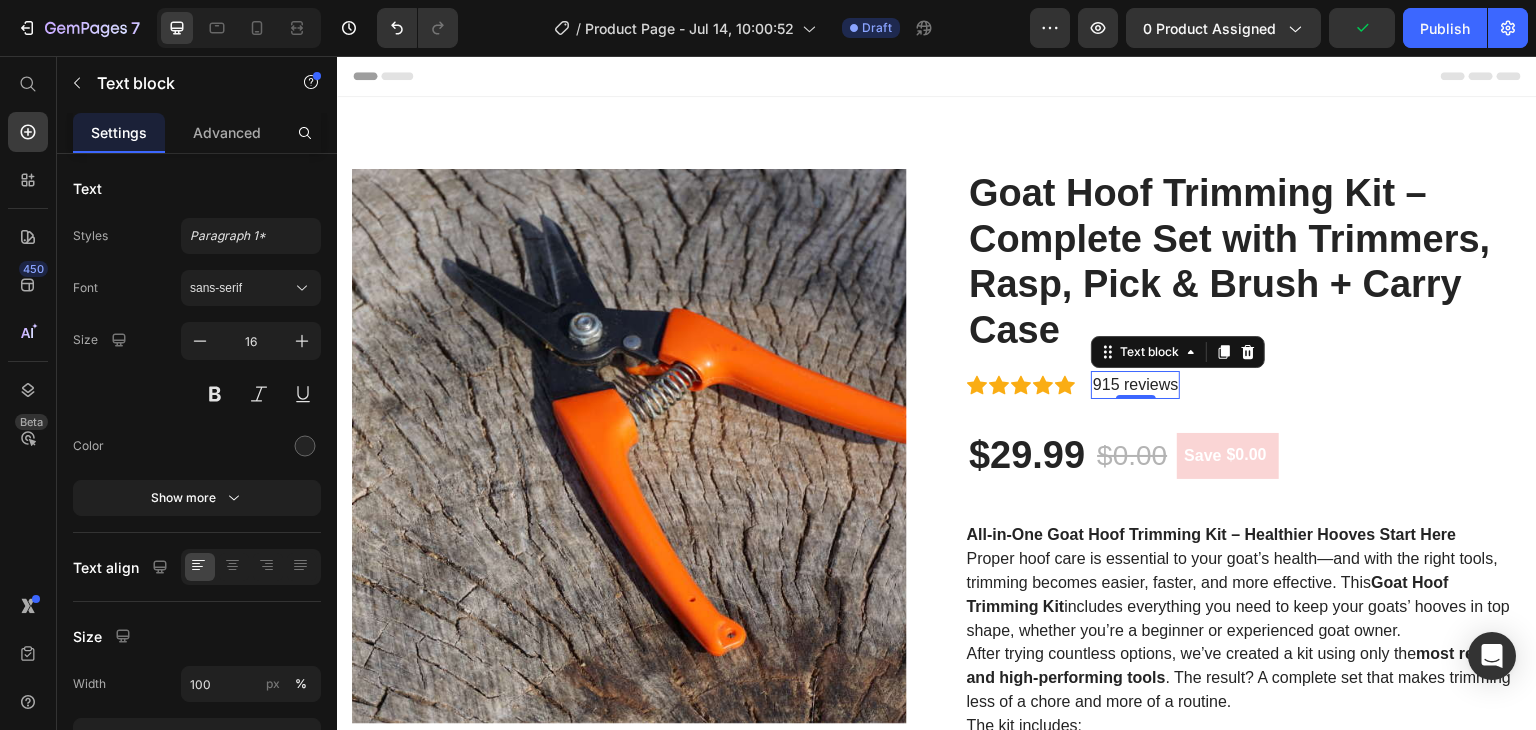 click on "915 reviews" at bounding box center (1135, 385) 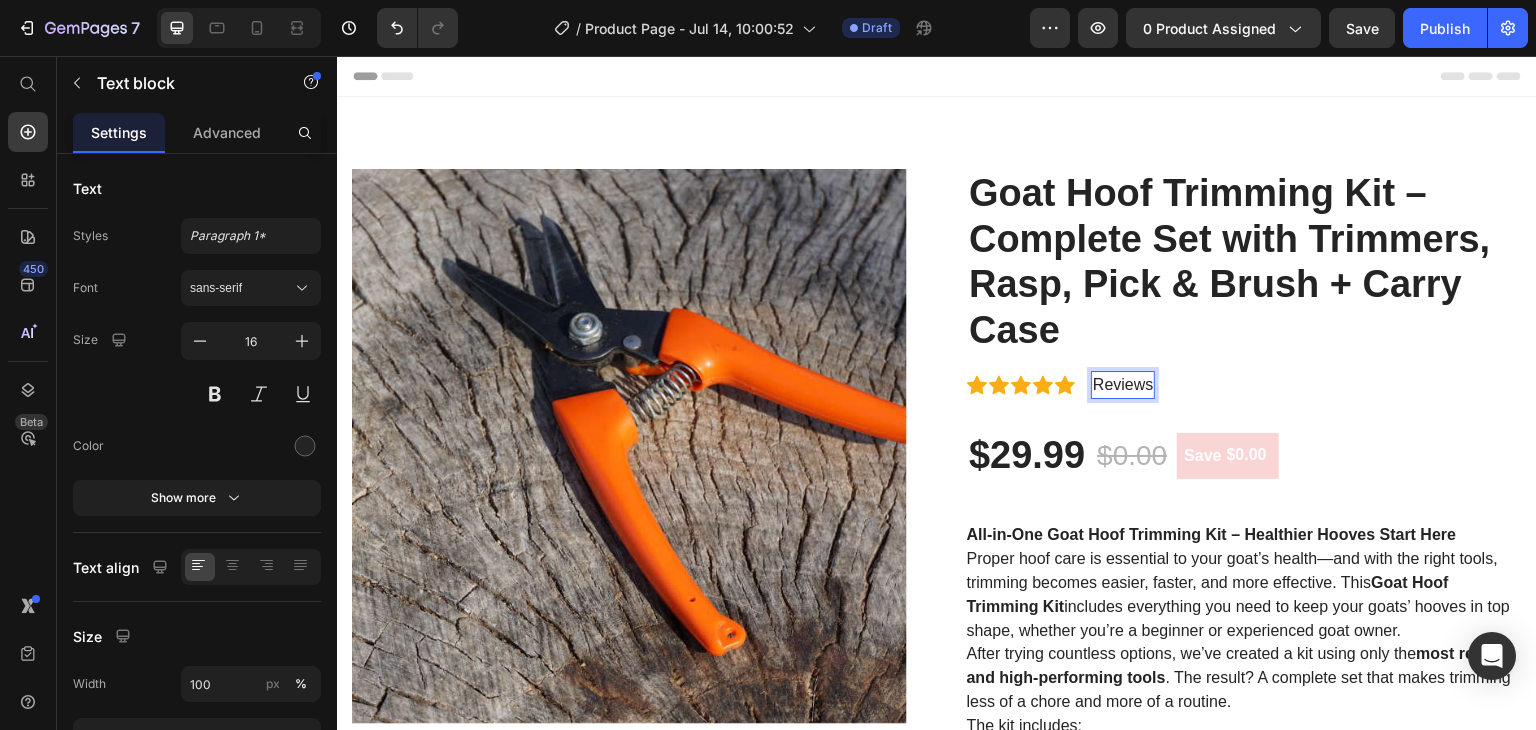 click on "Reviews" at bounding box center [1123, 385] 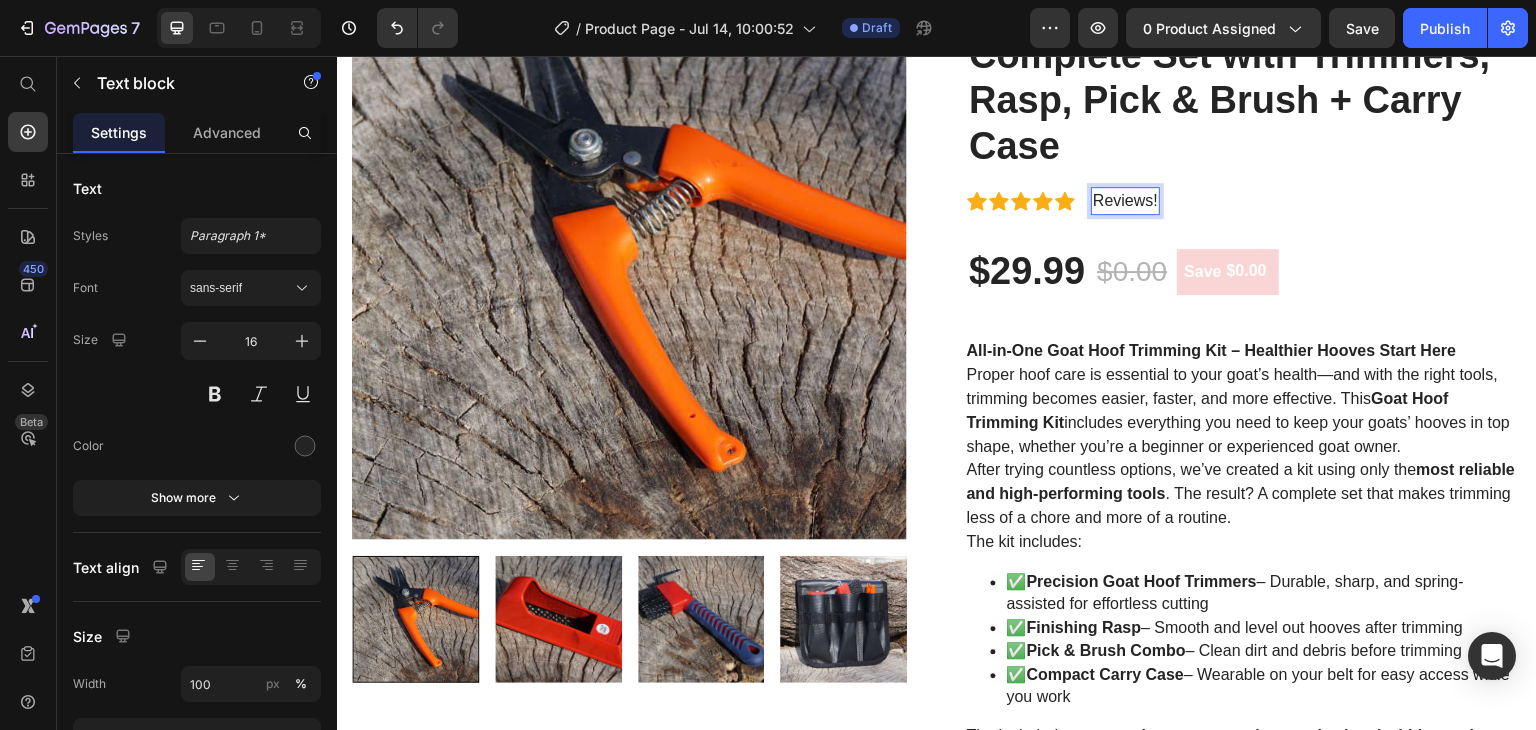 scroll, scrollTop: 200, scrollLeft: 0, axis: vertical 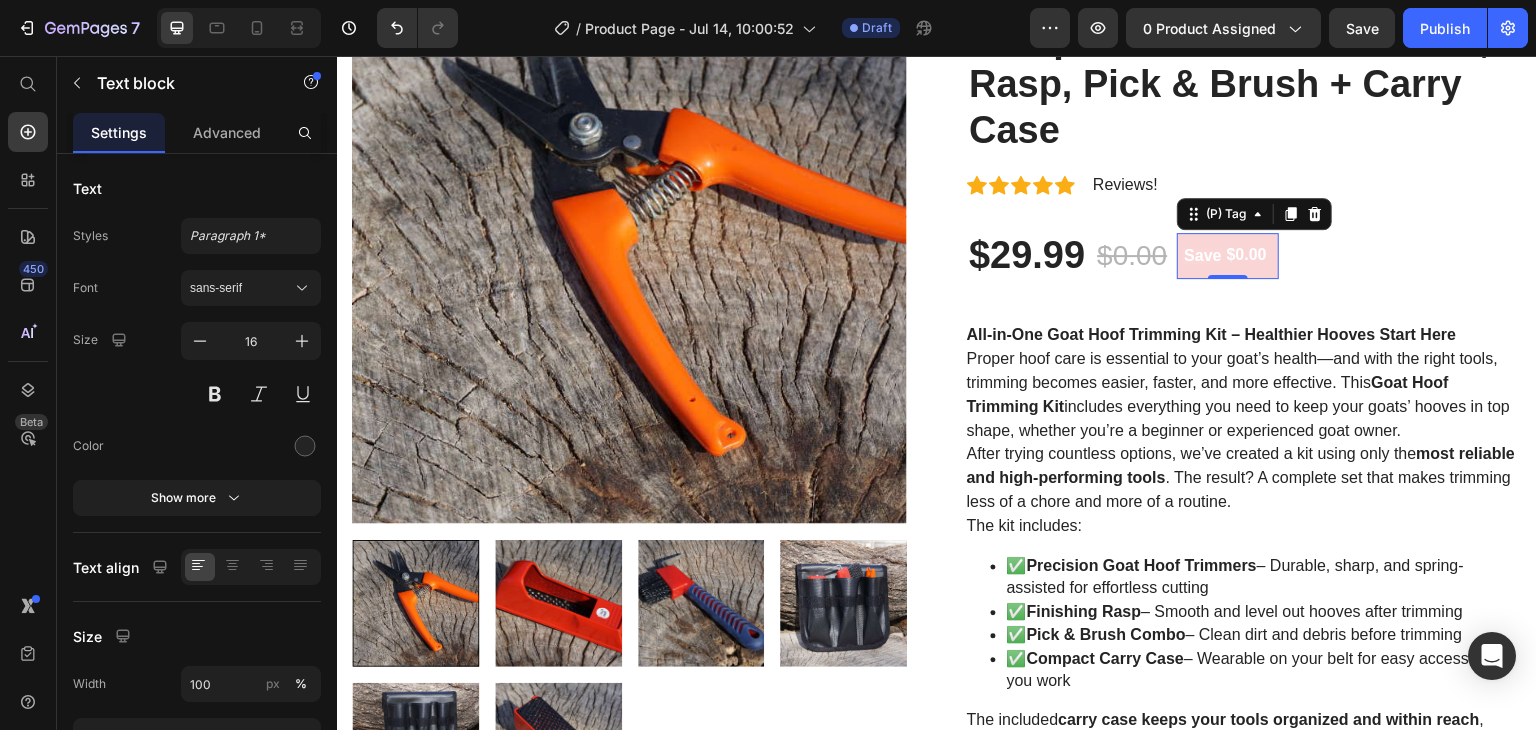 click on "Save $0.00 (P) Tag   0" at bounding box center [1227, 256] 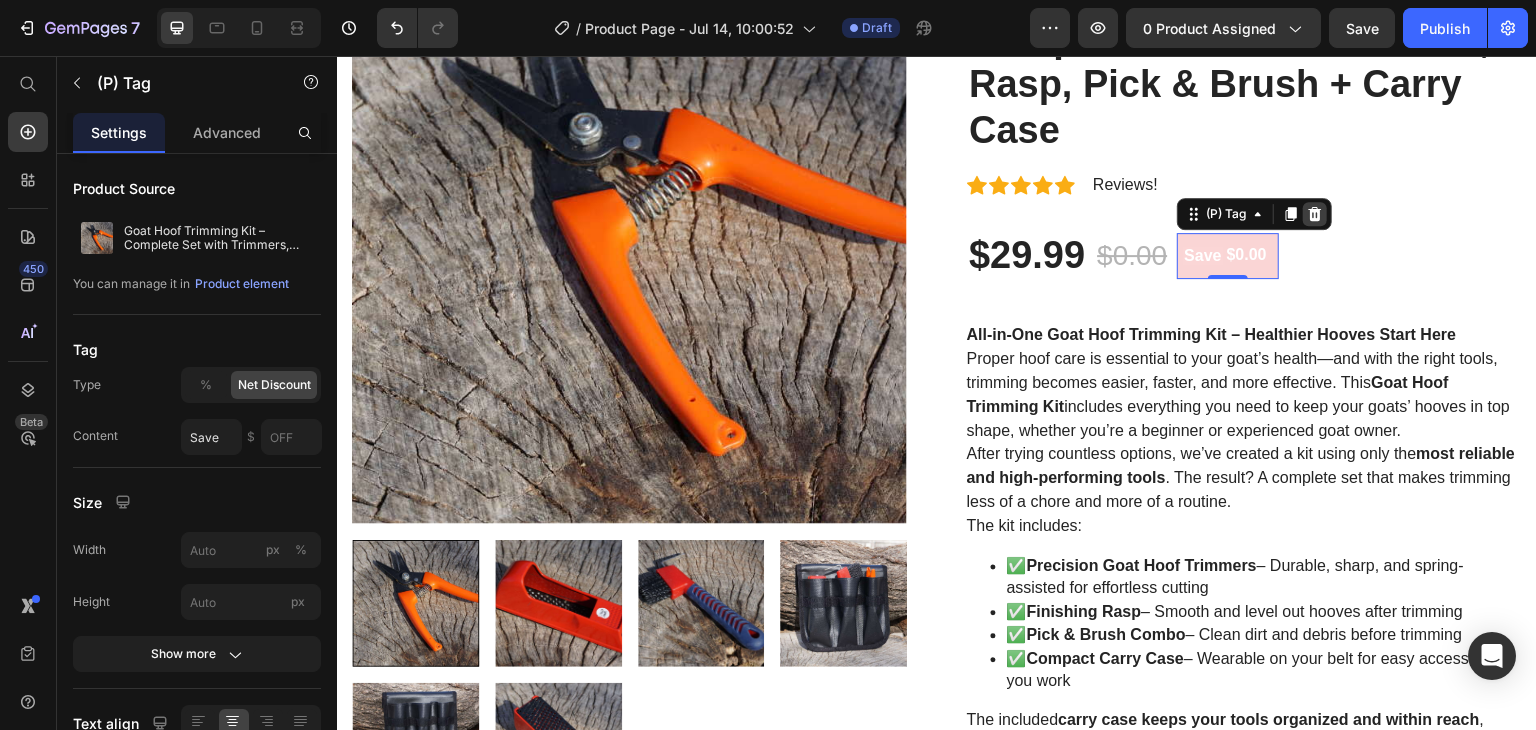click 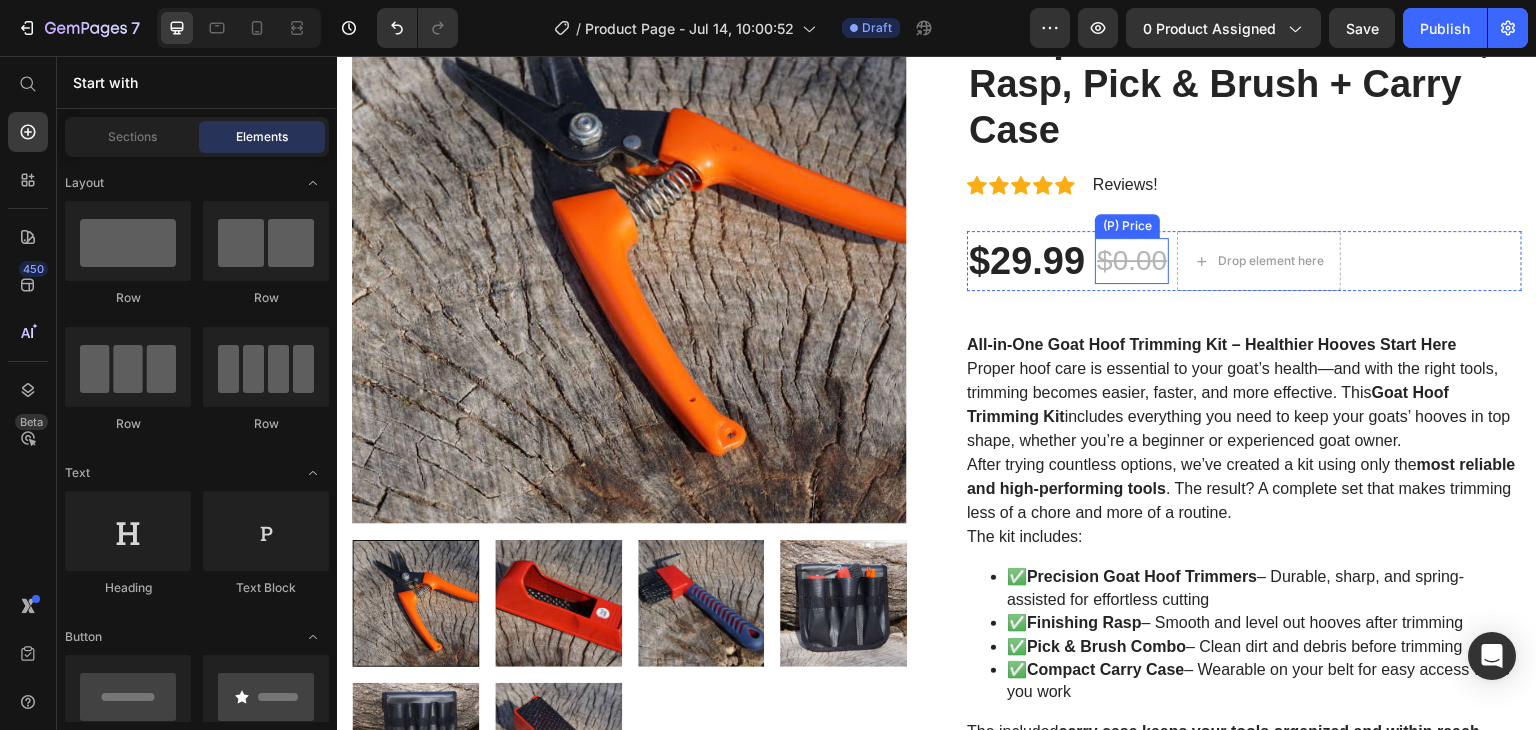 click on "$0.00" at bounding box center [1132, 261] 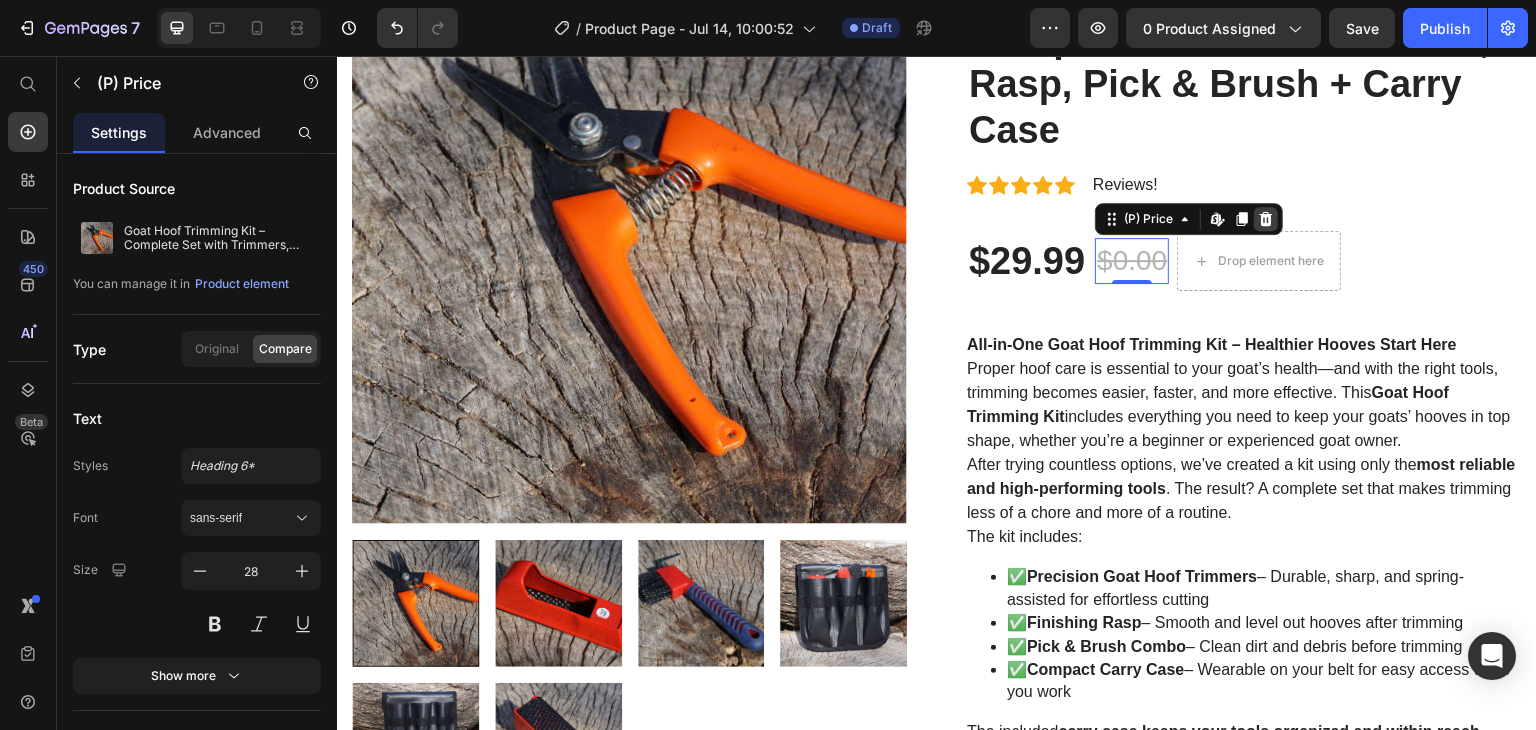 click 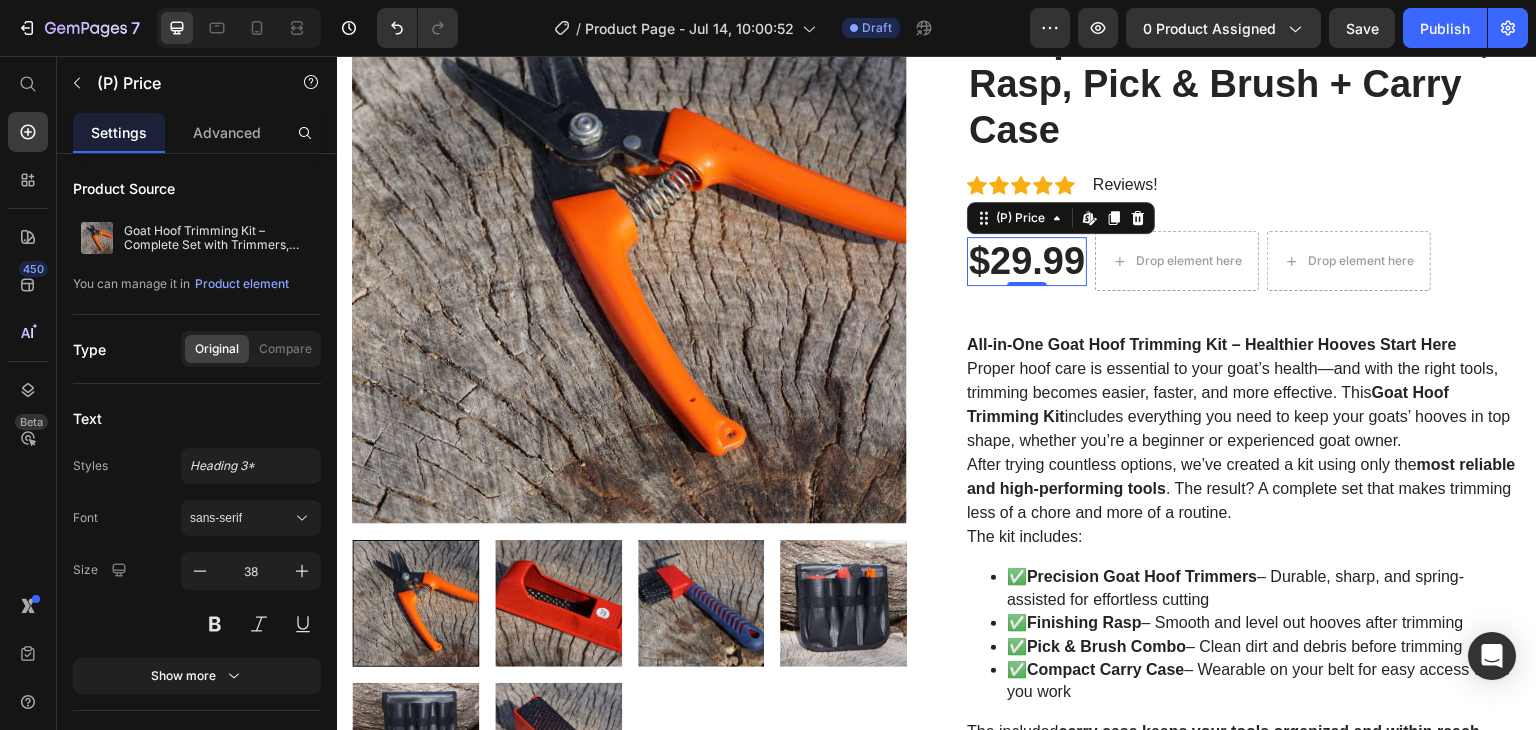 click on "$29.99" at bounding box center [1027, 262] 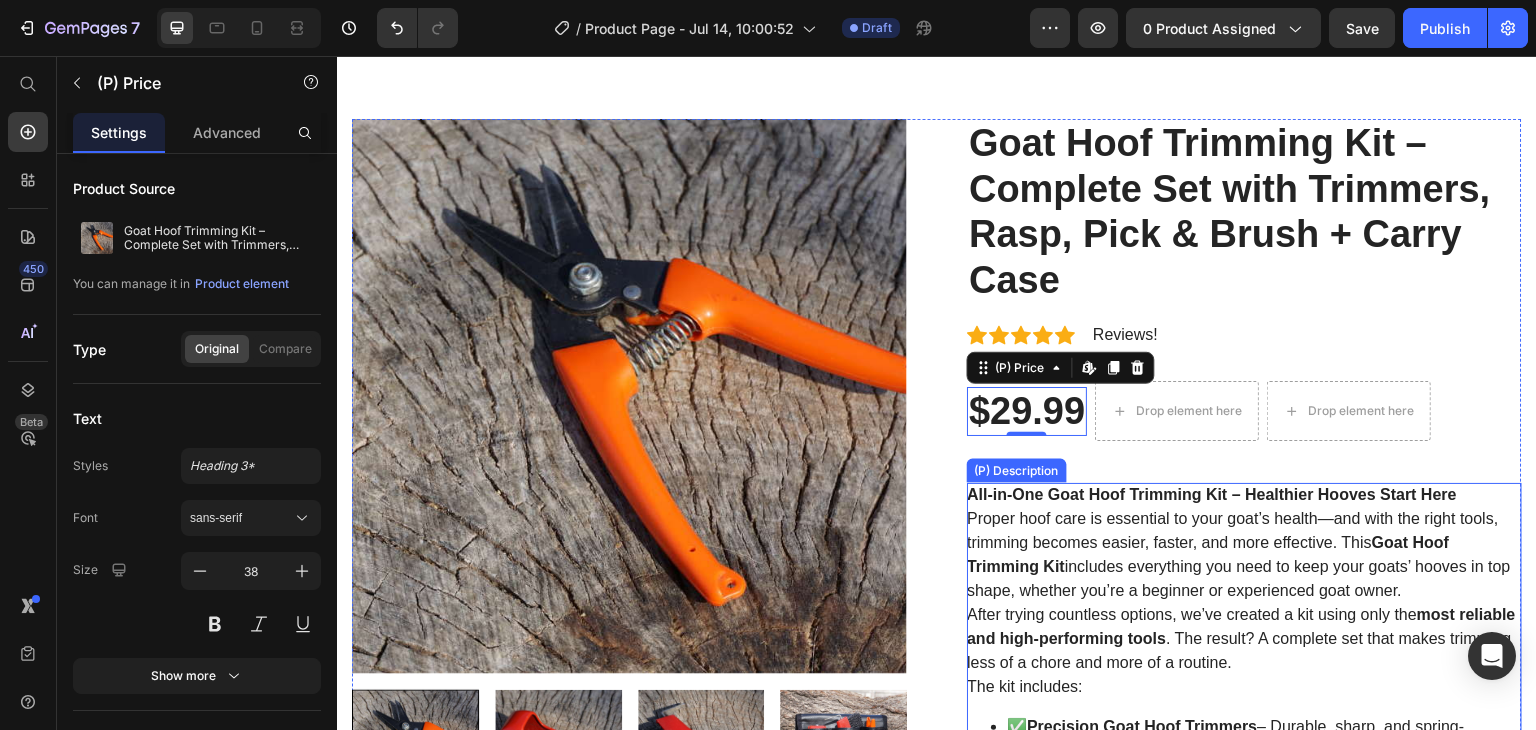 scroll, scrollTop: 0, scrollLeft: 0, axis: both 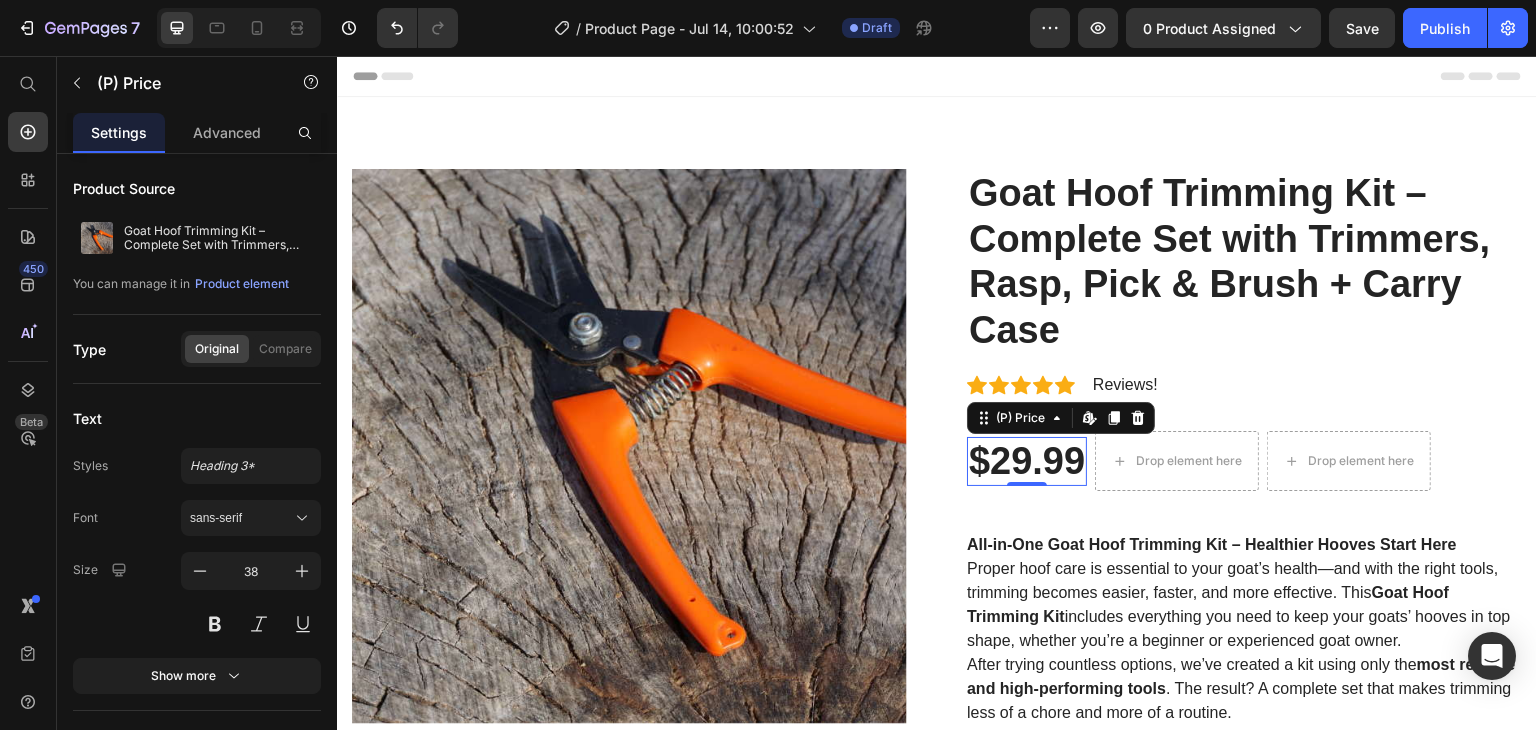 click on "$29.99" at bounding box center [1027, 462] 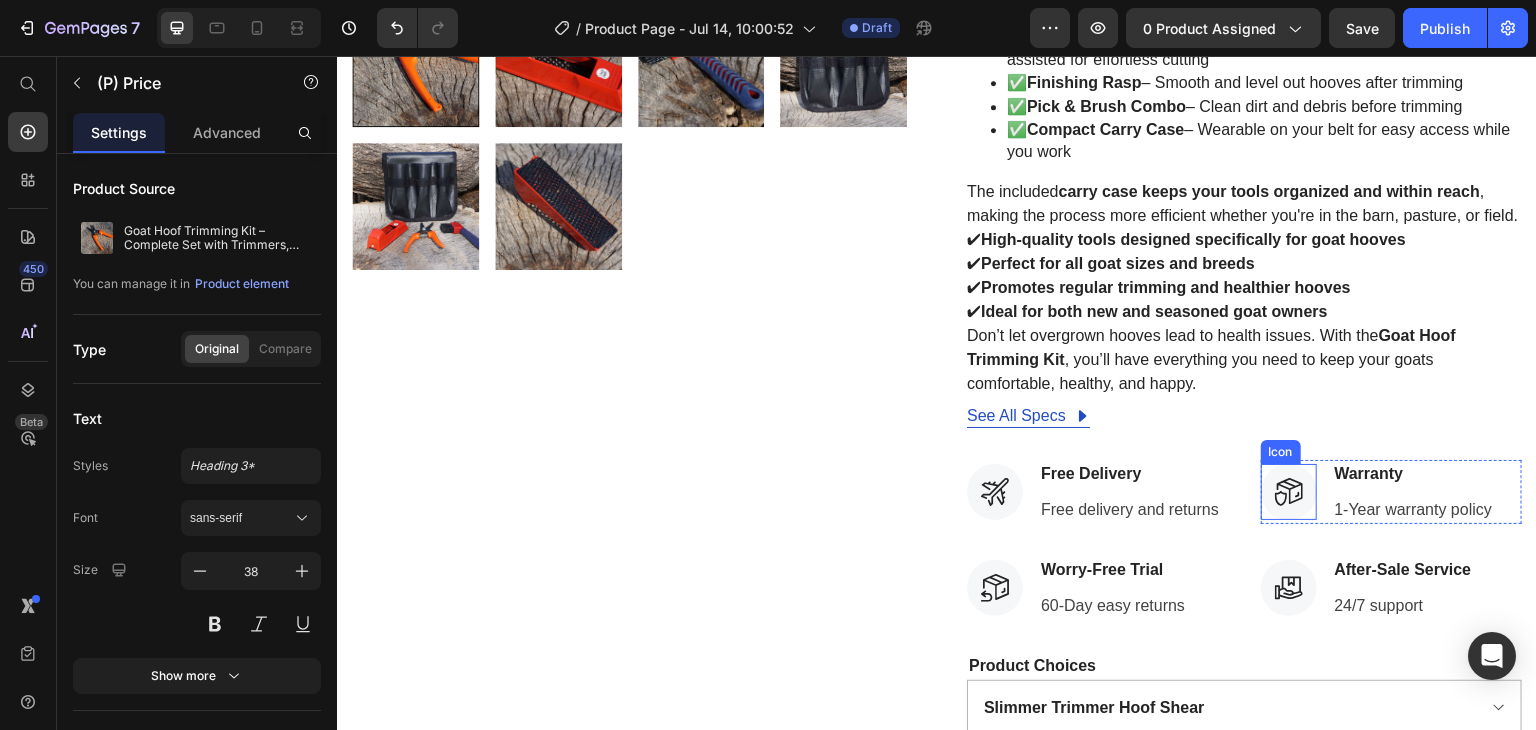scroll, scrollTop: 800, scrollLeft: 0, axis: vertical 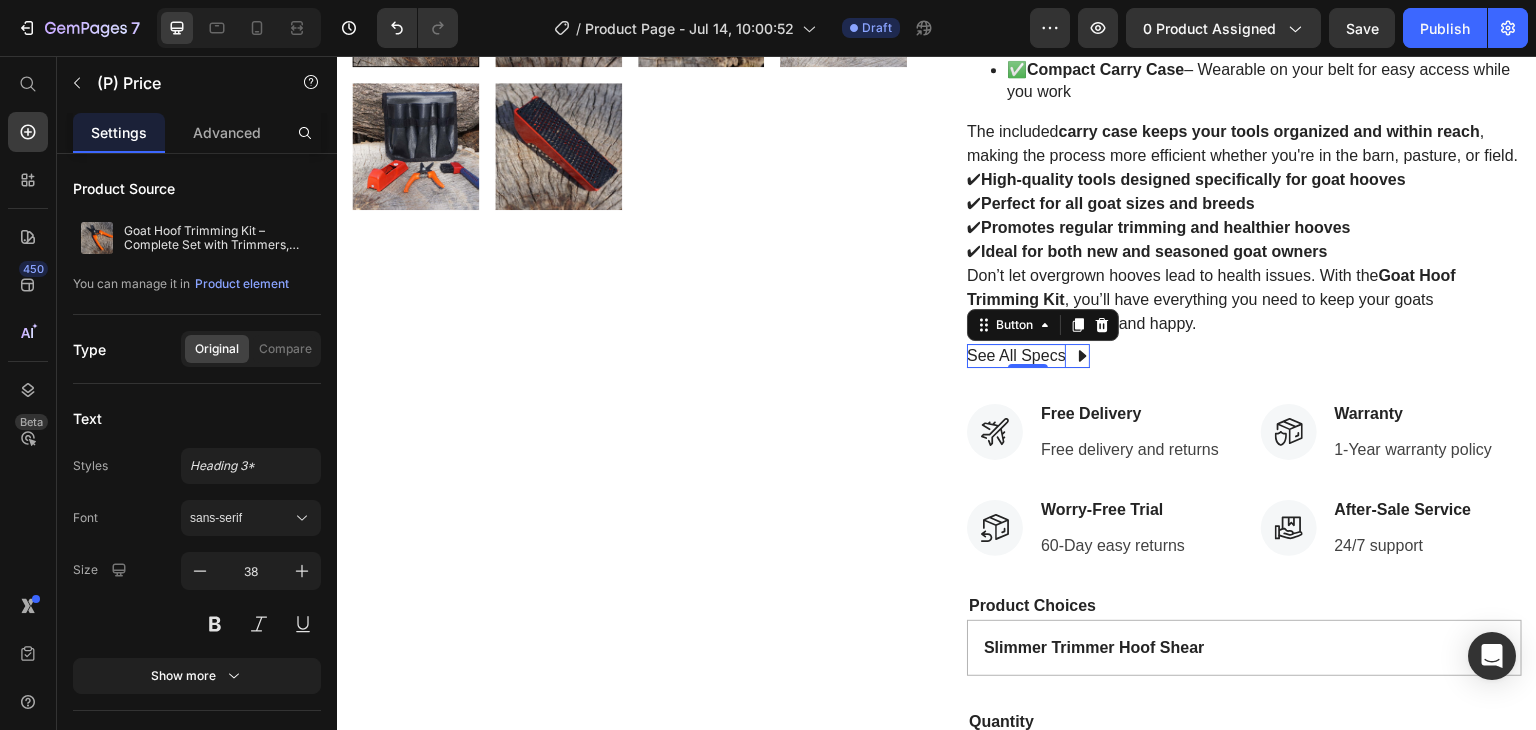 click on "See All Specs" at bounding box center (1016, 356) 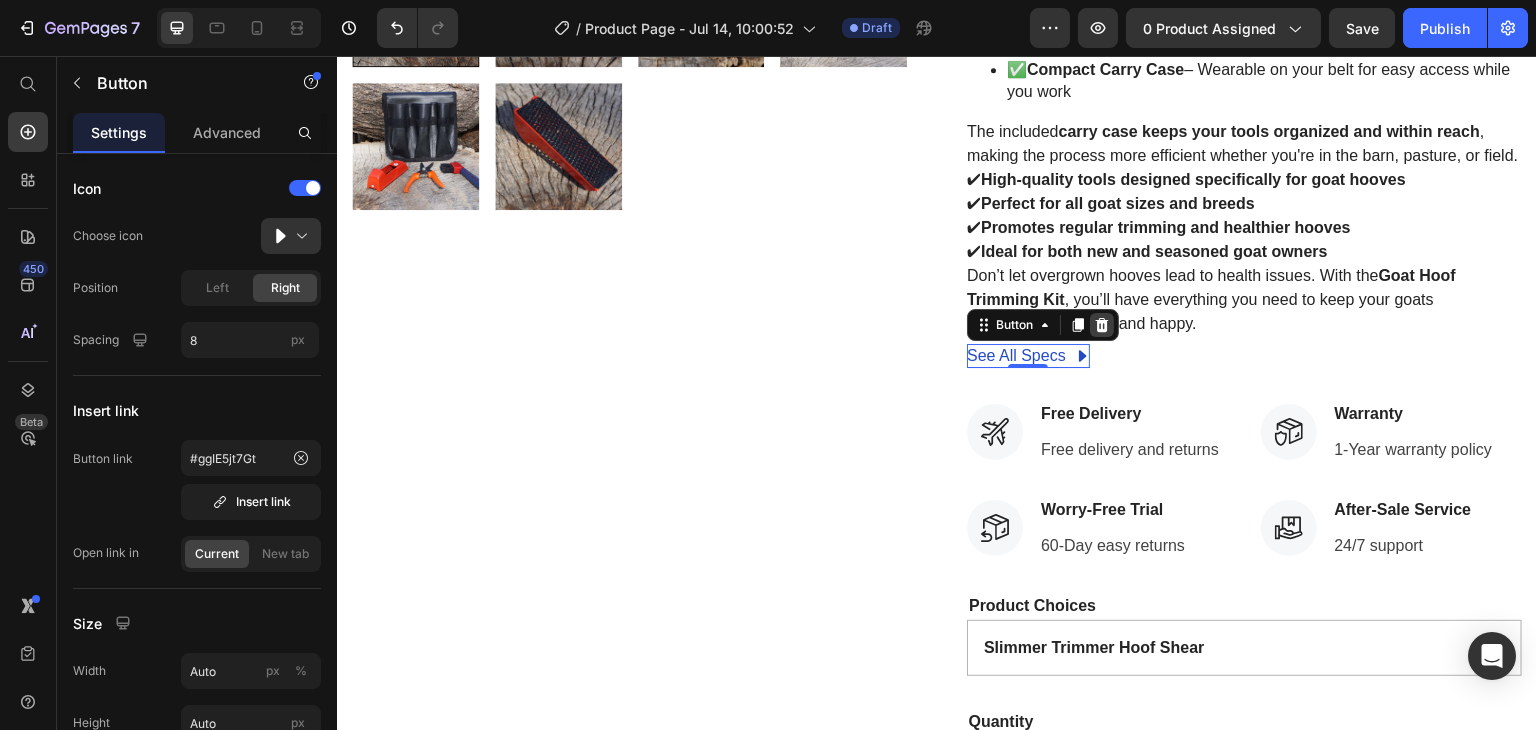 click 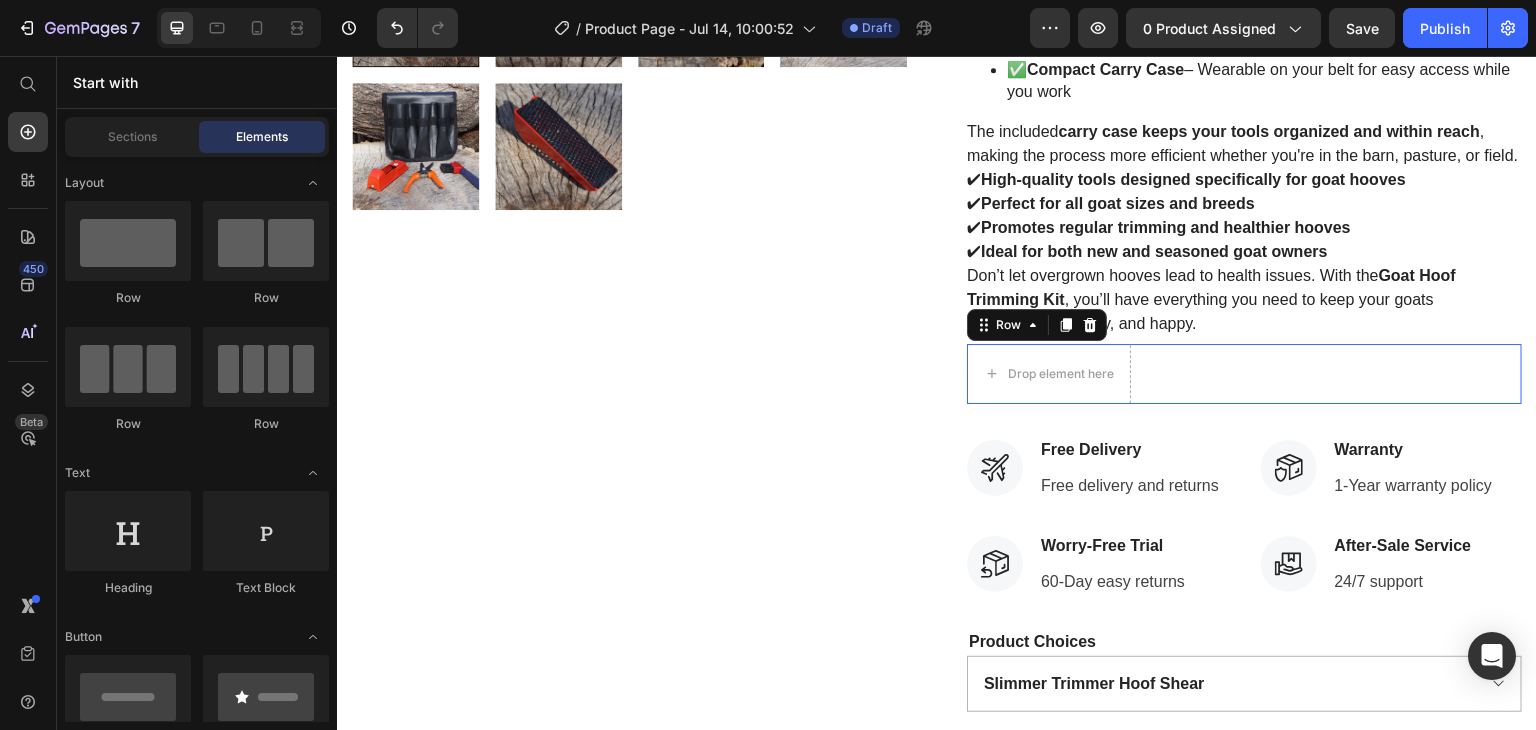 click on "Drop element here Row   0" at bounding box center (1244, 374) 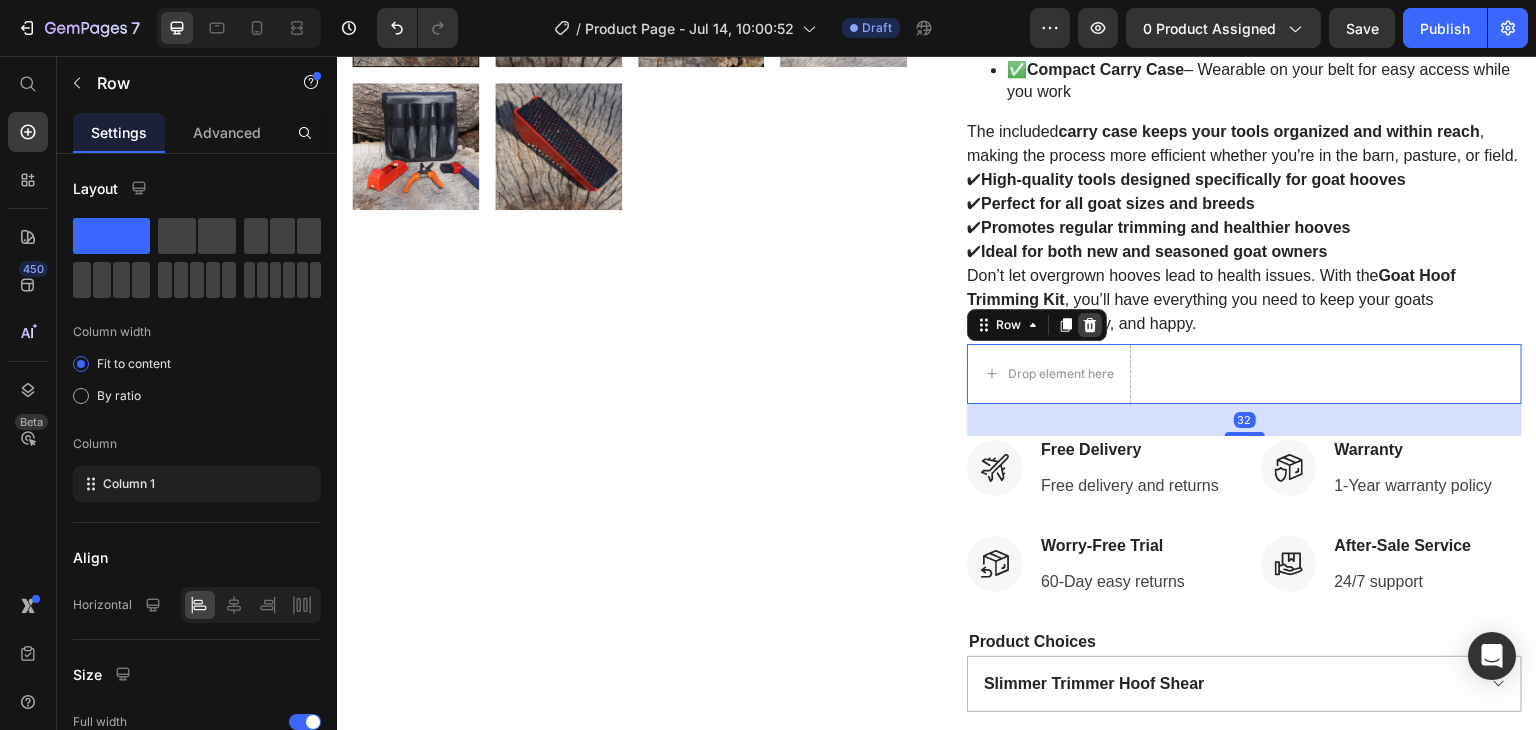click 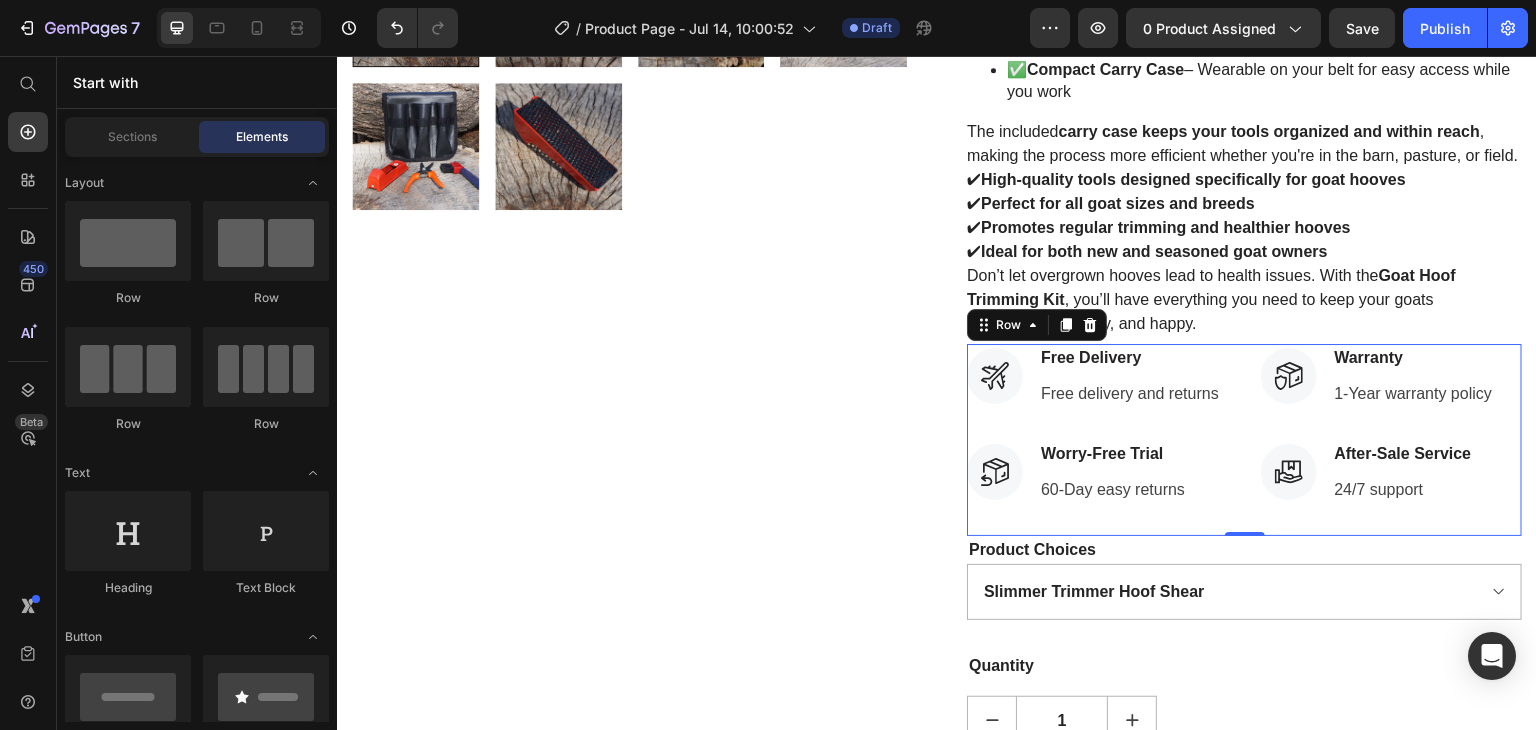 click on "Icon Free Delivery Text block Free delivery and returns Text block Icon List
Icon Worry-Free Trial Text block 60-Day easy returns Text block Icon List" at bounding box center (1098, 440) 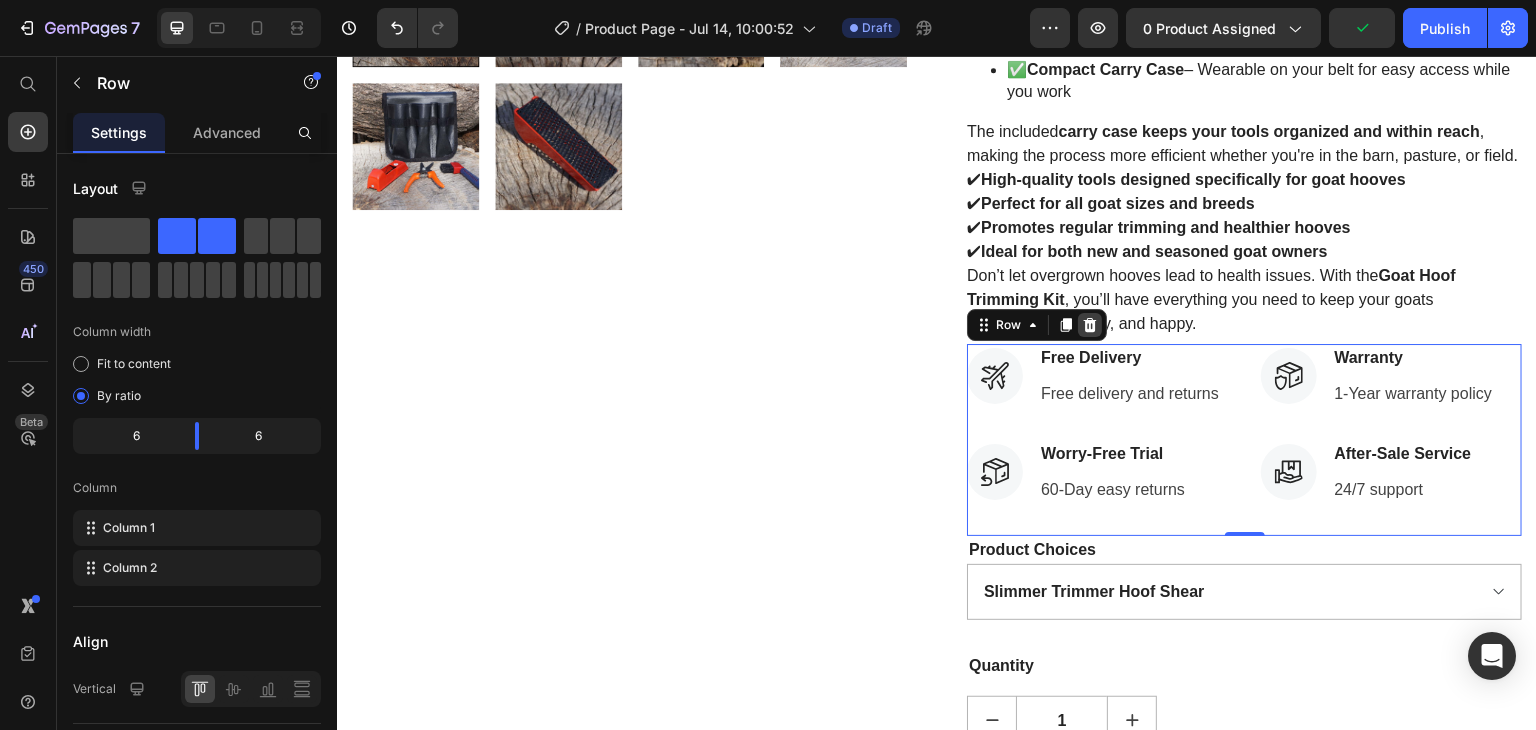 click 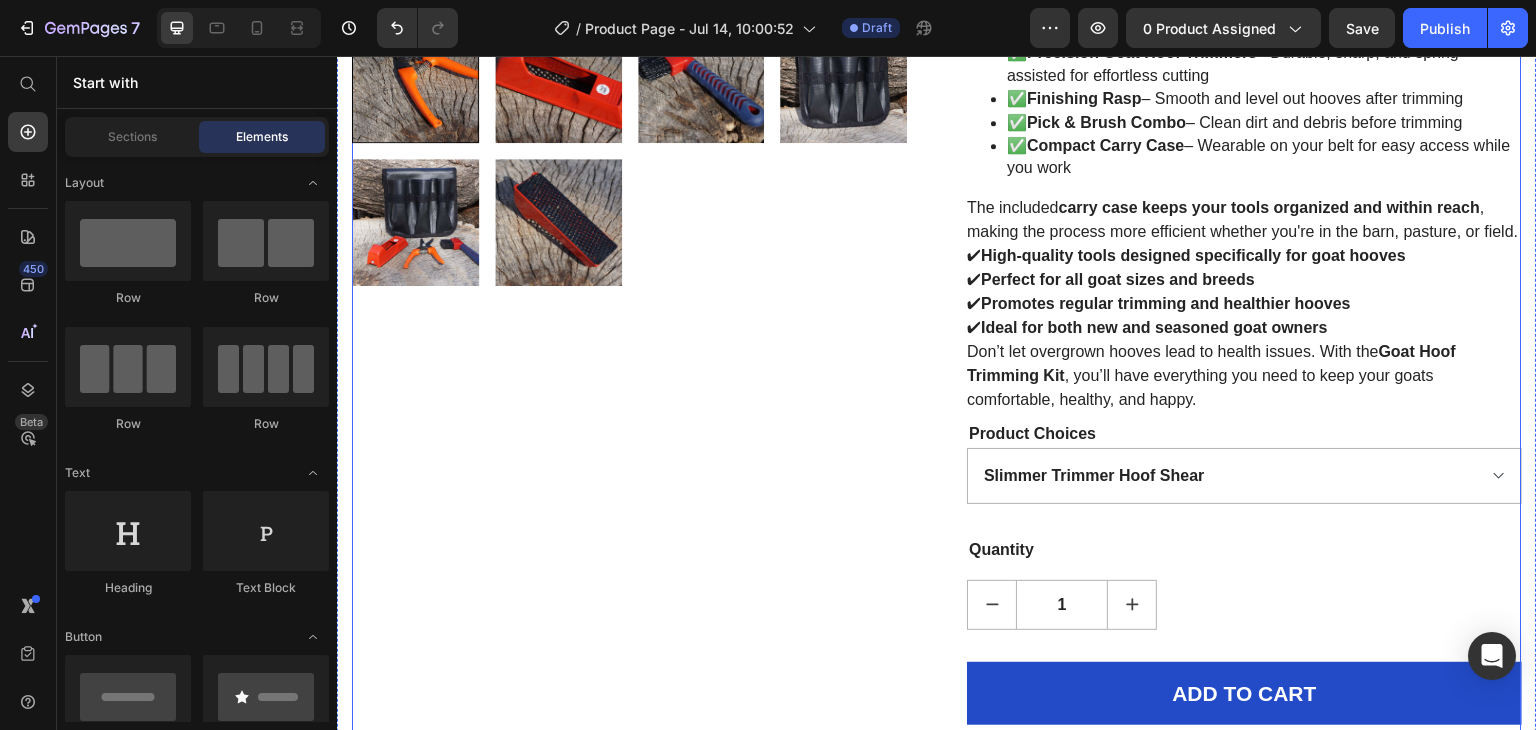 scroll, scrollTop: 700, scrollLeft: 0, axis: vertical 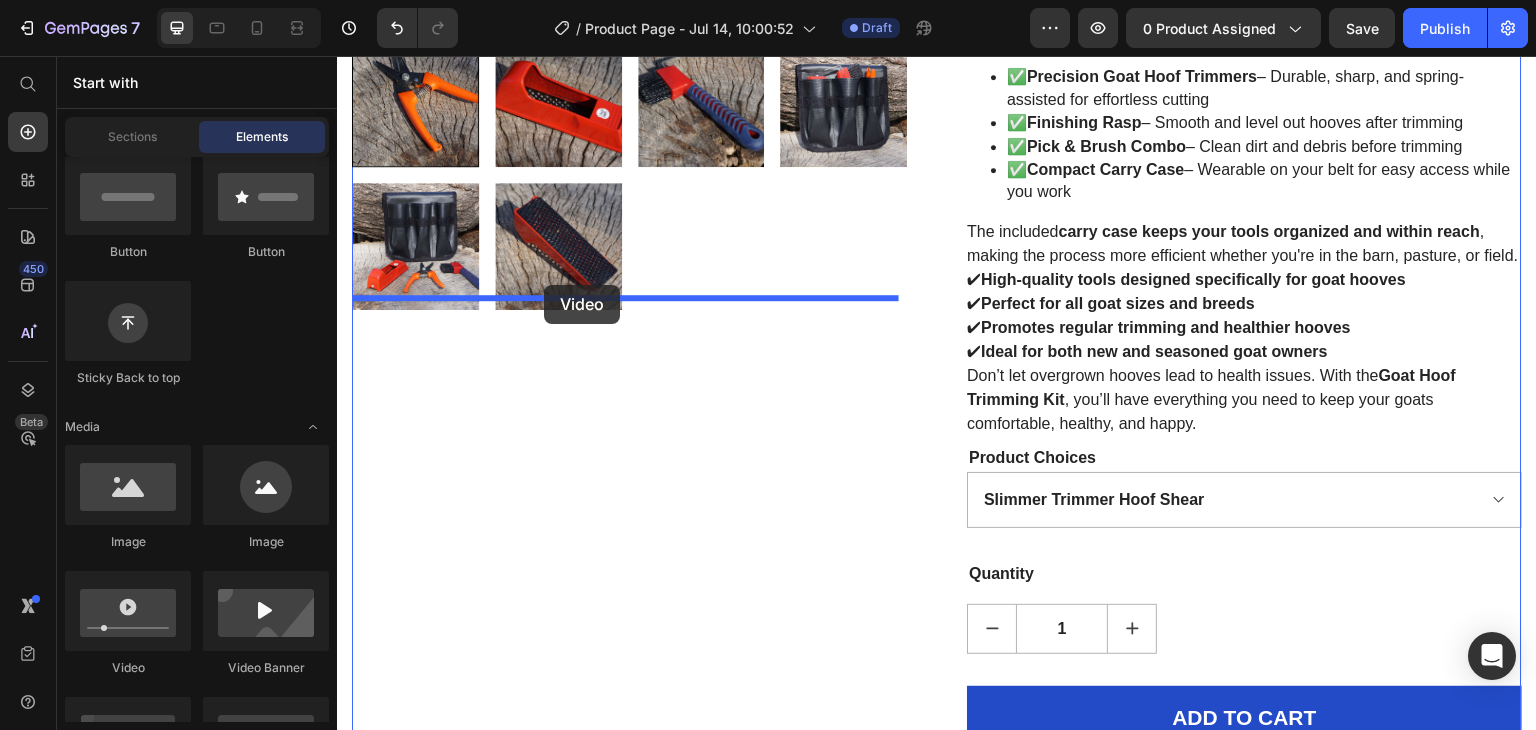 drag, startPoint x: 471, startPoint y: 679, endPoint x: 544, endPoint y: 285, distance: 400.70563 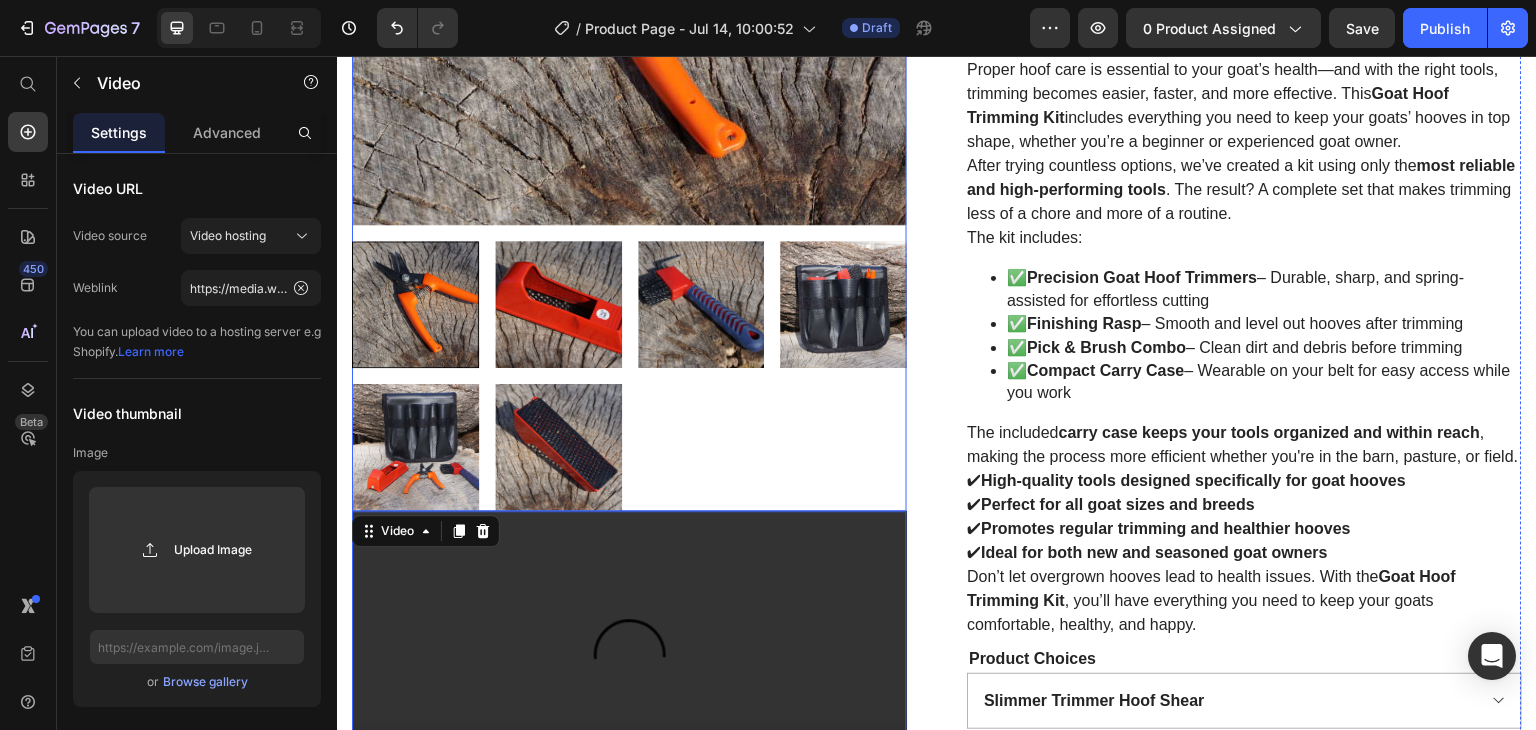 scroll, scrollTop: 500, scrollLeft: 0, axis: vertical 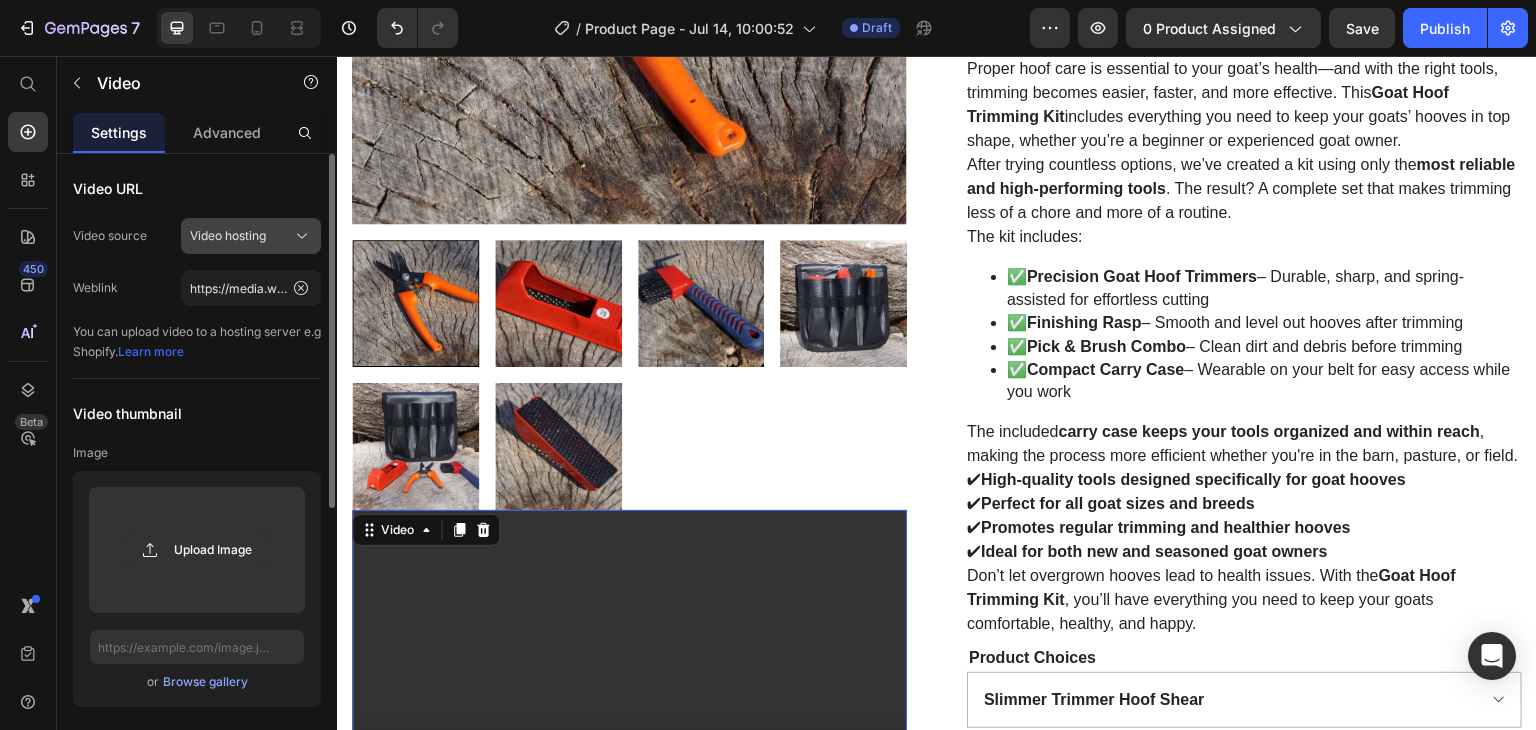 click 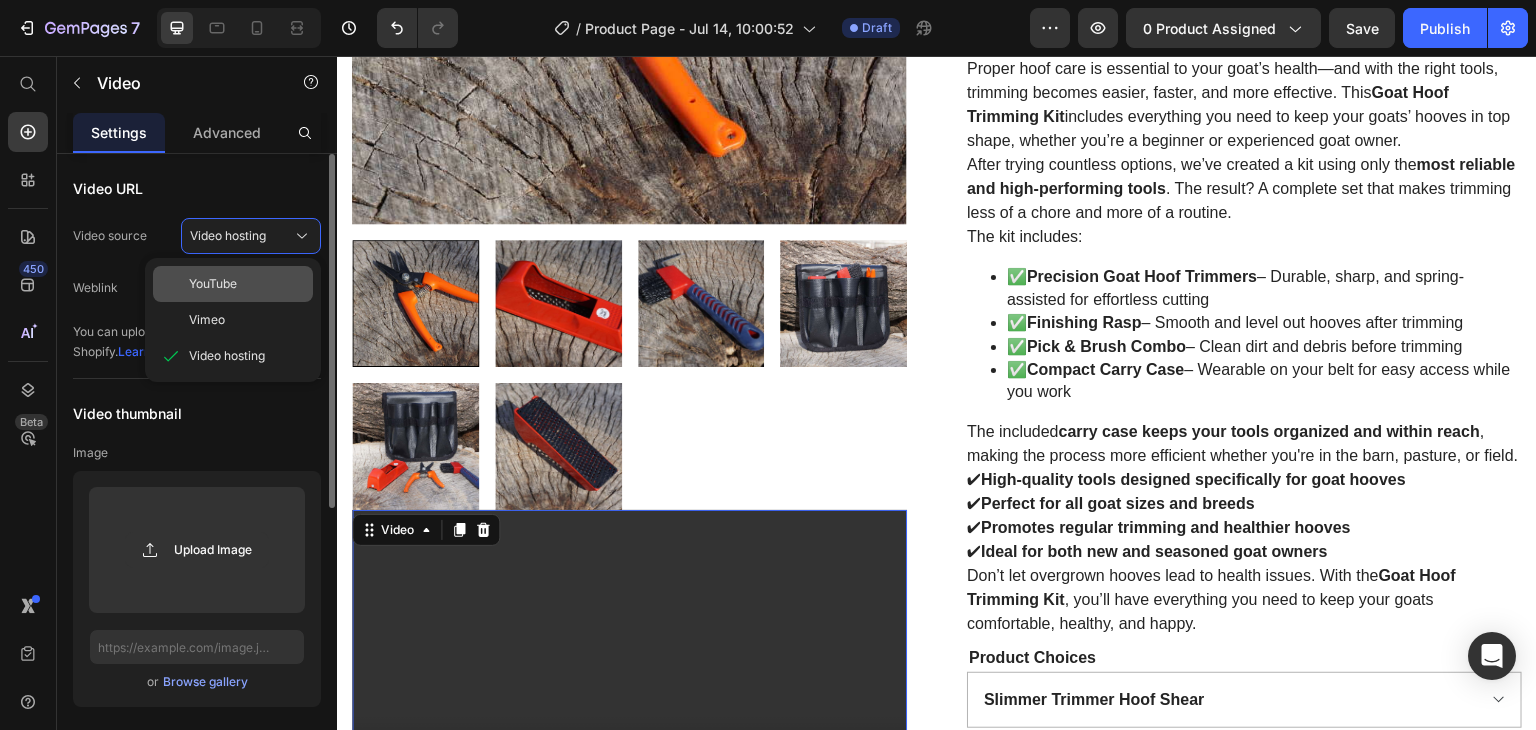 click on "YouTube" 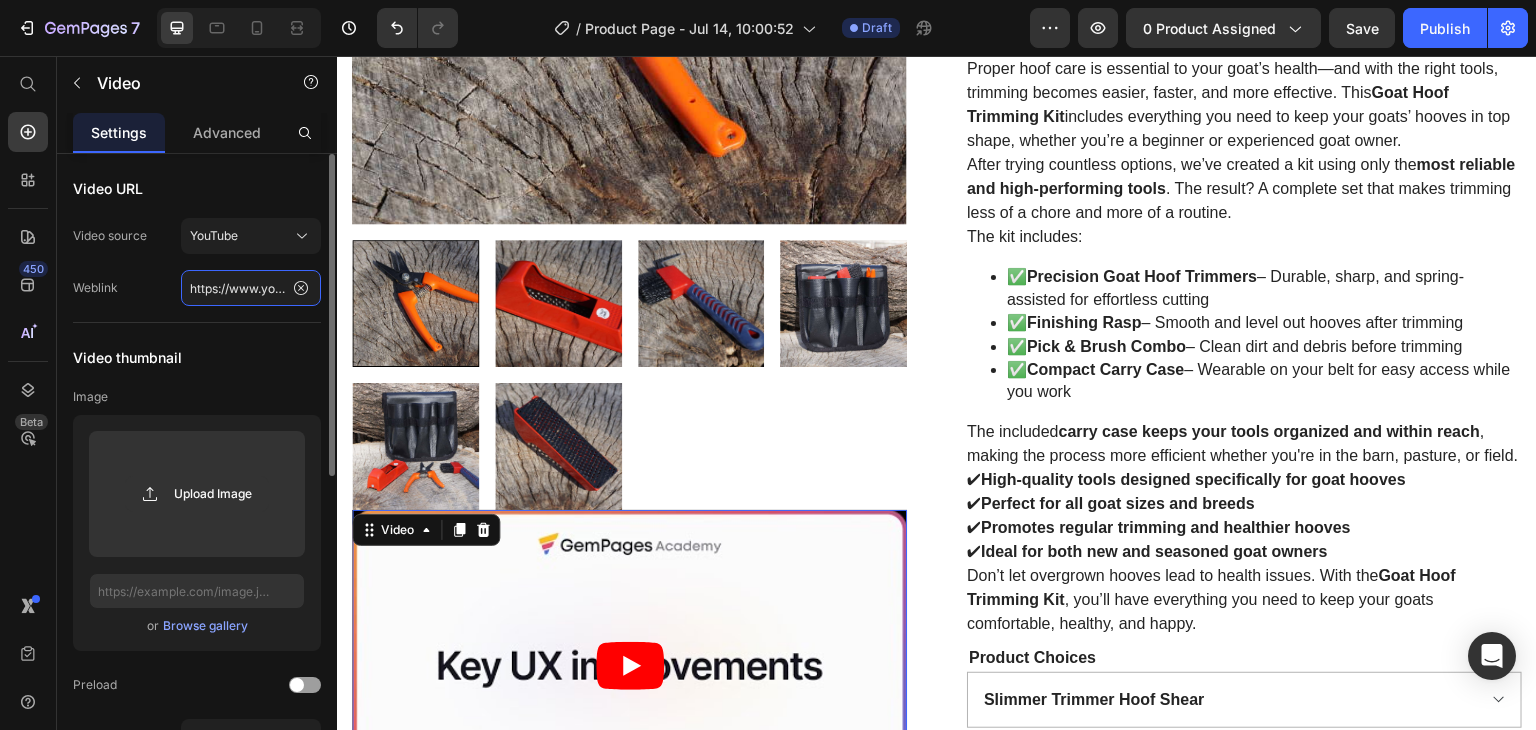 paste on "C0meTXheaaQ&list=PLjymMN8XV34Sq9Wid0J7gGLTepZKSGZvb&index=10" 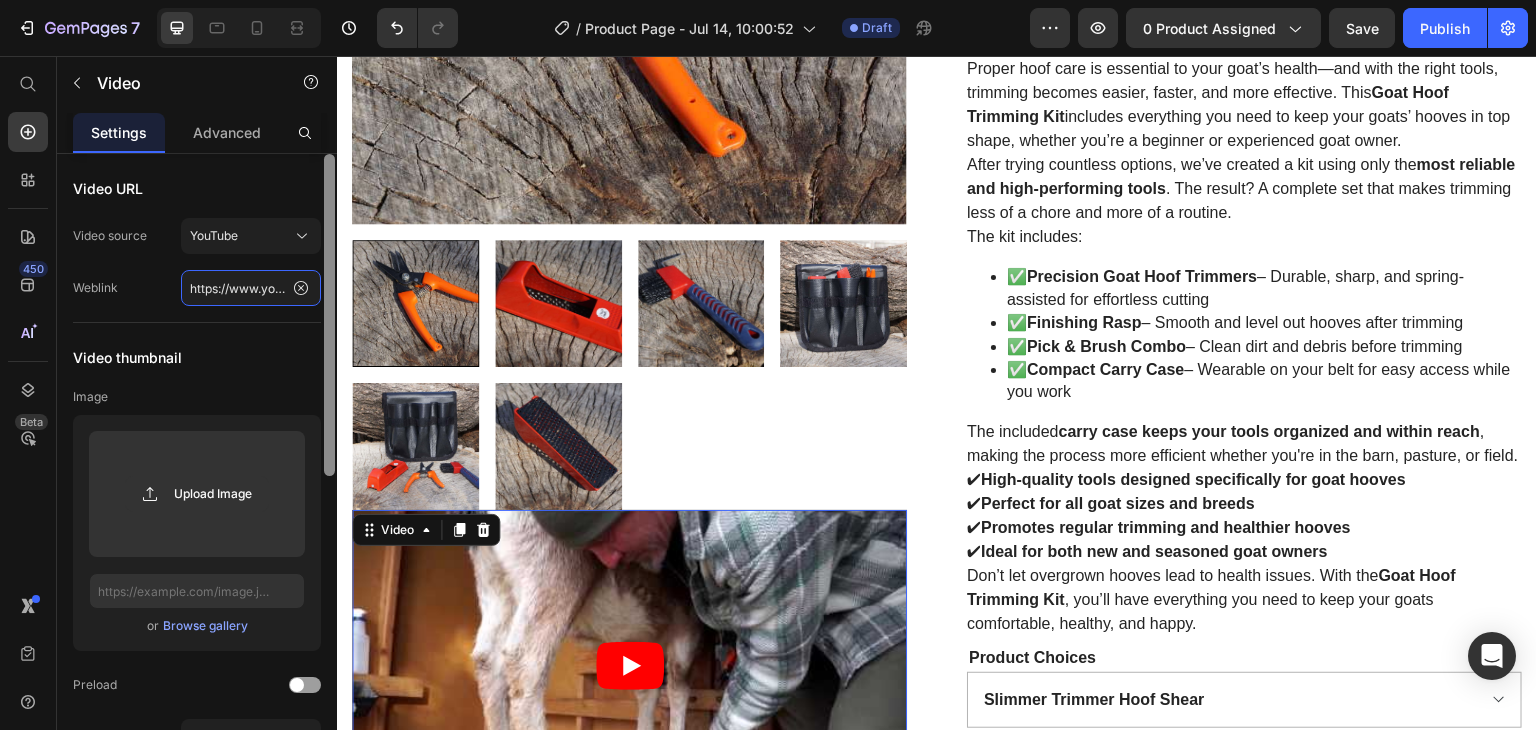 scroll, scrollTop: 0, scrollLeft: 538, axis: horizontal 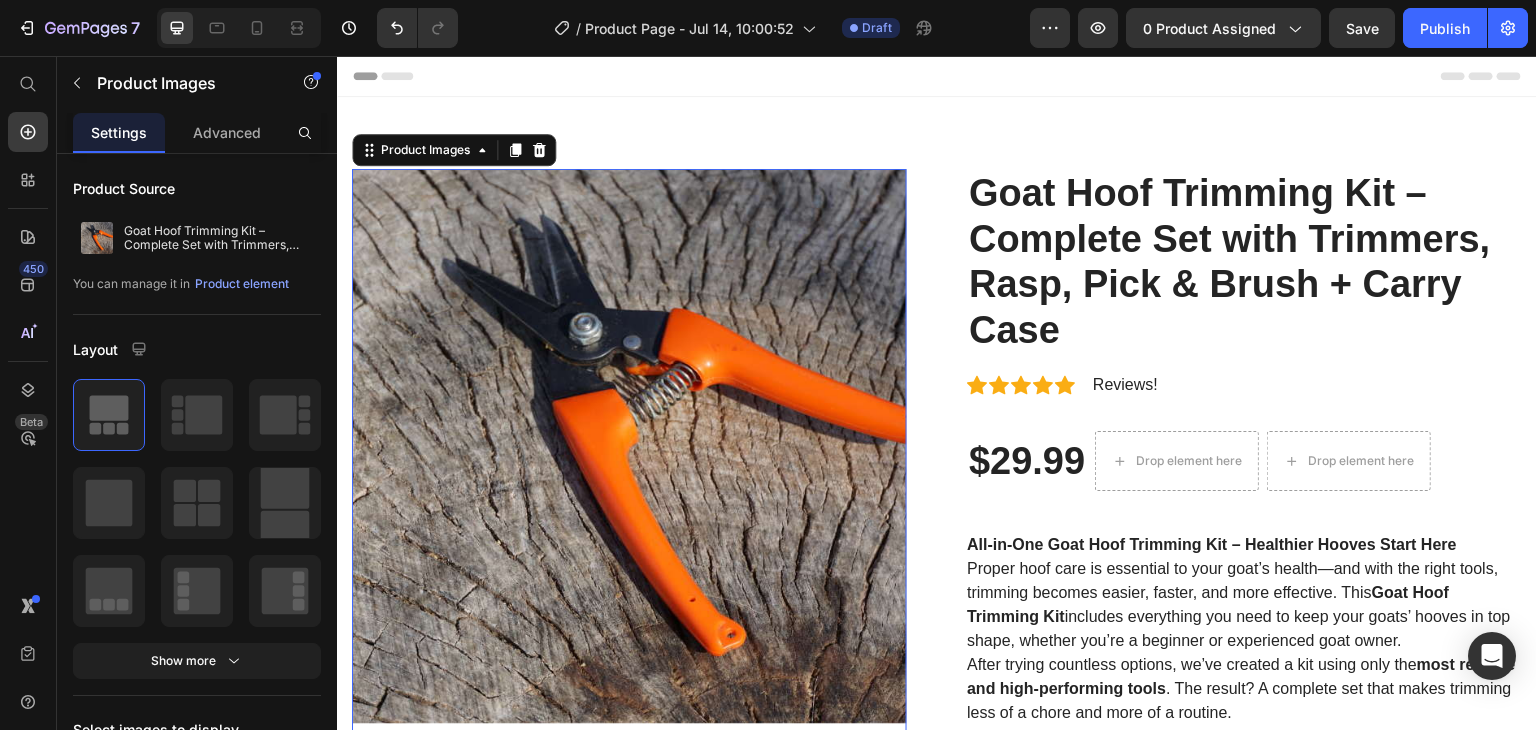 click on "Product Images   0" at bounding box center [629, 589] 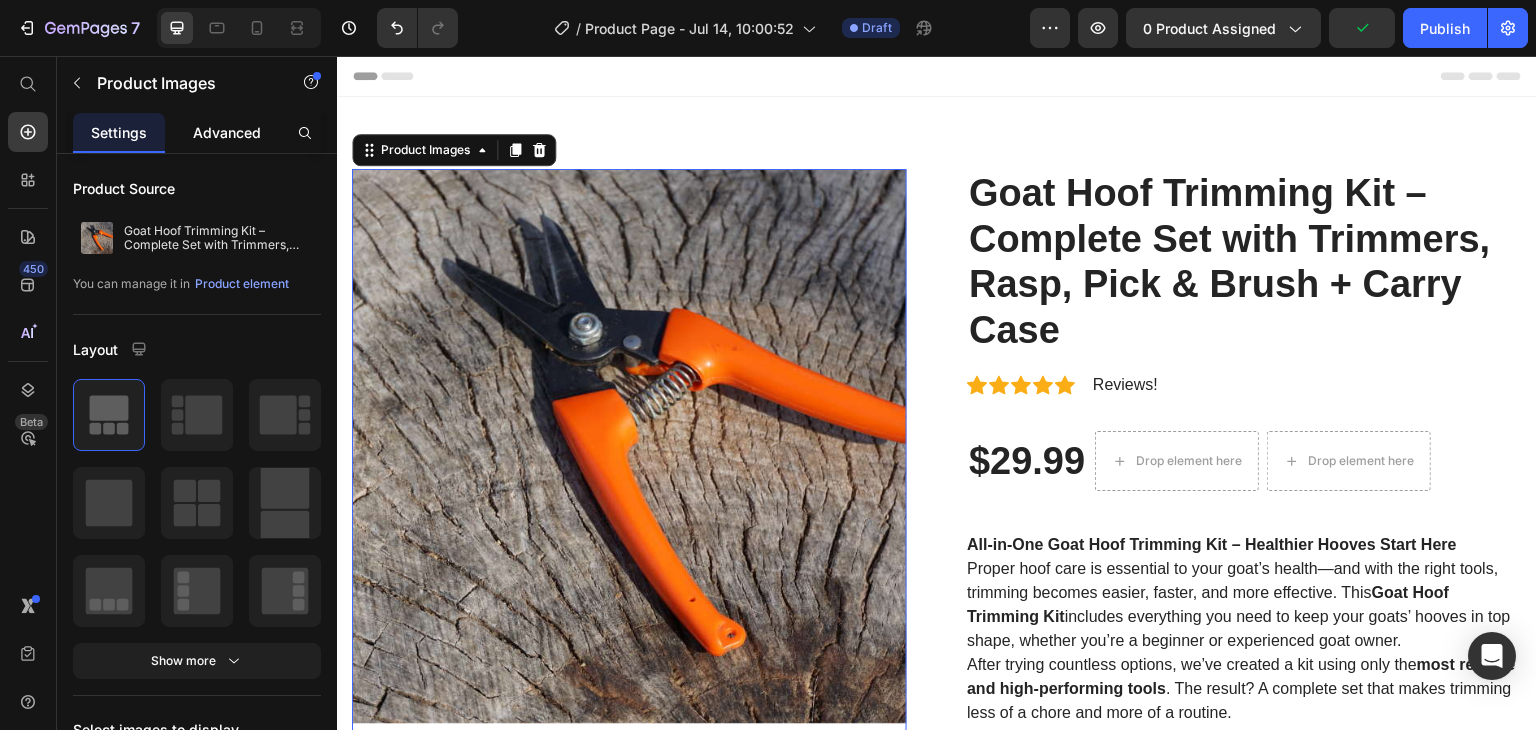 click on "Advanced" at bounding box center (227, 132) 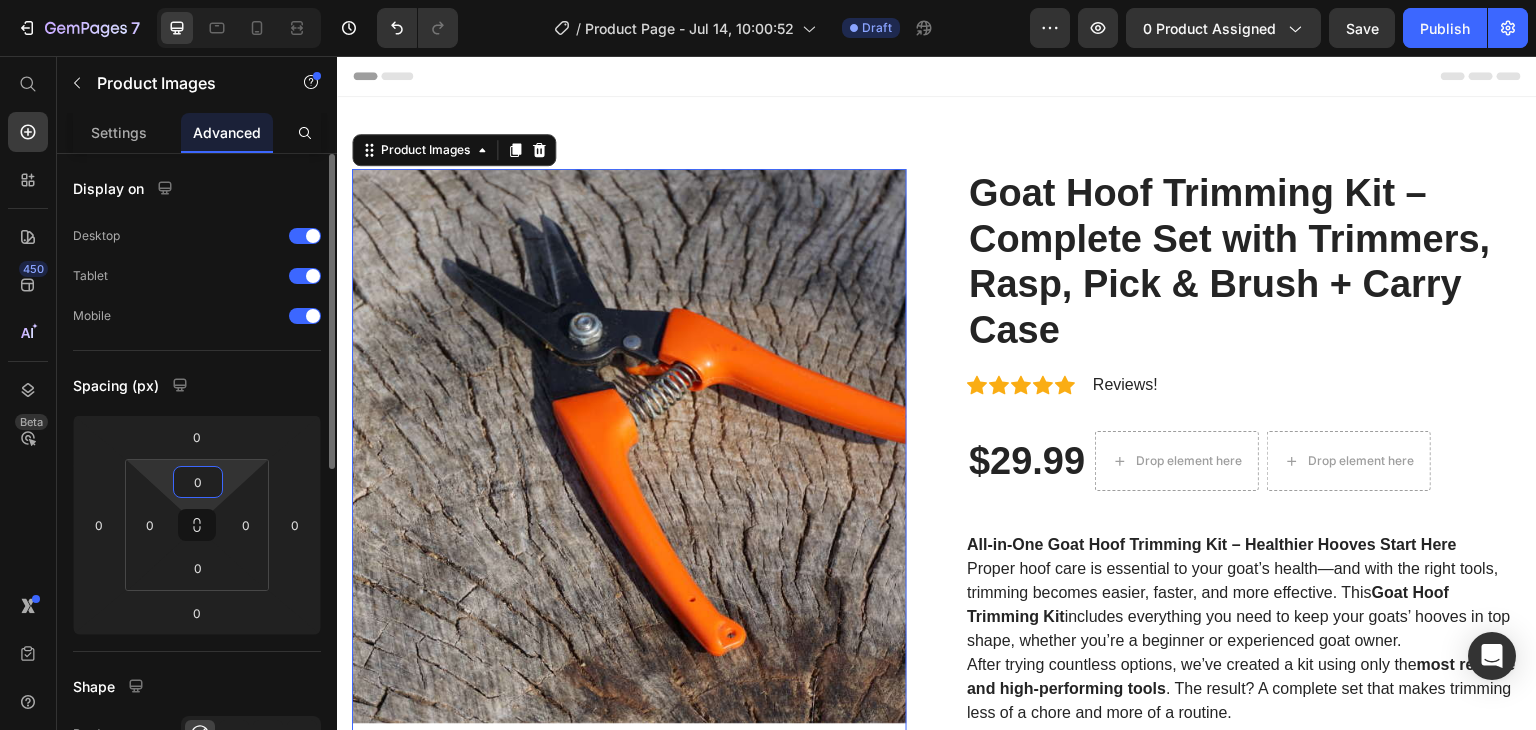 click on "0" at bounding box center [198, 482] 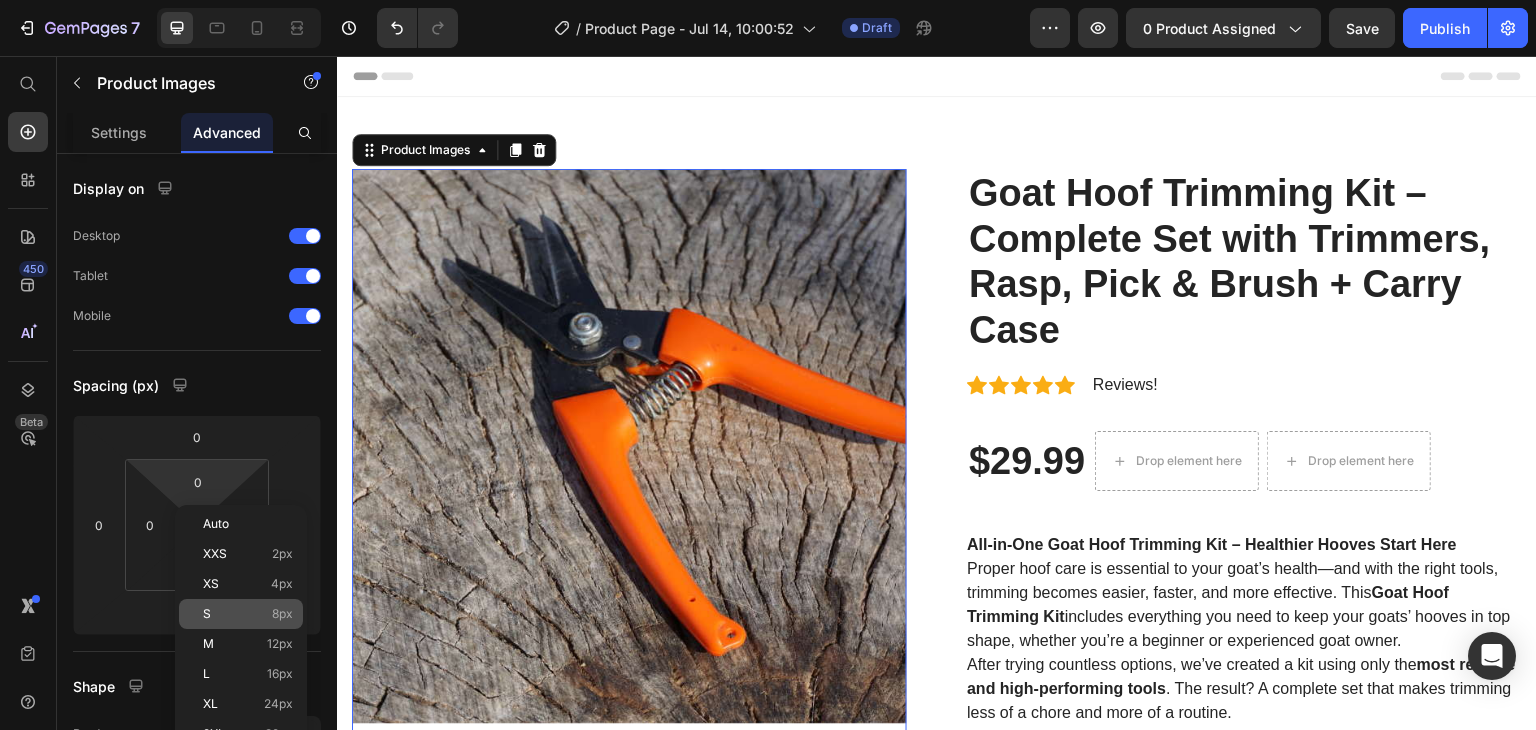 click on "S 8px" at bounding box center [248, 614] 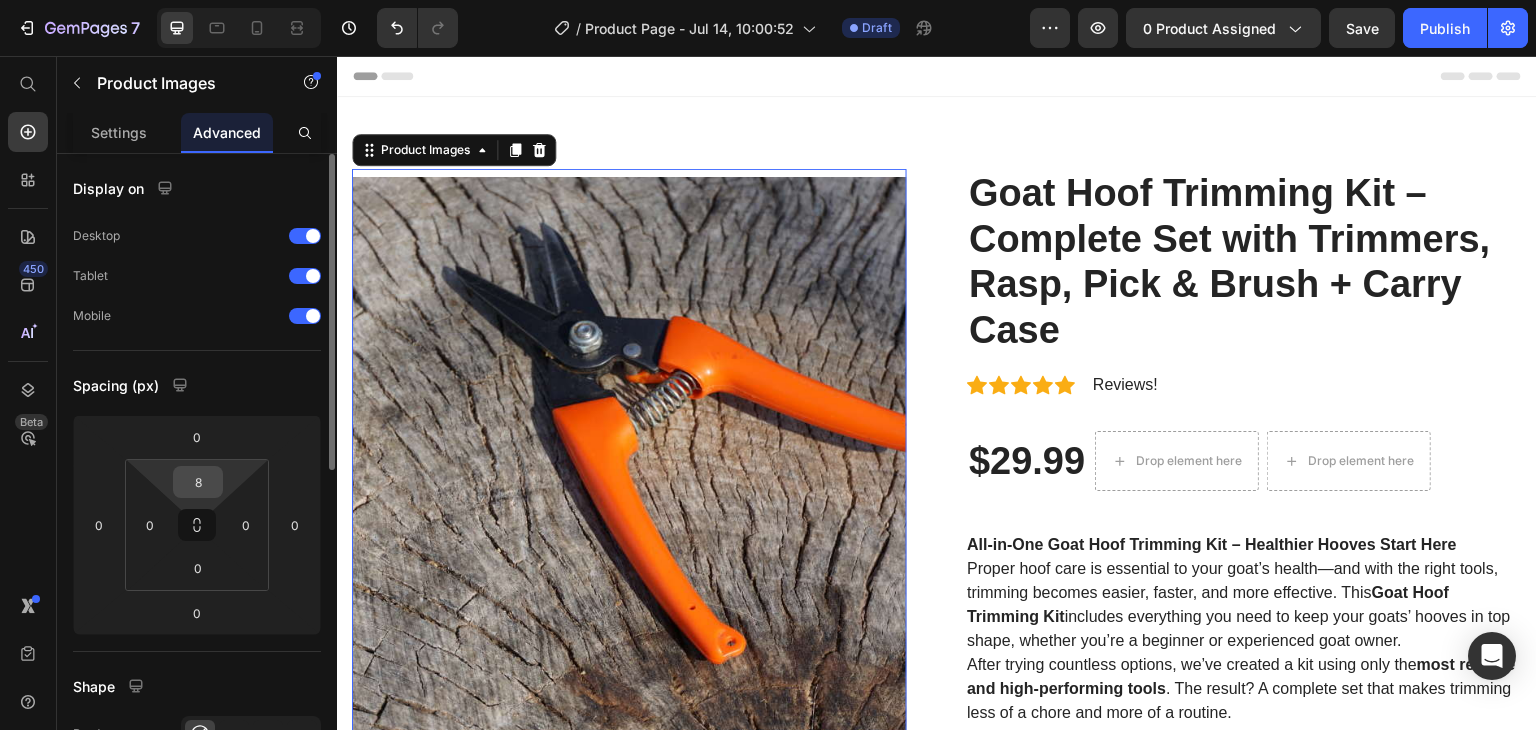click on "8" at bounding box center (198, 482) 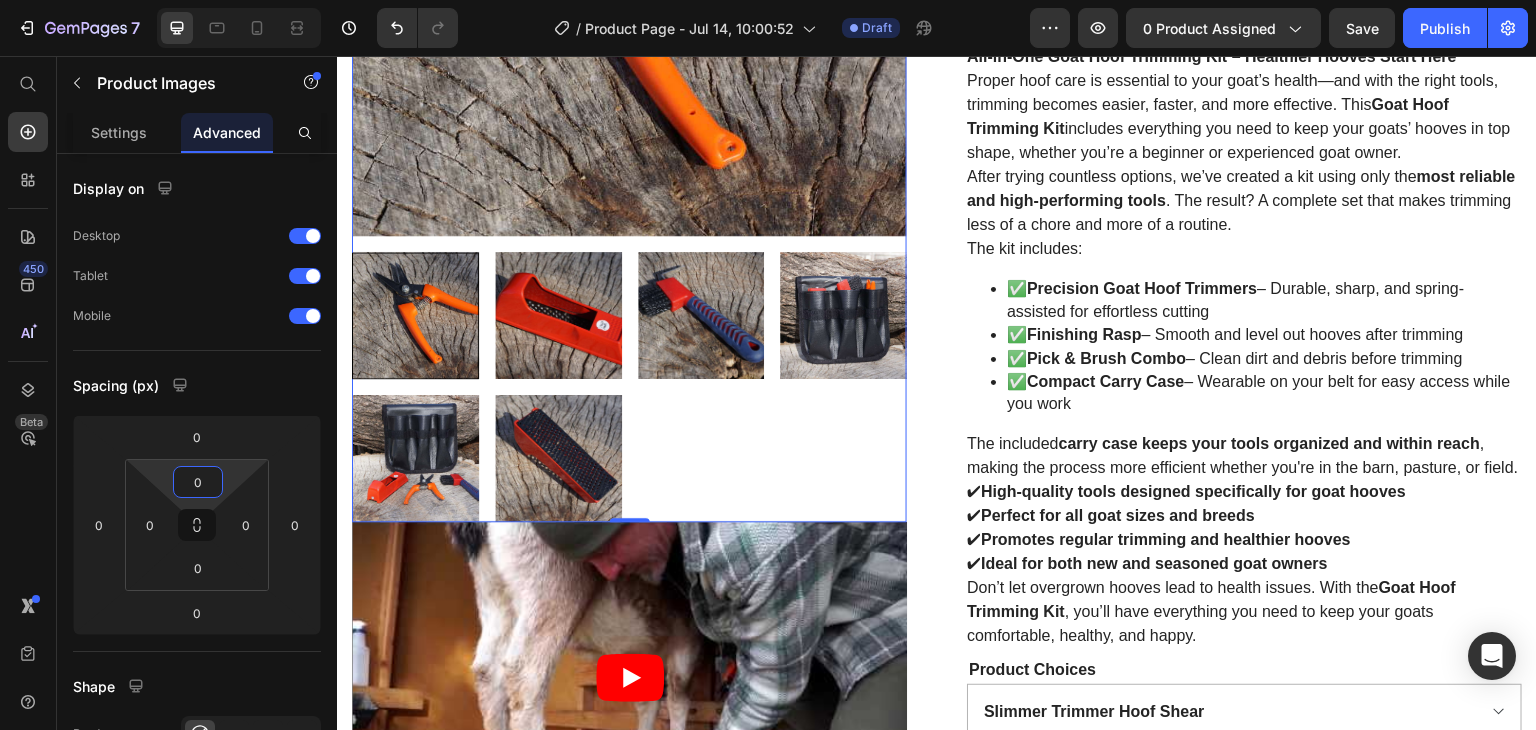 scroll, scrollTop: 500, scrollLeft: 0, axis: vertical 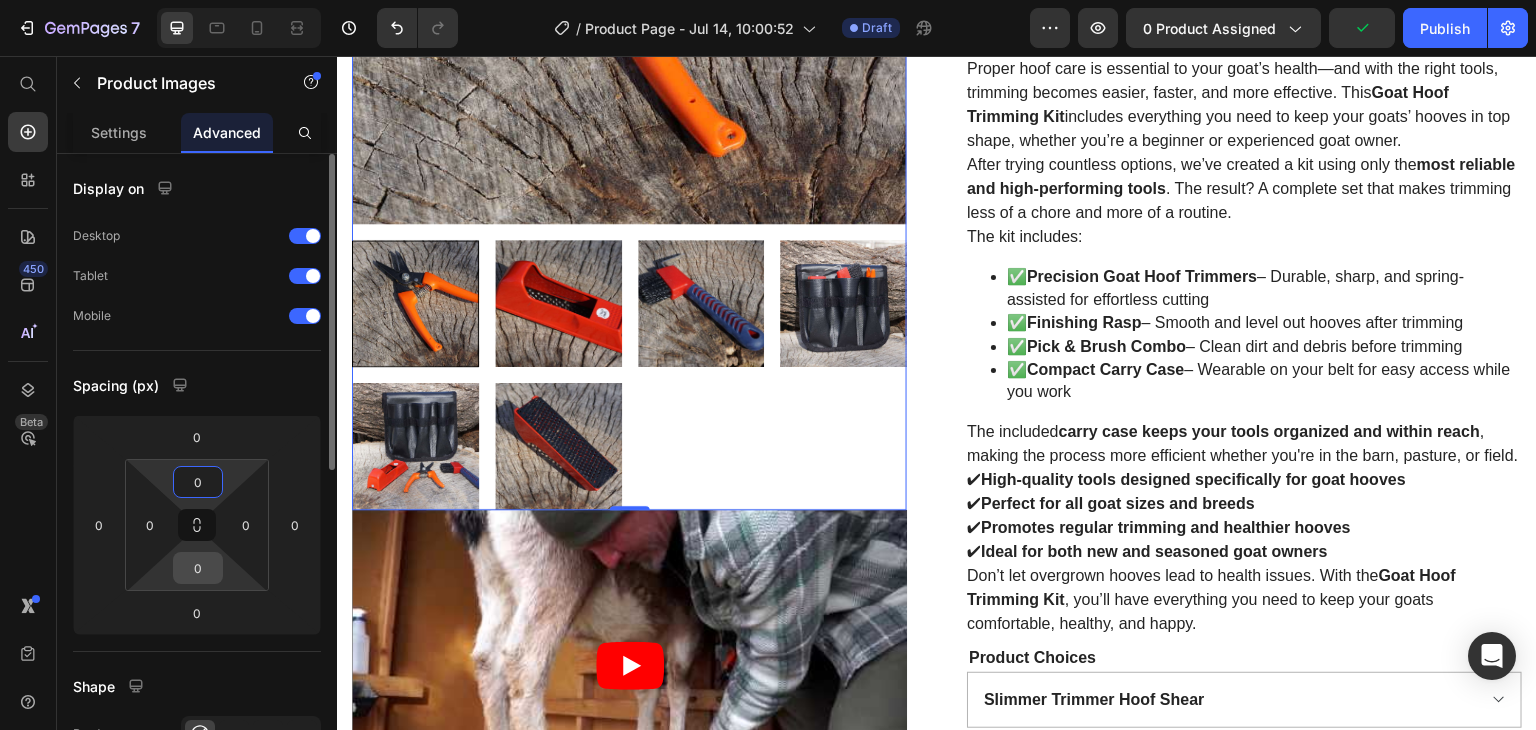 type on "0" 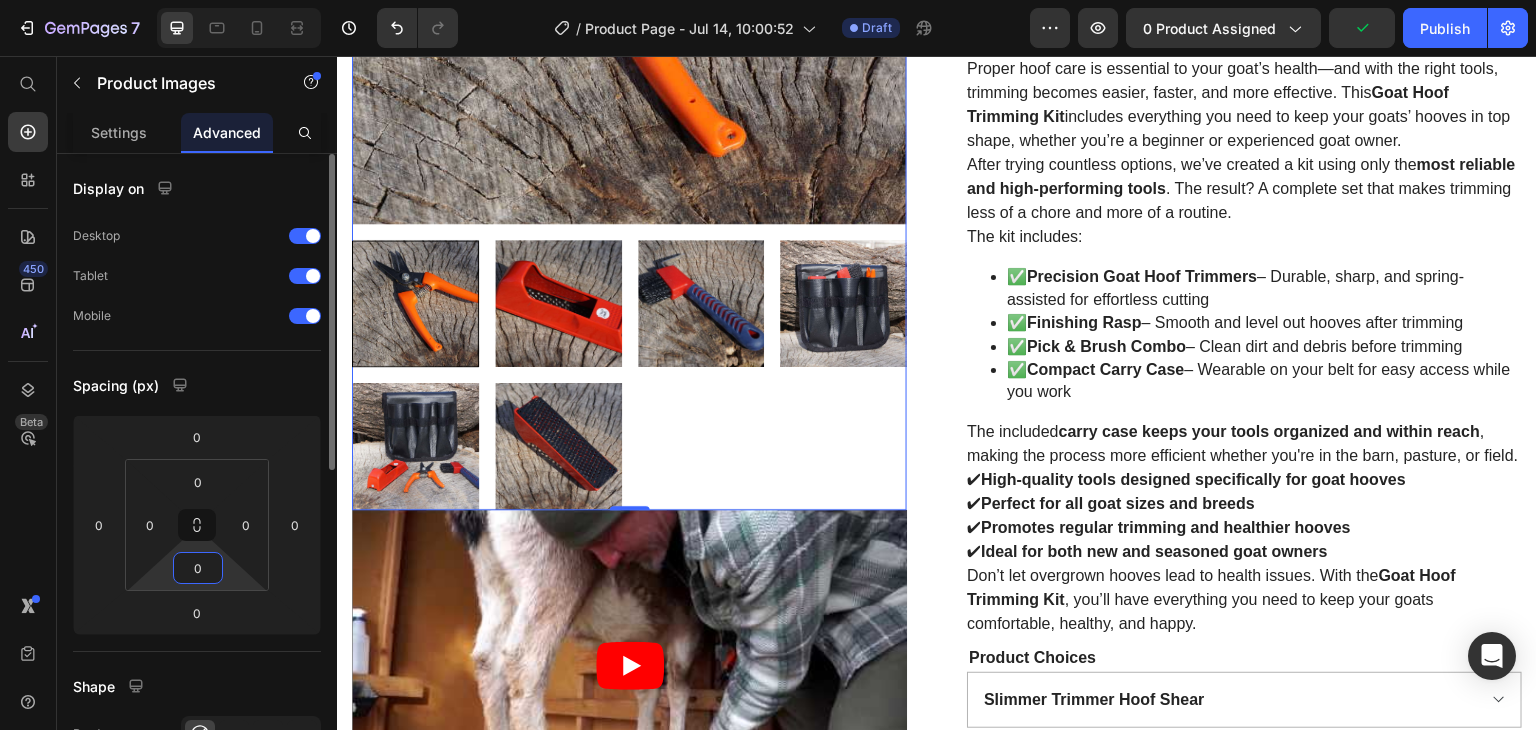 click on "0" at bounding box center (198, 568) 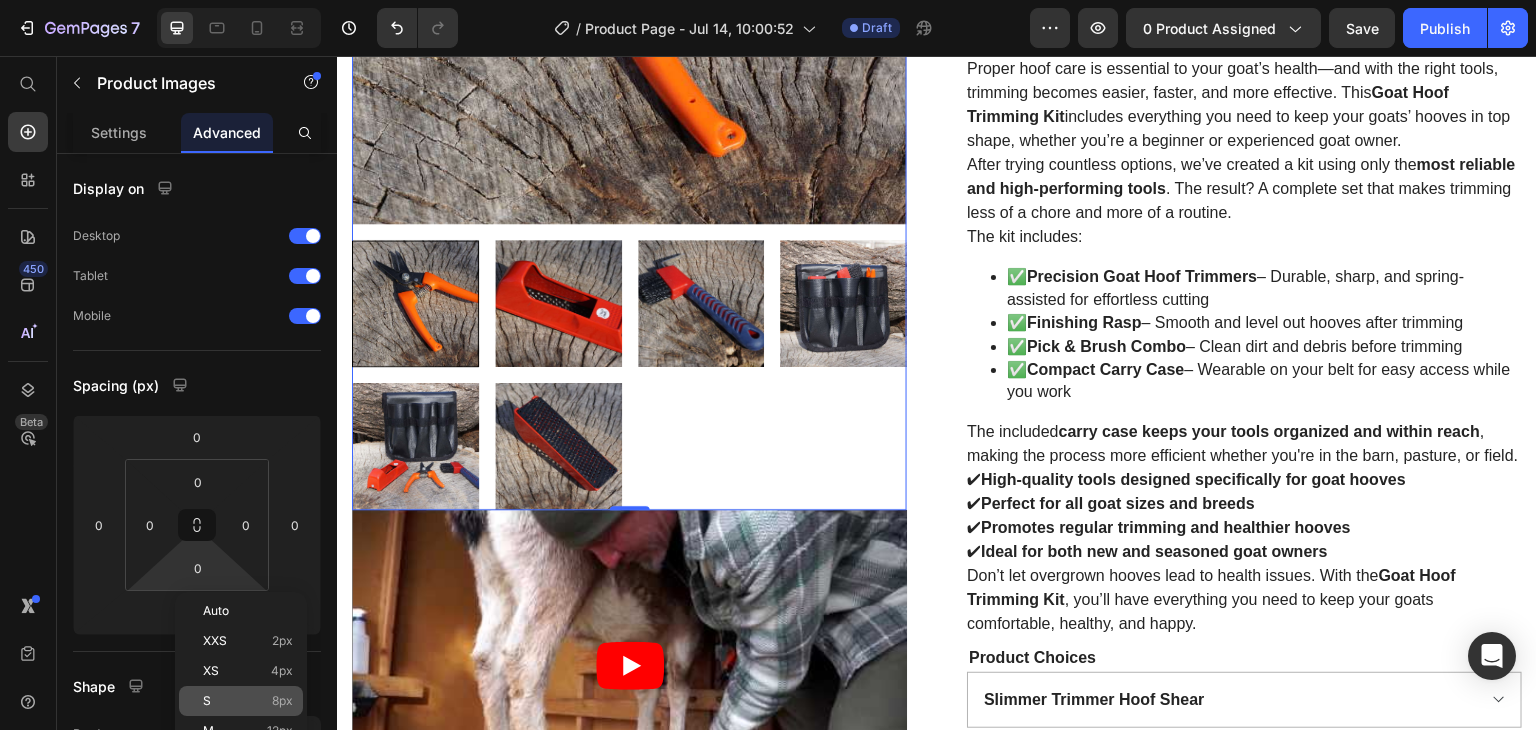 click on "S 8px" at bounding box center [248, 701] 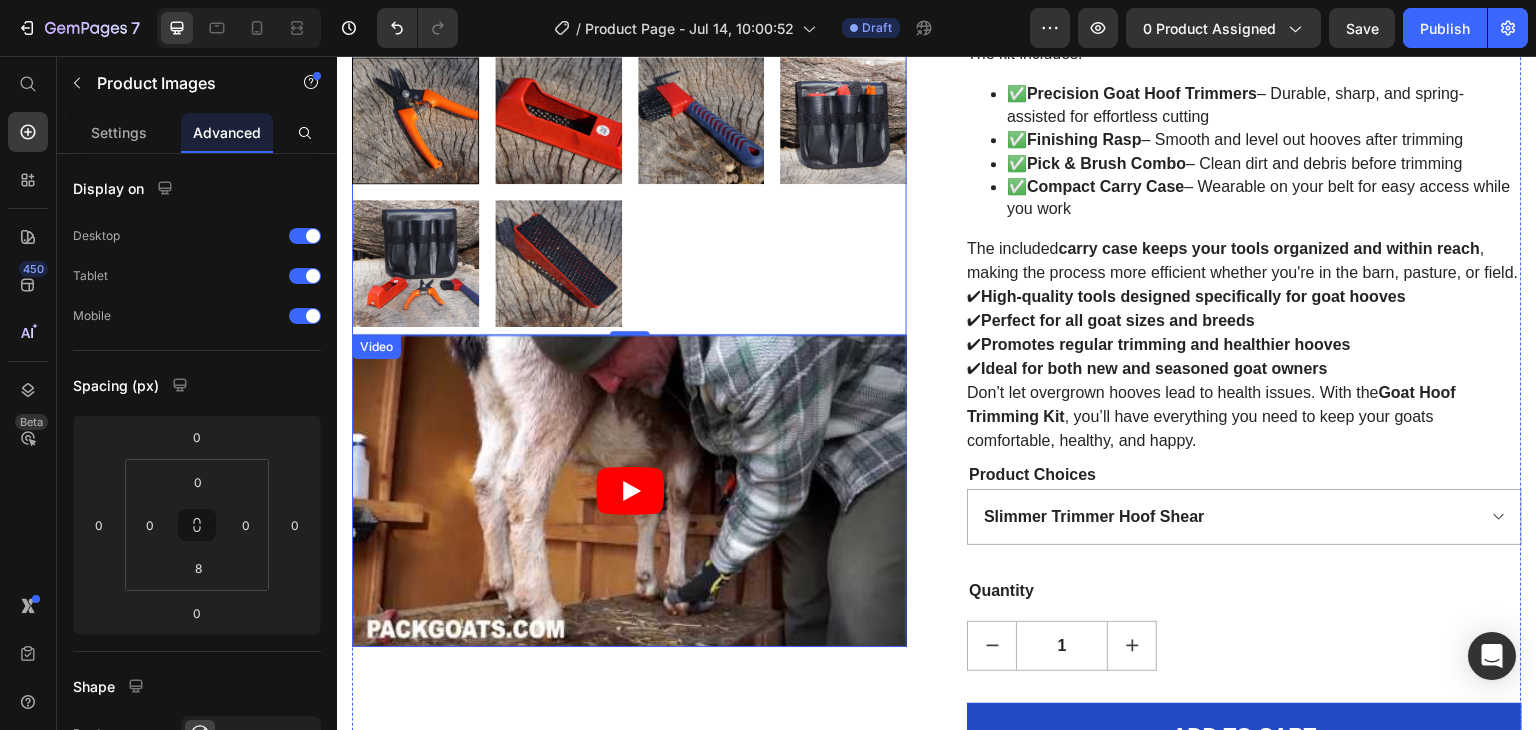 scroll, scrollTop: 700, scrollLeft: 0, axis: vertical 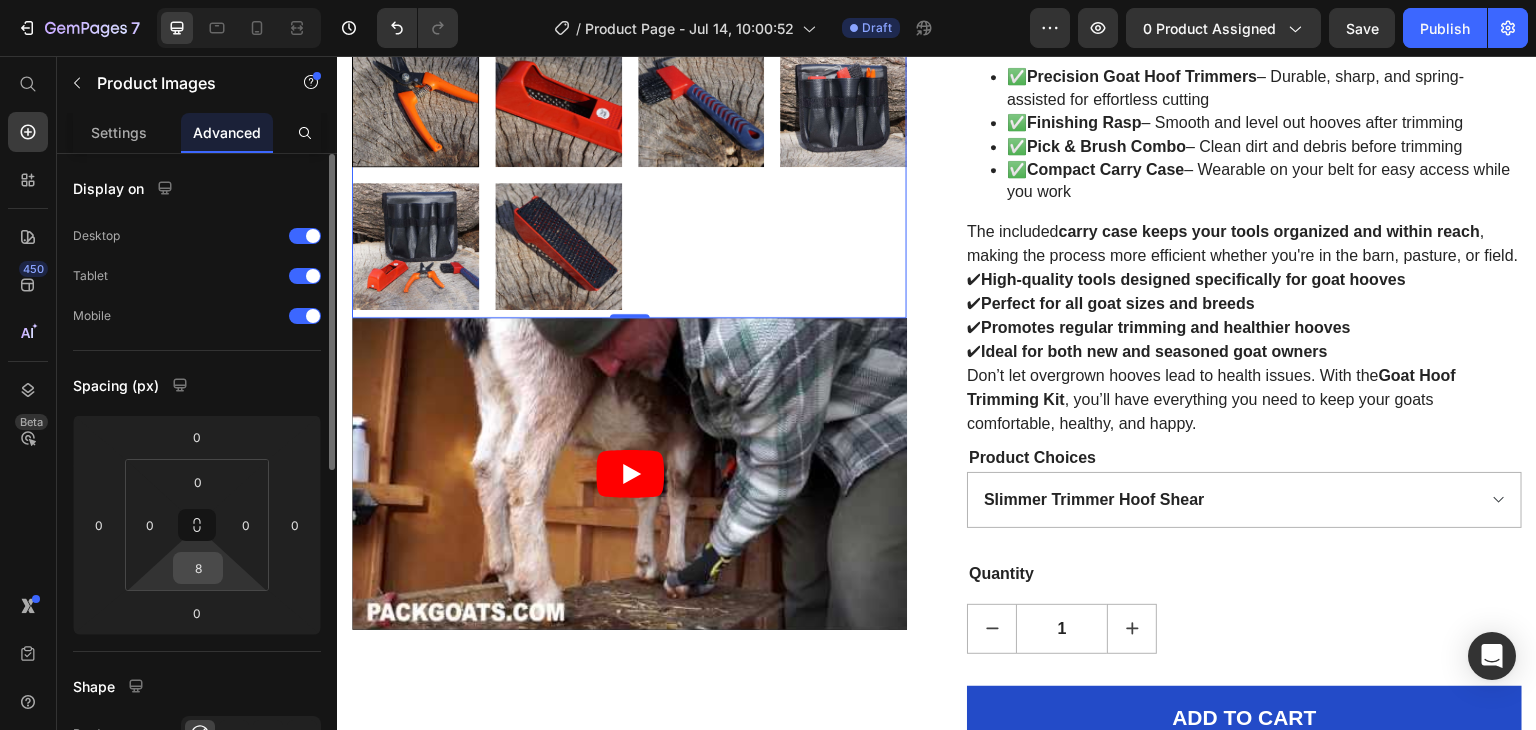 click on "8" at bounding box center (198, 568) 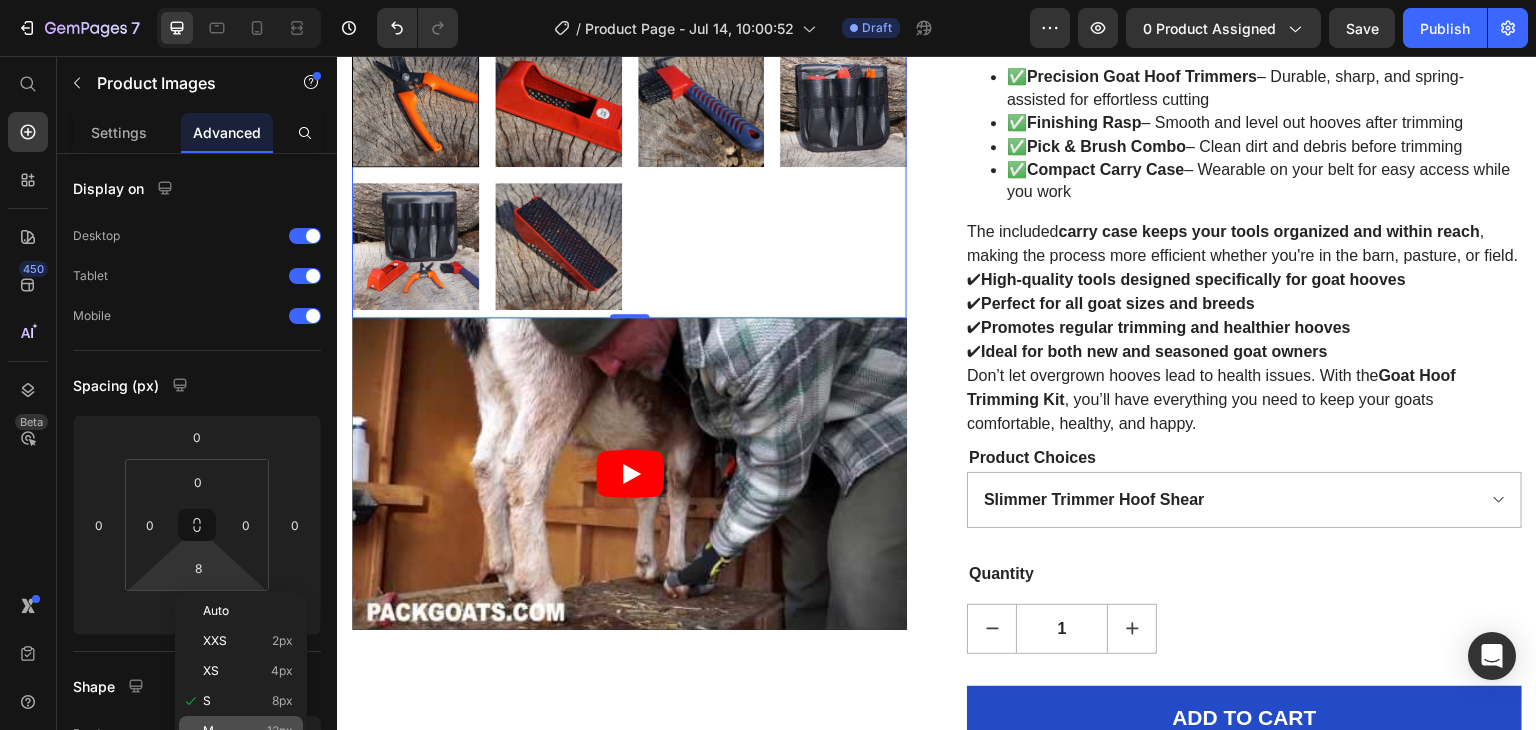 click on "M 12px" 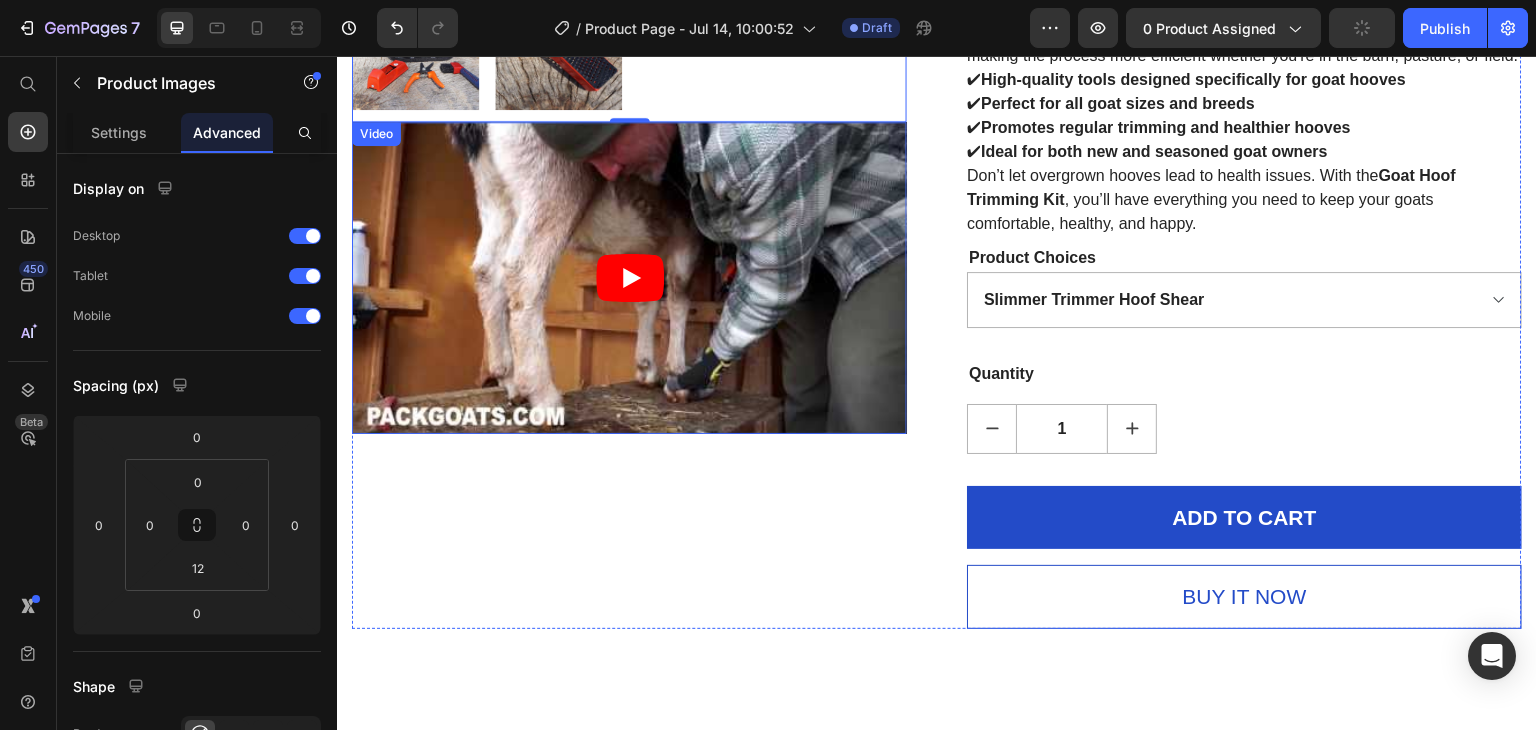 scroll, scrollTop: 1000, scrollLeft: 0, axis: vertical 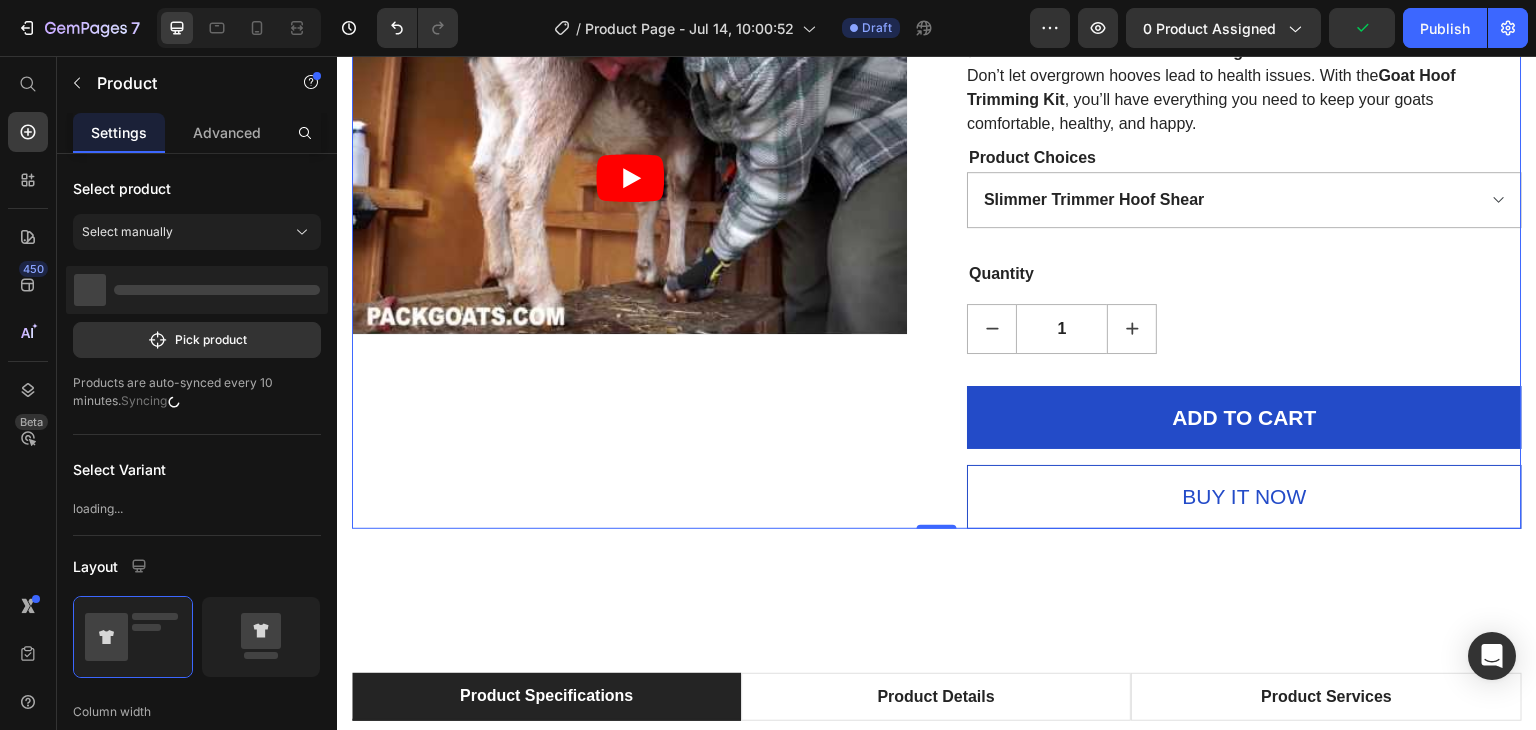 click on "Product Images Video" at bounding box center (629, -151) 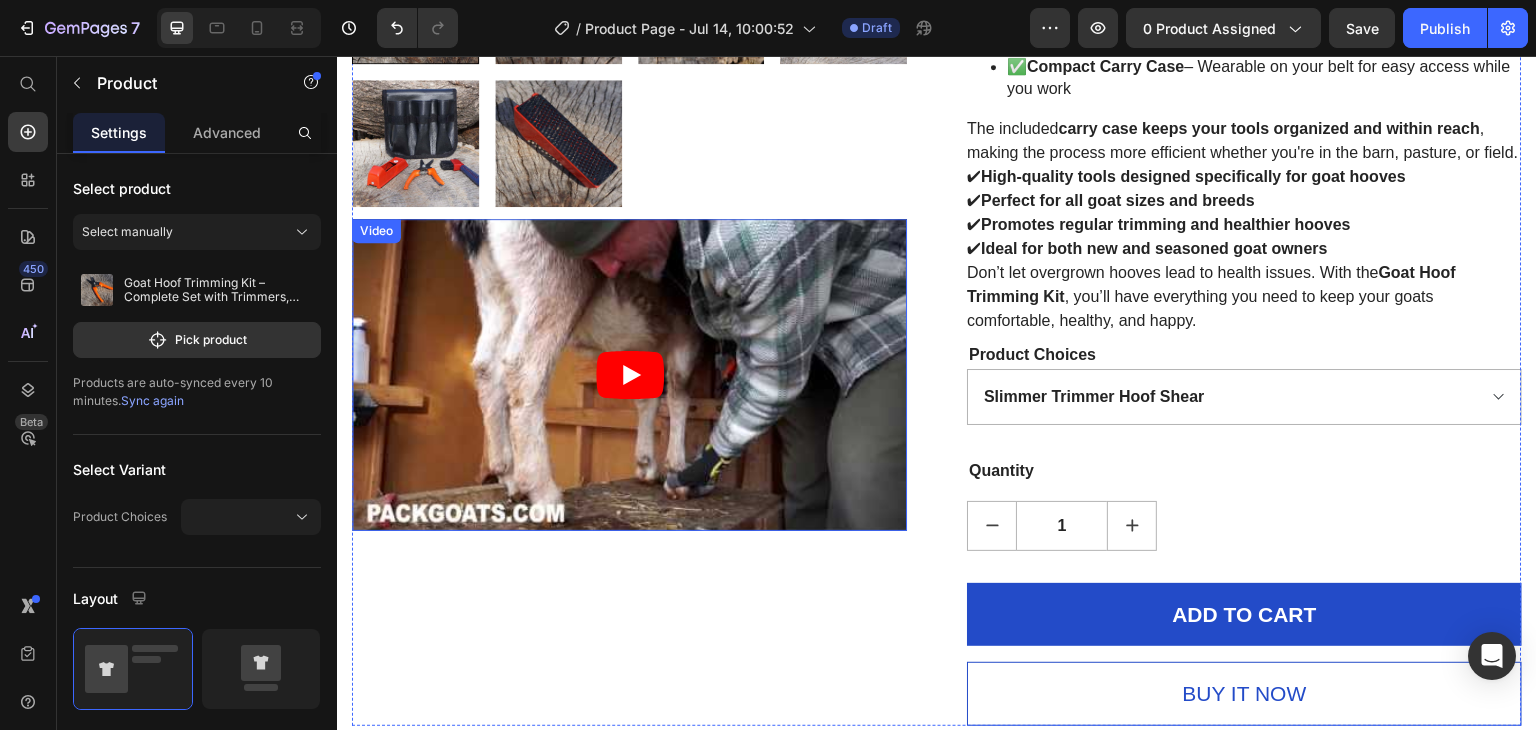 scroll, scrollTop: 800, scrollLeft: 0, axis: vertical 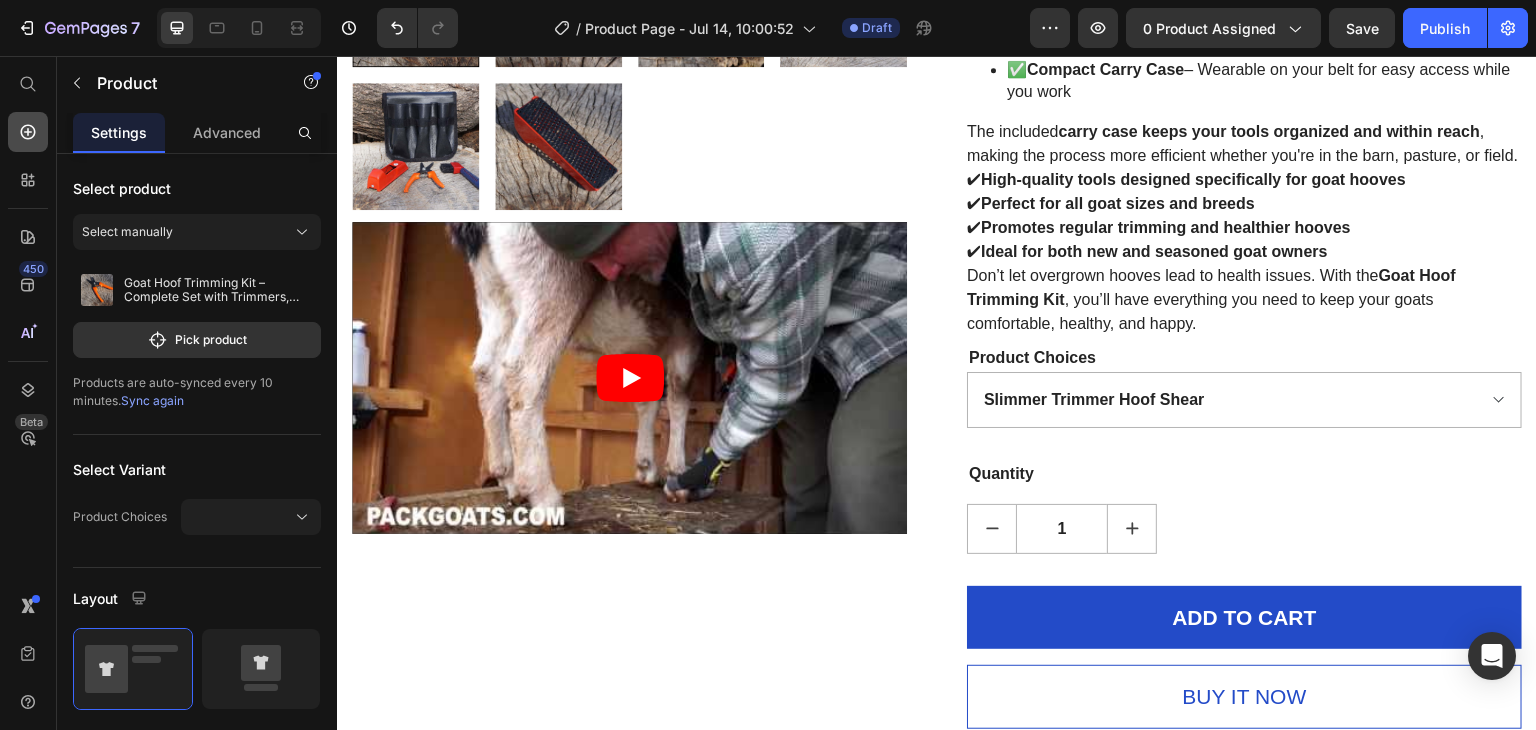 click 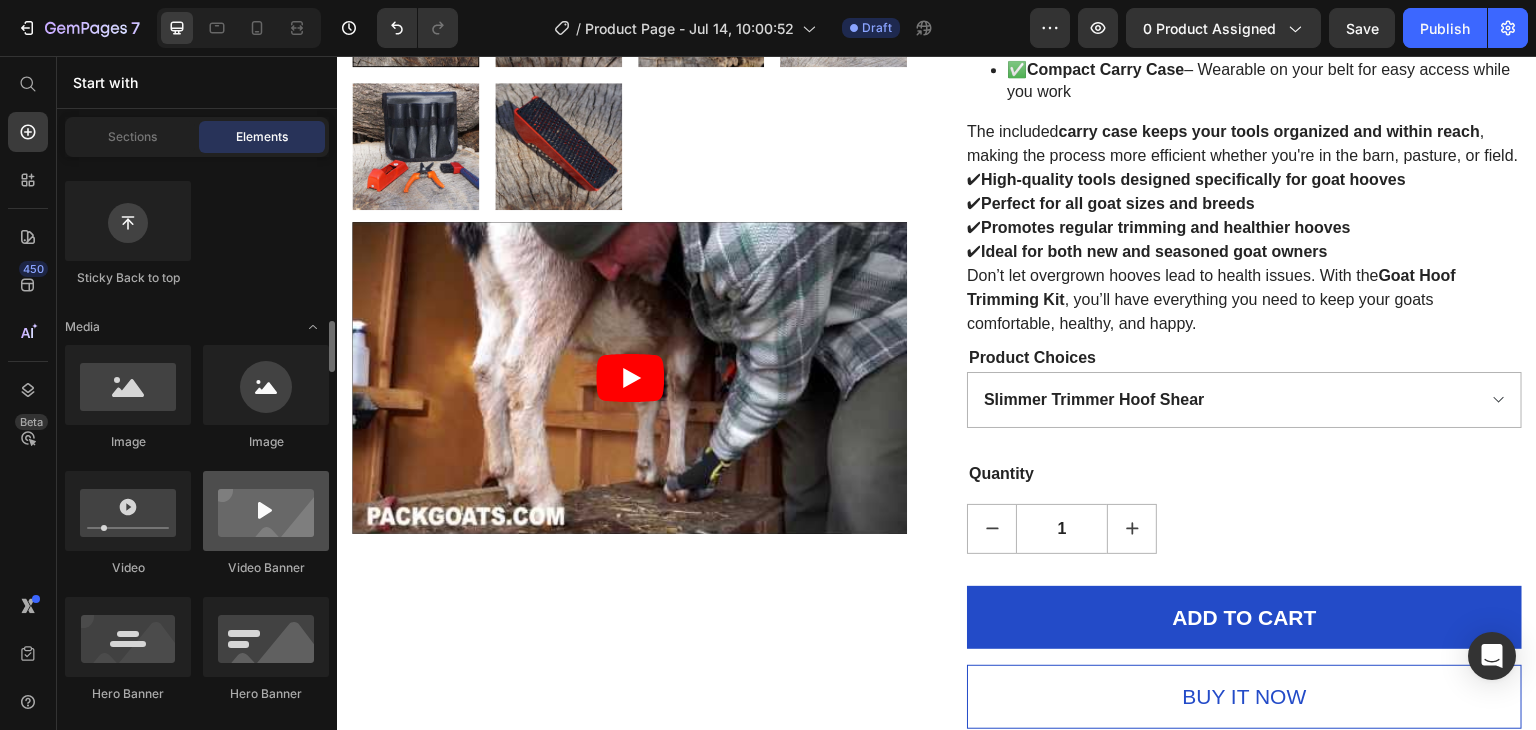 scroll, scrollTop: 700, scrollLeft: 0, axis: vertical 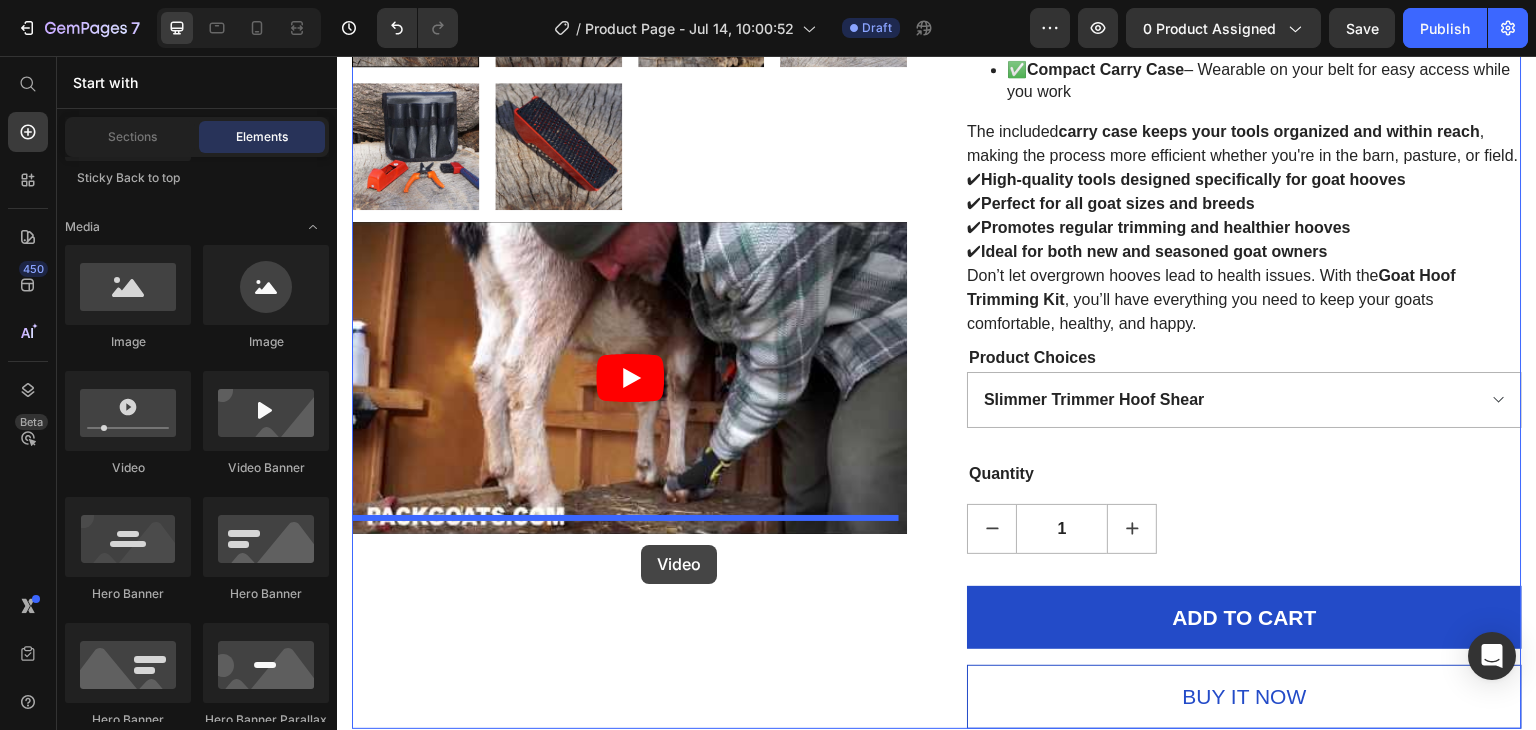 drag, startPoint x: 459, startPoint y: 484, endPoint x: 641, endPoint y: 545, distance: 191.95052 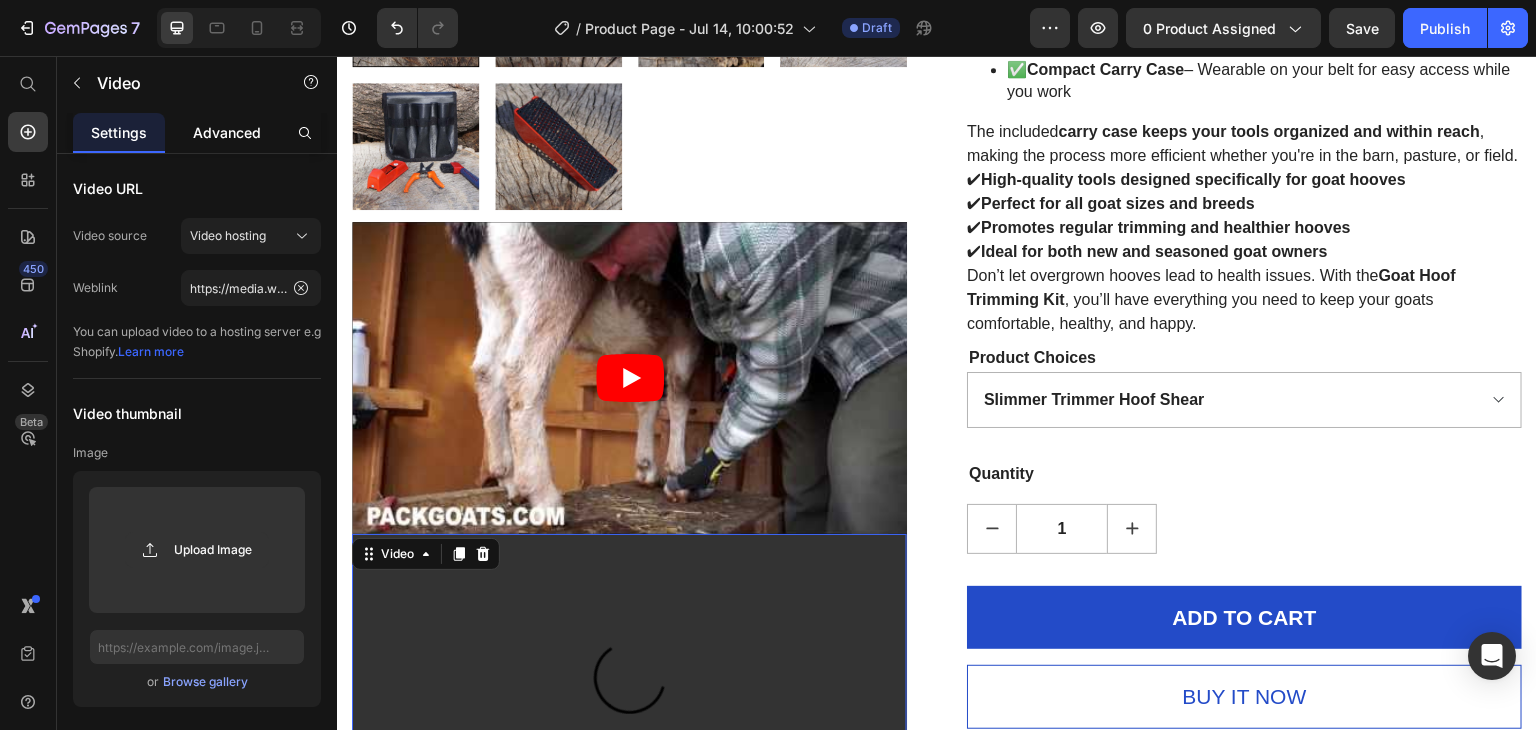 click on "Advanced" 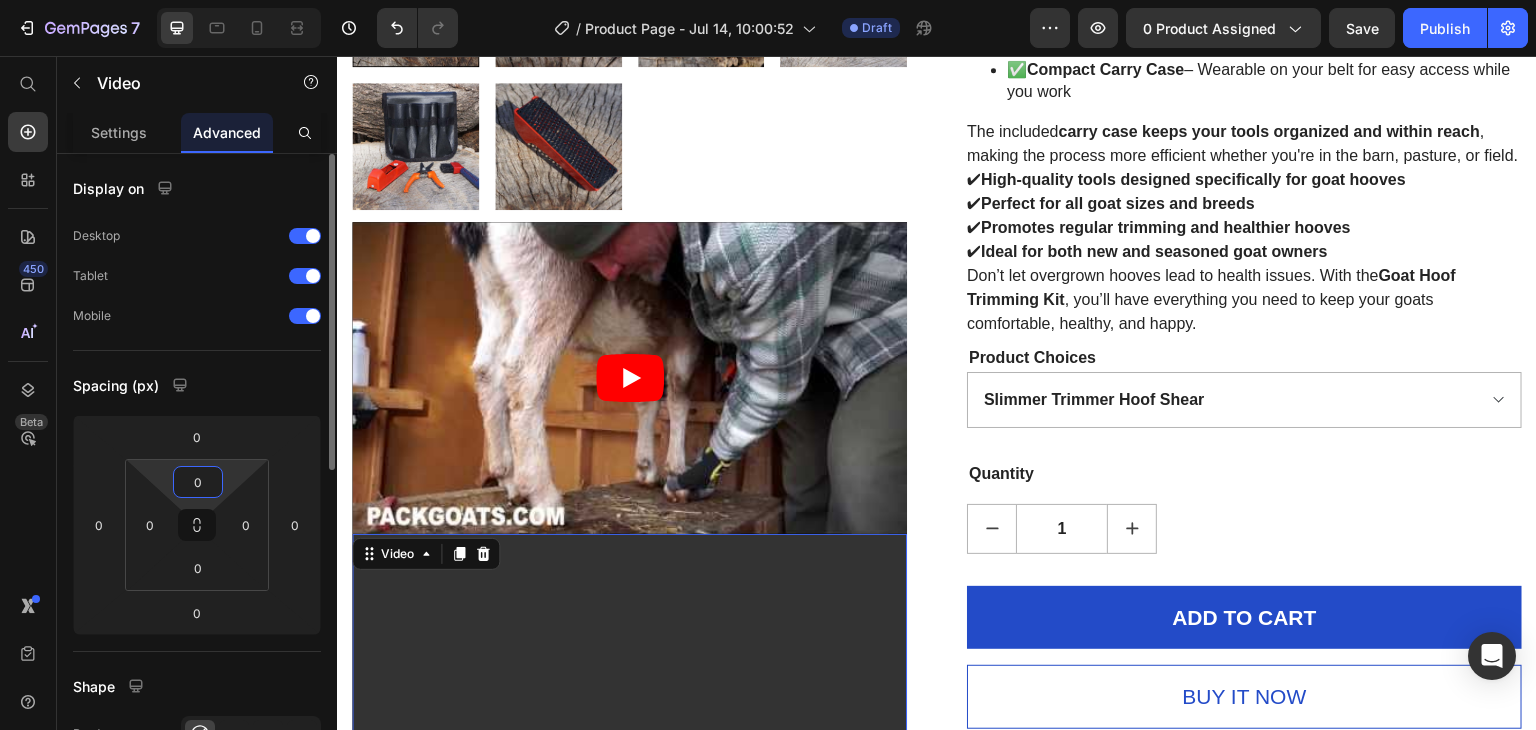 click on "0" at bounding box center [198, 482] 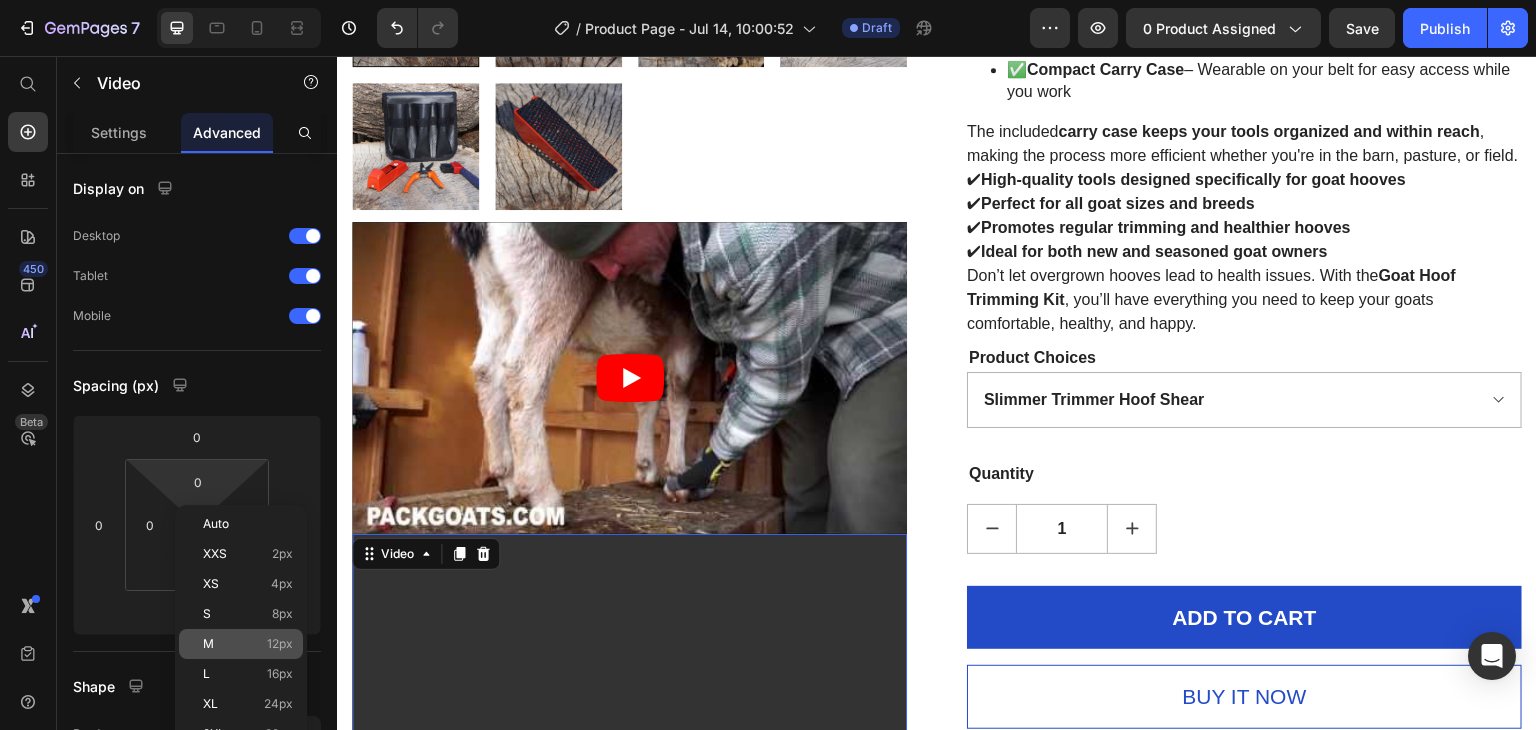 click on "M 12px" at bounding box center (248, 644) 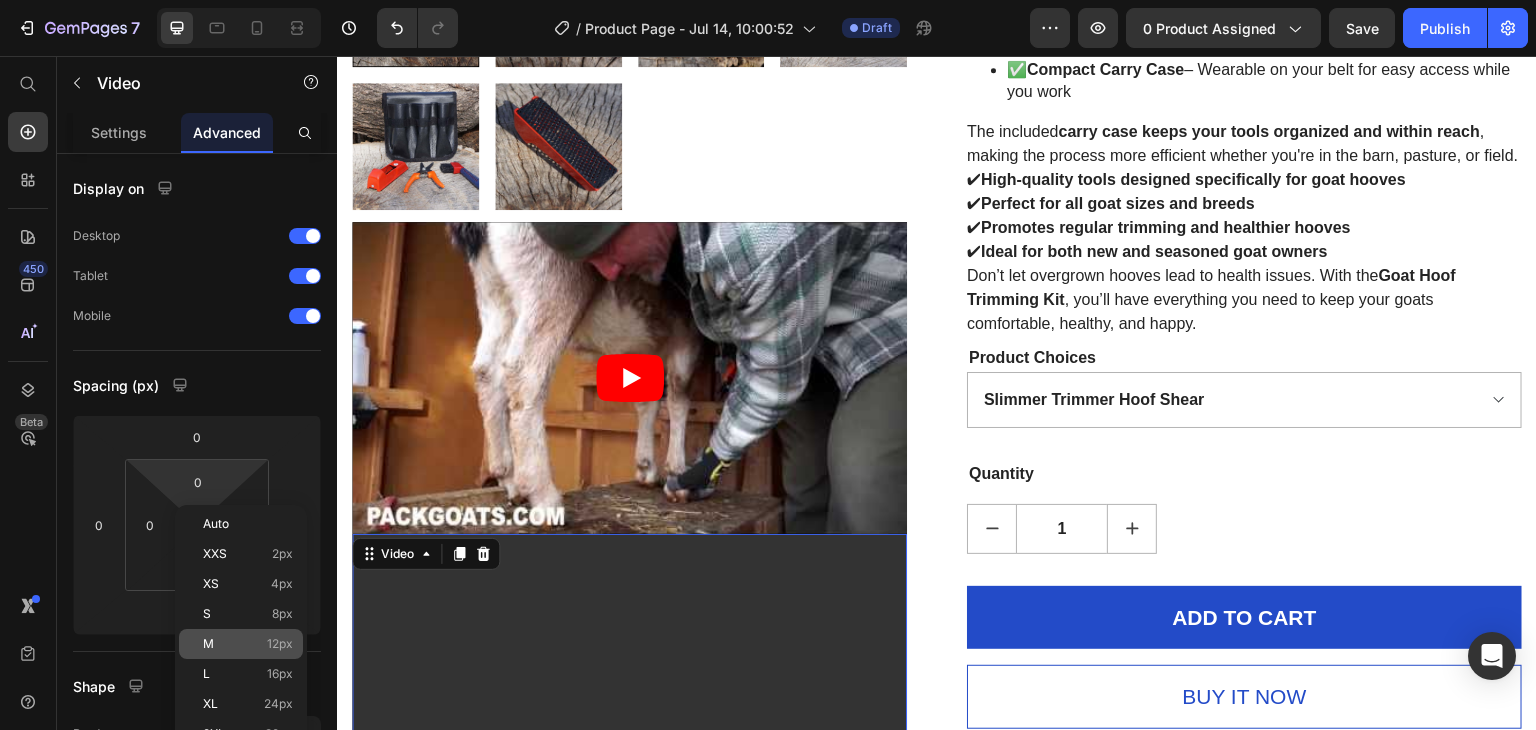 type on "12" 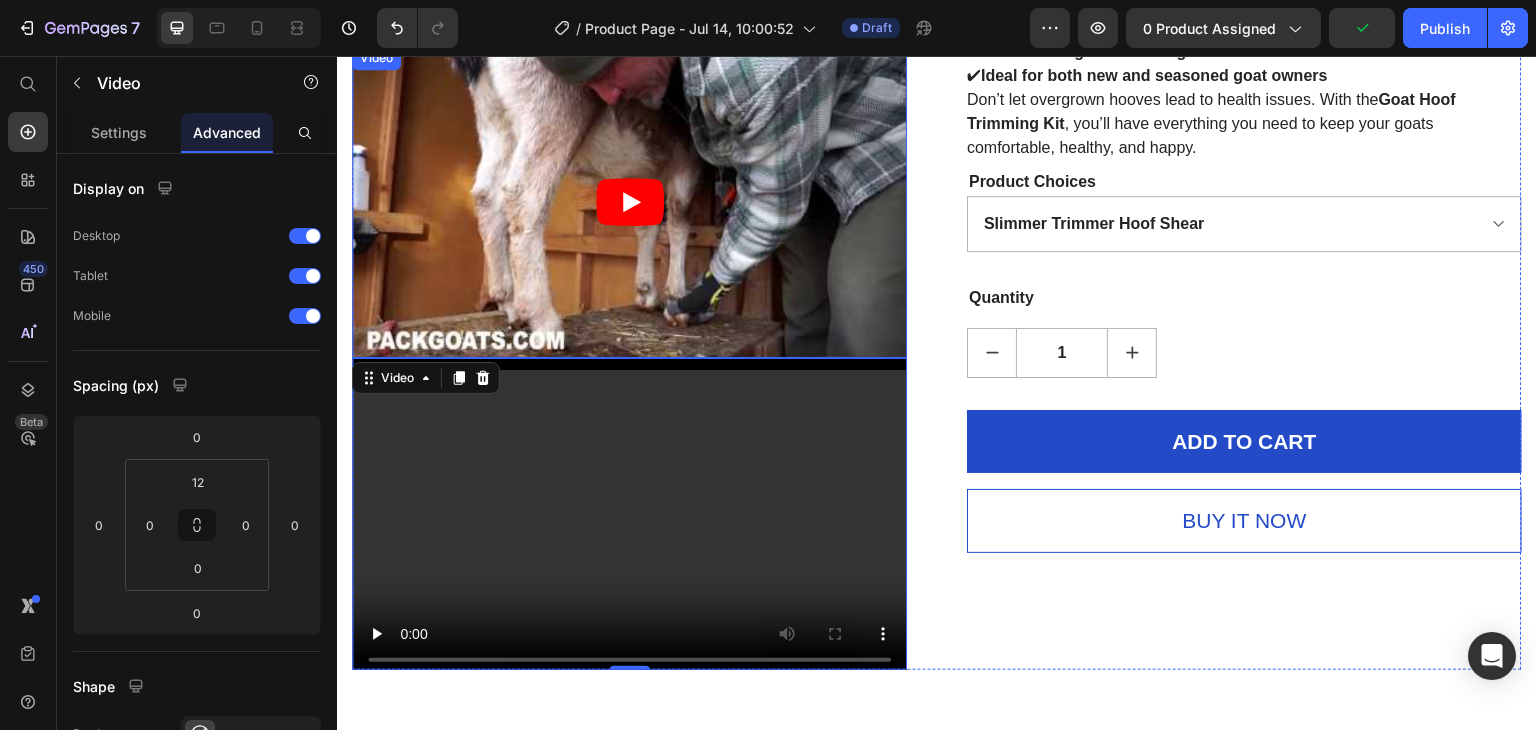 scroll, scrollTop: 1000, scrollLeft: 0, axis: vertical 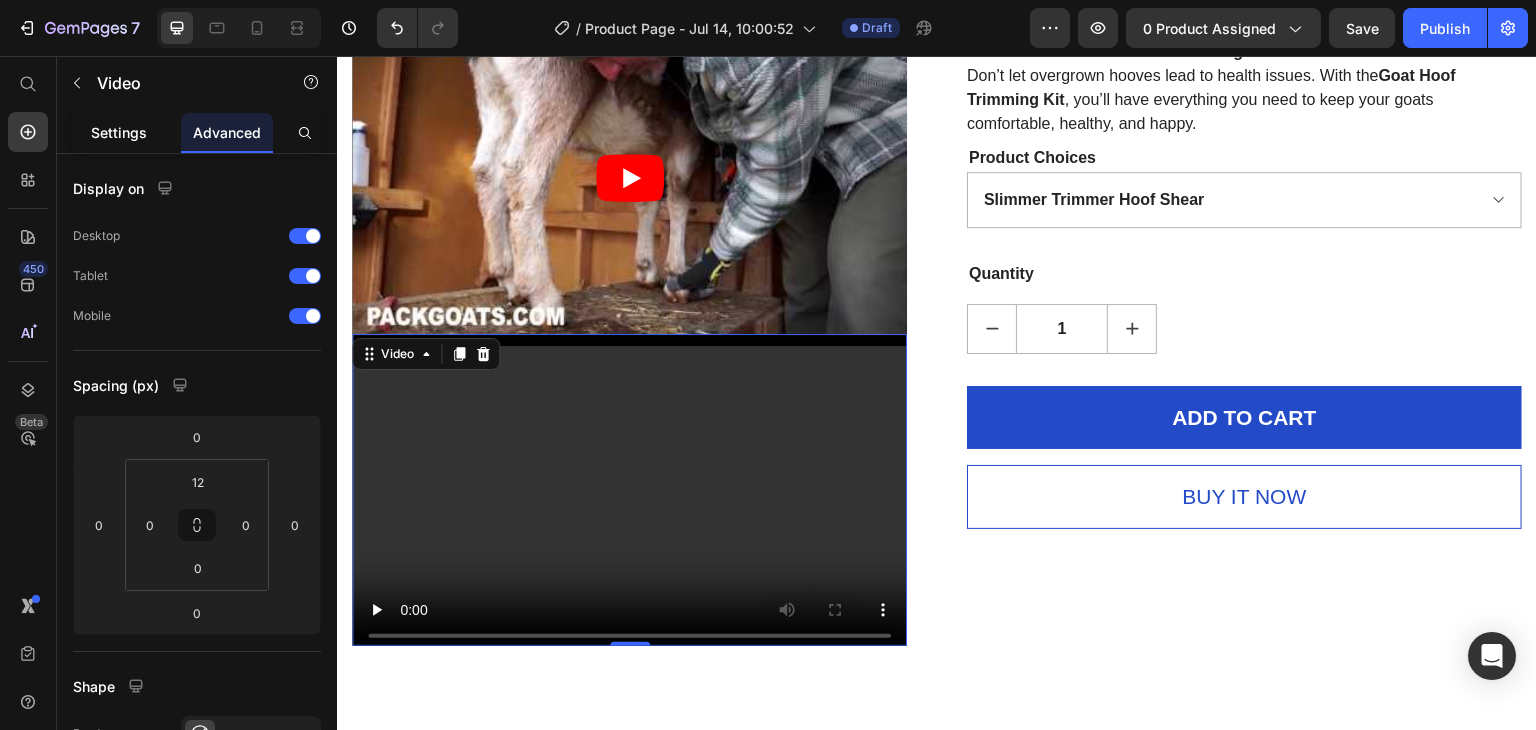 click on "Settings" at bounding box center [119, 132] 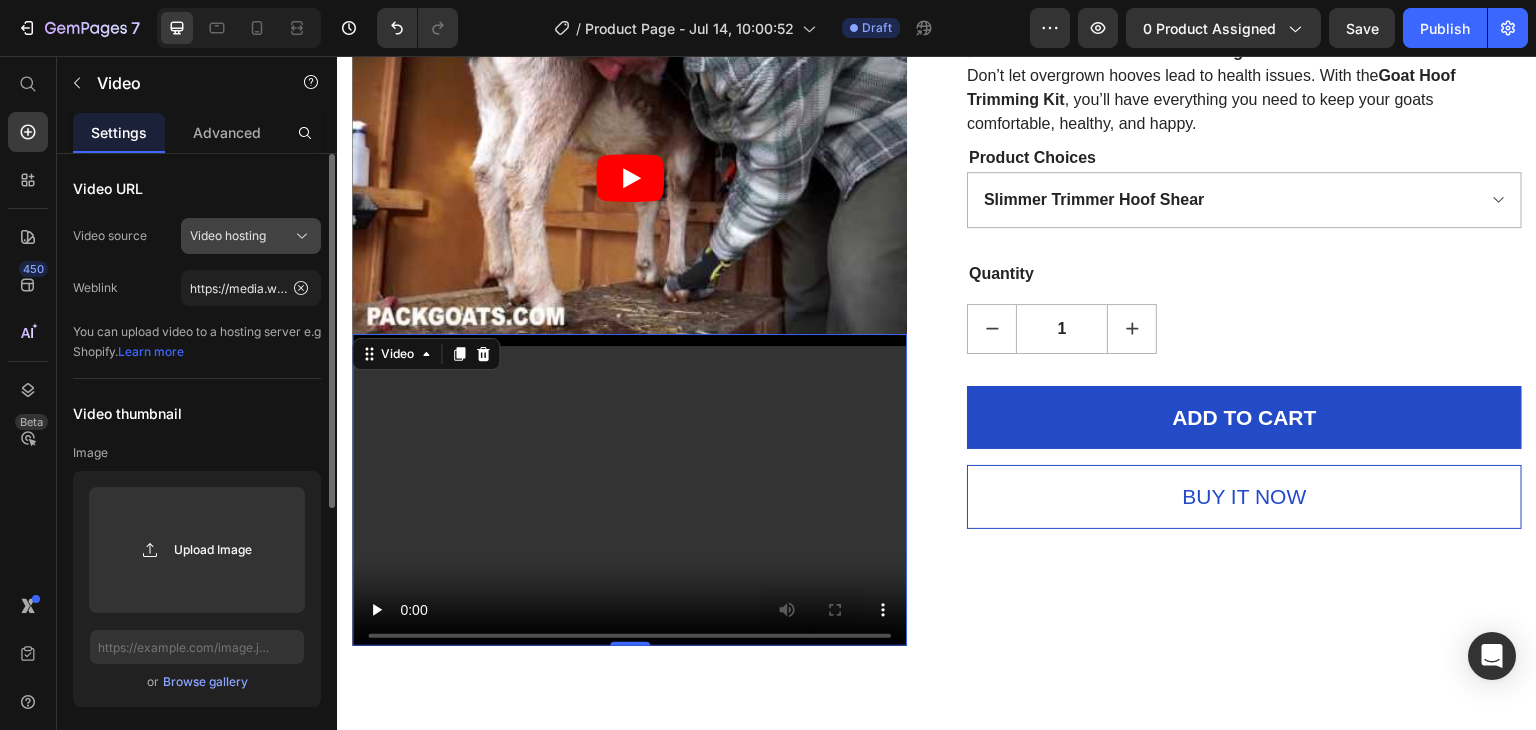 click on "Video hosting" at bounding box center [251, 236] 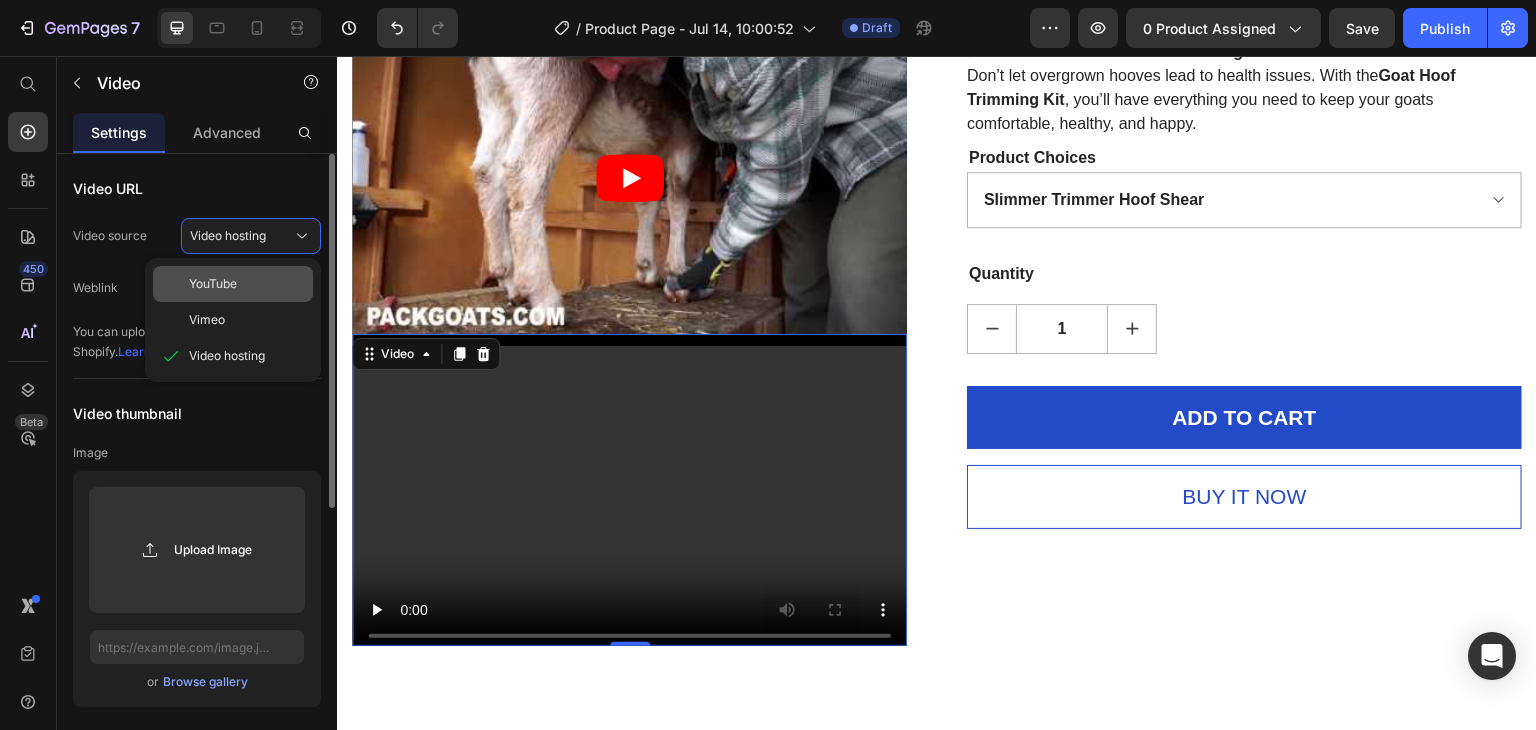 click on "YouTube" 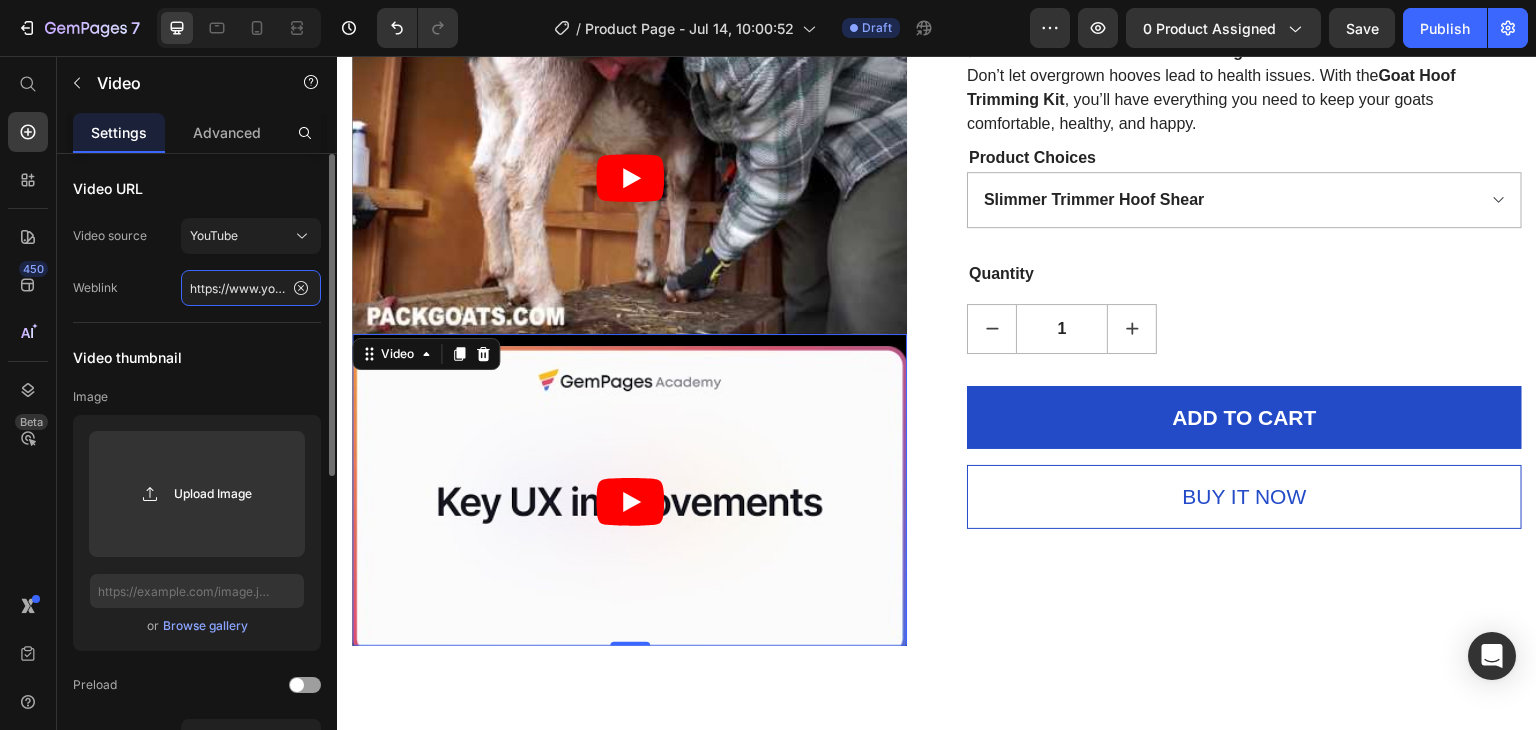 click on "https://www.youtube.com/watch?v=cyzh48XRS4M" 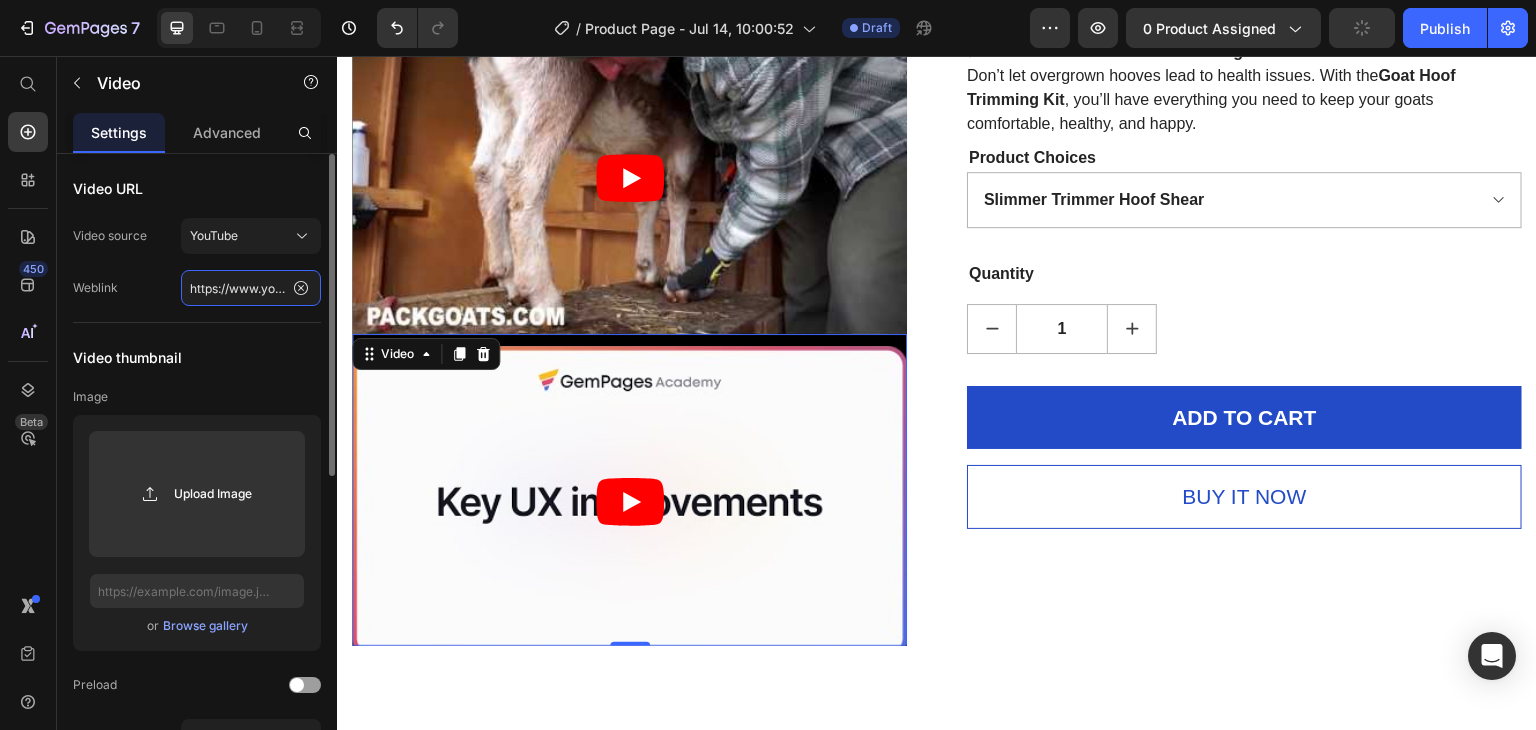 paste on "FZfuXdwWc9w&index=8&list=PLjymMN8XV34Sq9Wid0J7gGLTepZKSGZvb" 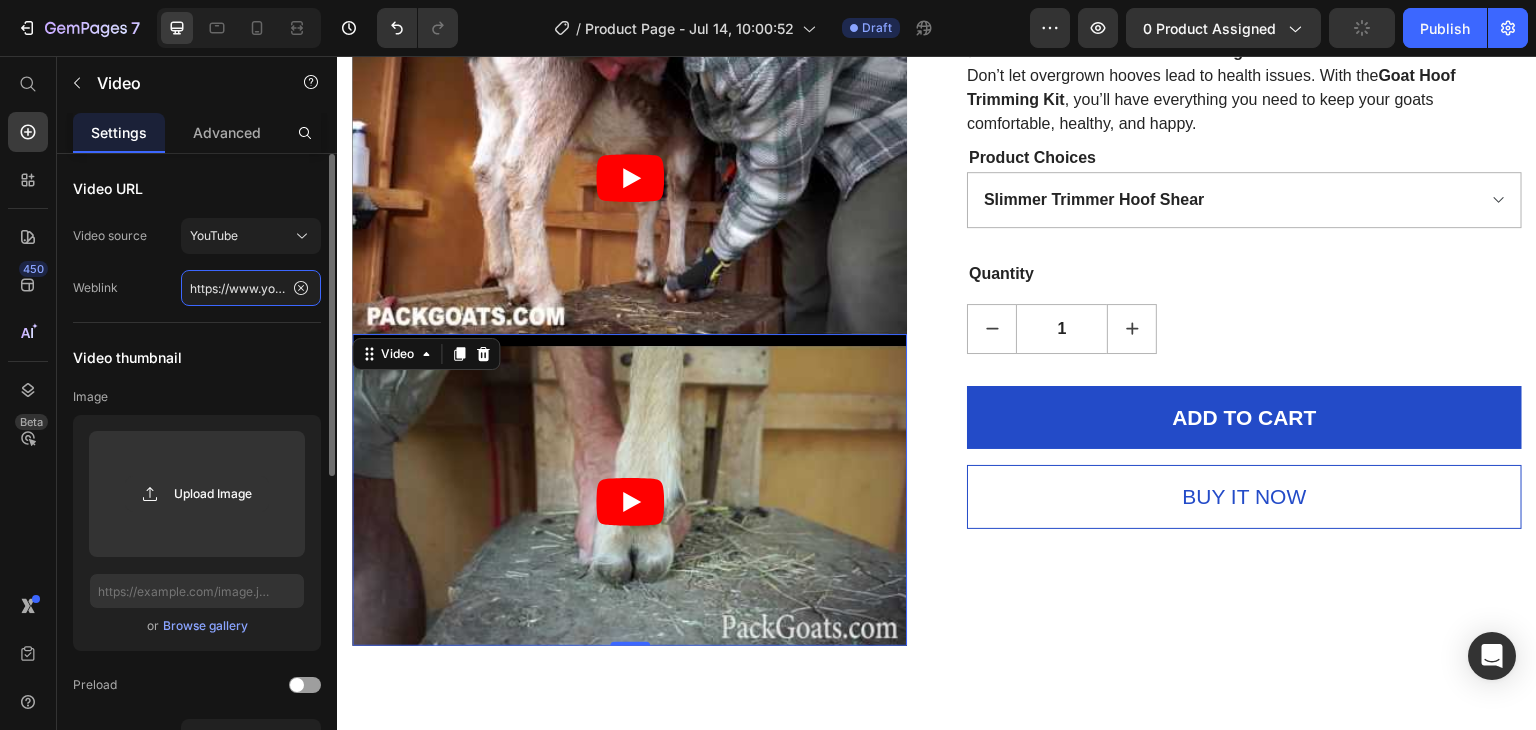 scroll, scrollTop: 0, scrollLeft: 534, axis: horizontal 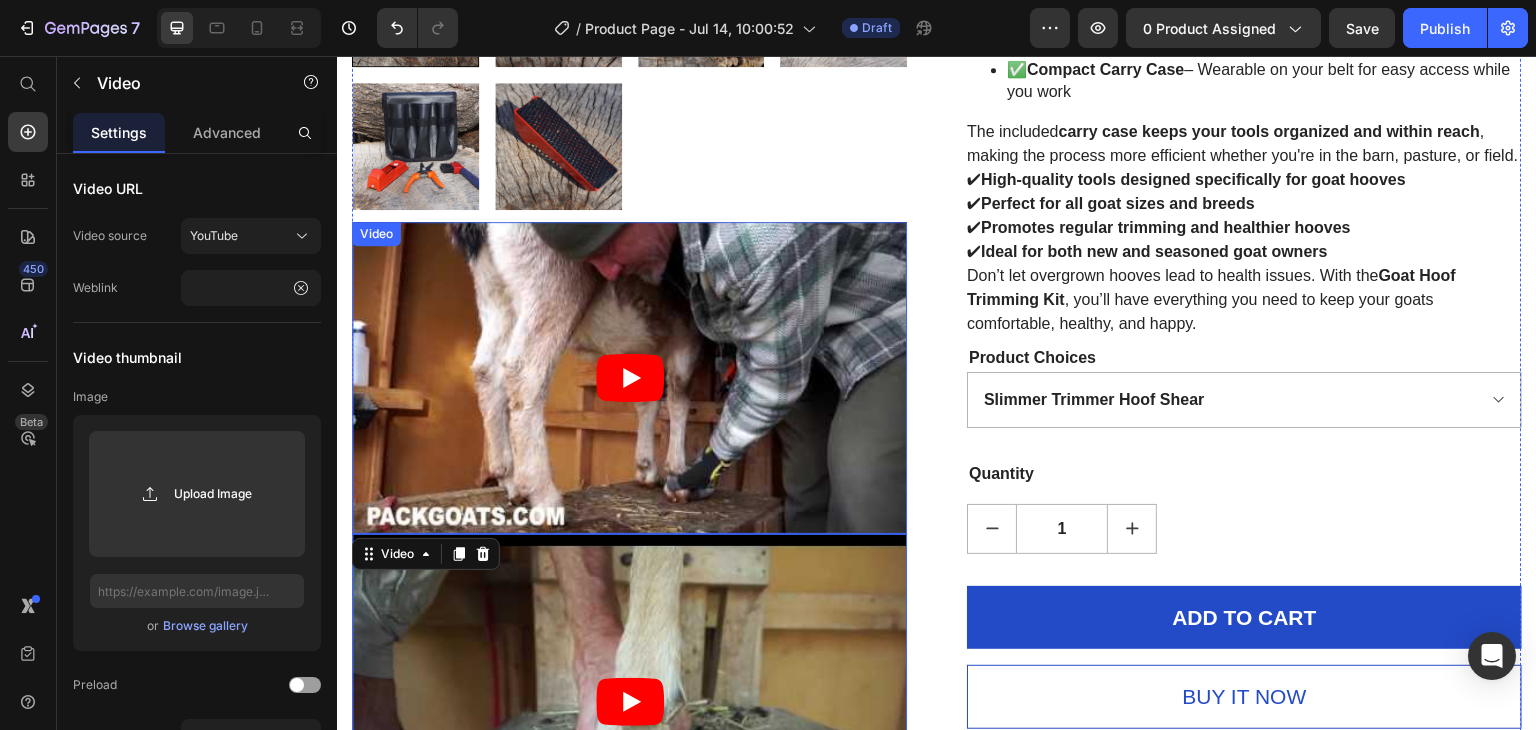 click on "Video" at bounding box center (376, 234) 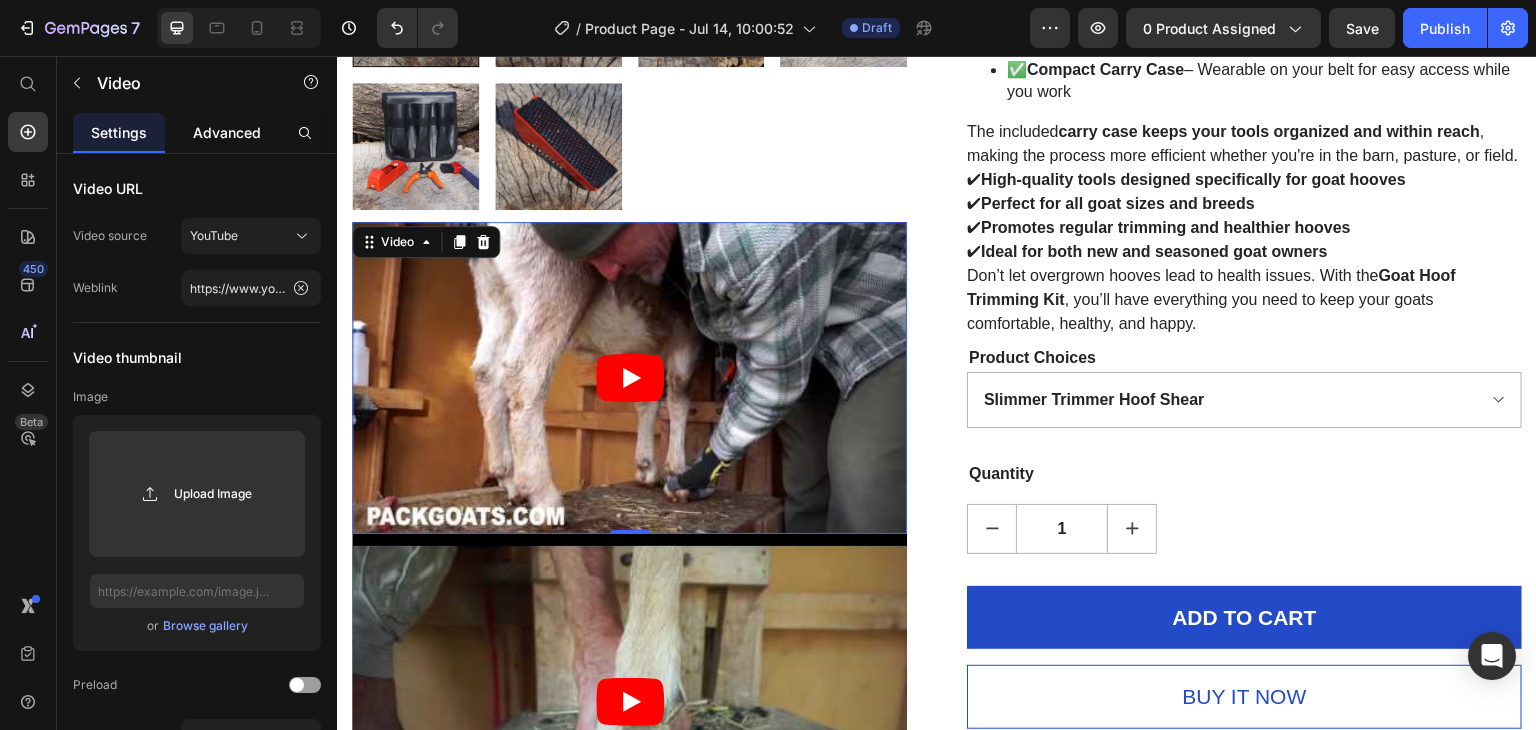 click on "Advanced" at bounding box center (227, 132) 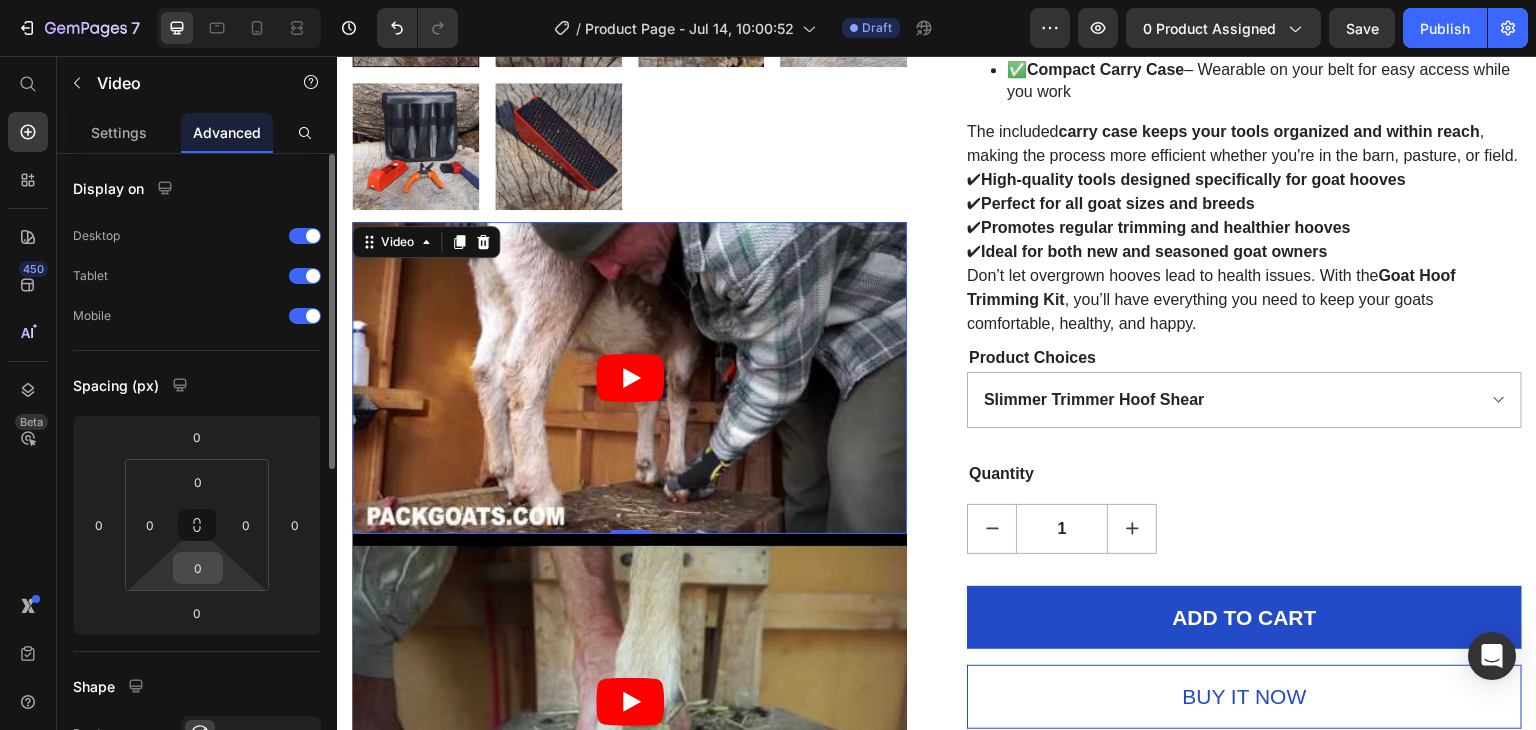 click on "0" at bounding box center (198, 568) 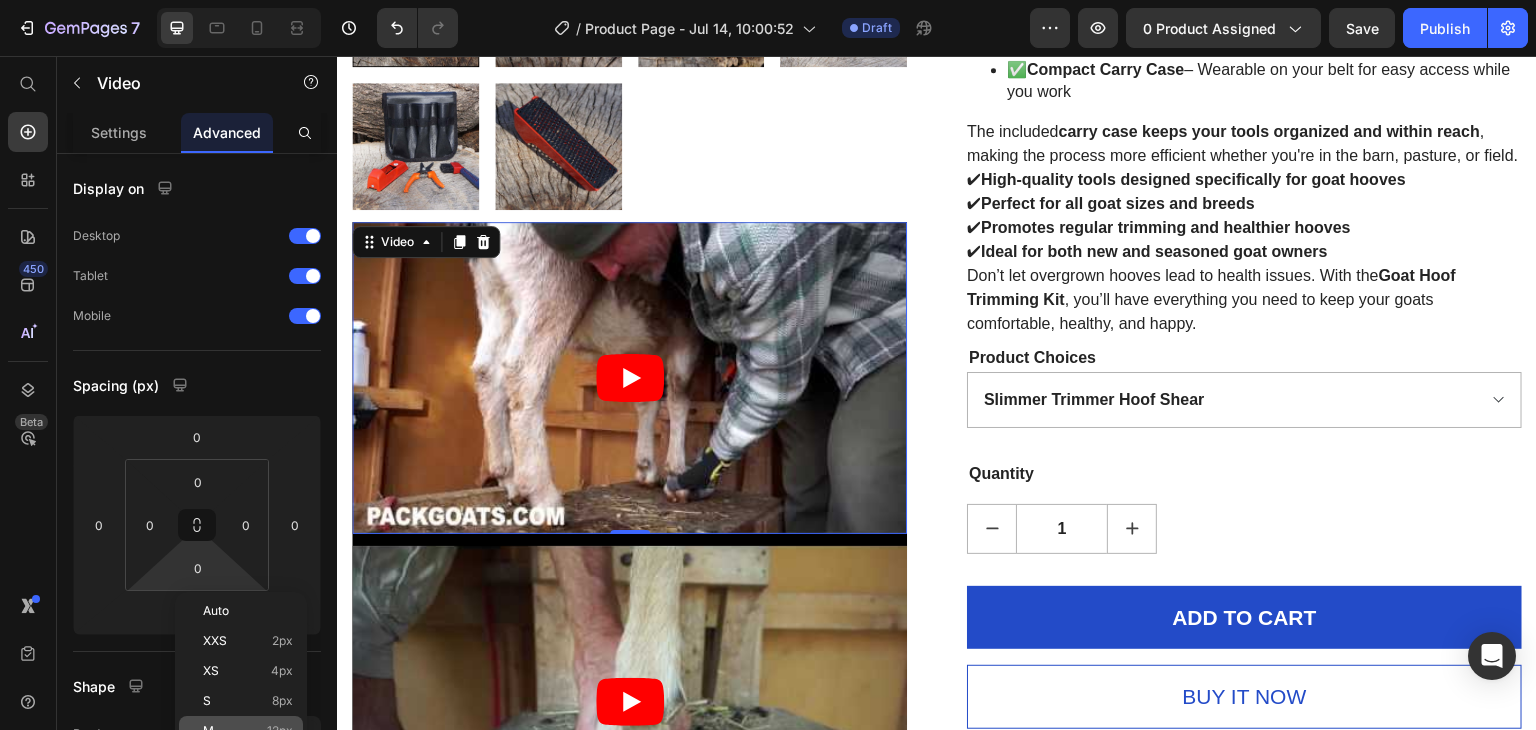 click on "M 12px" 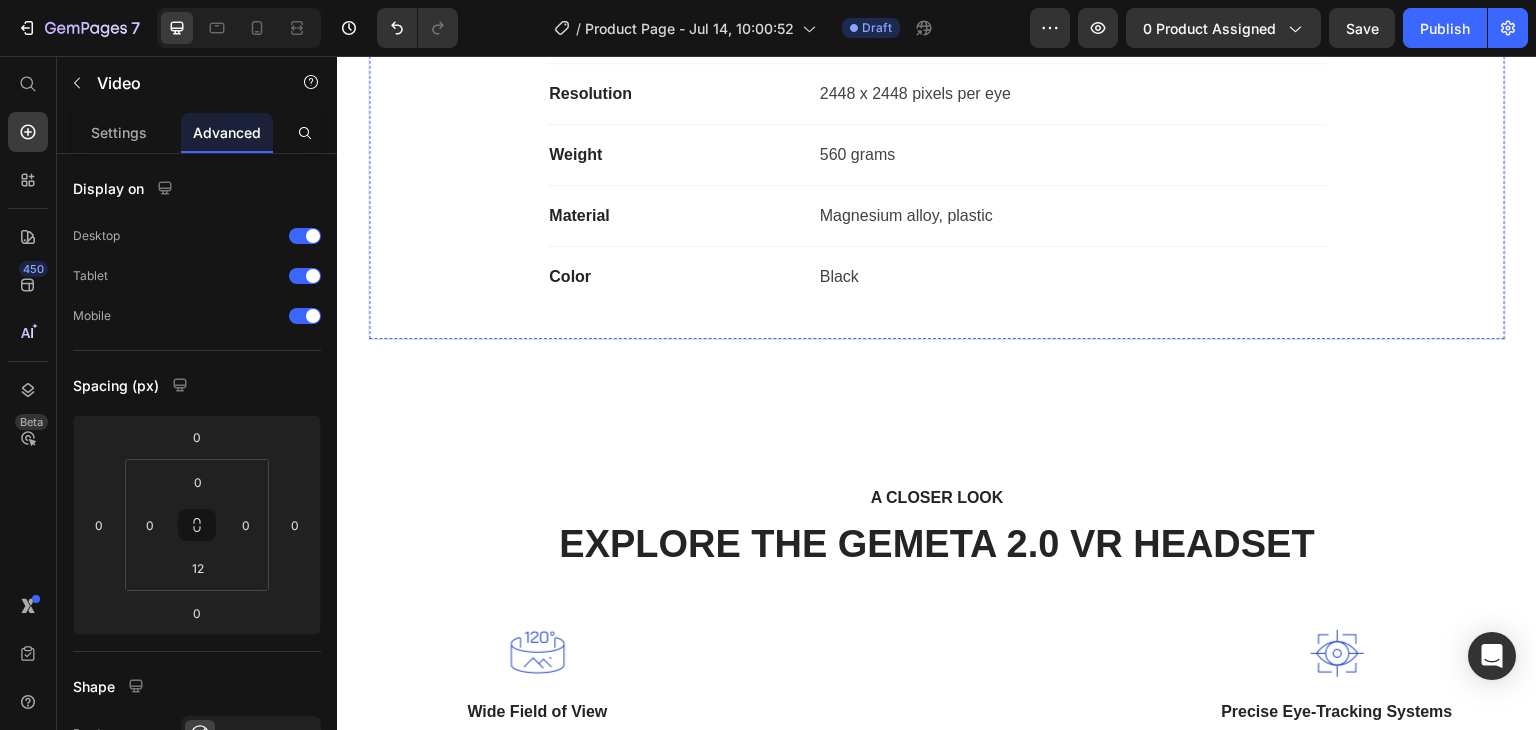 scroll, scrollTop: 2100, scrollLeft: 0, axis: vertical 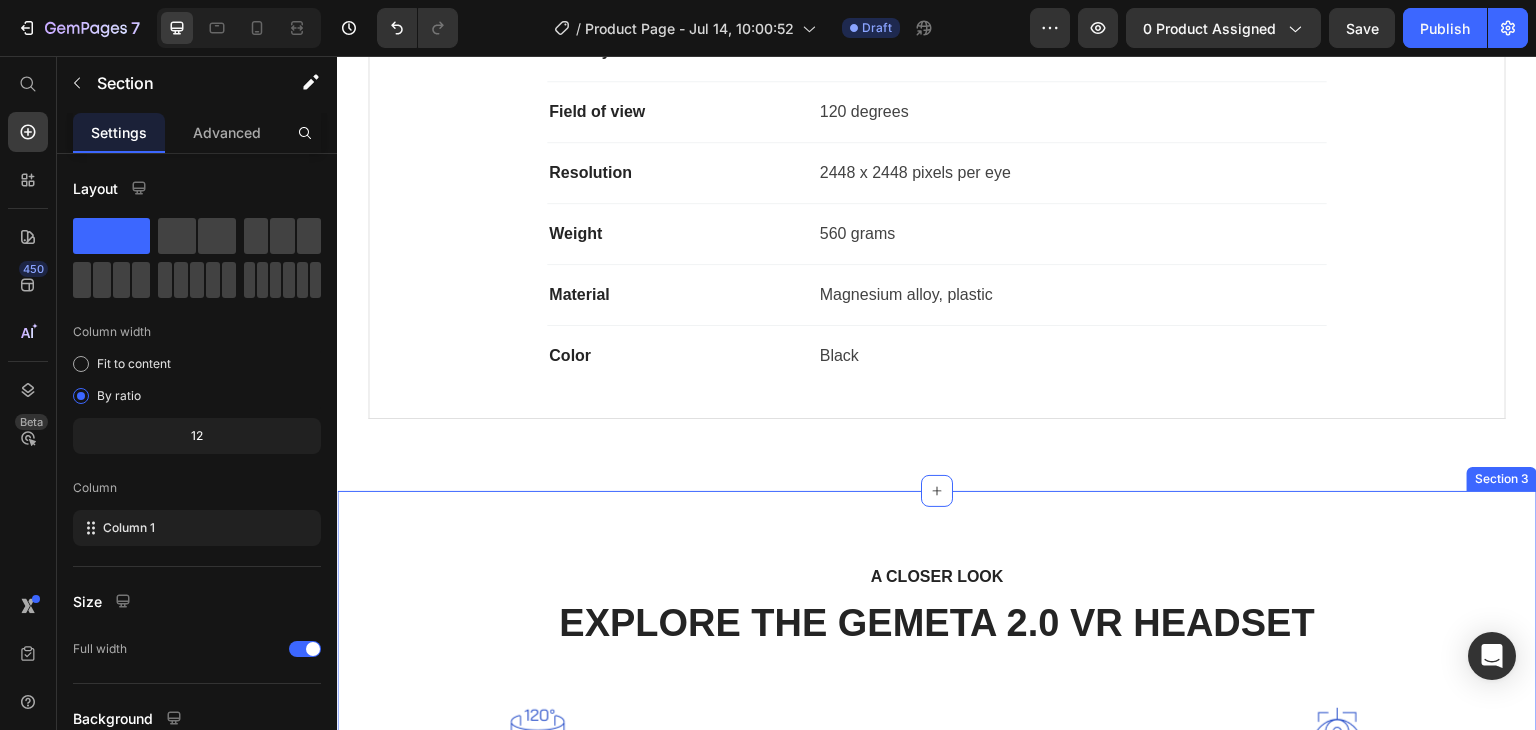 click on "A CLOSER LOOK Text block EXPLORE THE GEMETA 2.0 VR HEADSET Heading Row Image Wide Field of View Text block Provides perfect wide view with  120-degree FOV. Text block Row Image Highest 8K Resolution Text block Get a crystal clear view with two 4K  high-density LCD displays. Text block Row Image Image Precise Eye-Tracking Systems Text block Built-in eye-tracking at 200 Hz for a tailored, optimal experience to every user Text block Row Image Supreme Comfort  Text block Wear it with ease because the GEMETA VR headset is engineered to feel lighter. Text block Row Row Section 3" at bounding box center (937, 782) 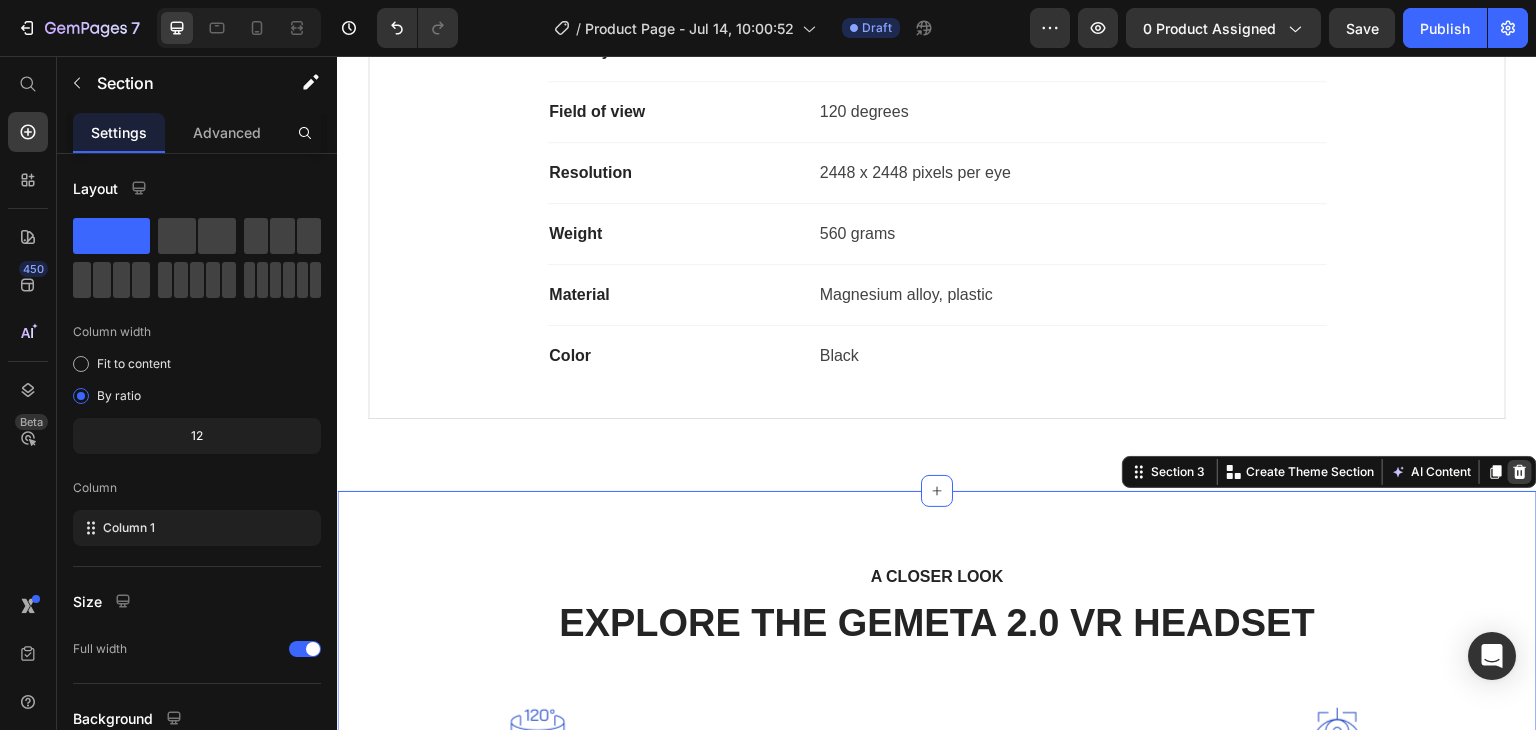 click 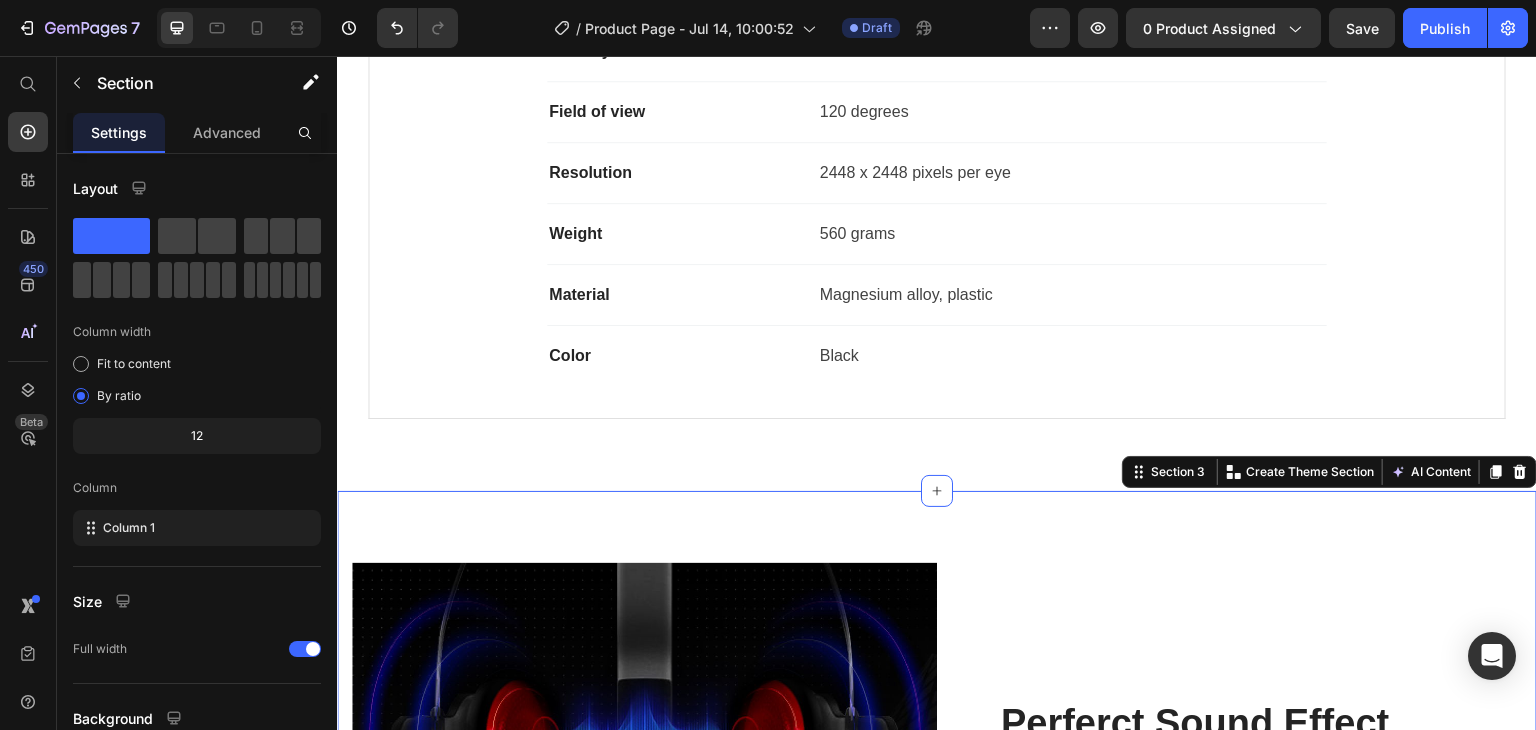 click on "Image Perferct Sound Effect Heading The maximum acoustic insulation and stereo sound make the VR listening experience more individual, lively, and tangible. Text block Row Row Stay Focused Heading Adjustable diopter lenses offer personalized focusing power - so you can find your viewing sweet spot. Text block Row Image Row Image A Fitting Design Heading Easy to put on and take off. The proprietary dual-hinge fit design ensures both comfort and stability for different head shapes and sizes. Text block Row Row Section 3   You can create reusable sections Create Theme Section AI Content Write with GemAI What would you like to describe here? Tone and Voice Persuasive Product Goat Hoof Trimming Kit – Complete Set with Trimmers, Rasp, Pick & Brush + Carry Case Show more Generate" at bounding box center (937, 931) 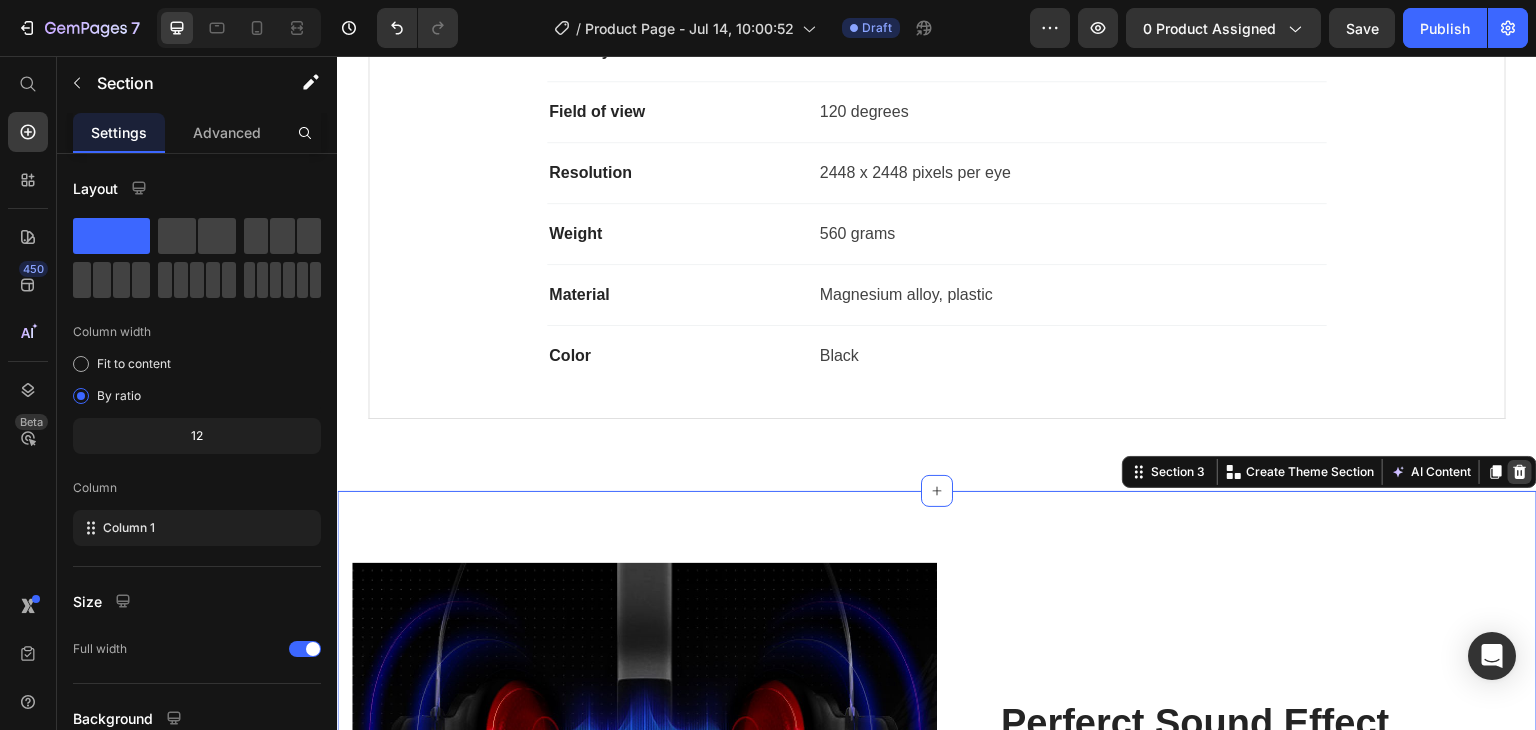 click at bounding box center [1520, 472] 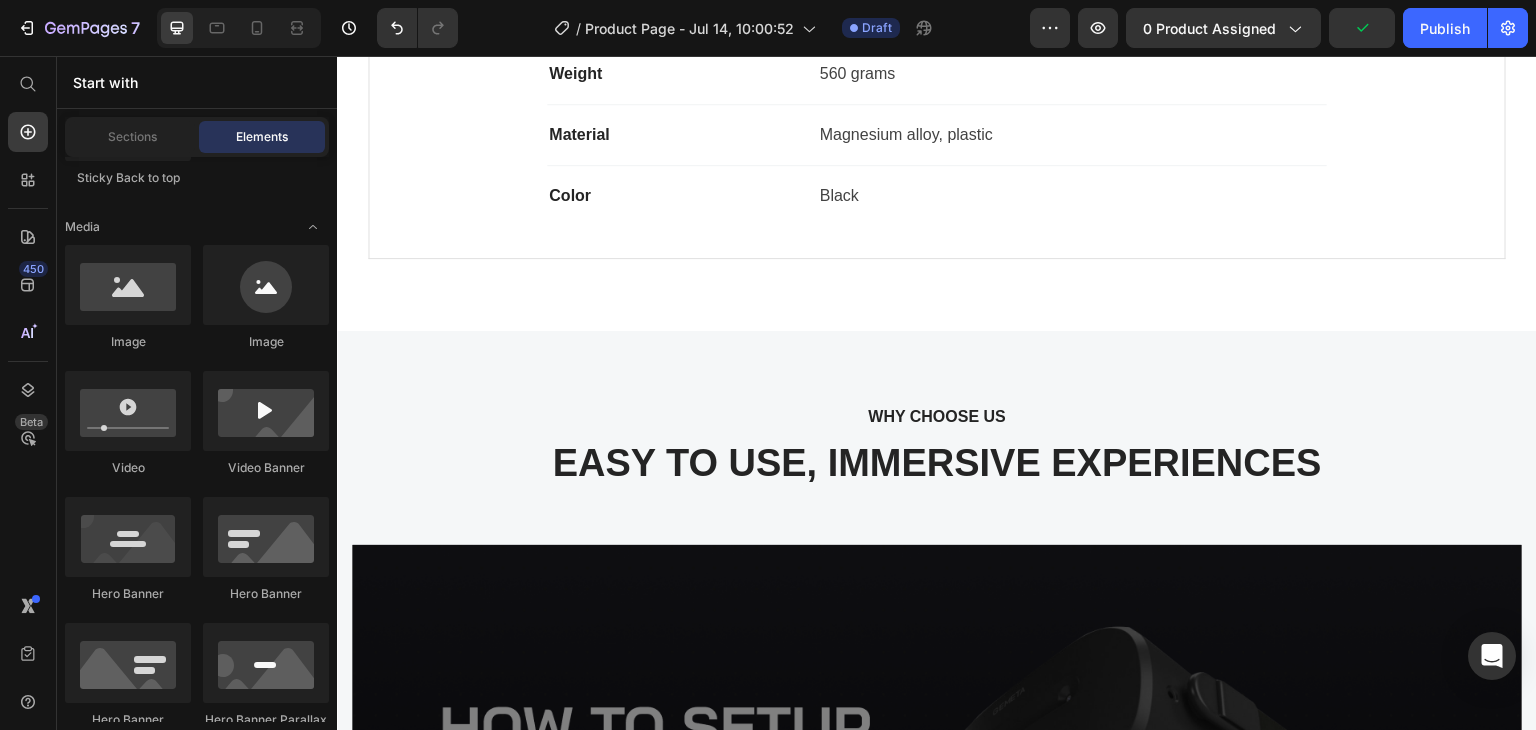 scroll, scrollTop: 2200, scrollLeft: 0, axis: vertical 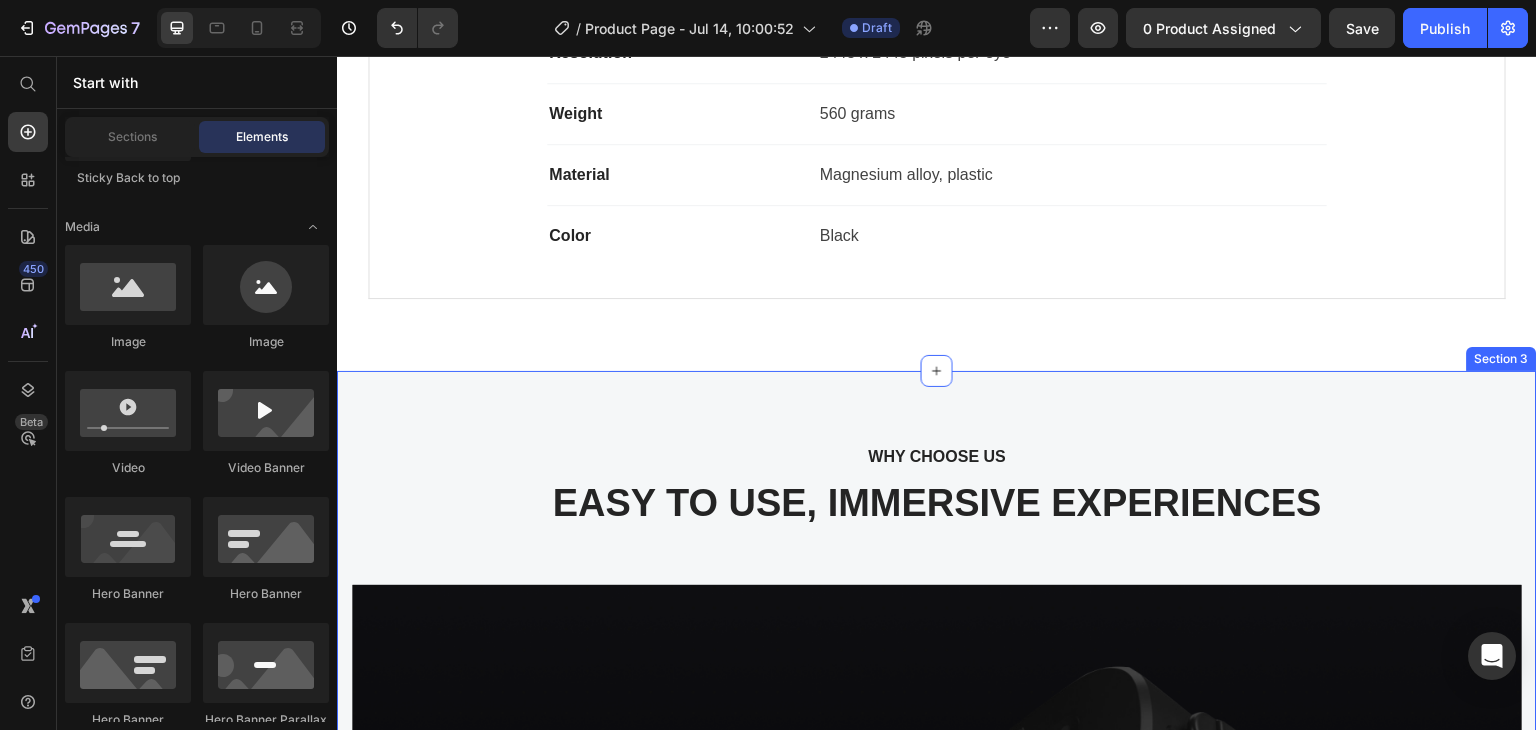 click on "WHY CHOOSE US Text block EASY TO USE, IMMERSIVE EXPERIENCES Heading Video
Image “Best thing I ever bought for myself! Great VR experiences for exercise, doing 3D art, amazing visual puzzle games. I wear glasses and it’s even more clear amazing visual puzzle games. I wear glasses and it’s even more clear for me in VR then without!” Text block [FIRST] [LAST] Heading 5.0 Text block
Icon
Icon
Icon
Icon
Icon Icon List Hoz Row Row Row Image “Super cool device! Really happy about this VR. It’s great for people who don’t have PC, because you don’t need a PC to run any games. Moreover, very fast shipping, it came in the mail earlier than I thought it would. Thanks.” Text block [FIRST] [LAST] Heading 5.0 Text block
Icon
Icon
Icon
Icon
Icon Icon List Hoz Row Row Row Image Text block [FIRST] [LAST] Heading 5.0 Text block Icon Icon" at bounding box center [937, 1015] 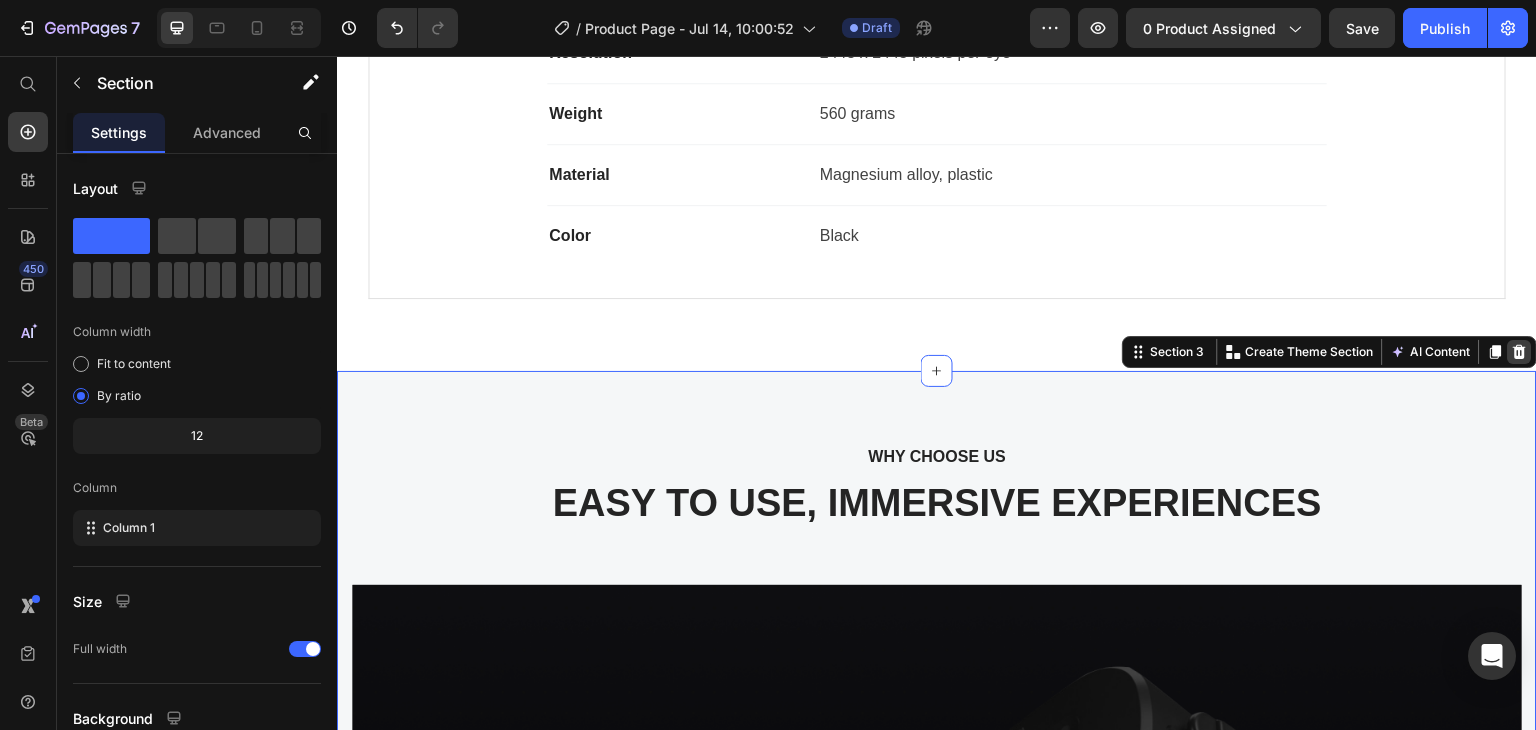 click 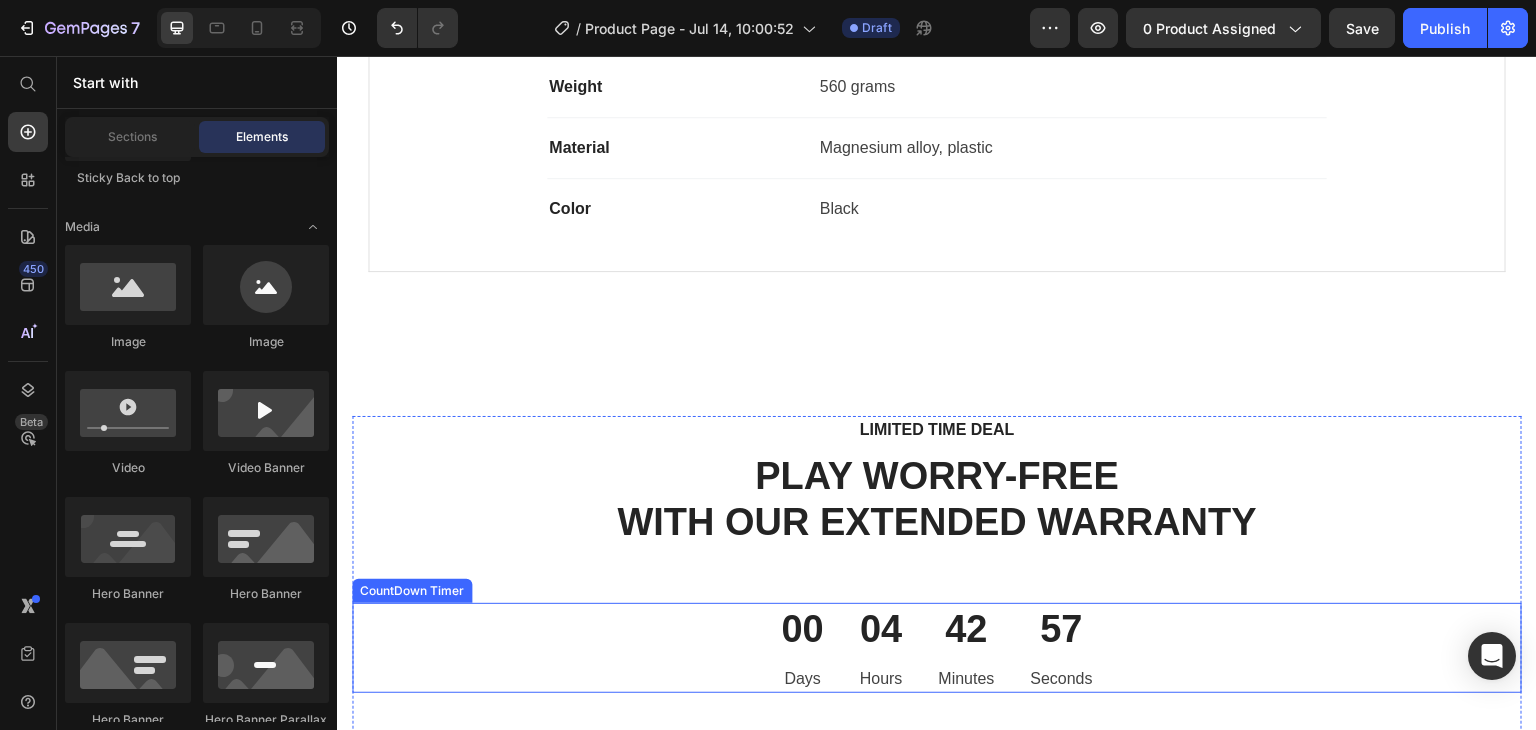 scroll, scrollTop: 2200, scrollLeft: 0, axis: vertical 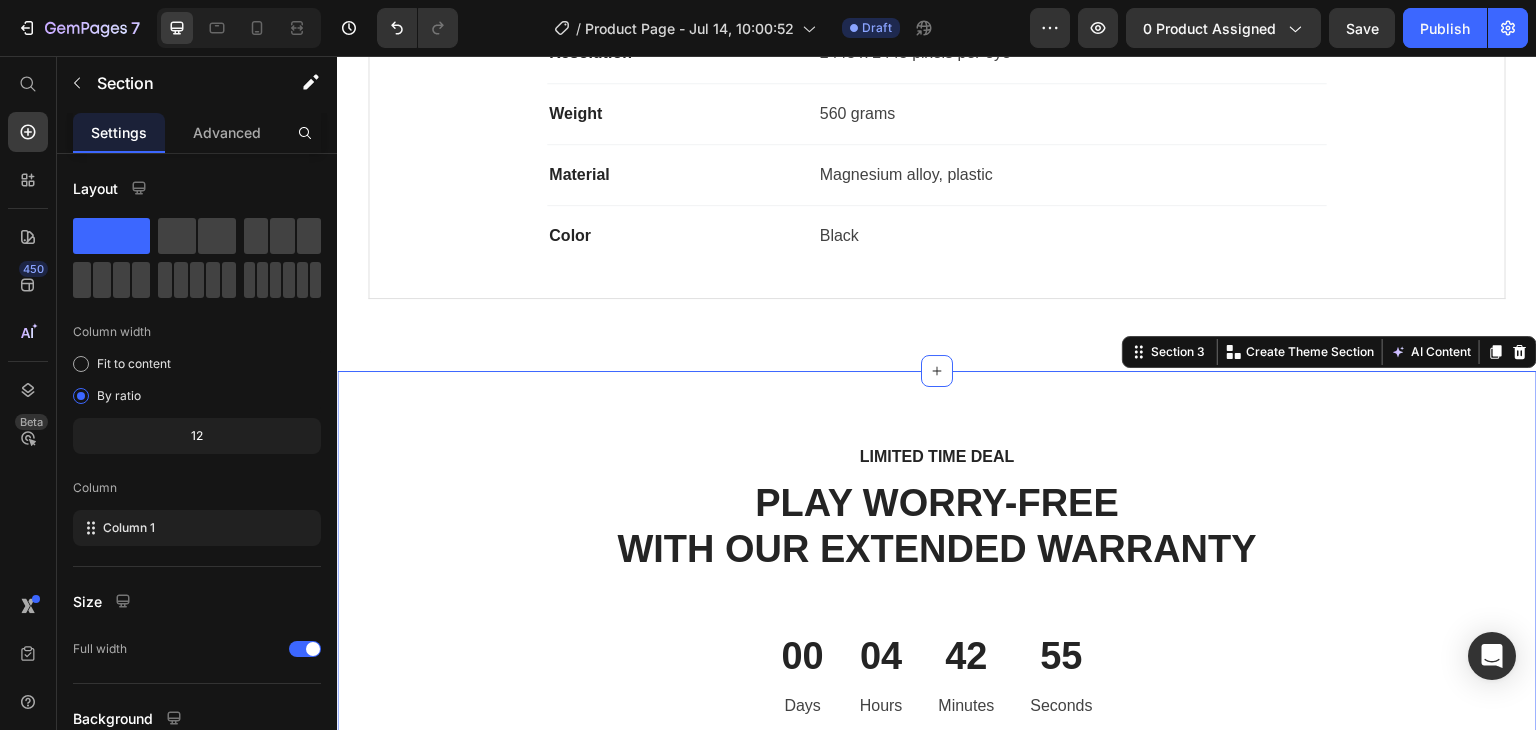 click on "Product Specifications Product Details Product Services Technical Specifications Heading Compatible operating systems Text block Windows 10 May 2019 update or higher - Significant improvements have been added to the Windows Mixed Reality platform to optimize for the visual quality of this device. For the best performance, please ensure you have the latest updates from Windows 10: version 1903/1909 (KB4577062 or later) or 2004 (KB4577063 or later). Text block Row Memory Text block 128GB/256GB Text block Row Field of view Text block 120 degrees Text block Row Resolution Text block 2448 x 2448 pixels per eye Text block Row Weight Text block 560 grams Text block Row Material Text block Magnesium alloy, plastic Text block Row Color Text block Black Text block Row Row What's Included Heading Image VR Headset Text block Image 2 Touch Controllers Text block Image Charging Cable Text block Image Power Adapter Text block Image Glasses Spacer Text block Icon List Image Row Row Professional Support Heading Image Image 00" at bounding box center [937, 702] 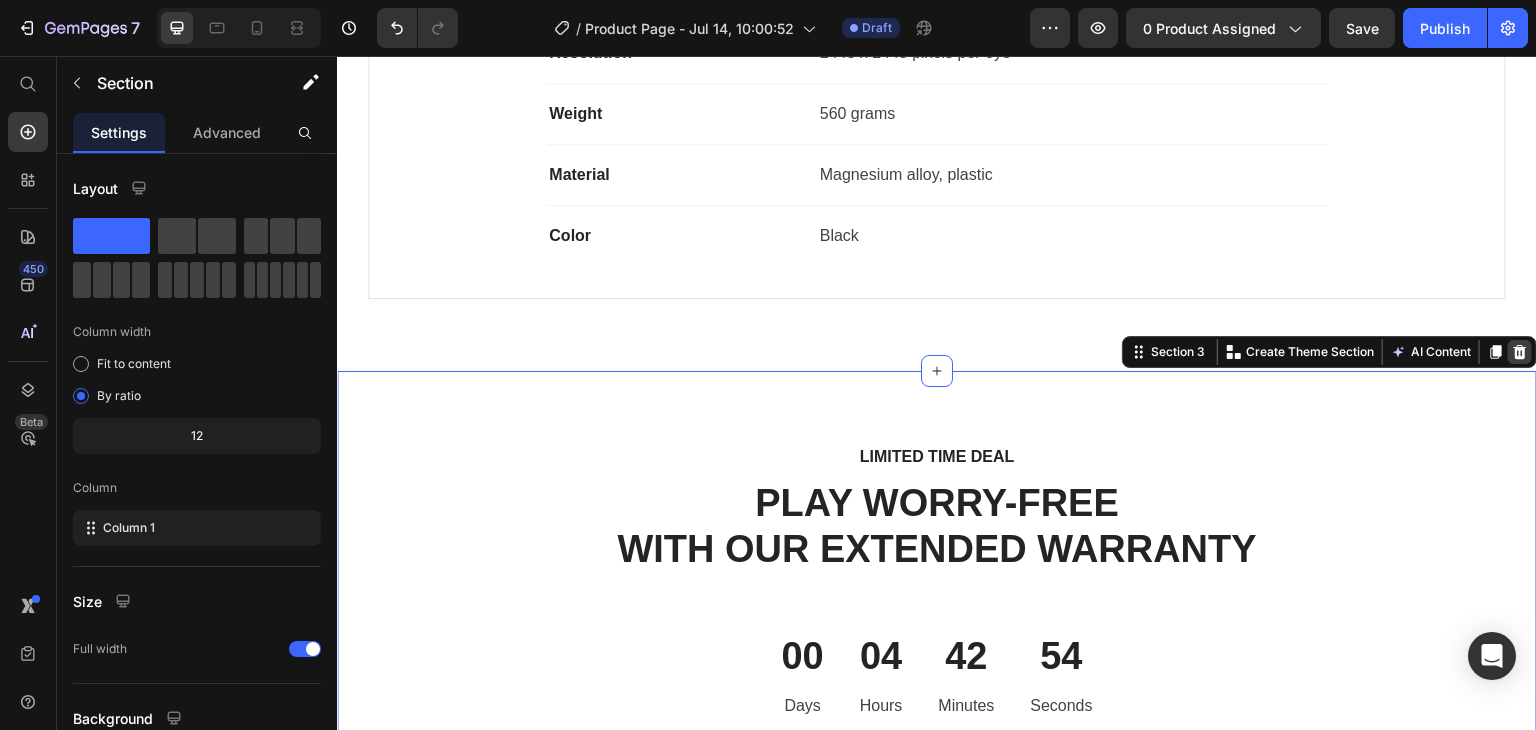 click 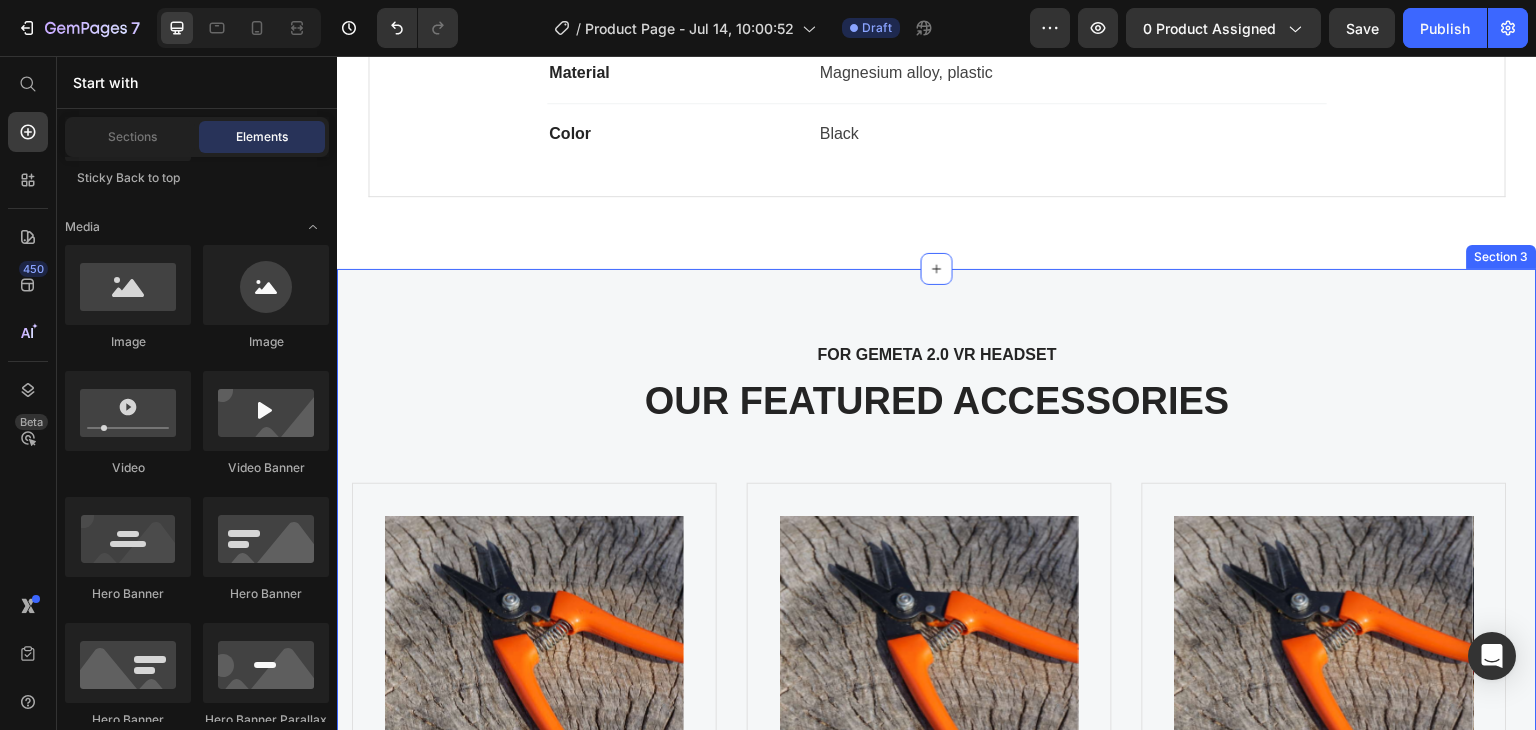 scroll, scrollTop: 2300, scrollLeft: 0, axis: vertical 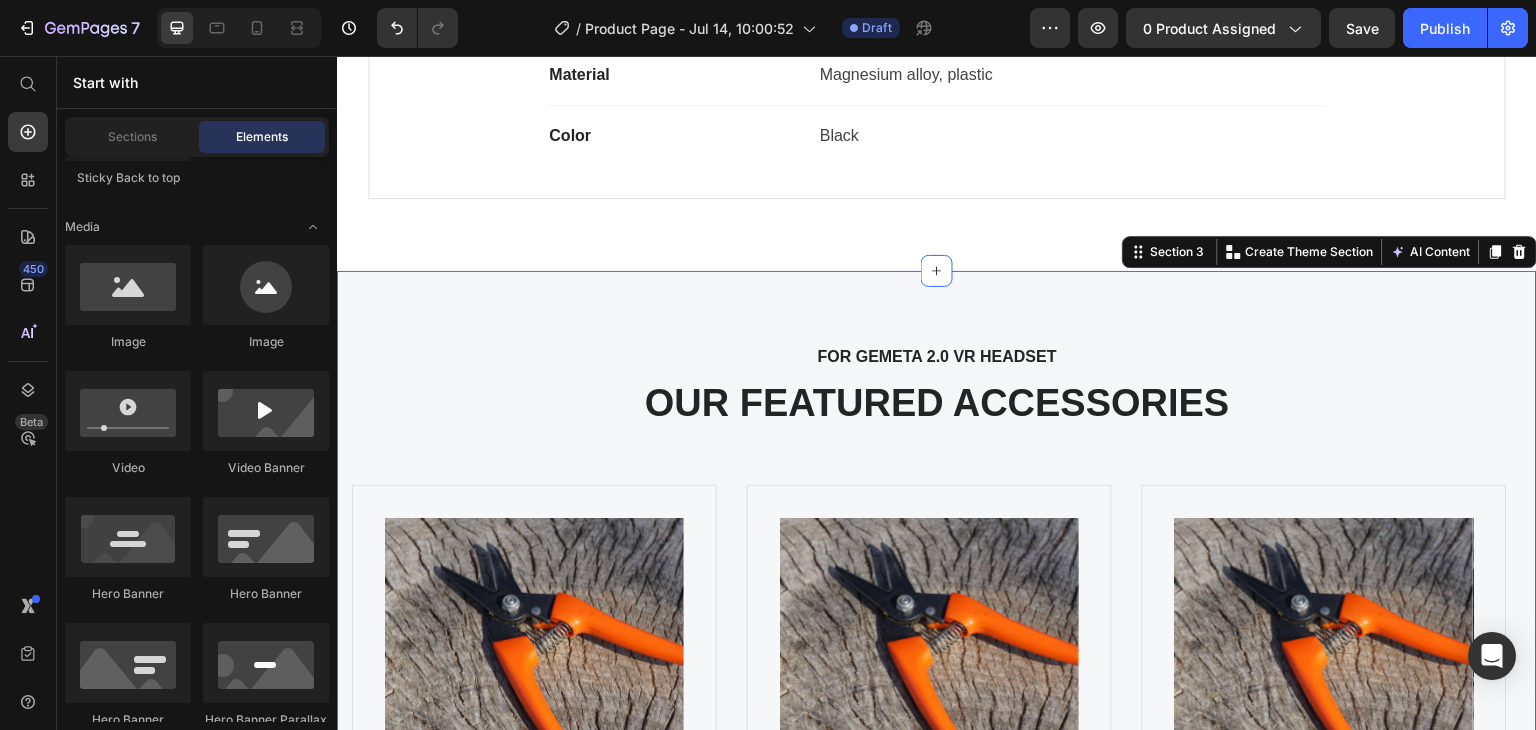 click on "Product Specifications Product Details Product Services Technical Specifications Heading Compatible operating systems Text block Windows 10 May 2019 update or higher - Significant improvements have been added to the Windows Mixed Reality platform to optimize for the visual quality of this device. For the best performance, please ensure you have the latest updates from Windows 10: version 1903/1909 (KB4577062 or later) or 2004 (KB4577063 or later). Text block Row Memory Text block 128GB/256GB Text block Row Field of view Text block 120 degrees Text block Row Resolution Text block 2448 x 2448 pixels per eye Text block Row Weight Text block 560 grams Text block Row Material Text block Magnesium alloy, plastic Text block Row Color Text block Black Text block Row Row What's Included Heading Image VR Headset Text block Image 2 Touch Controllers Text block Image Charging Cable Text block Image Power Adapter Text block Image Glasses Spacer Text block Icon List Image Row Row Professional Support Heading Image Image" at bounding box center (937, 283) 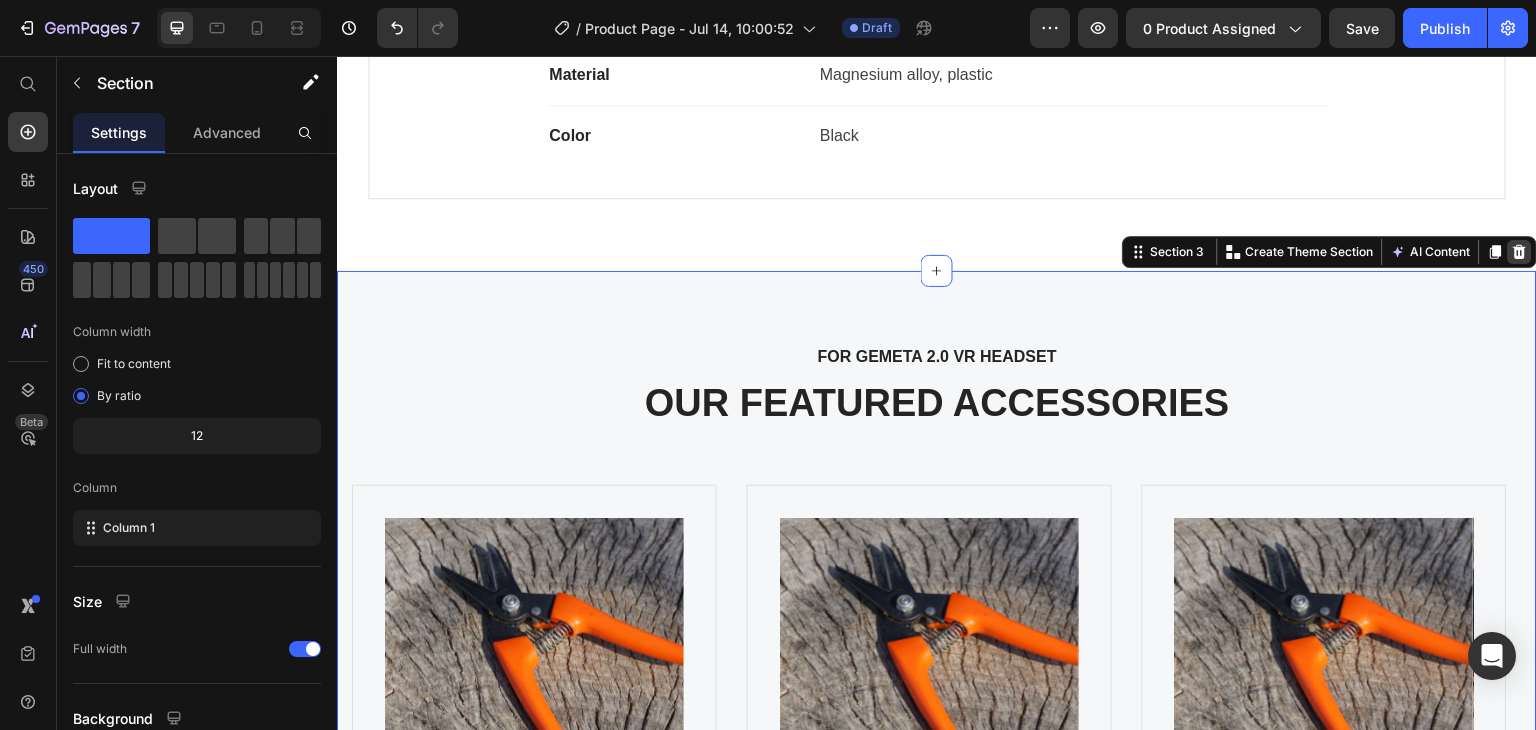 click 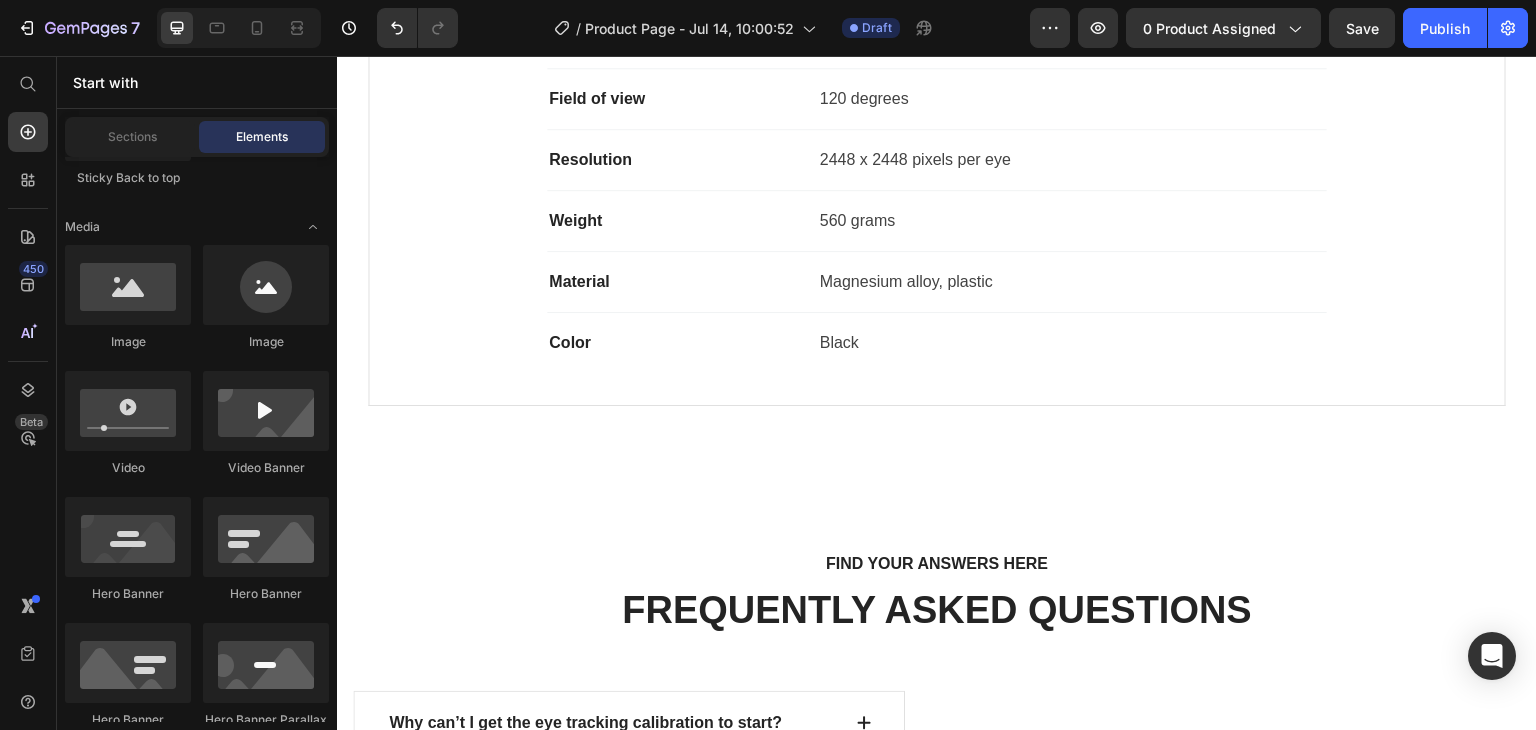 scroll, scrollTop: 2200, scrollLeft: 0, axis: vertical 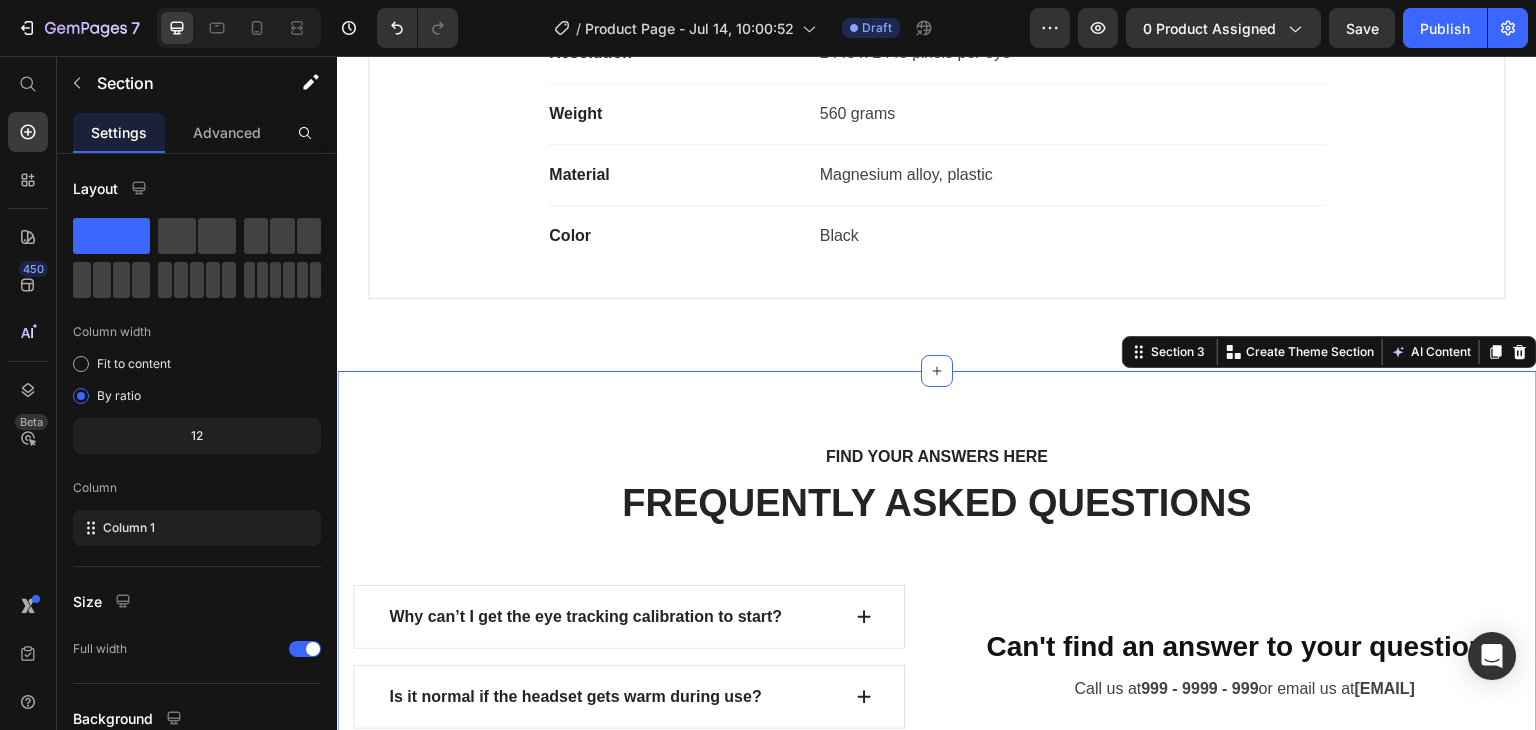 click on "FIND YOUR ANSWERS HERE Text block FREQUENTLY ASKED QUESTIONS Heading Row Why can’t I get the eye tracking calibration to start? Is it normal if the headset gets warm during use? Can I use this headset without an internet connection? How can I reset my position in VR? Why doesn't the headset image update when I move? Why are my controllers not working? What is included in the 2-year GEMETA Care Package? Accordion
See All FAQs Button Row Can't find an answer to your question? Heading Call us at  [PHONE]  or email us at  [EMAIL]  Text block Email address* Text block Email Field Your question* Text block Text Area SUBMIT NOW Submit Button Contact Form Row Section 3   You can create reusable sections Create Theme Section AI Content Write with GemAI What would you like to describe here? Tone and Voice Persuasive Product Goat Hoof Trimming Kit – Complete Set with Trimmers, Rasp, Pick & Brush + Carry Case Show more Generate" at bounding box center [937, 814] 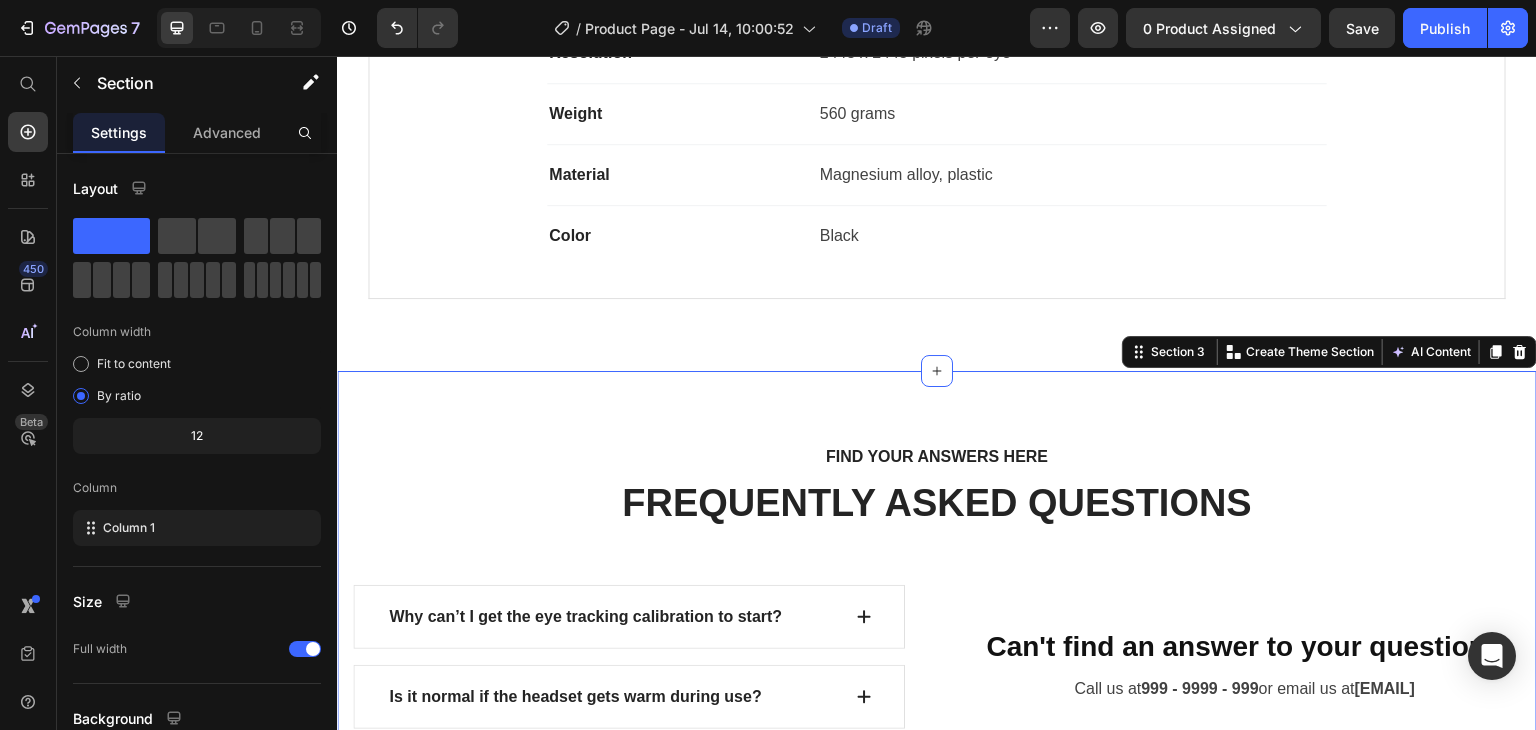click 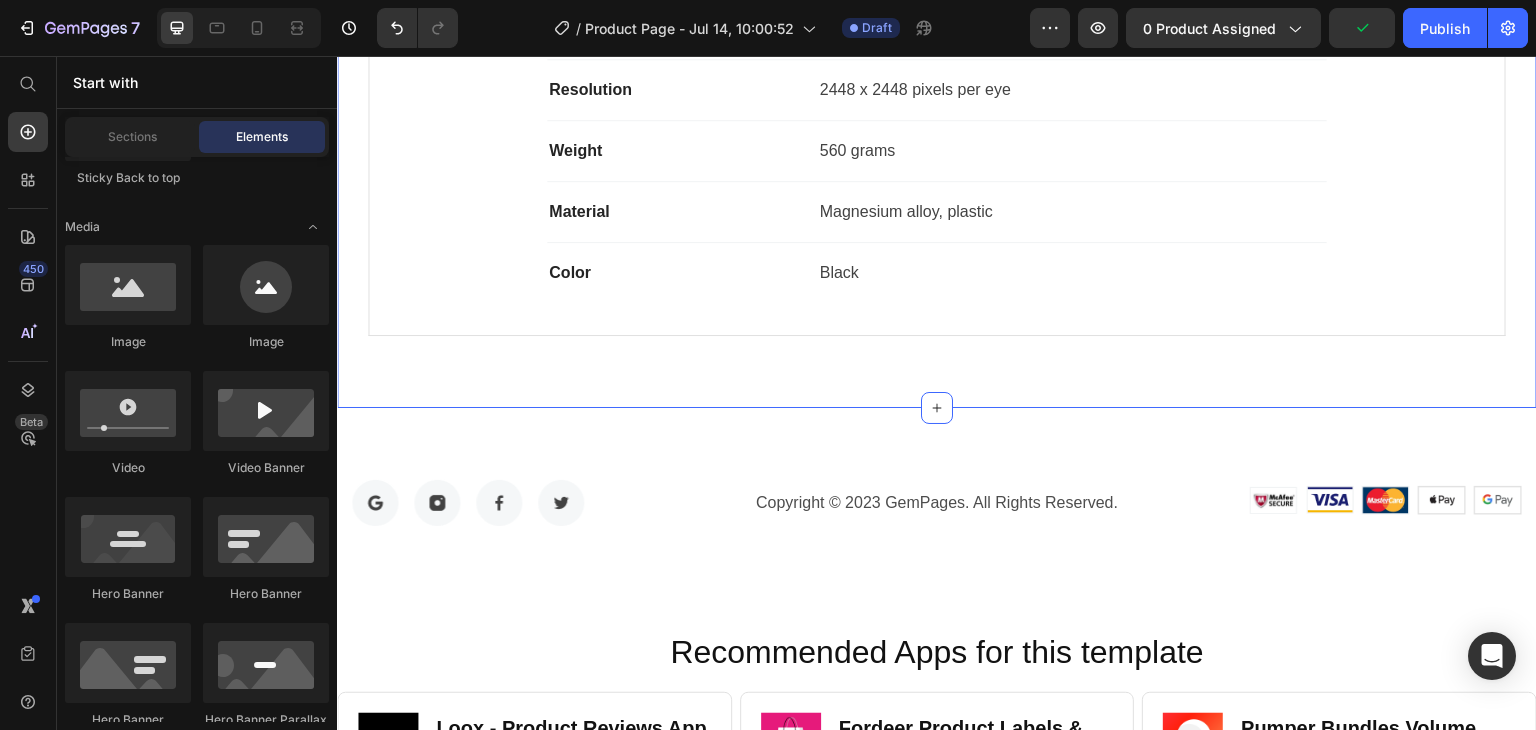 scroll, scrollTop: 2100, scrollLeft: 0, axis: vertical 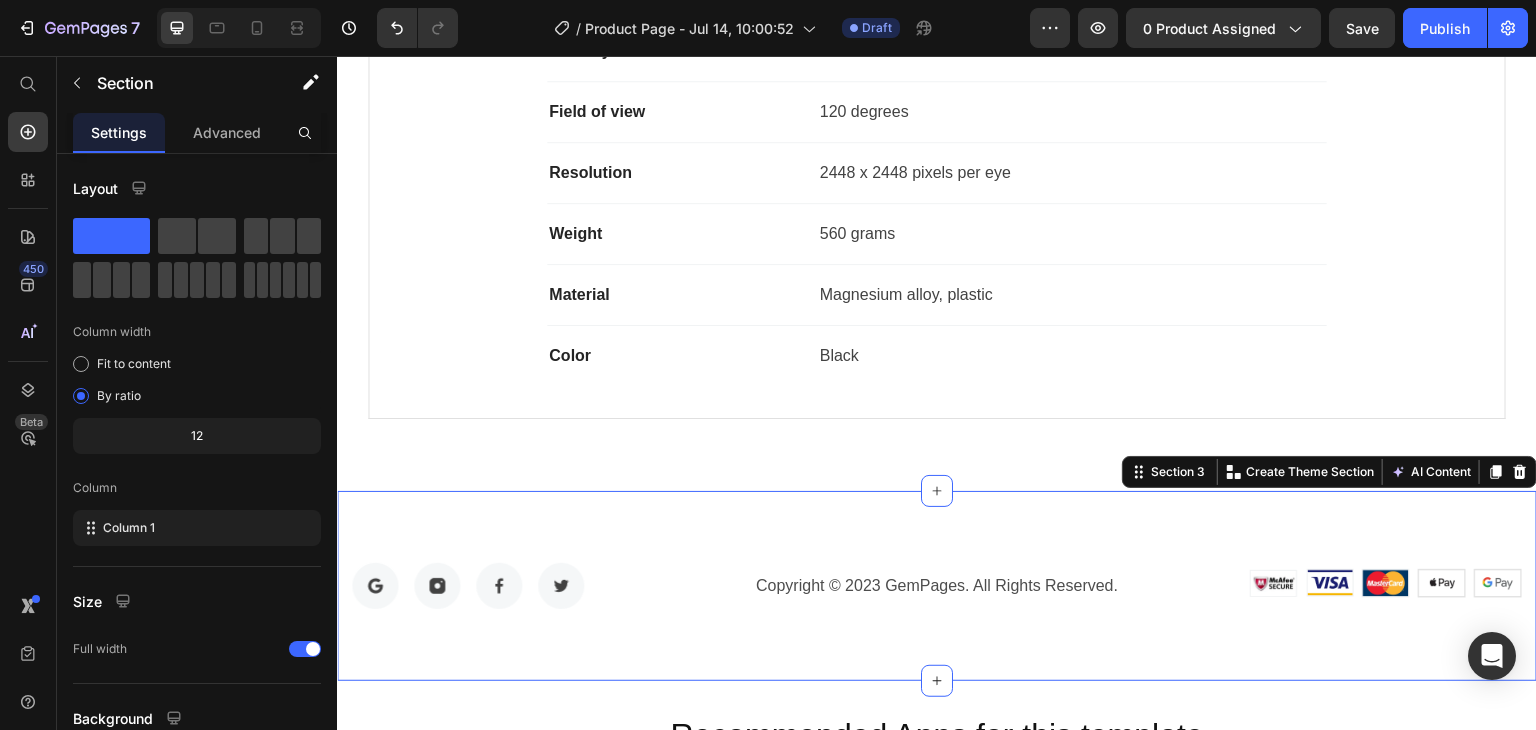 click on "Product Images Video Video Goat Hoof Trimming Kit – Complete Set with Trimmers, Rasp, Pick & Brush + Carry Case (P) Title
Icon
Icon
Icon
Icon
Icon Icon List Hoz Reviews! Text block Row $29.99 (P) Price
Drop element here
Drop element here Row All-in-One Goat Hoof Trimming Kit – Healthier Hooves Start Here
Proper hoof care is essential to your goat’s health—and with the right tools, trimming becomes easier, faster, and more effective. This  Goat Hoof Trimming Kit  includes everything you need to keep your goats’ hooves in top shape, whether you’re a beginner or experienced goat owner.
After trying countless options, we’ve created a kit using only the  most reliable and high-performing tools . The result? A complete set that makes trimming less of a chore and more of a routine.
The kit includes:
✅  Precision Goat Hoof Trimmers
✅  Finishing Rasp
✅" at bounding box center (937, -433) 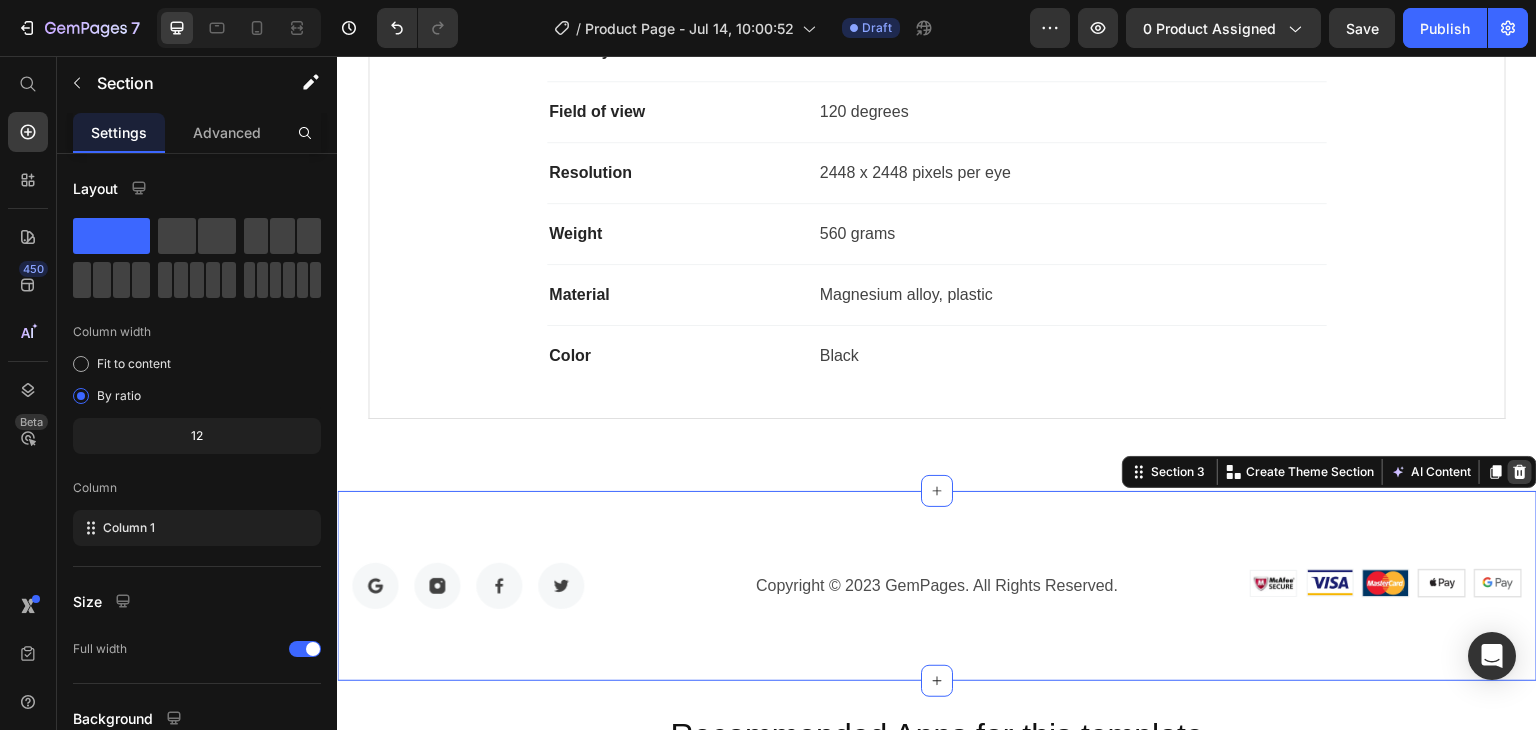 click 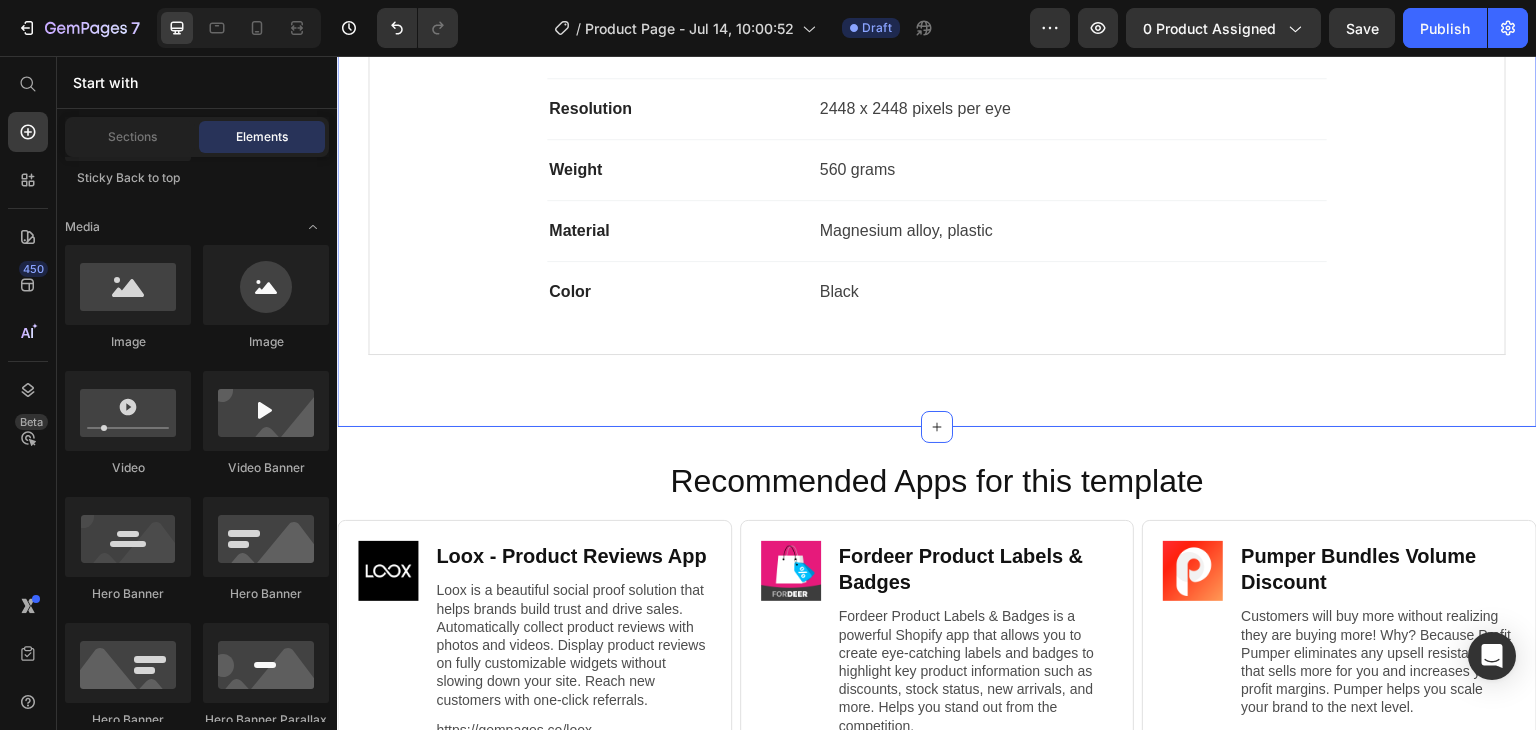 scroll, scrollTop: 2000, scrollLeft: 0, axis: vertical 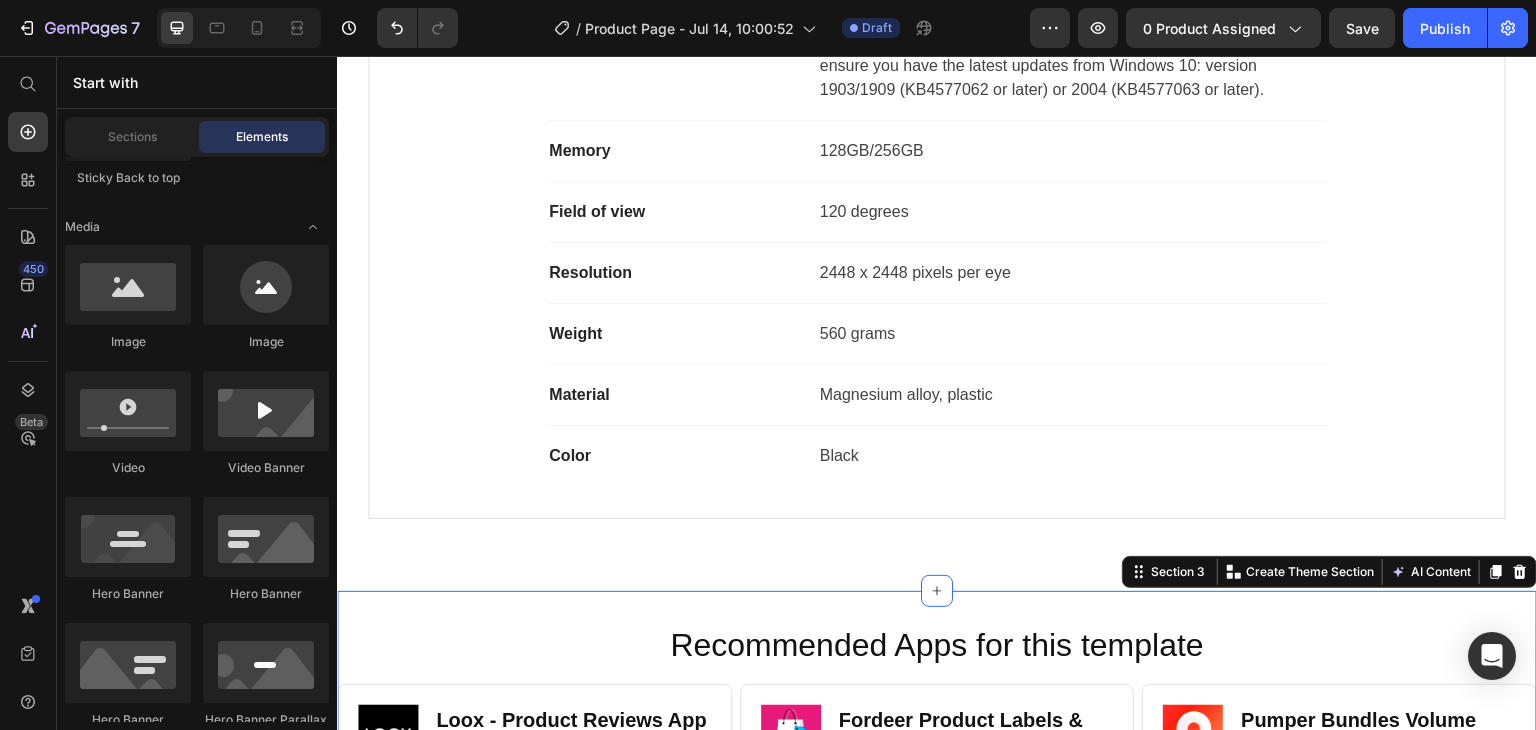 click on "Product Images Video Video Goat Hoof Trimming Kit – Complete Set with Trimmers, Rasp, Pick & Brush + Carry Case (P) Title
Icon
Icon
Icon
Icon
Icon Icon List Hoz Reviews! Text block Row $29.99 (P) Price
Drop element here
Drop element here Row All-in-One Goat Hoof Trimming Kit – Healthier Hooves Start Here
Proper hoof care is essential to your goat’s health—and with the right tools, trimming becomes easier, faster, and more effective. This  Goat Hoof Trimming Kit  includes everything you need to keep your goats’ hooves in top shape, whether you’re a beginner or experienced goat owner.
After trying countless options, we’ve created a kit using only the  most reliable and high-performing tools . The result? A complete set that makes trimming less of a chore and more of a routine.
The kit includes:
✅  Precision Goat Hoof Trimmers
✅  Finishing Rasp
✅" at bounding box center [937, -428] 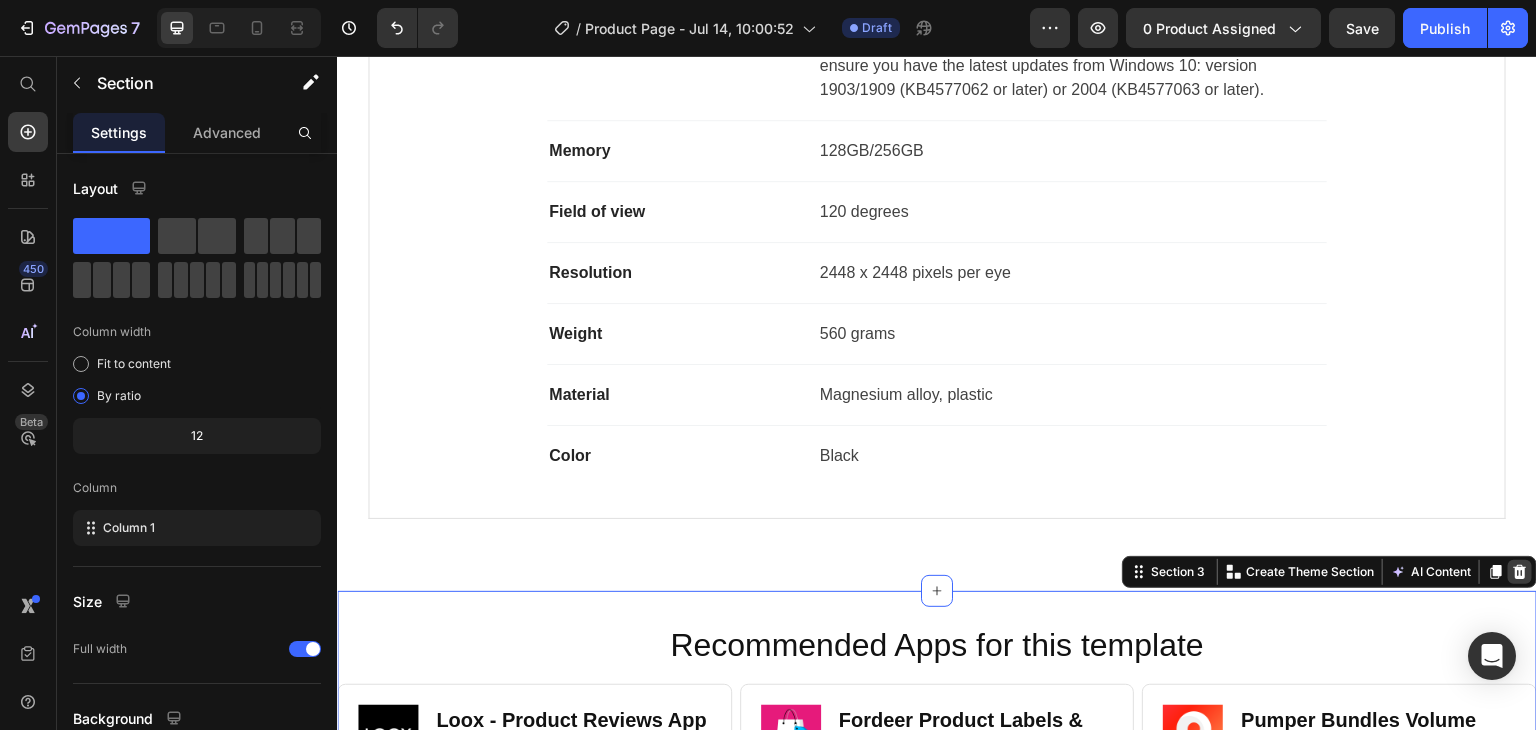 click at bounding box center (1520, 572) 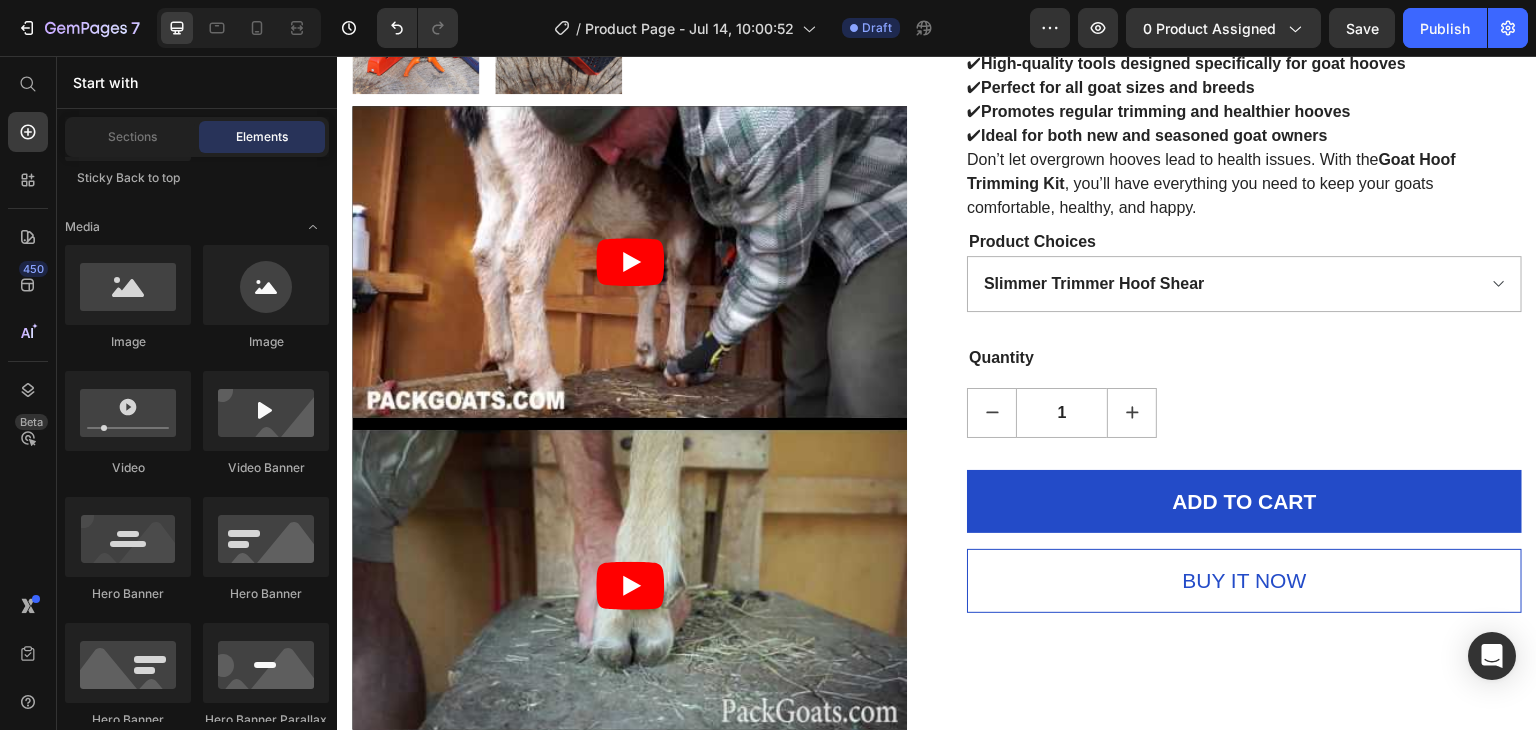scroll, scrollTop: 900, scrollLeft: 0, axis: vertical 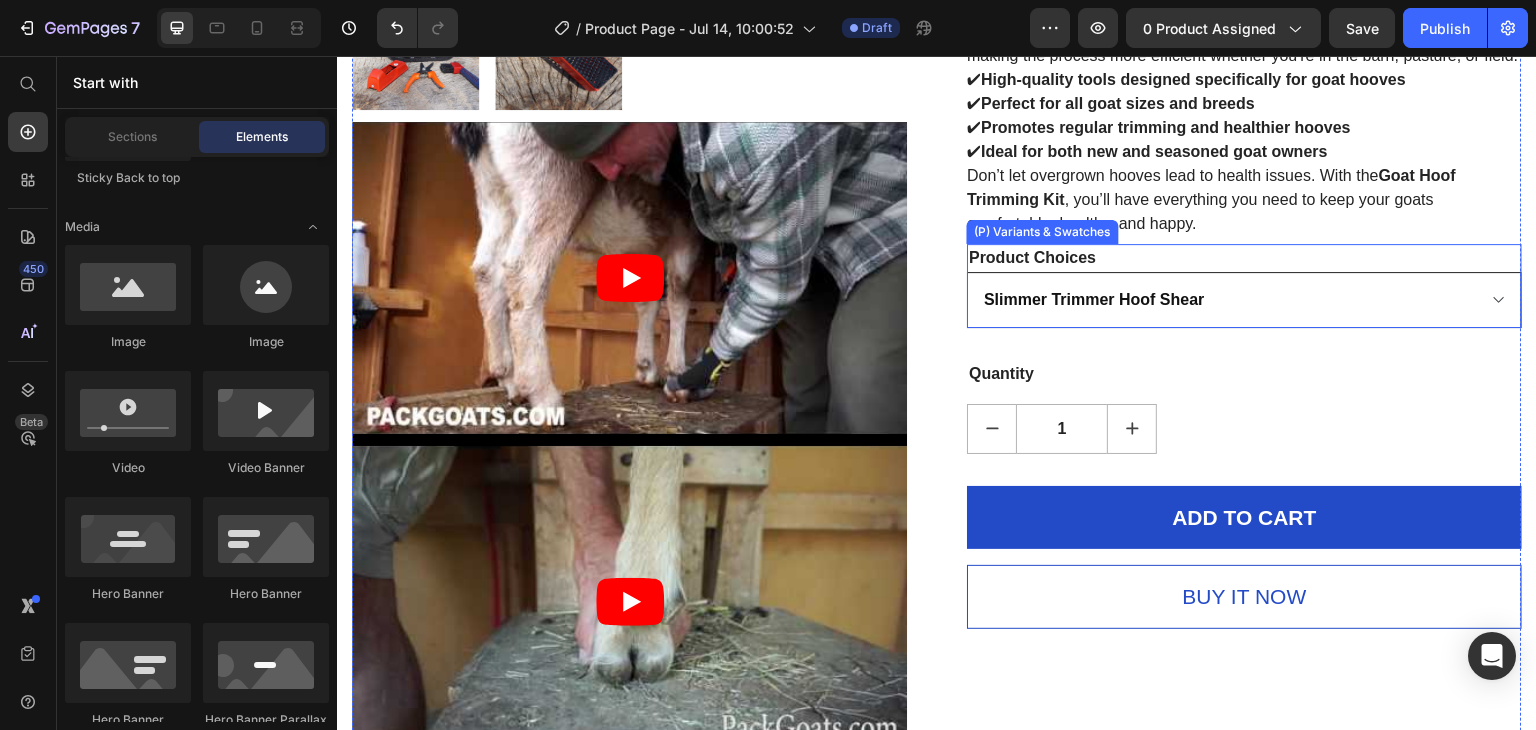 click on "Slimmer Trimmer Hoof Shear Hoof Finishing Plane Combo Hoof Pick and Brush Hoof Trim Tool Pouch Complete Hoof Trimming Kit" at bounding box center [1244, 300] 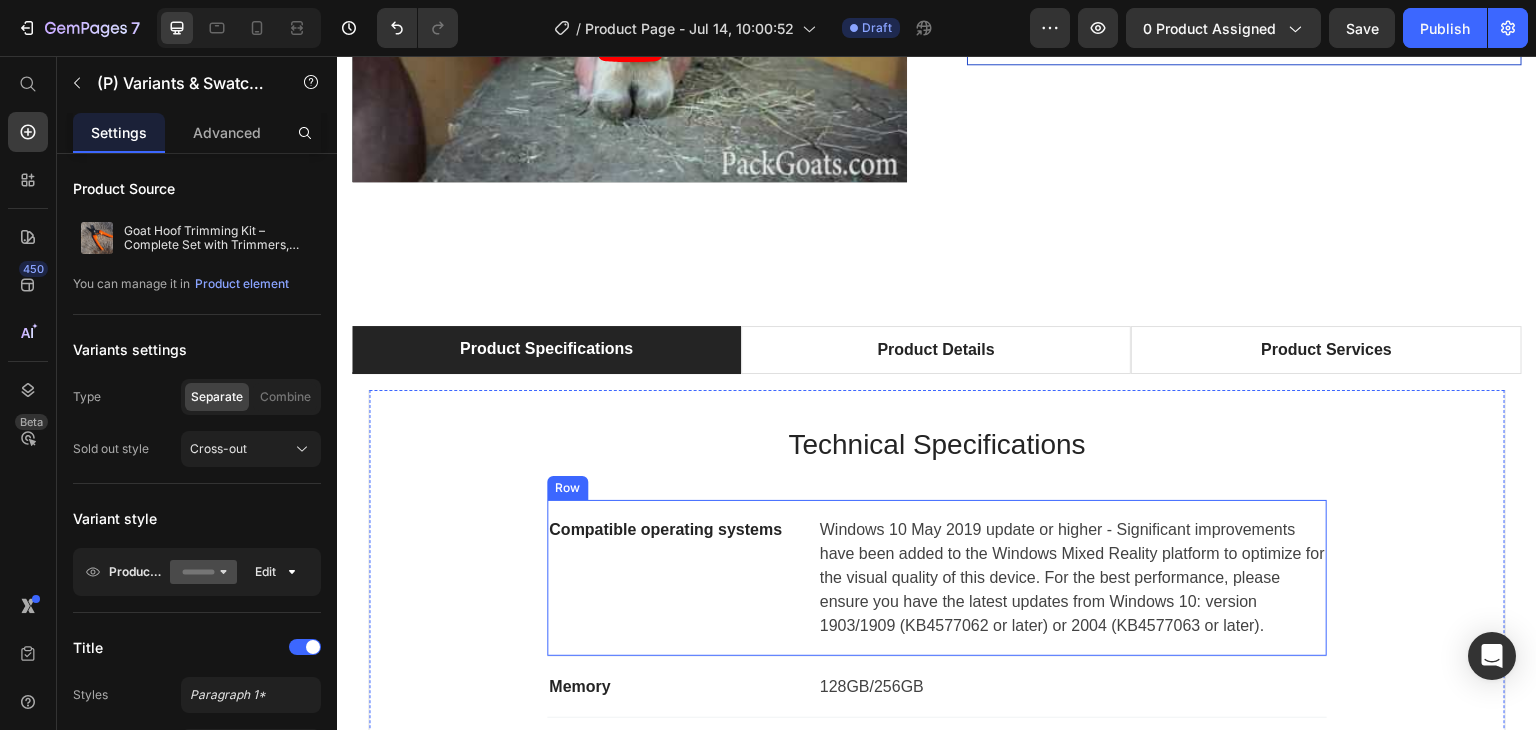 scroll, scrollTop: 1500, scrollLeft: 0, axis: vertical 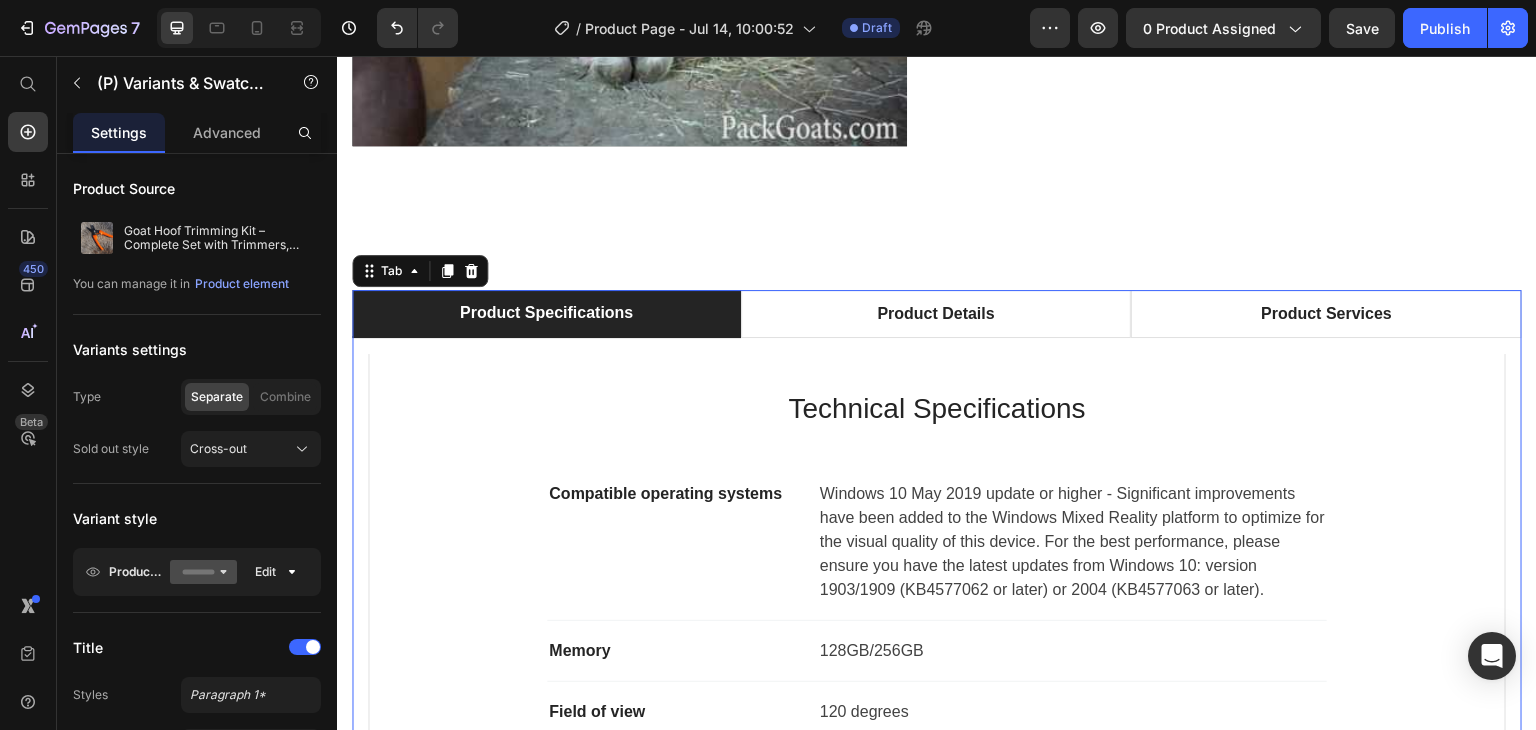 click on "Product Specifications" at bounding box center (546, 314) 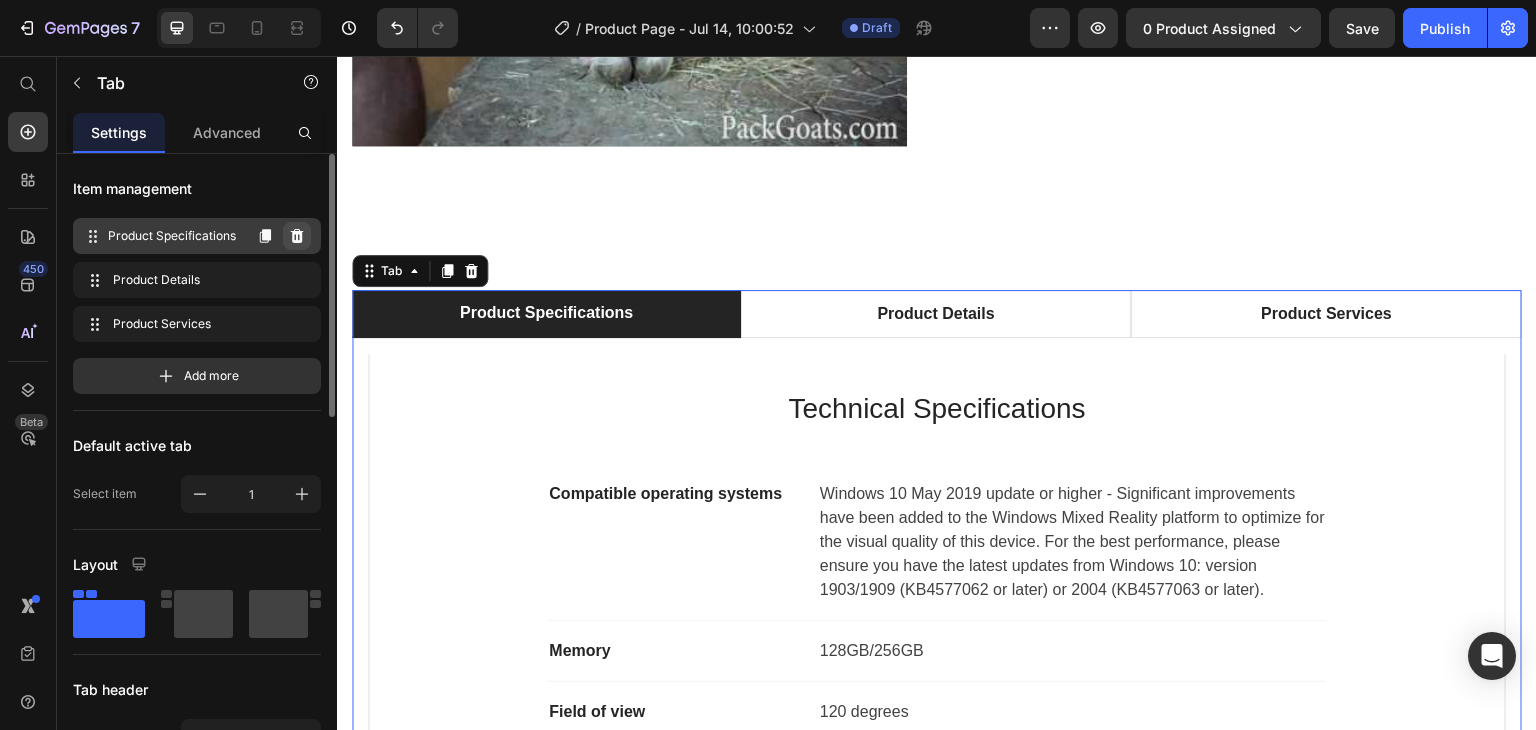 click 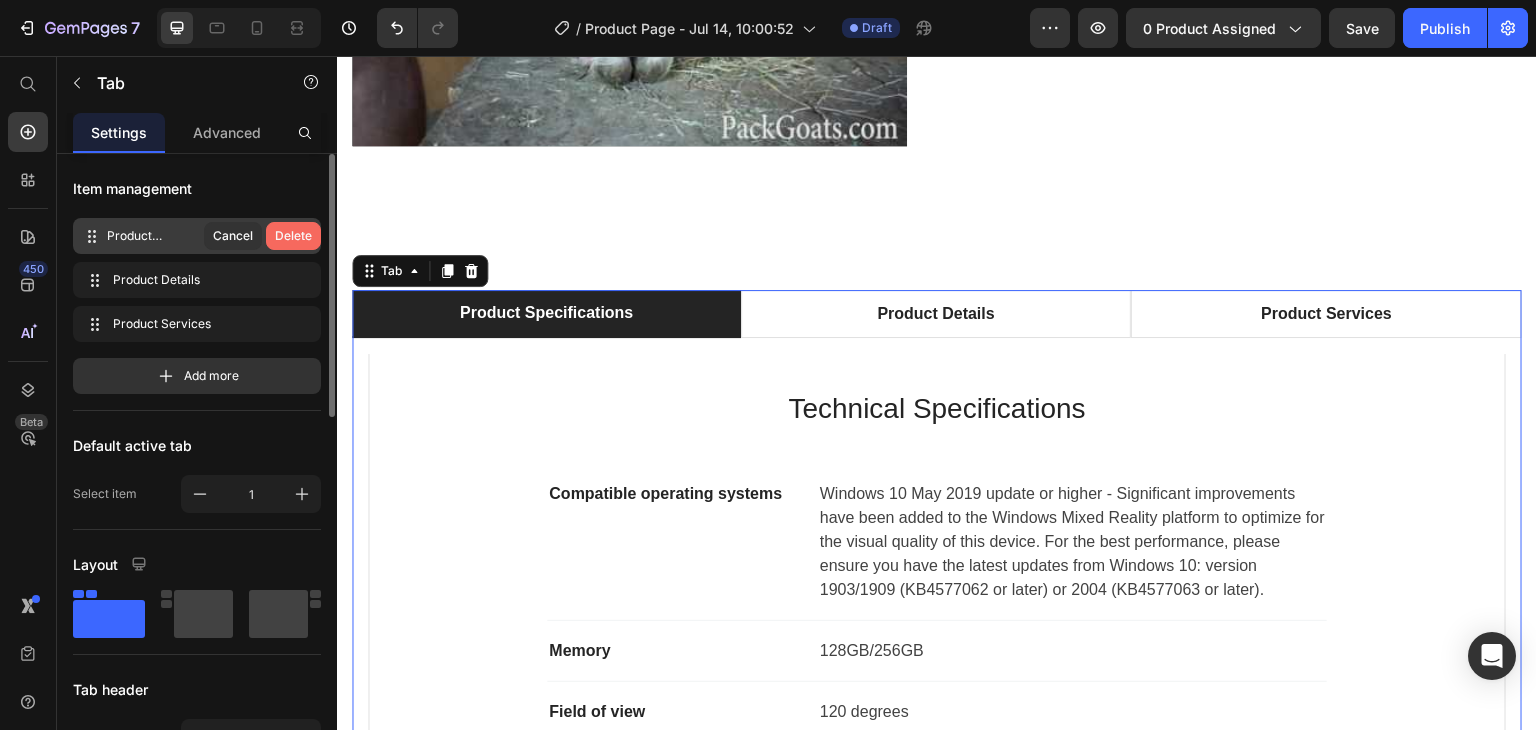 click on "Delete" at bounding box center [293, 236] 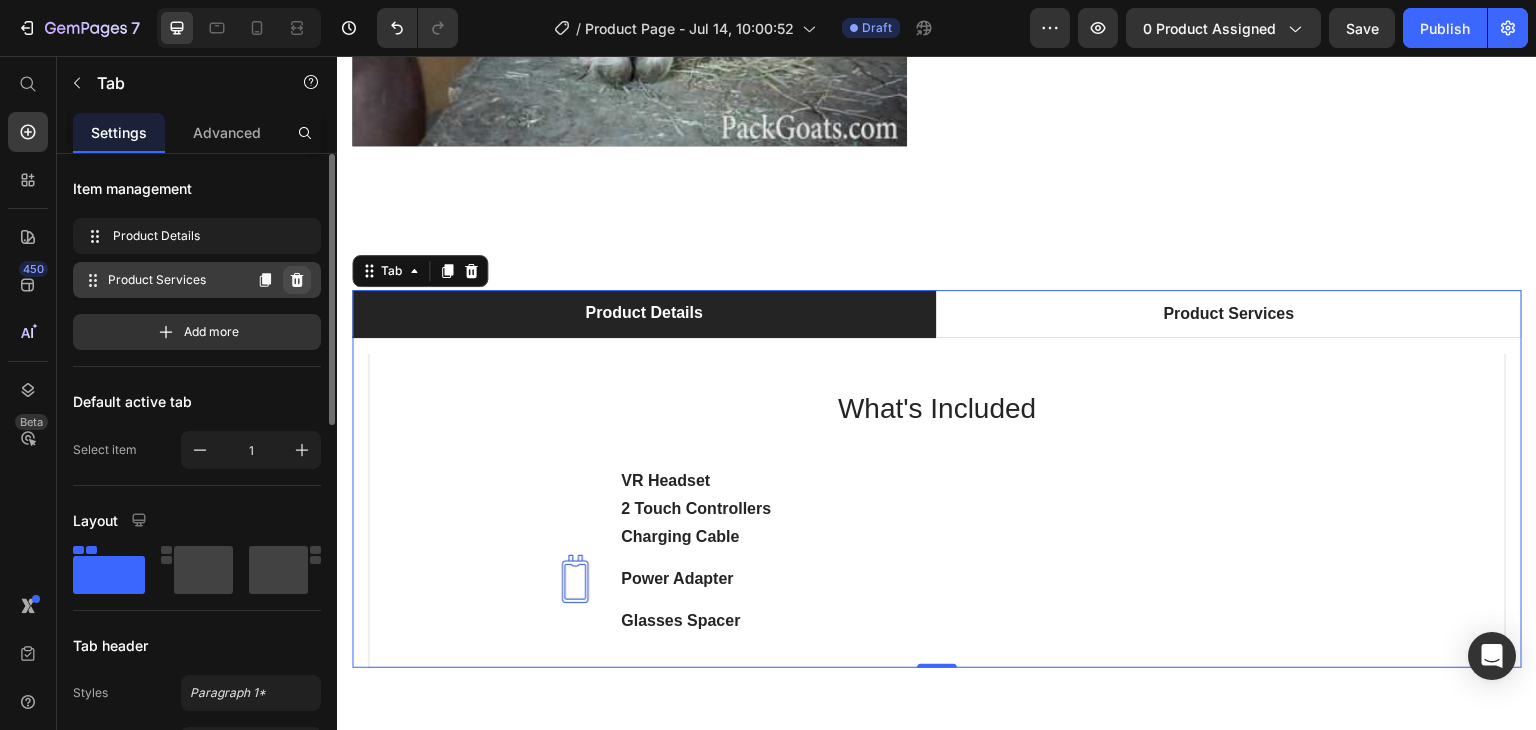 click 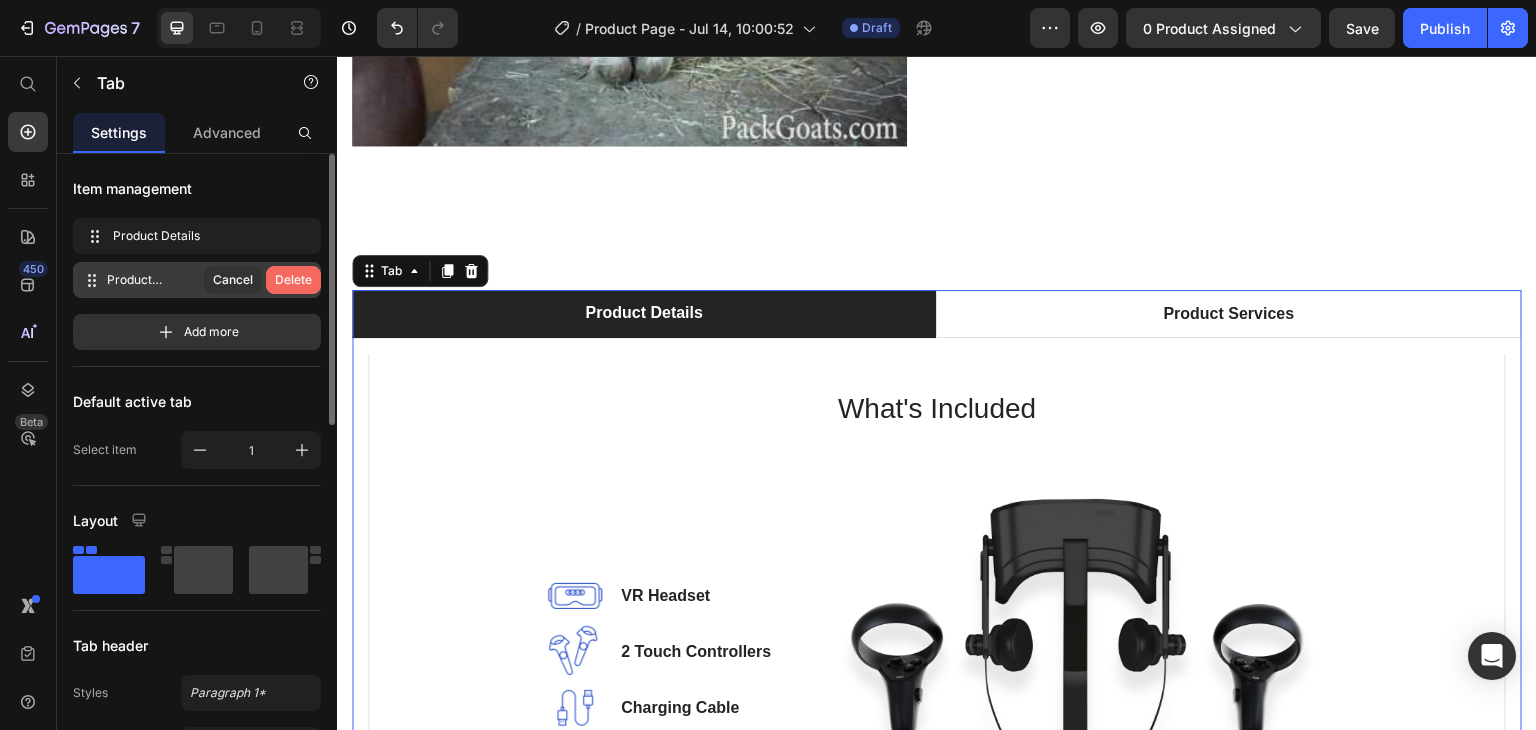 click on "Delete" at bounding box center [293, 280] 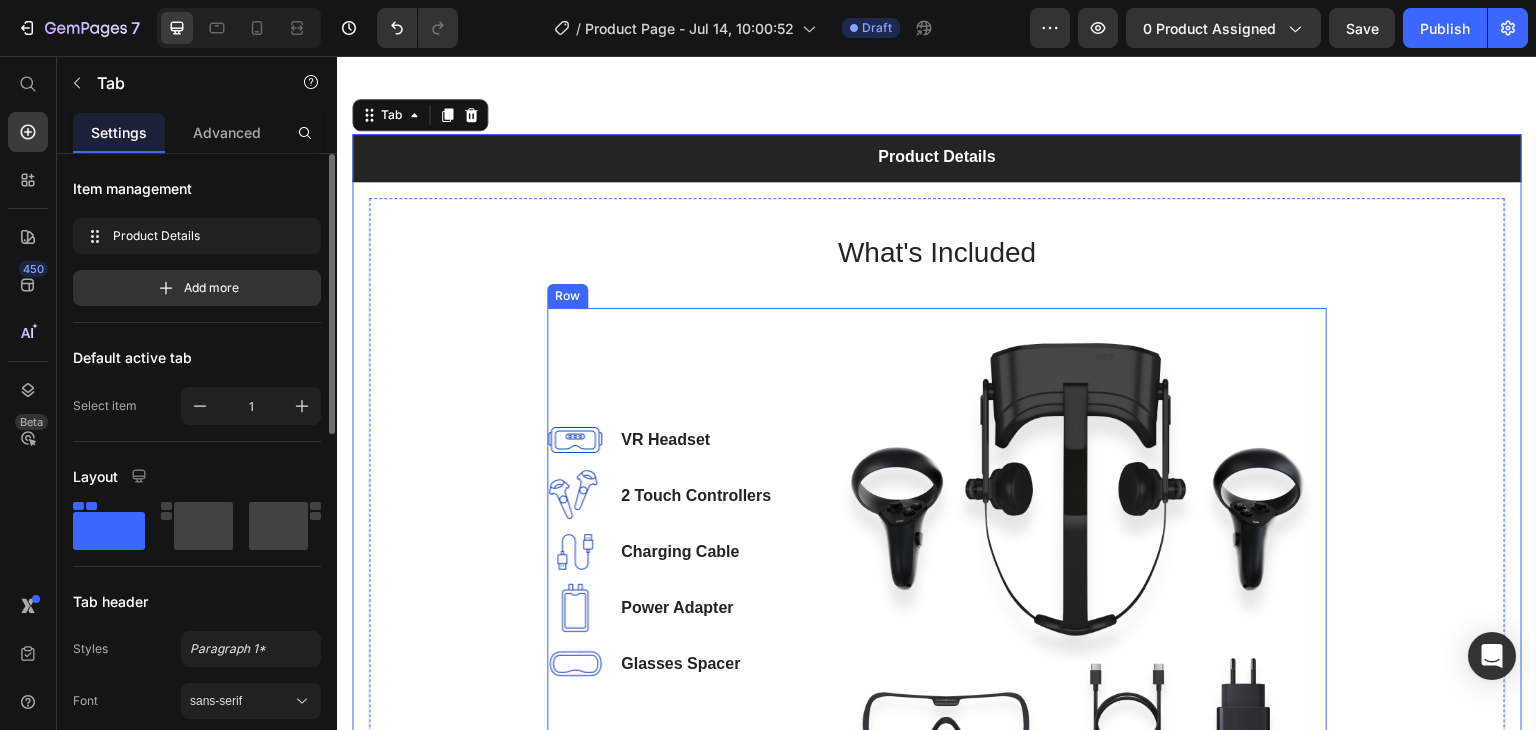 scroll, scrollTop: 1700, scrollLeft: 0, axis: vertical 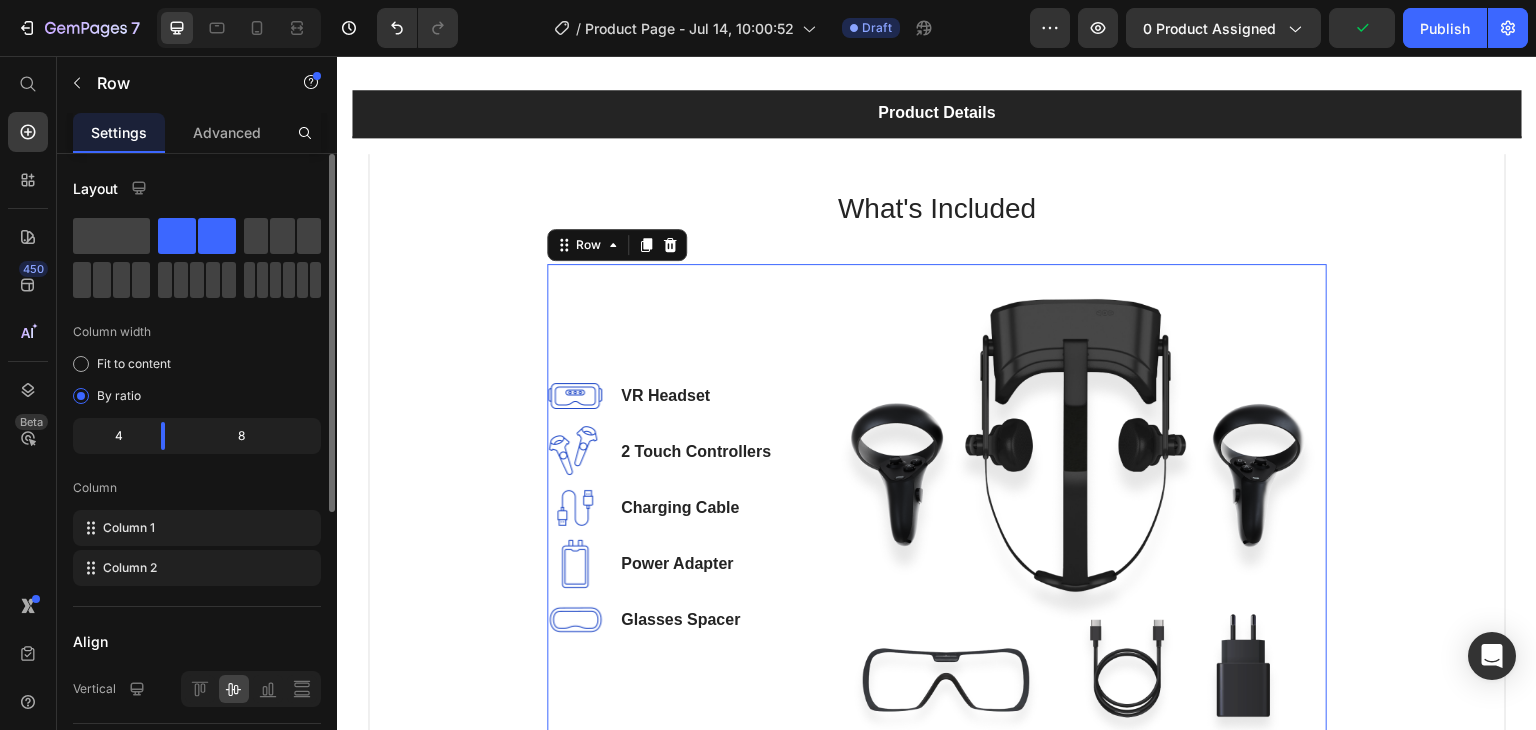 click on "What's Included Heading Image VR Headset Text block Image 2 Touch Controllers Text block Image Charging Cable Text block Image Power Adapter Text block Image Glasses Spacer Text block Icon List Image Row   0" at bounding box center [937, 469] 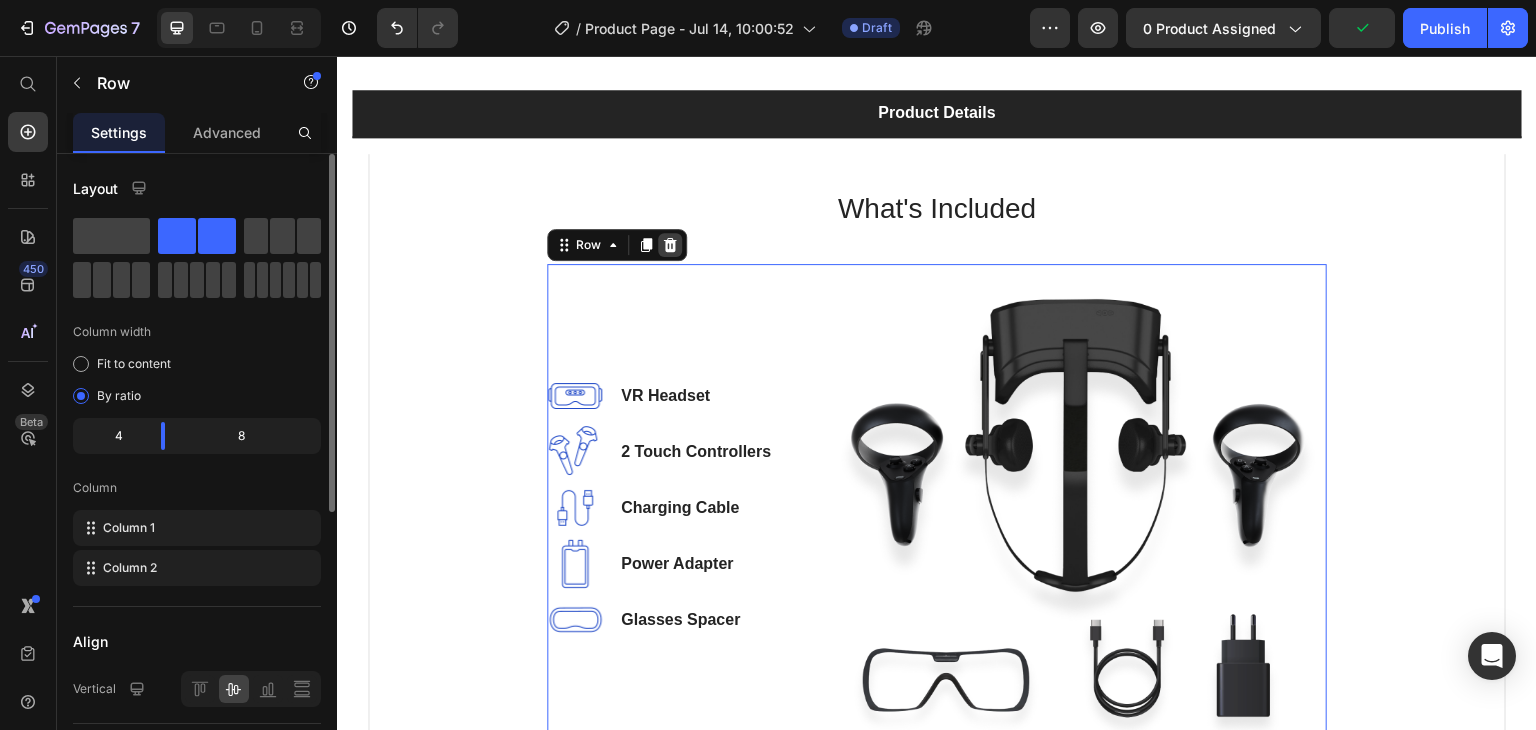 click 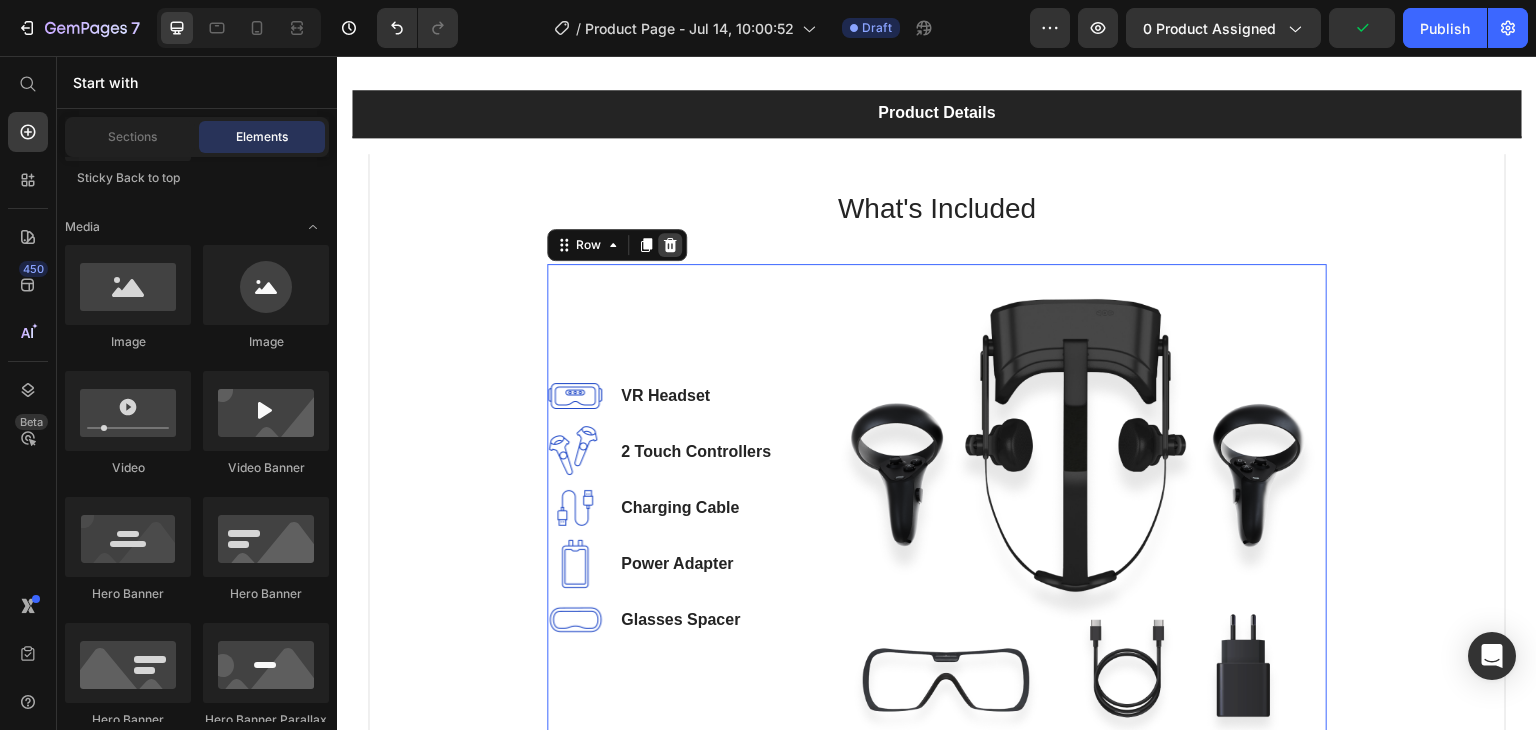 scroll, scrollTop: 1604, scrollLeft: 0, axis: vertical 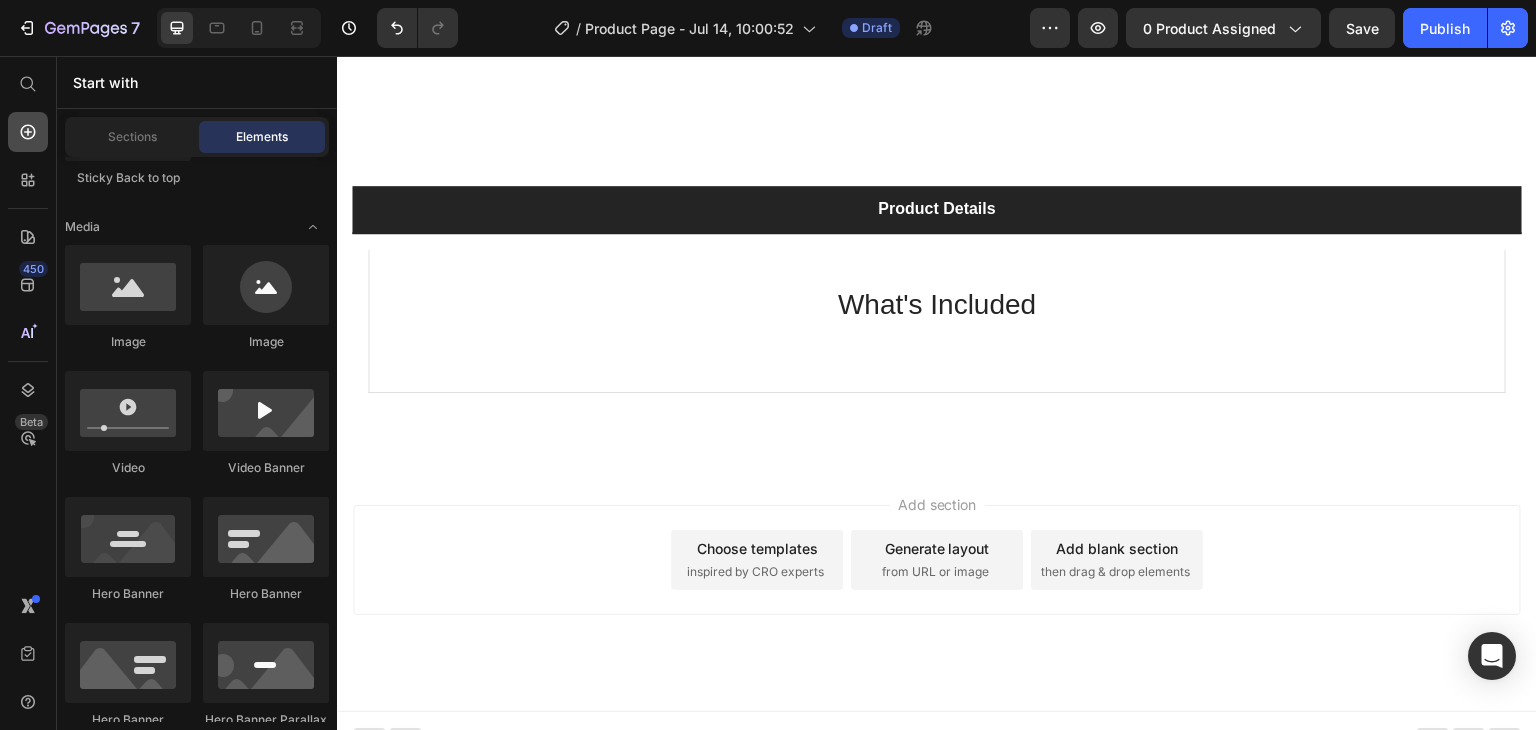 click 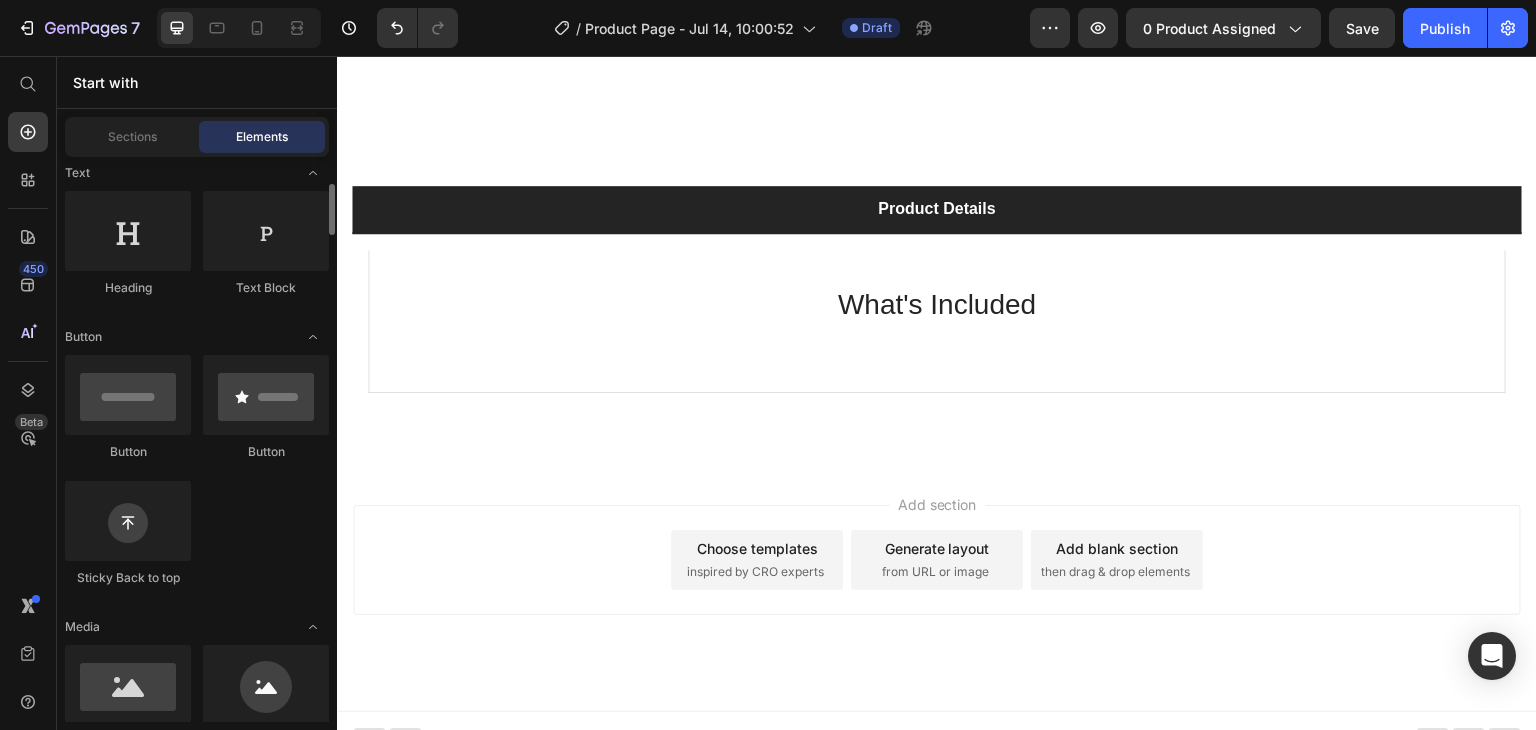 scroll, scrollTop: 0, scrollLeft: 0, axis: both 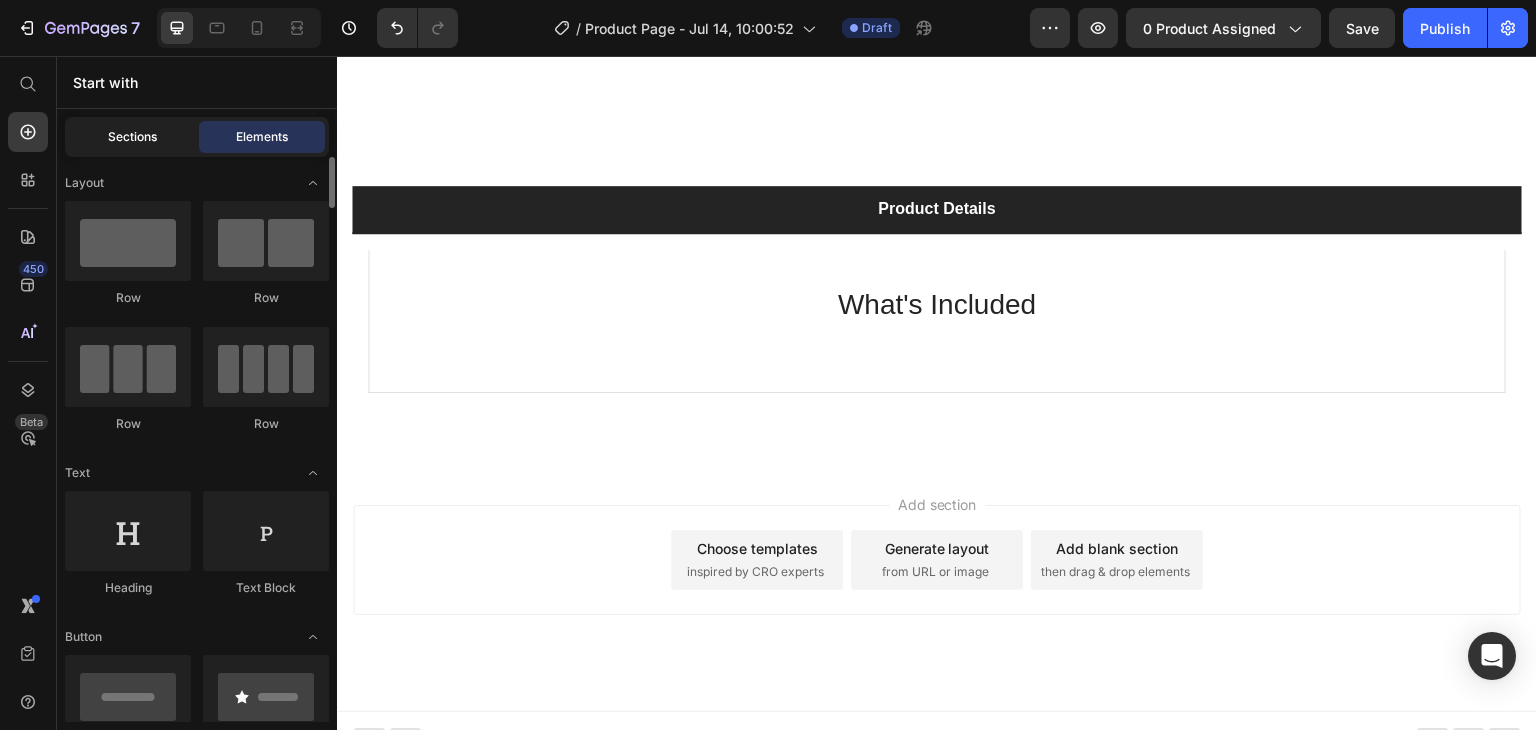 click on "Sections" at bounding box center (132, 137) 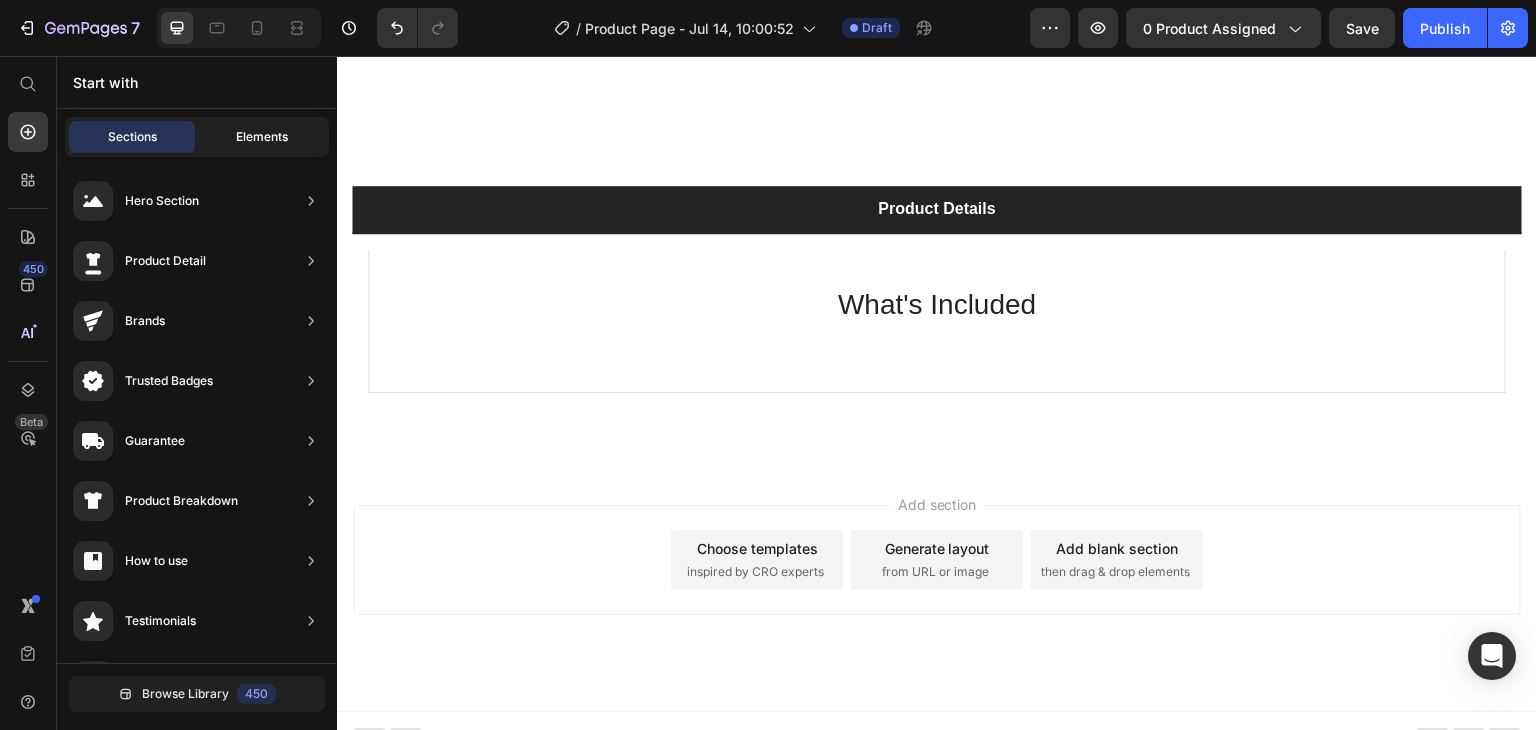 click on "Elements" 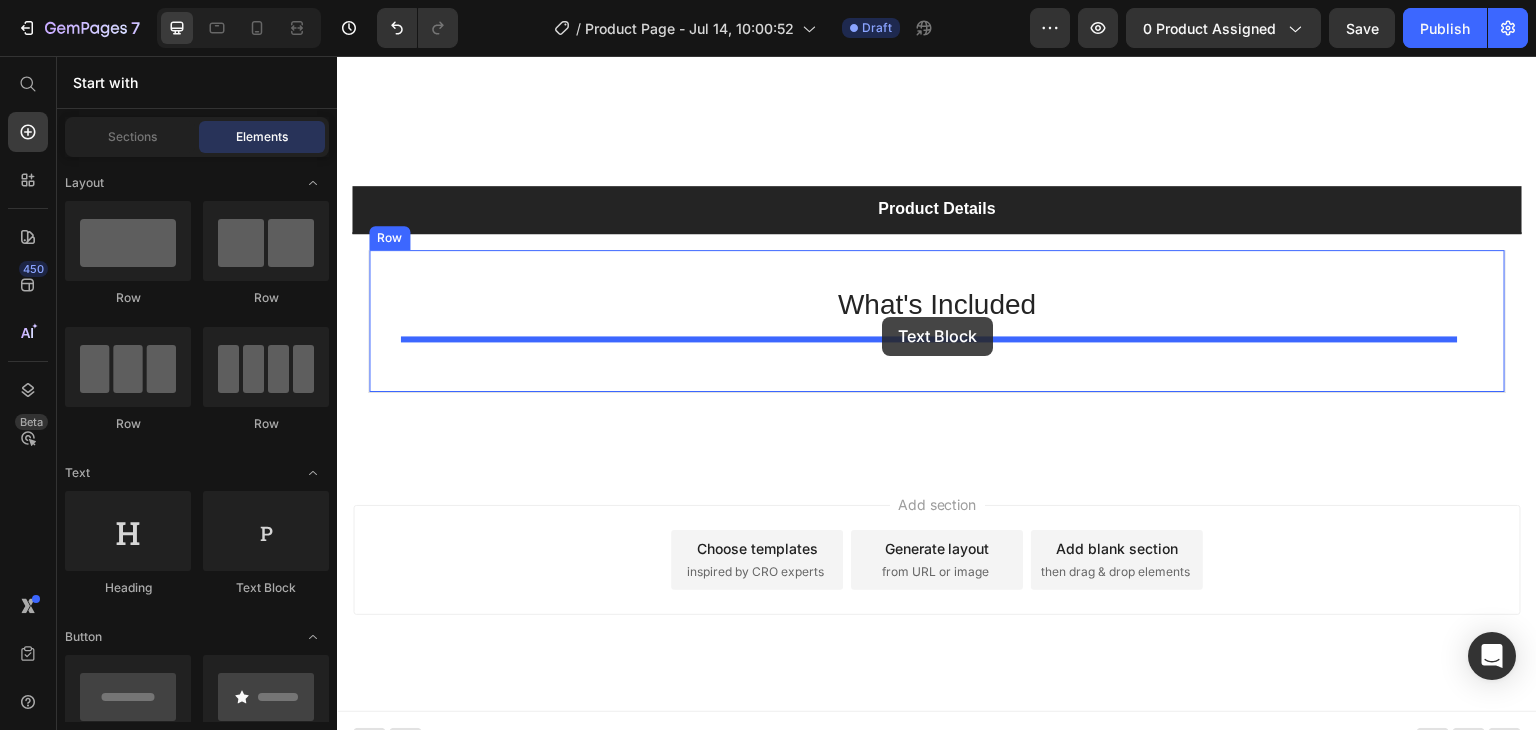 drag, startPoint x: 588, startPoint y: 593, endPoint x: 882, endPoint y: 317, distance: 403.25177 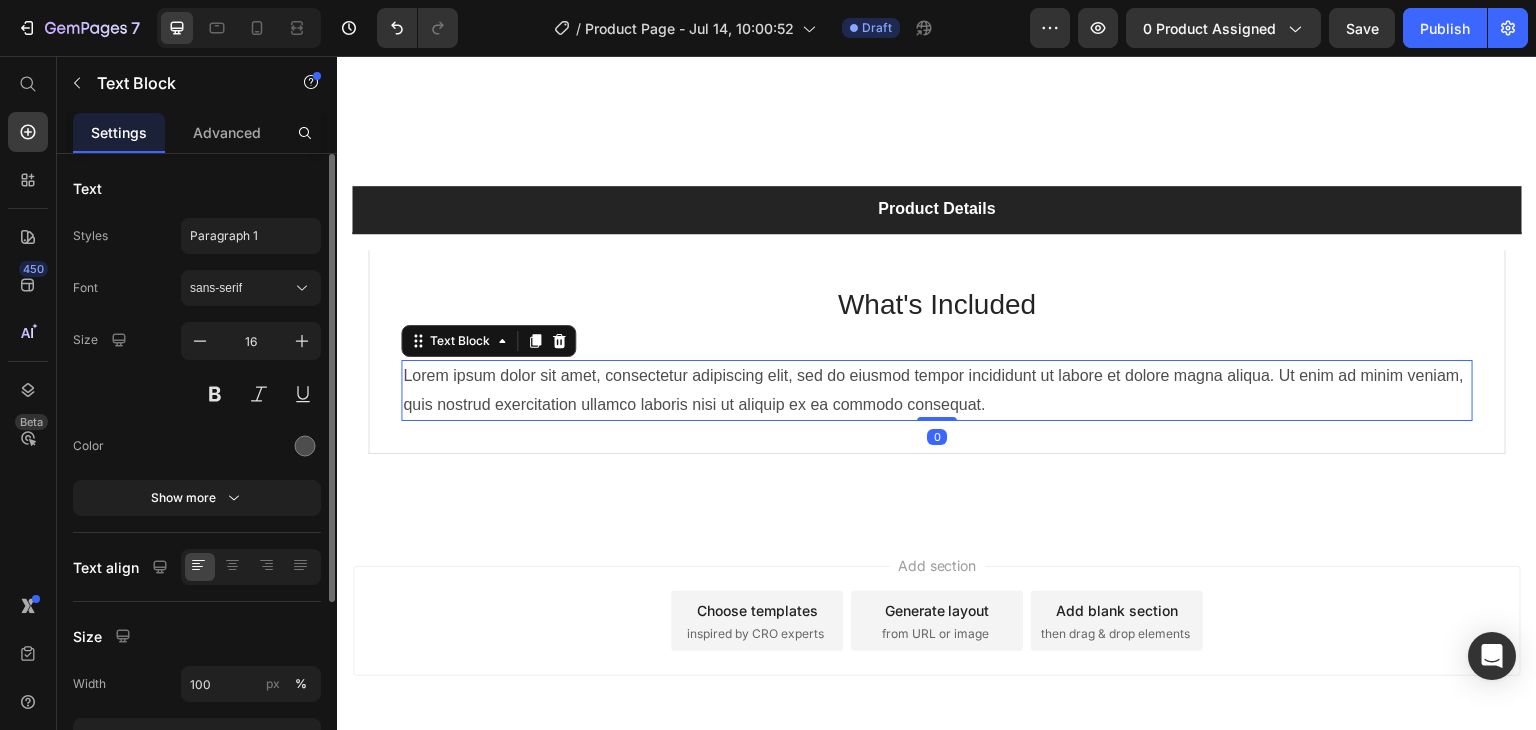 scroll, scrollTop: 1666, scrollLeft: 0, axis: vertical 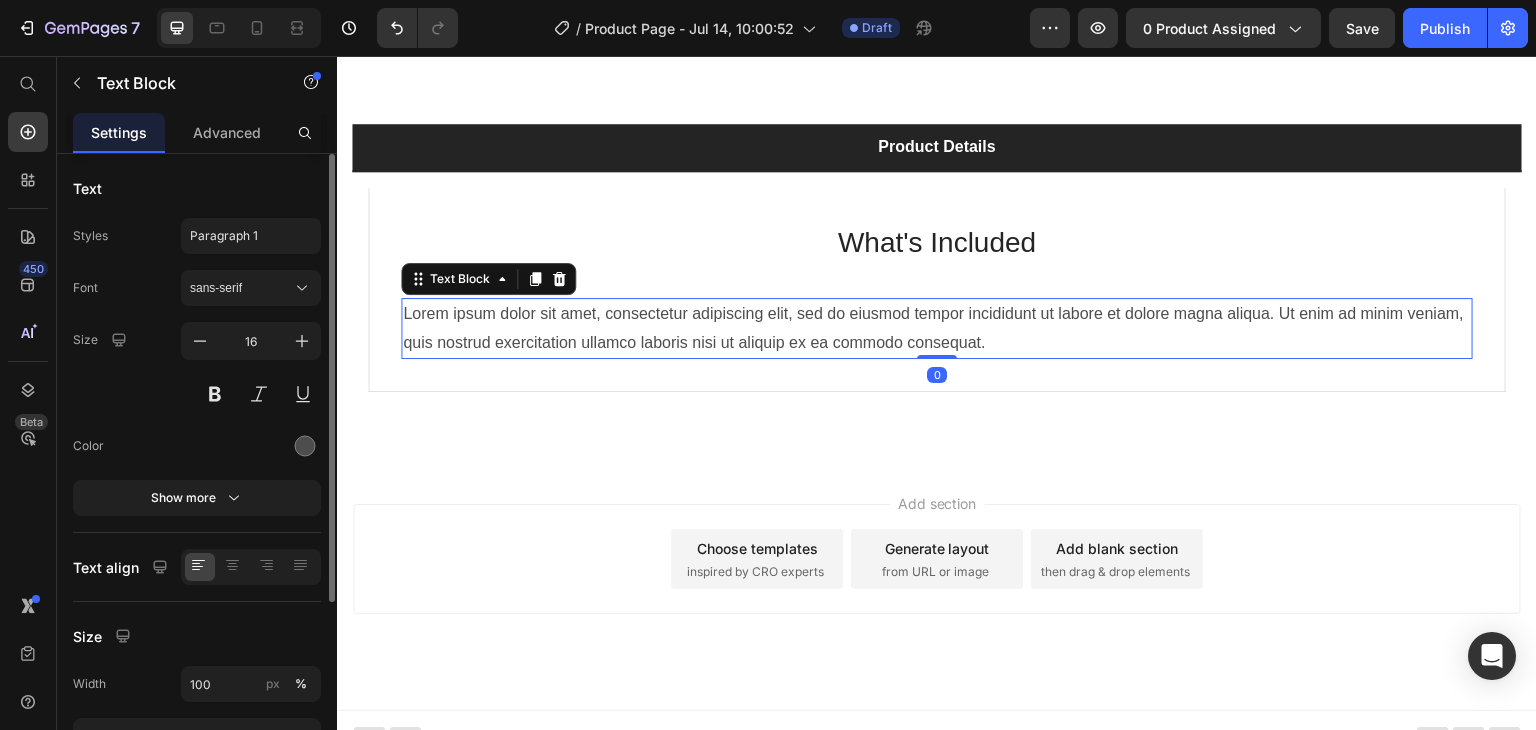 click on "Lorem ipsum dolor sit amet, consectetur adipiscing elit, sed do eiusmod tempor incididunt ut labore et dolore magna aliqua. Ut enim ad minim veniam, quis nostrud exercitation ullamco laboris nisi ut aliquip ex ea commodo consequat." at bounding box center (937, 329) 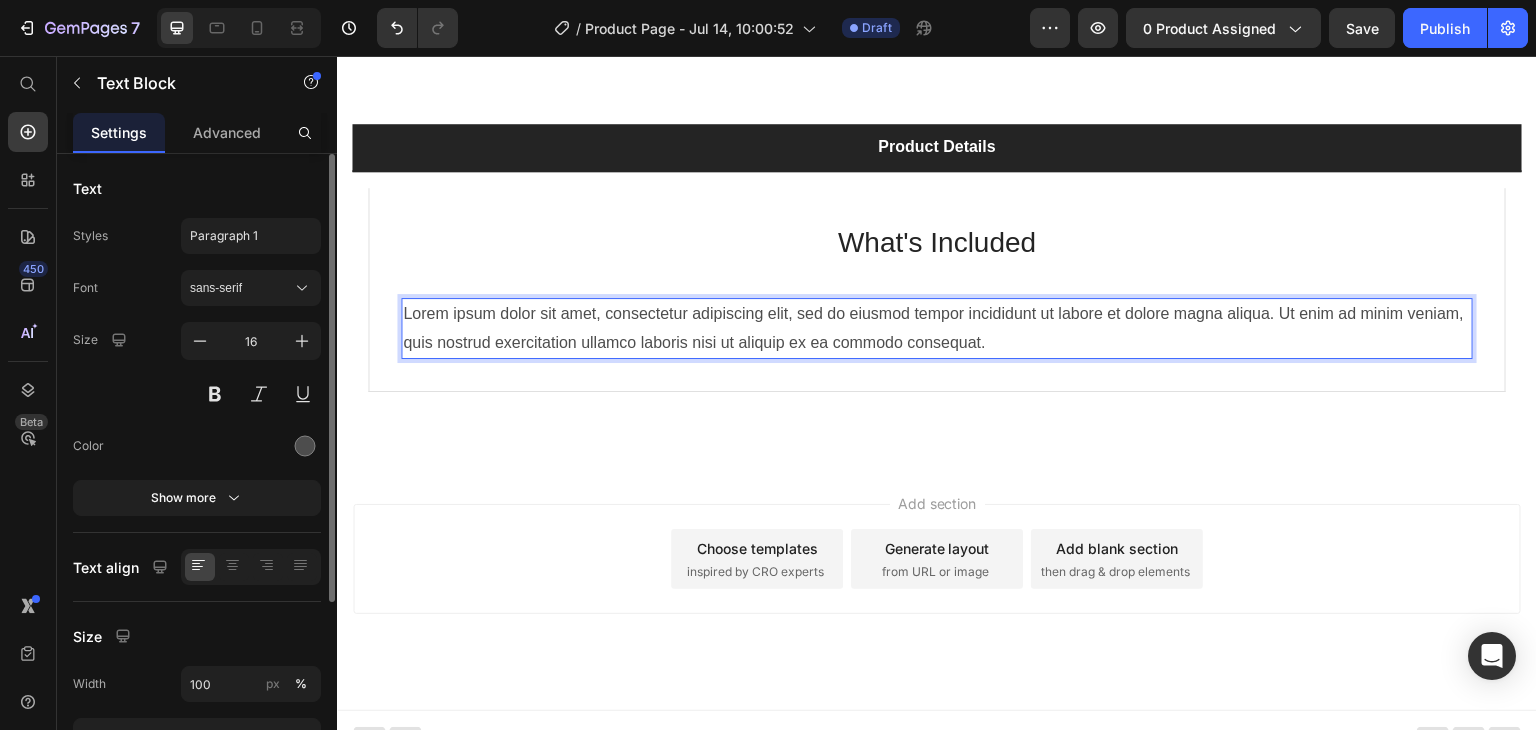 click on "Lorem ipsum dolor sit amet, consectetur adipiscing elit, sed do eiusmod tempor incididunt ut labore et dolore magna aliqua. Ut enim ad minim veniam, quis nostrud exercitation ullamco laboris nisi ut aliquip ex ea commodo consequat." at bounding box center [937, 329] 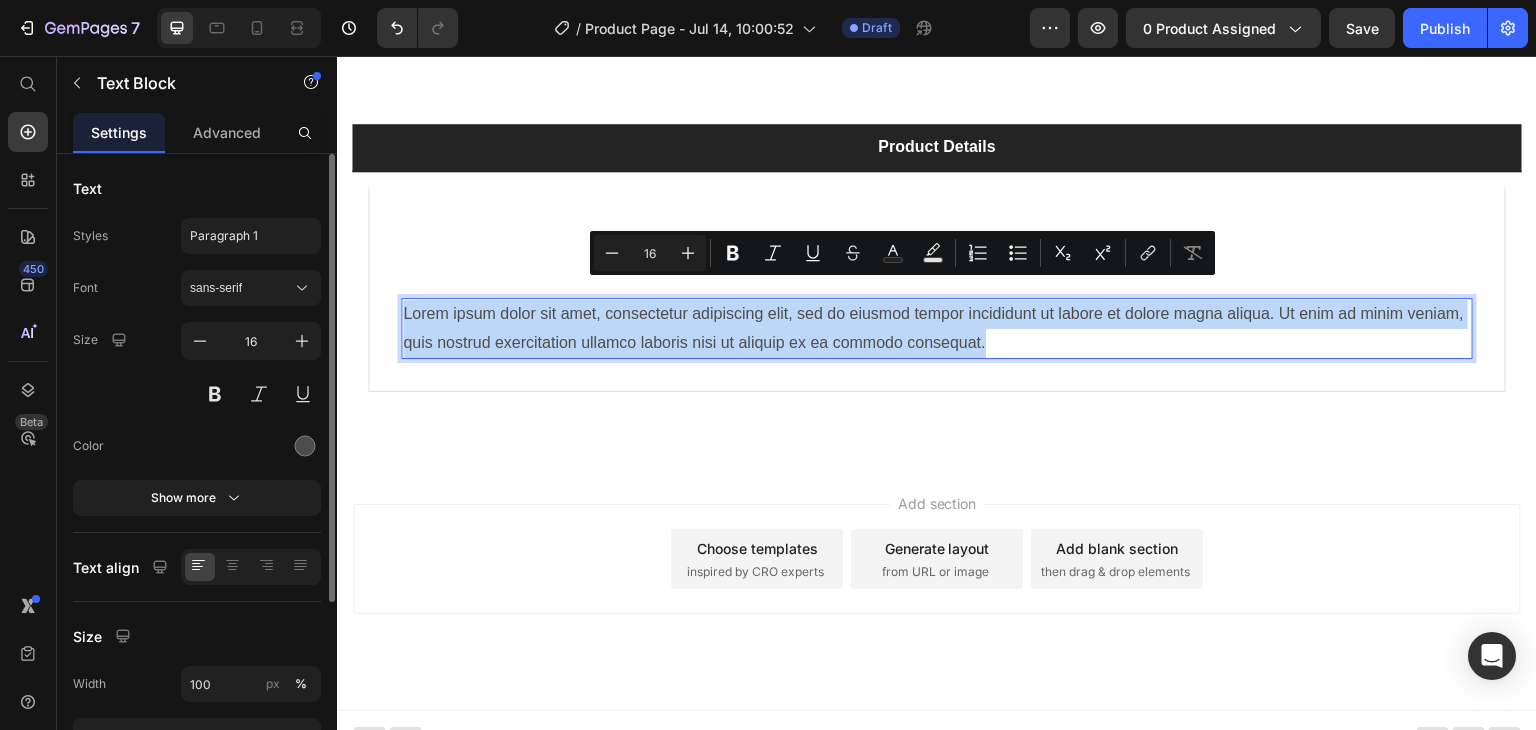drag, startPoint x: 1064, startPoint y: 321, endPoint x: 405, endPoint y: 302, distance: 659.27386 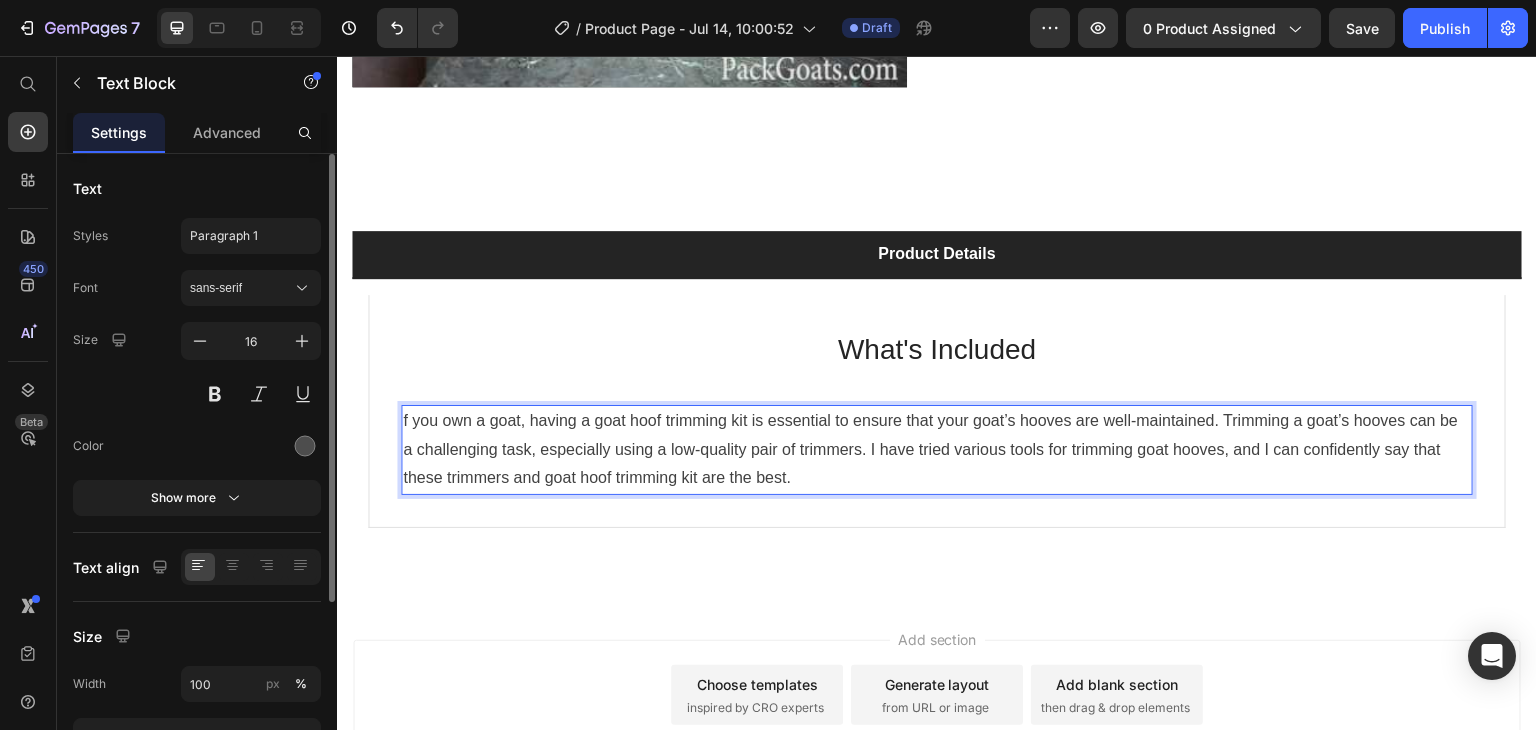 scroll, scrollTop: 1566, scrollLeft: 0, axis: vertical 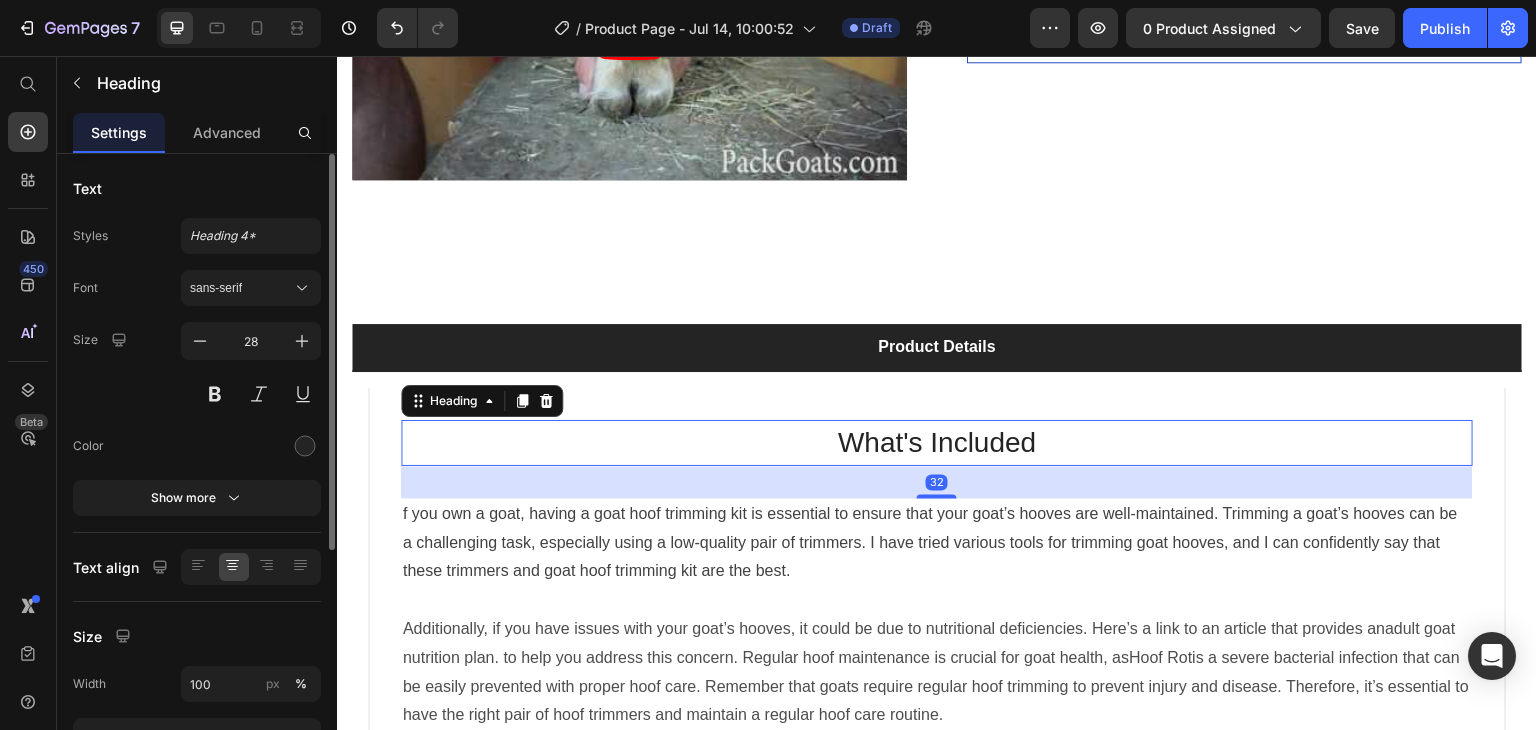 click on "What's Included" at bounding box center (937, 443) 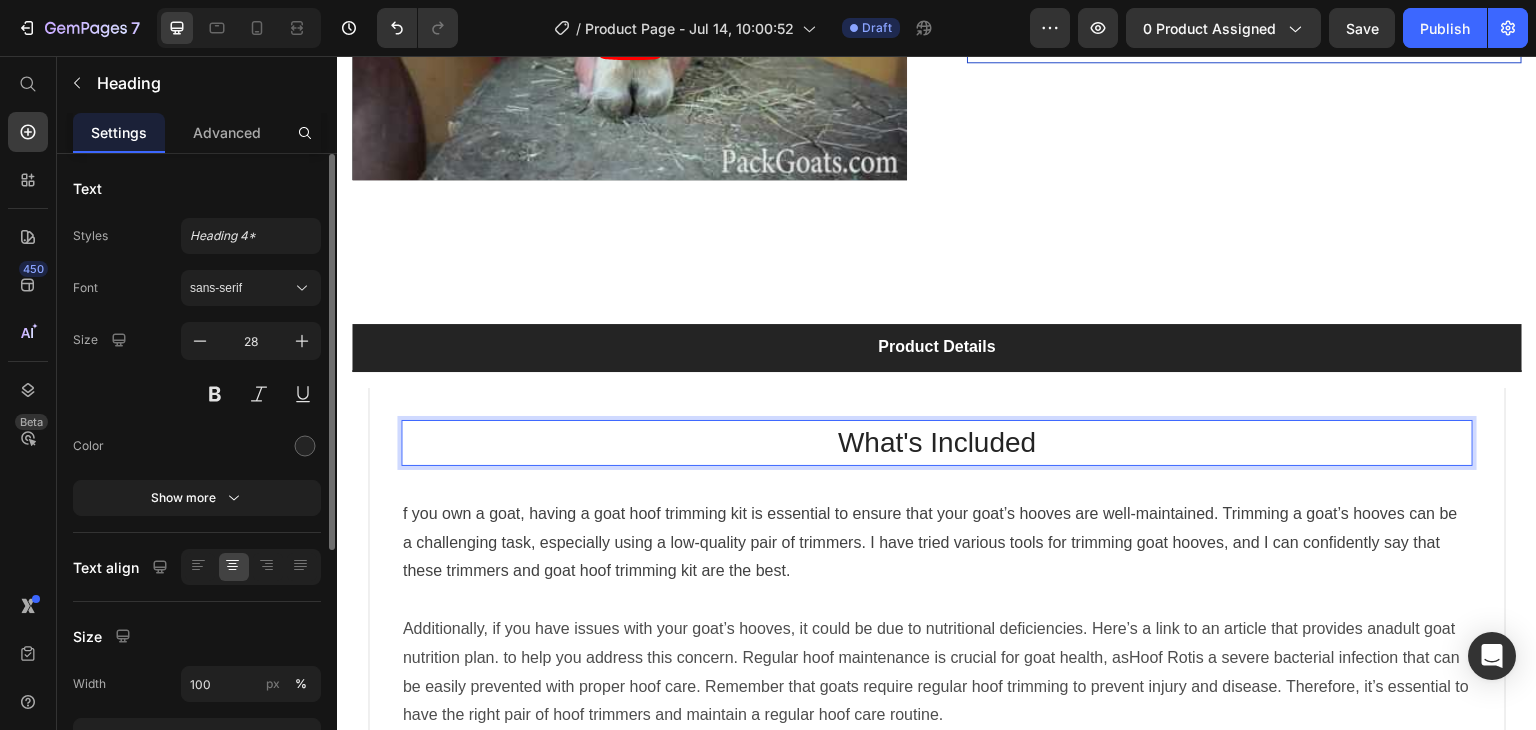 click on "What's Included" at bounding box center [937, 443] 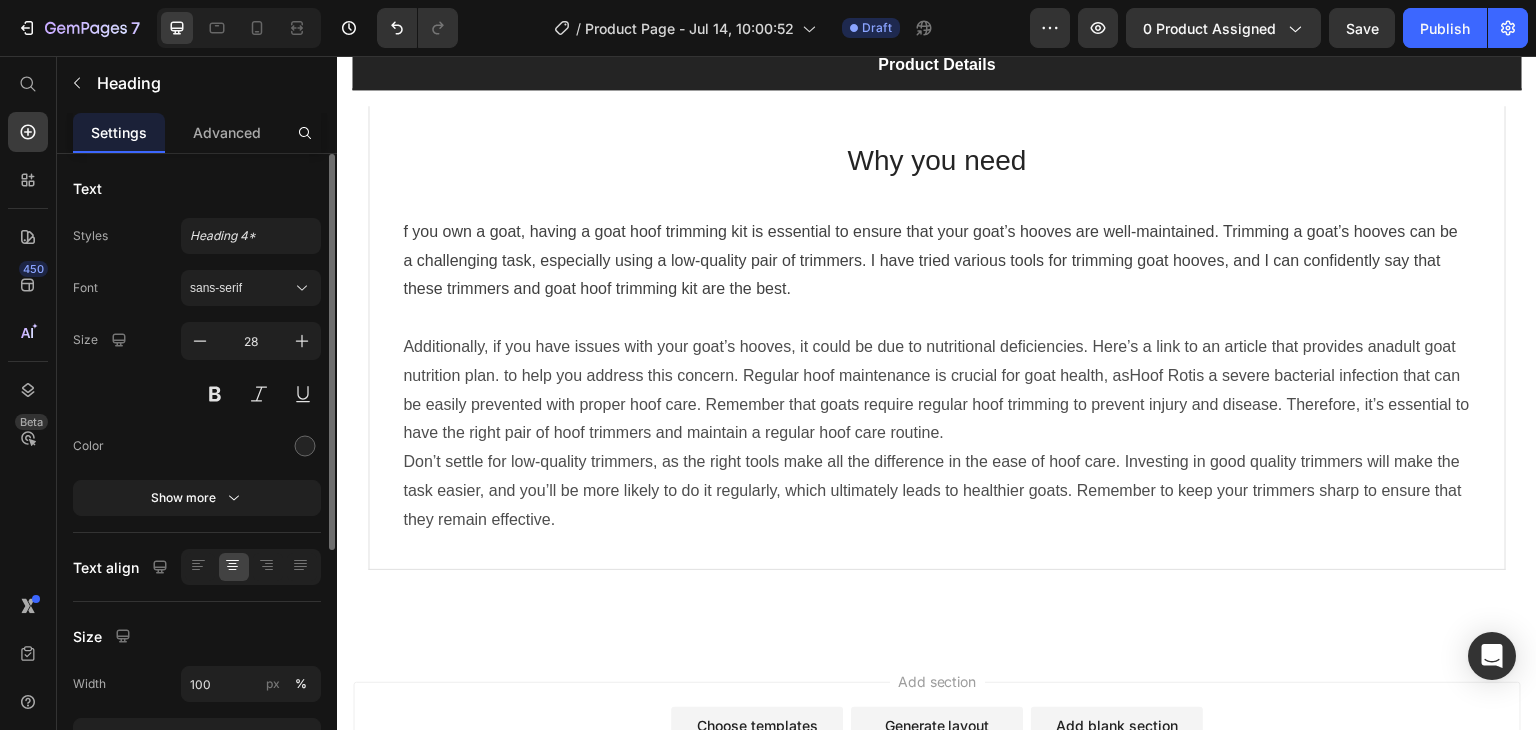 scroll, scrollTop: 1766, scrollLeft: 0, axis: vertical 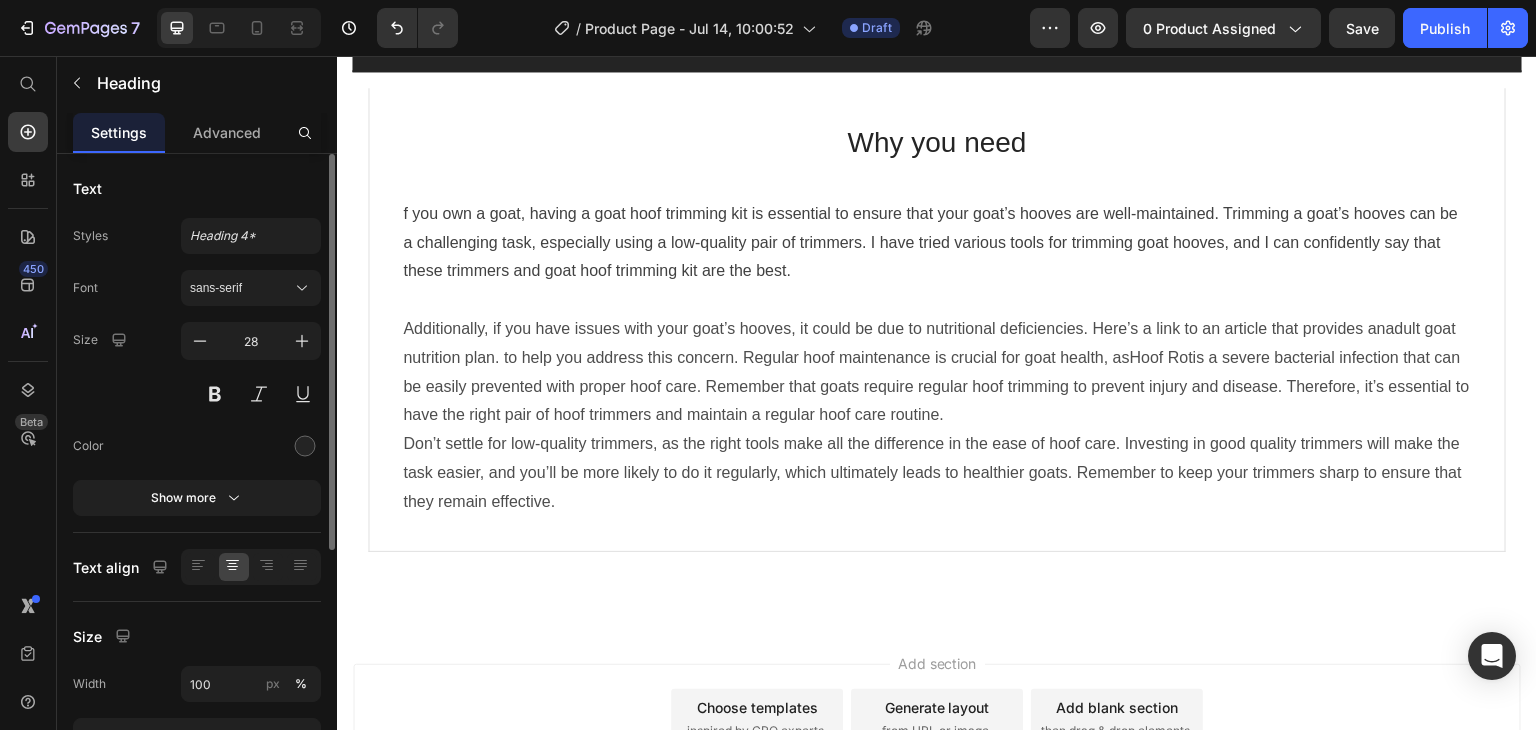 click on "Why you need" at bounding box center [937, 143] 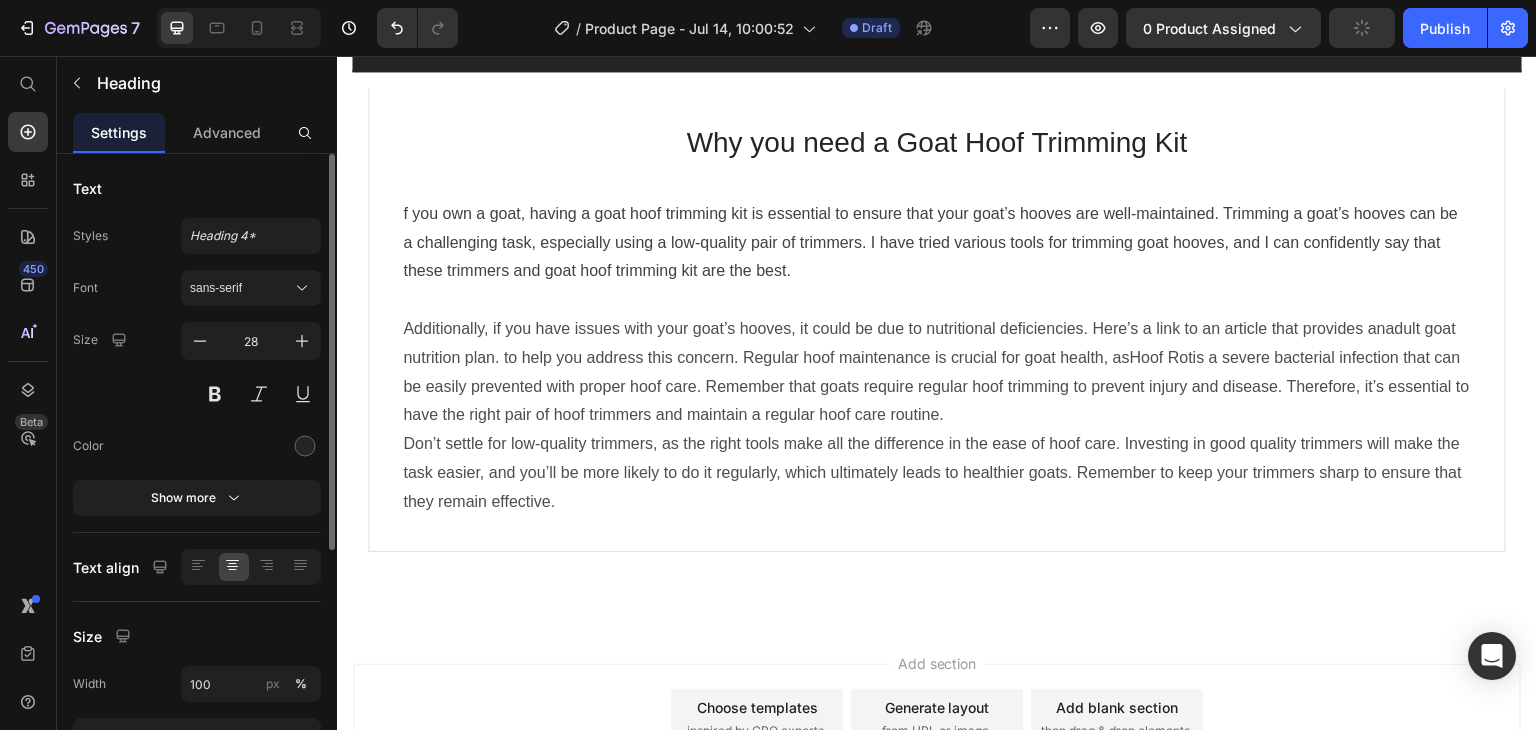 click on "Why you need a Goat Hoof Trimming Kit" at bounding box center (937, 143) 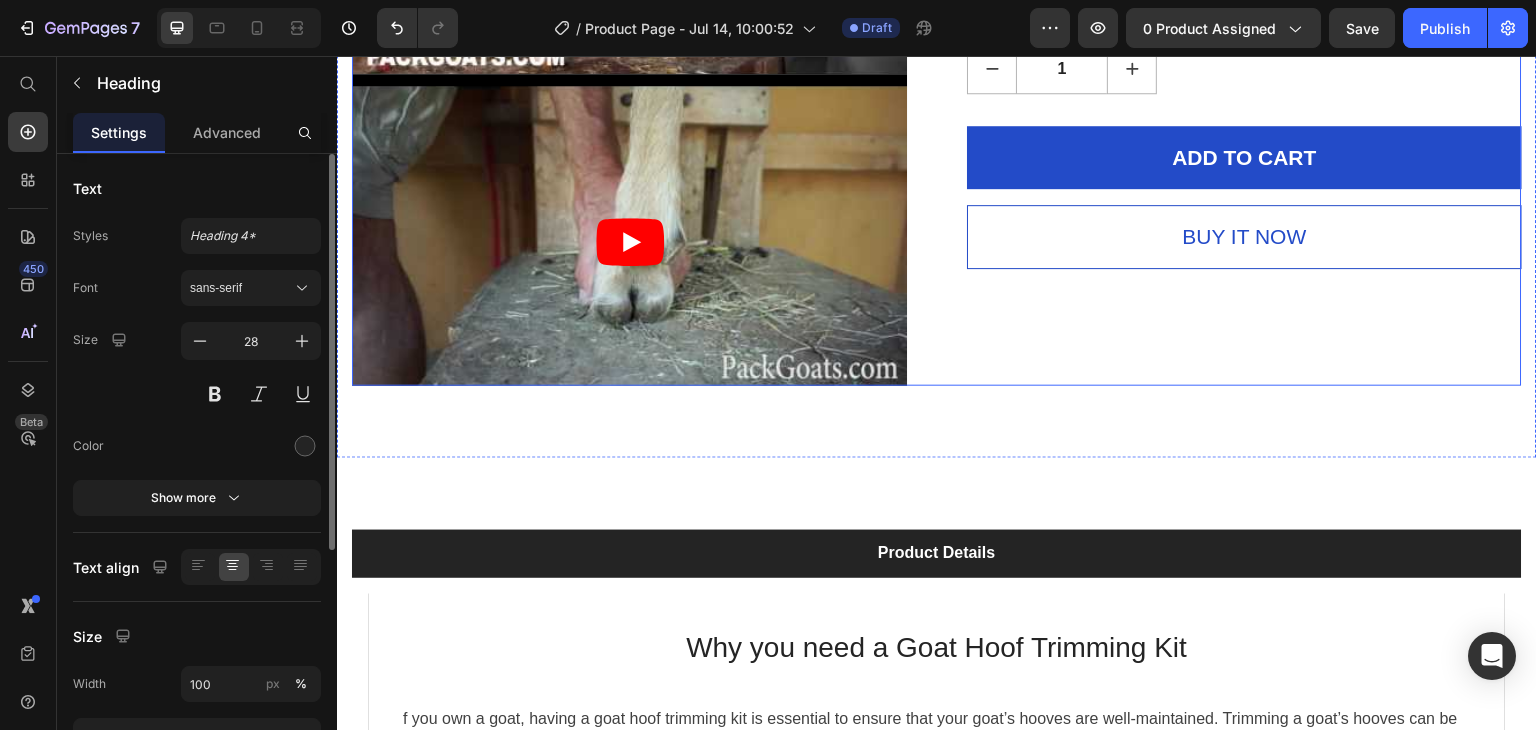 scroll, scrollTop: 1366, scrollLeft: 0, axis: vertical 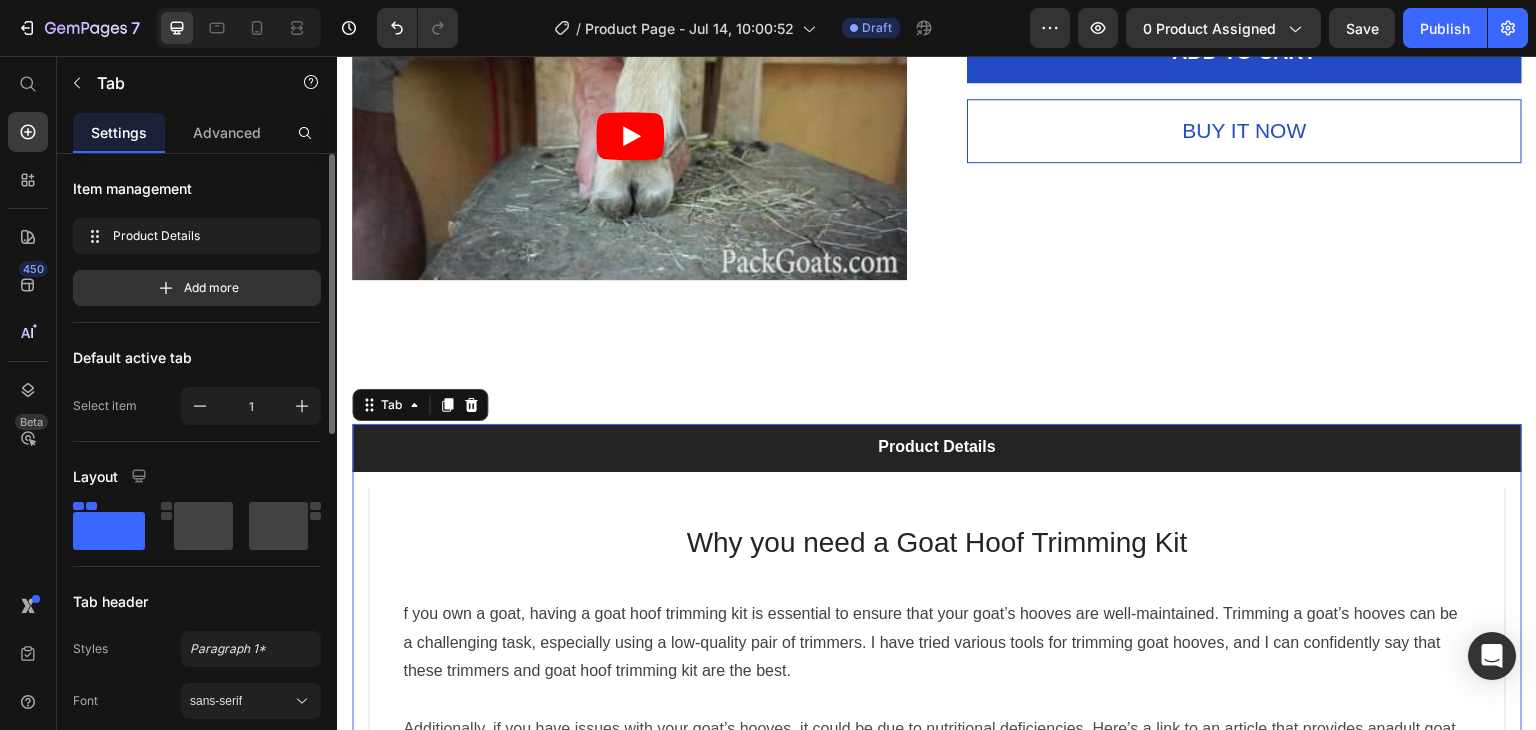 click on "Product Details" at bounding box center (937, 448) 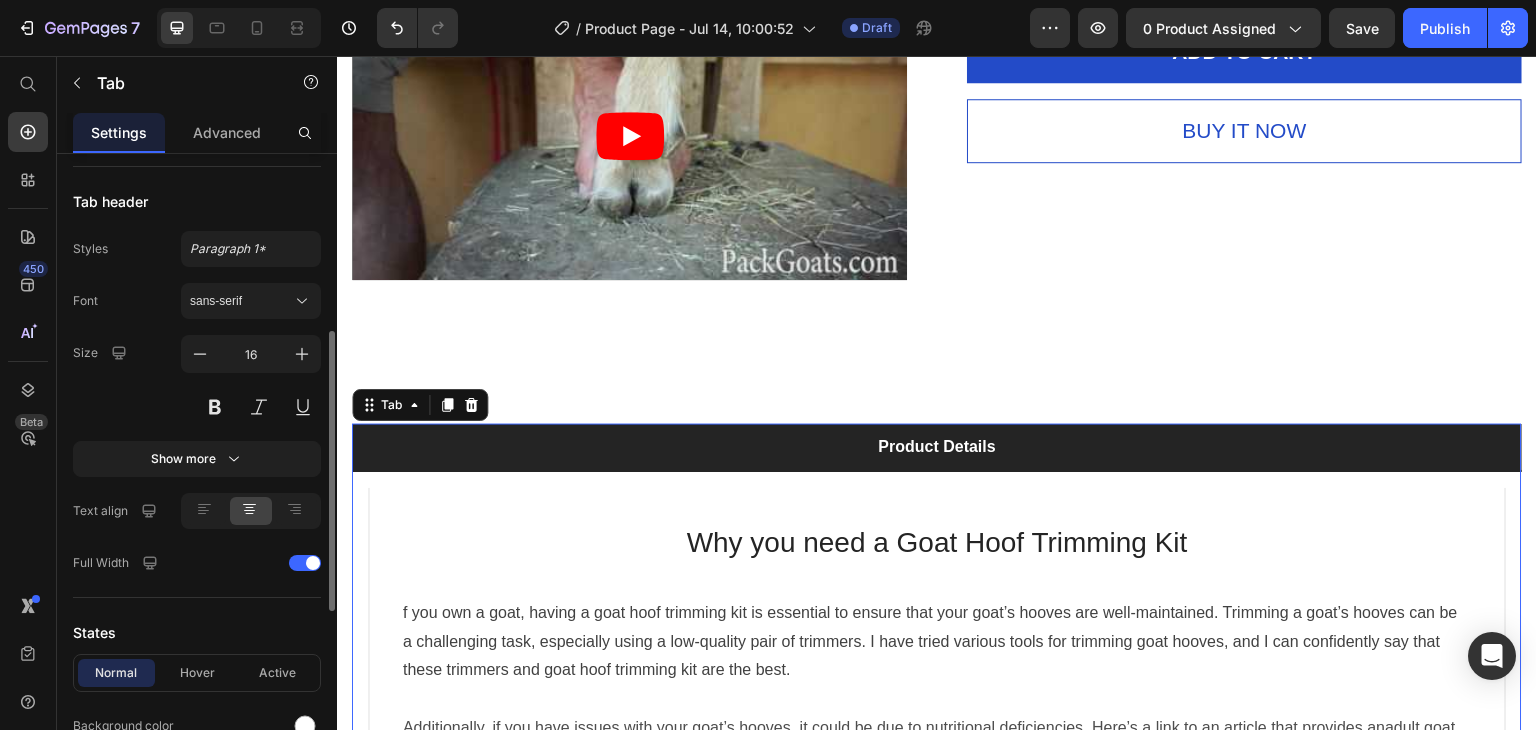 scroll, scrollTop: 600, scrollLeft: 0, axis: vertical 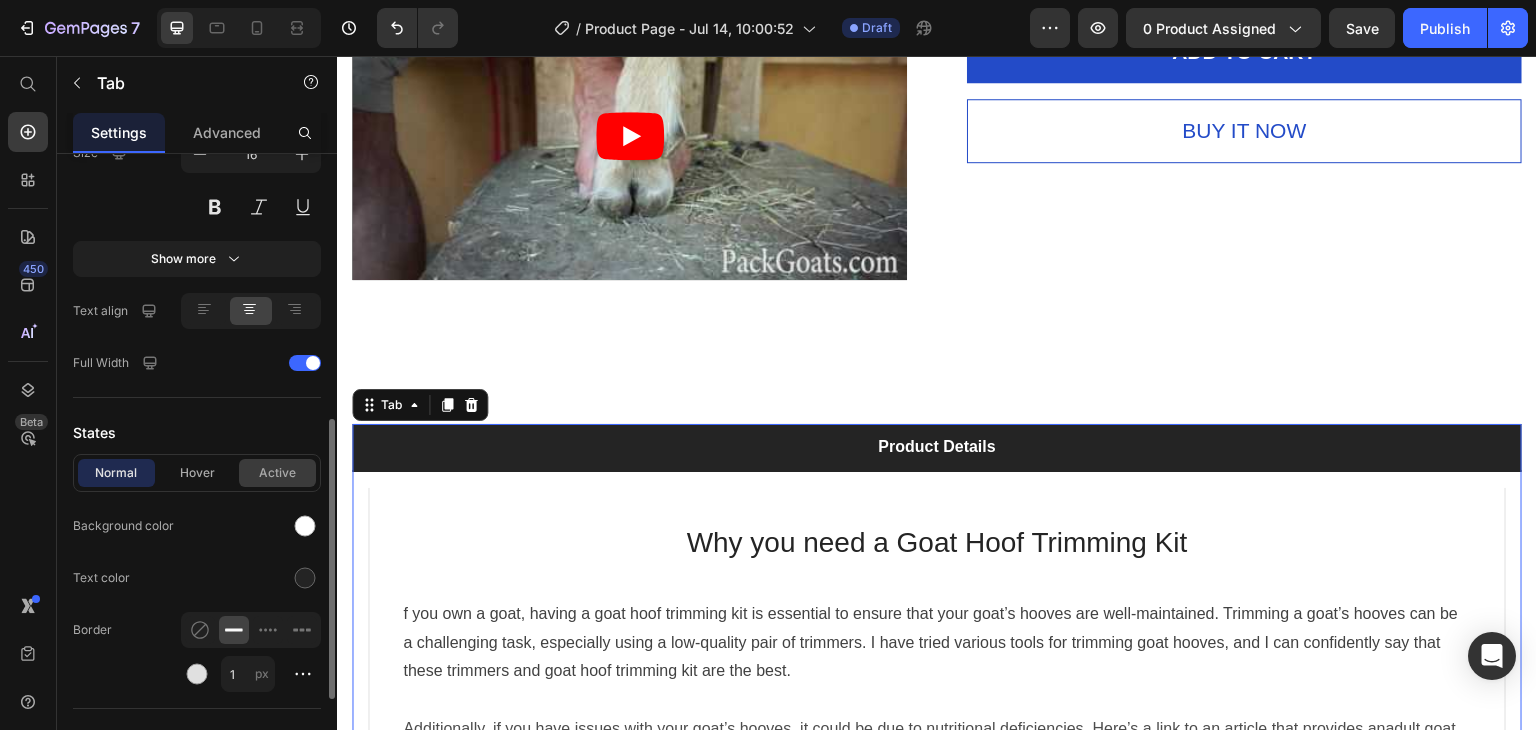 click on "Active" at bounding box center [277, 473] 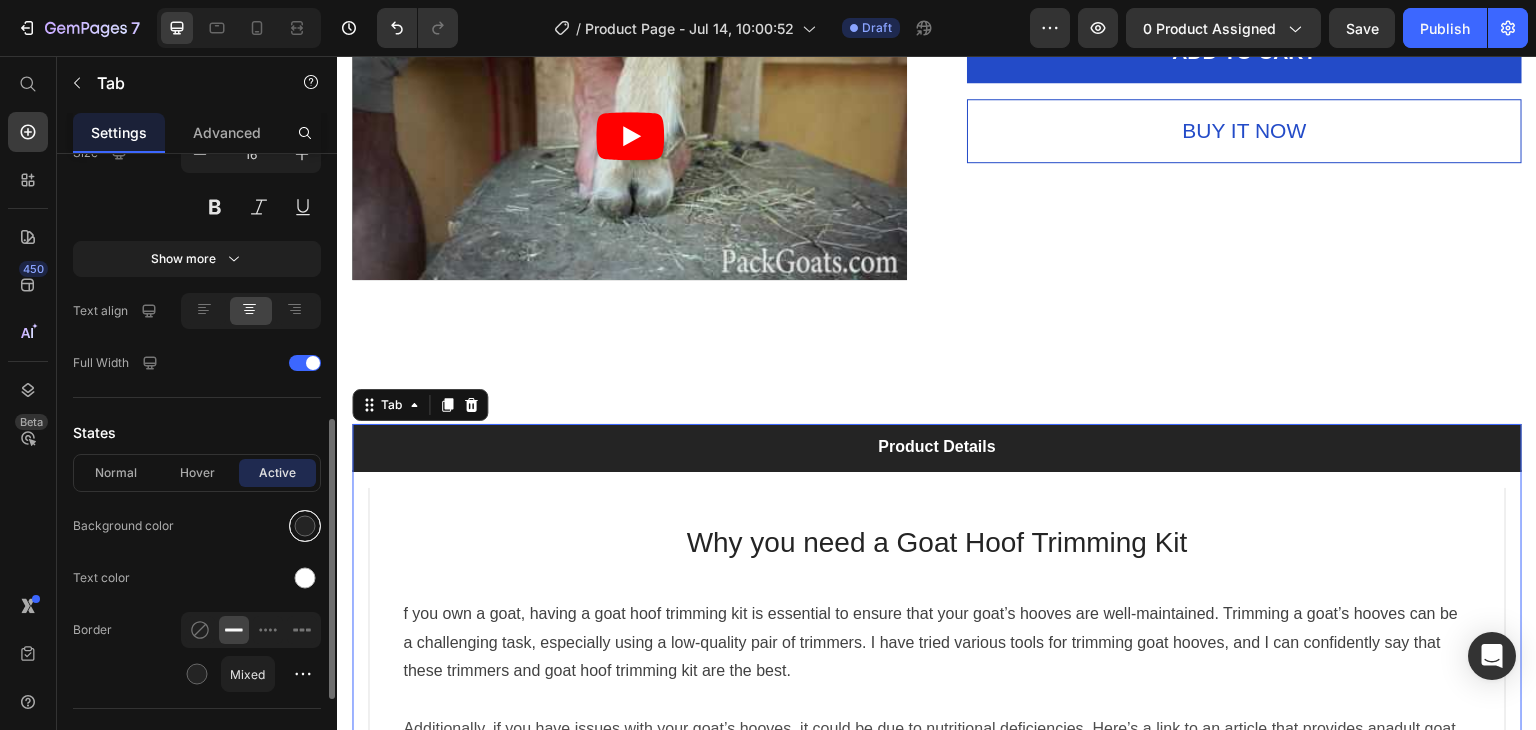 click at bounding box center [305, 526] 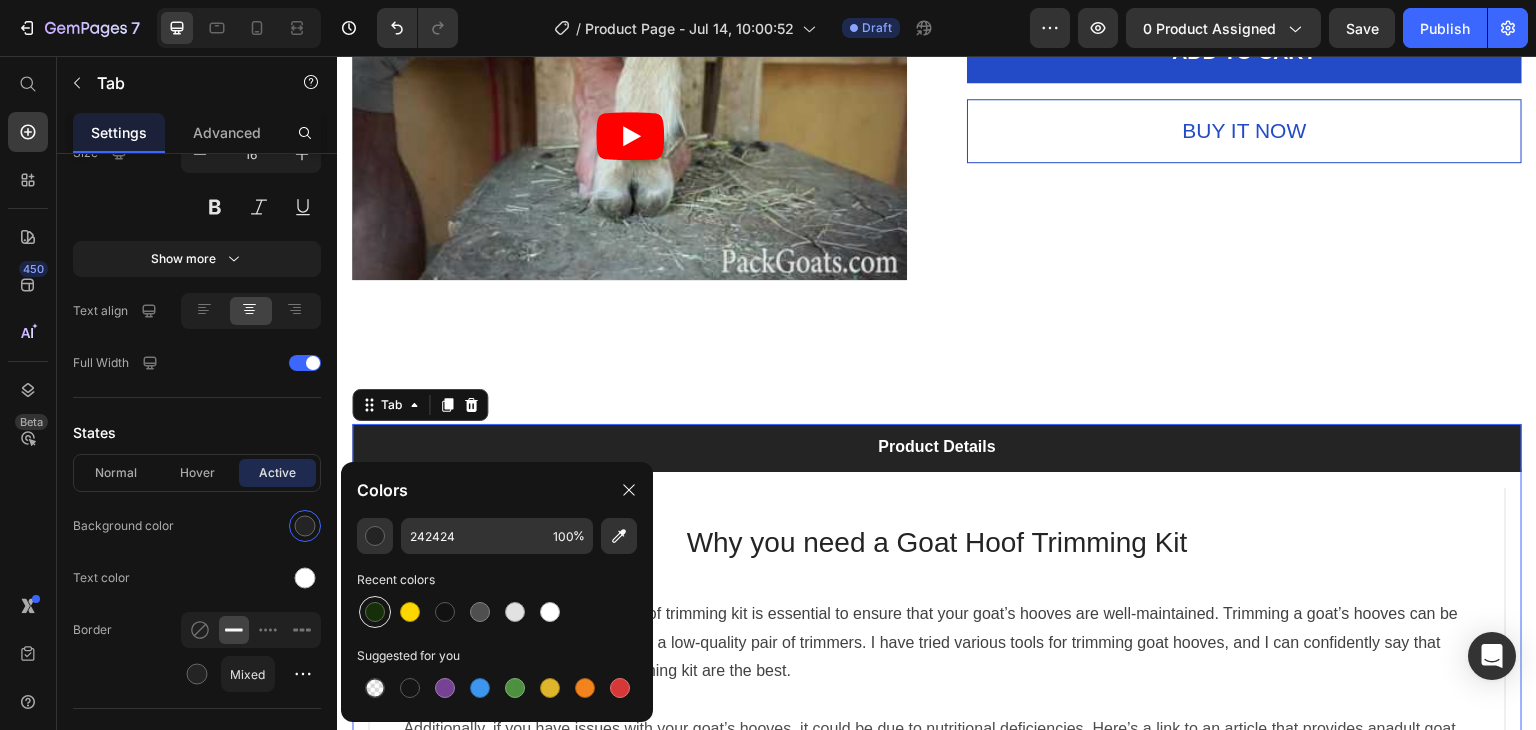 click at bounding box center [375, 612] 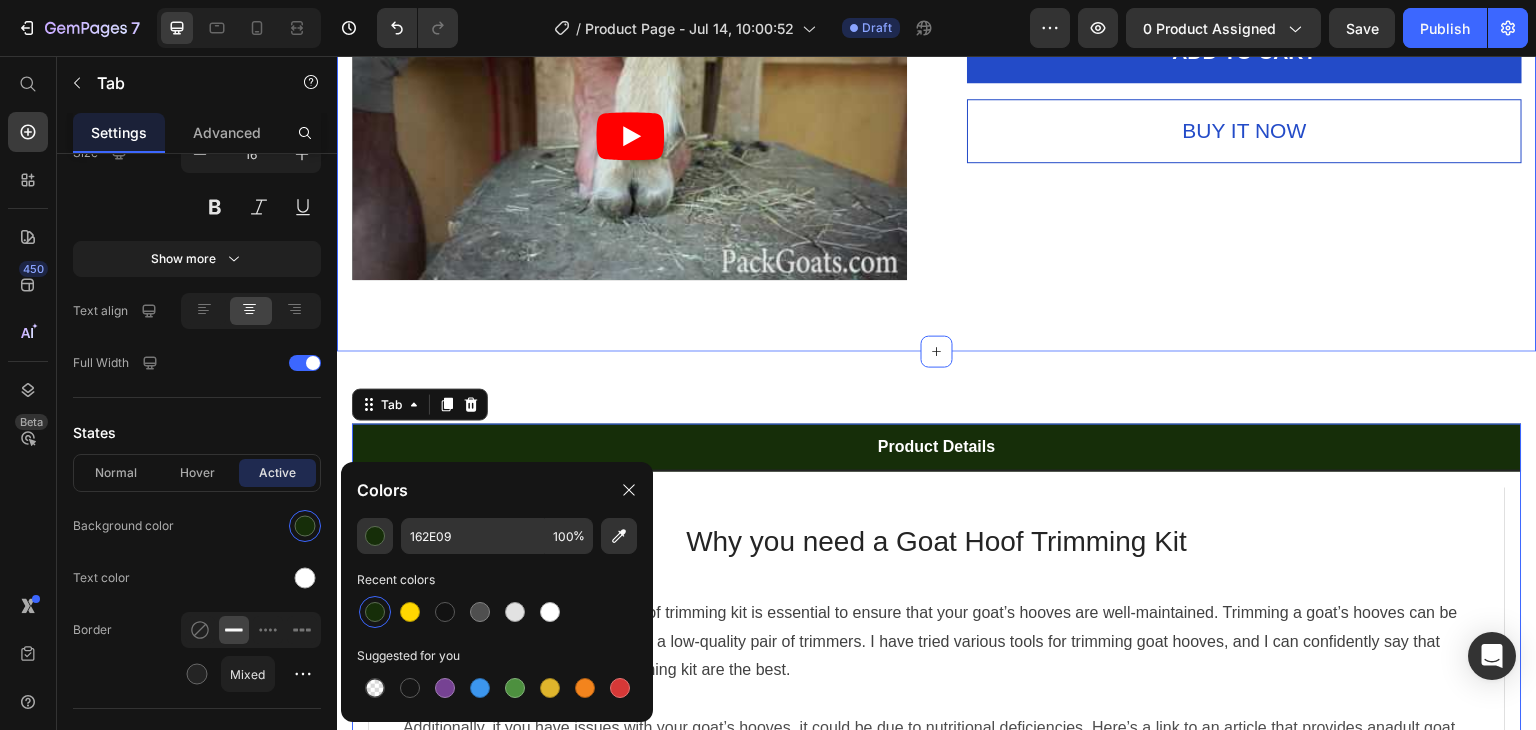 scroll, scrollTop: 0, scrollLeft: 0, axis: both 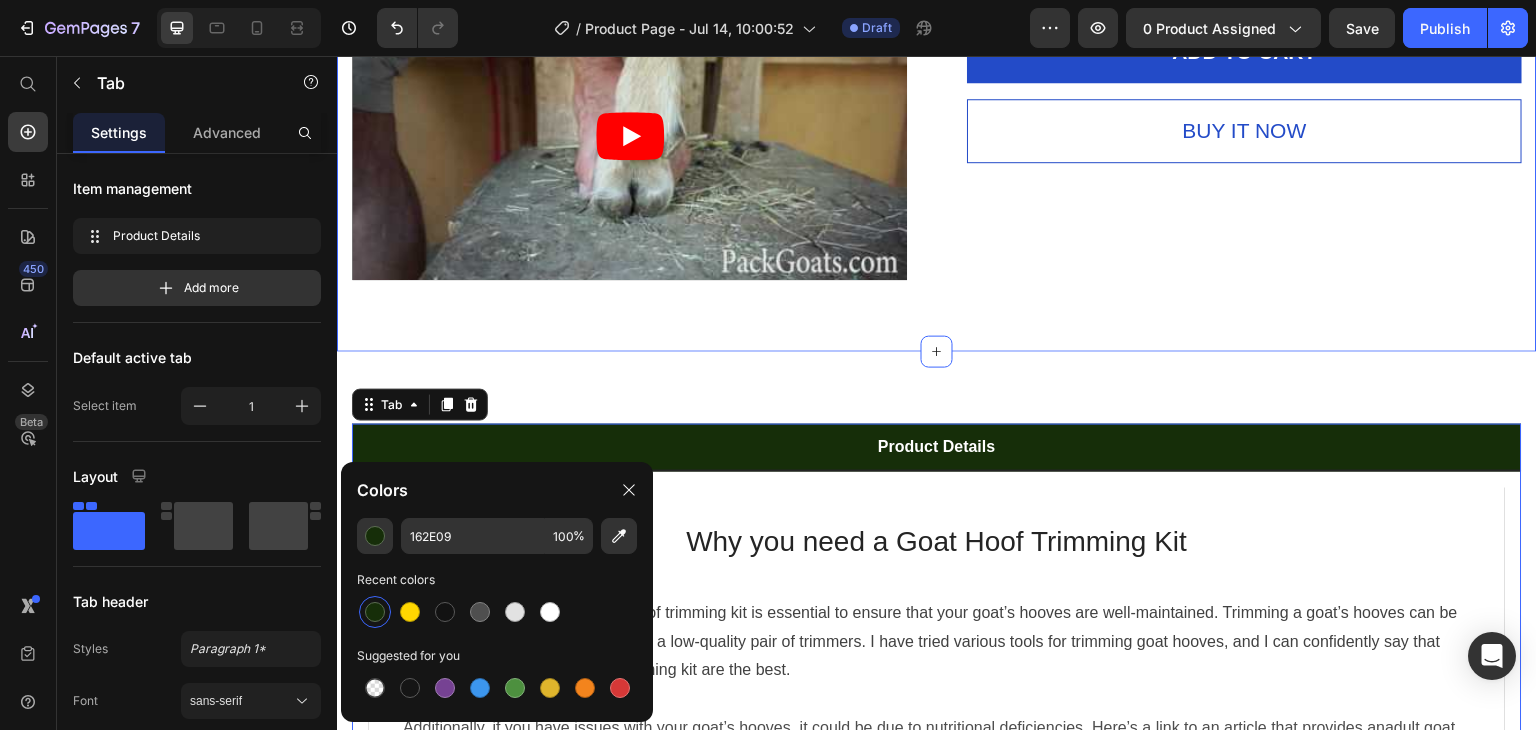 click on "Product Images Video Video Goat Hoof Trimming Kit – Complete Set with Trimmers, Rasp, Pick & Brush + Carry Case (P) Title
Icon
Icon
Icon
Icon
Icon Icon List Hoz Reviews! Text block Row $29.99 (P) Price
Drop element here
Drop element here Row All-in-One Goat Hoof Trimming Kit – Healthier Hooves Start Here
Proper hoof care is essential to your goat’s health—and with the right tools, trimming becomes easier, faster, and more effective. This  Goat Hoof Trimming Kit  includes everything you need to keep your goats’ hooves in top shape, whether you’re a beginner or experienced goat owner.
After trying countless options, we’ve created a kit using only the  most reliable and high-performing tools . The result? A complete set that makes trimming less of a chore and more of a routine.
The kit includes:
✅  Precision Goat Hoof Trimmers
✅  Finishing Rasp
✅" at bounding box center [937, -459] 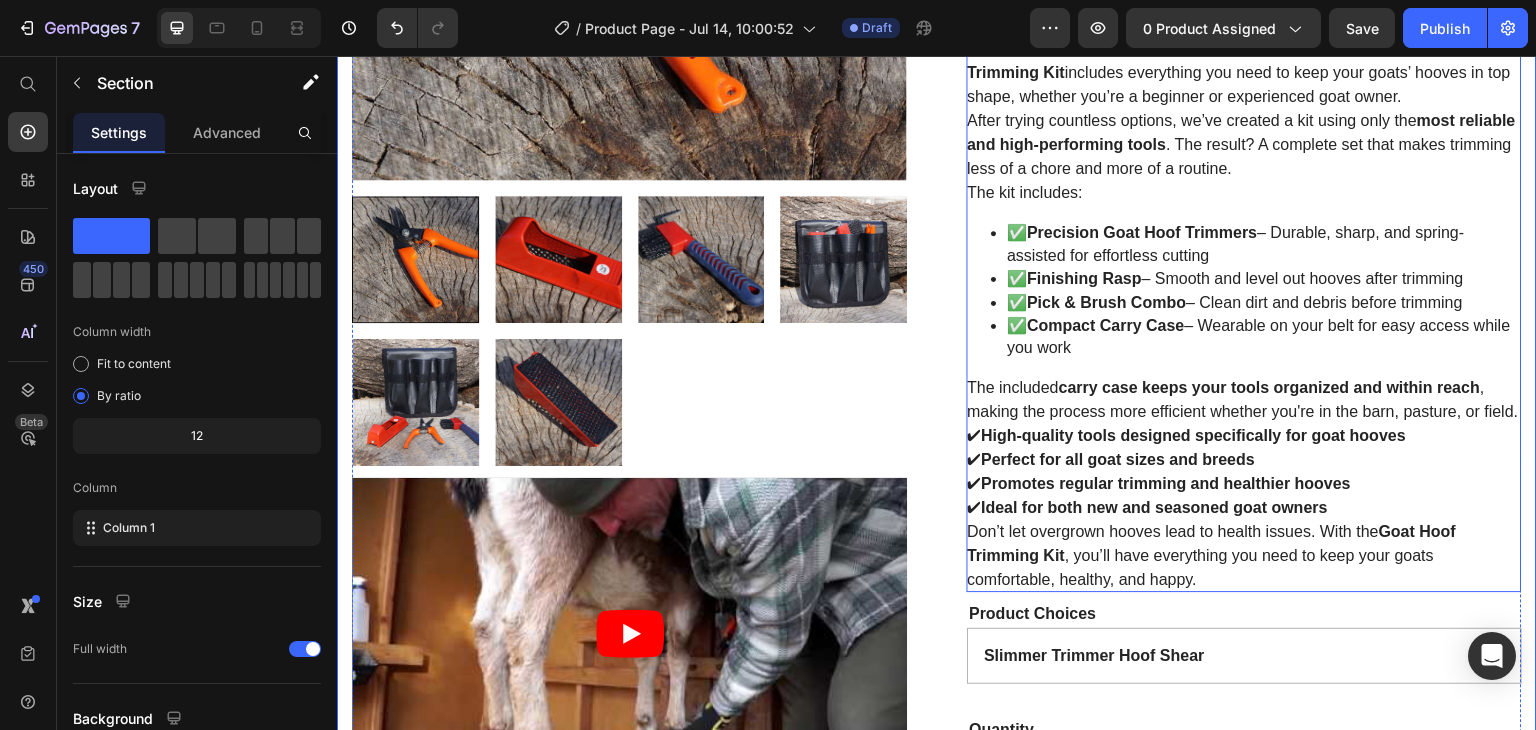 scroll, scrollTop: 700, scrollLeft: 0, axis: vertical 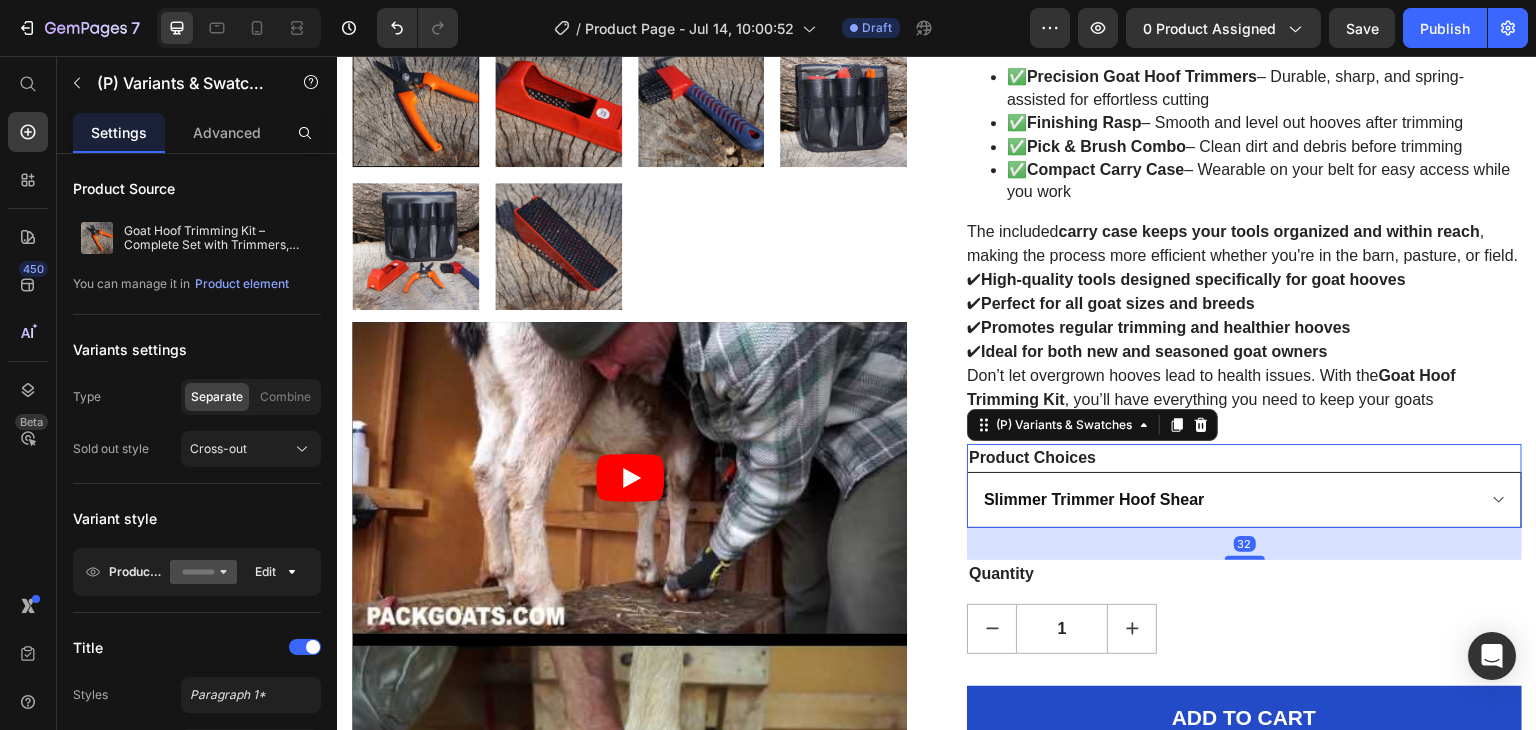 click on "Slimmer Trimmer Hoof Shear Hoof Finishing Plane Combo Hoof Pick and Brush Hoof Trim Tool Pouch Complete Hoof Trimming Kit" at bounding box center (1244, 500) 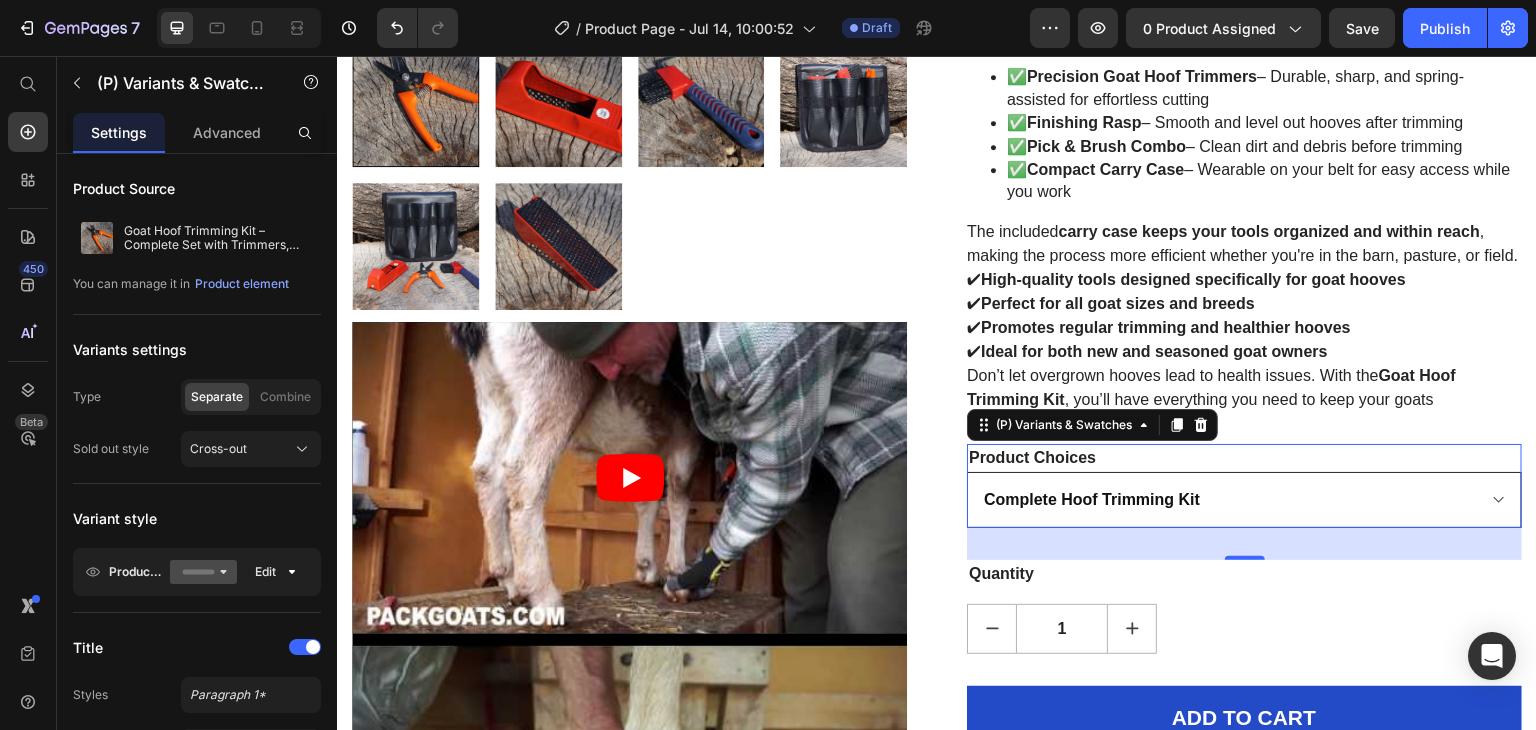 click on "Slimmer Trimmer Hoof Shear Hoof Finishing Plane Combo Hoof Pick and Brush Hoof Trim Tool Pouch Complete Hoof Trimming Kit" at bounding box center [1244, 500] 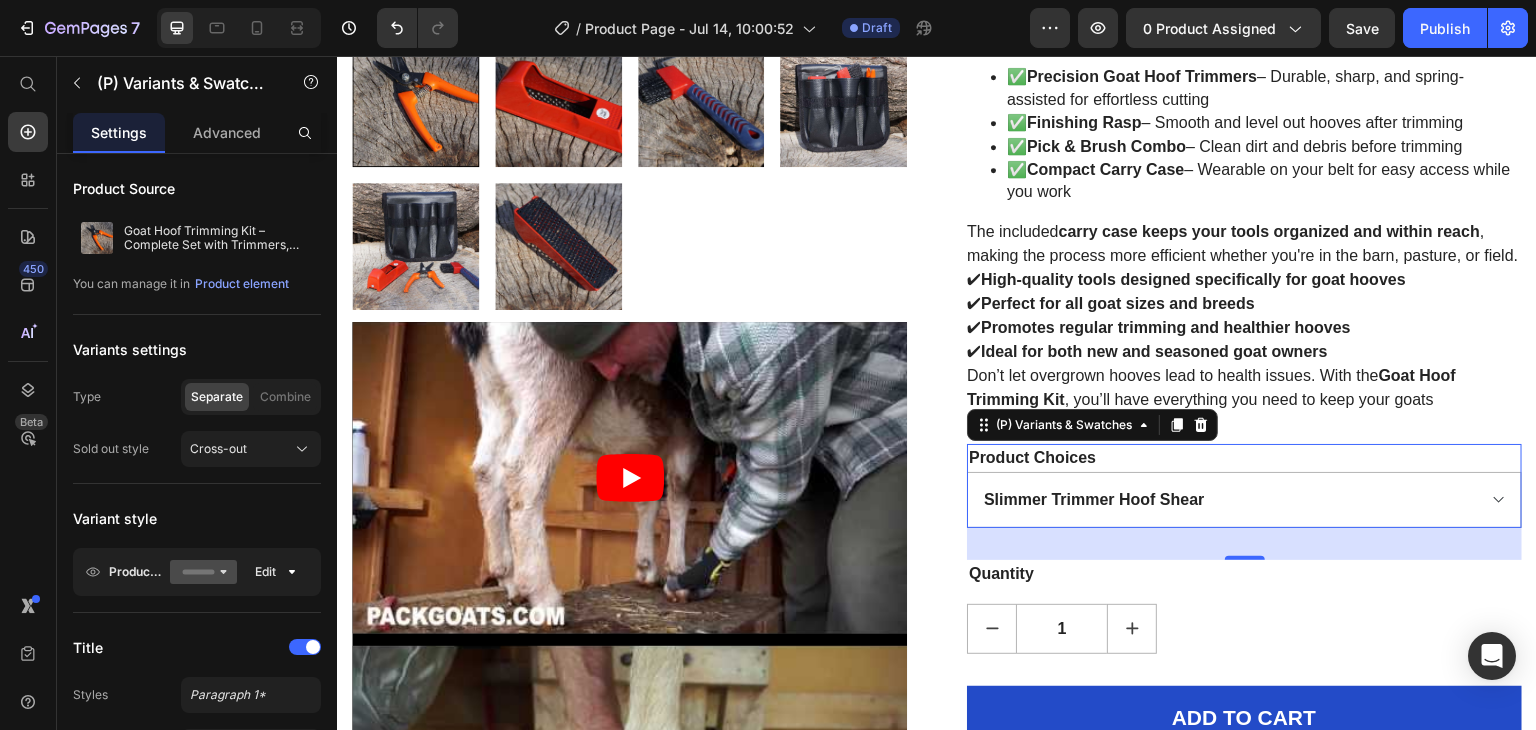 select on "Complete Hoof Trimming Kit" 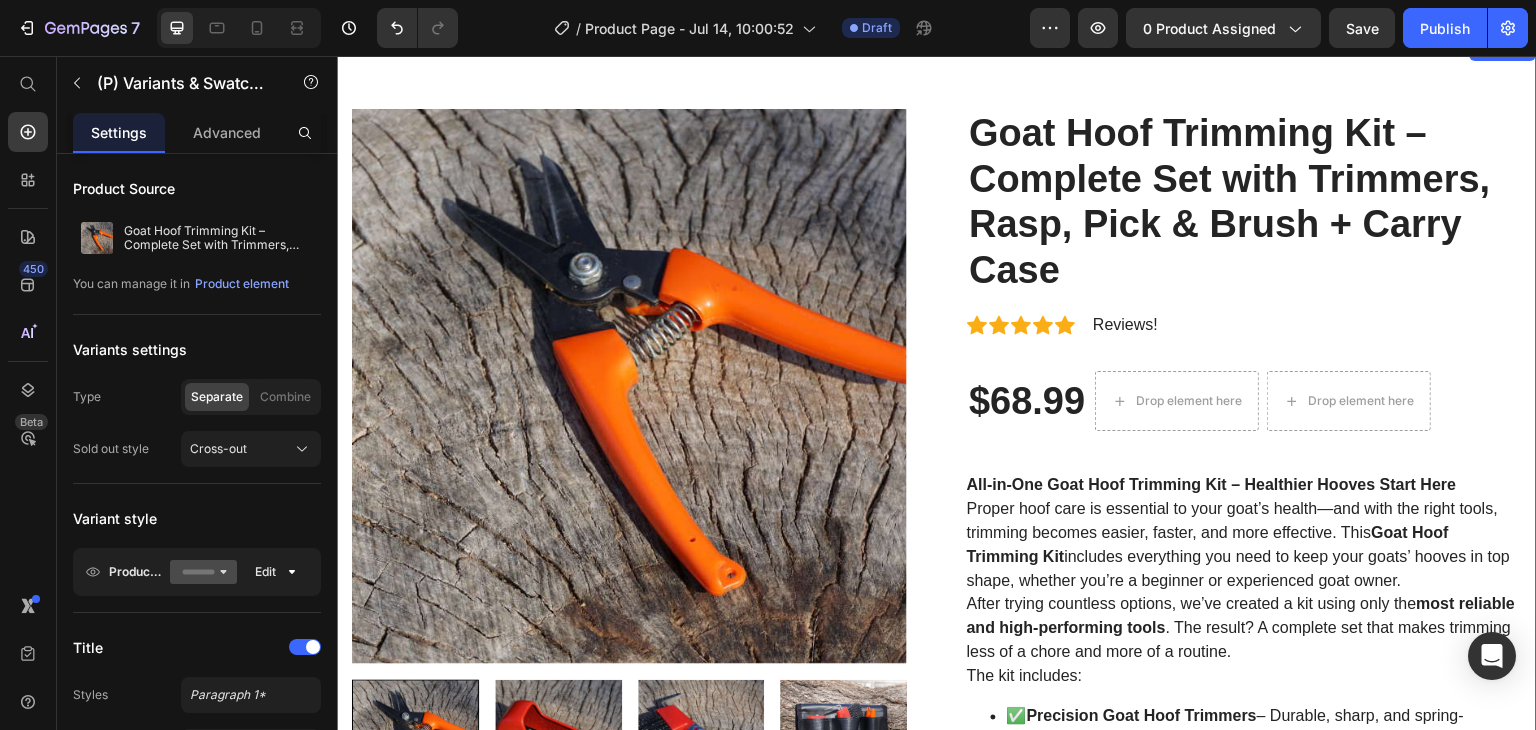 scroll, scrollTop: 0, scrollLeft: 0, axis: both 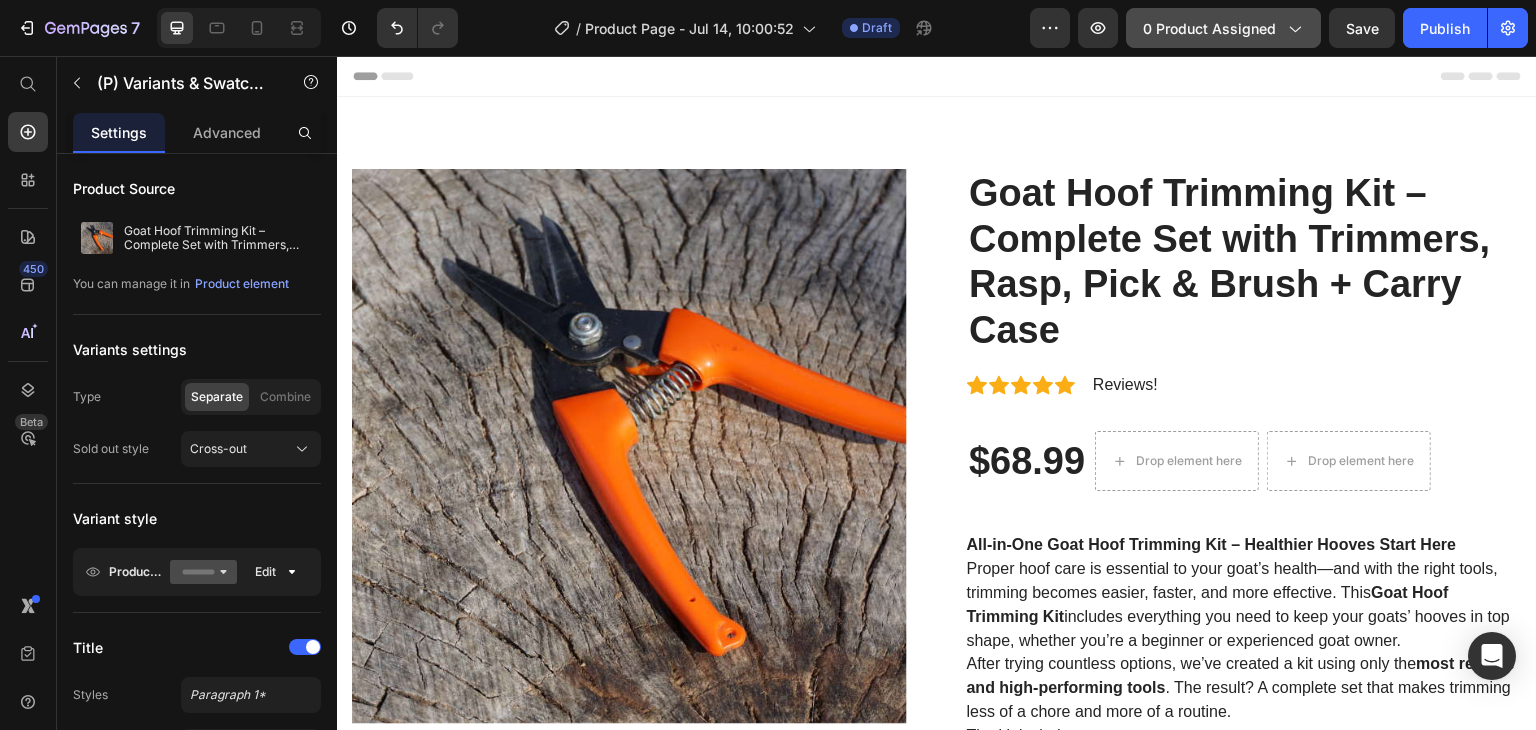 click on "0 product assigned" at bounding box center [1223, 28] 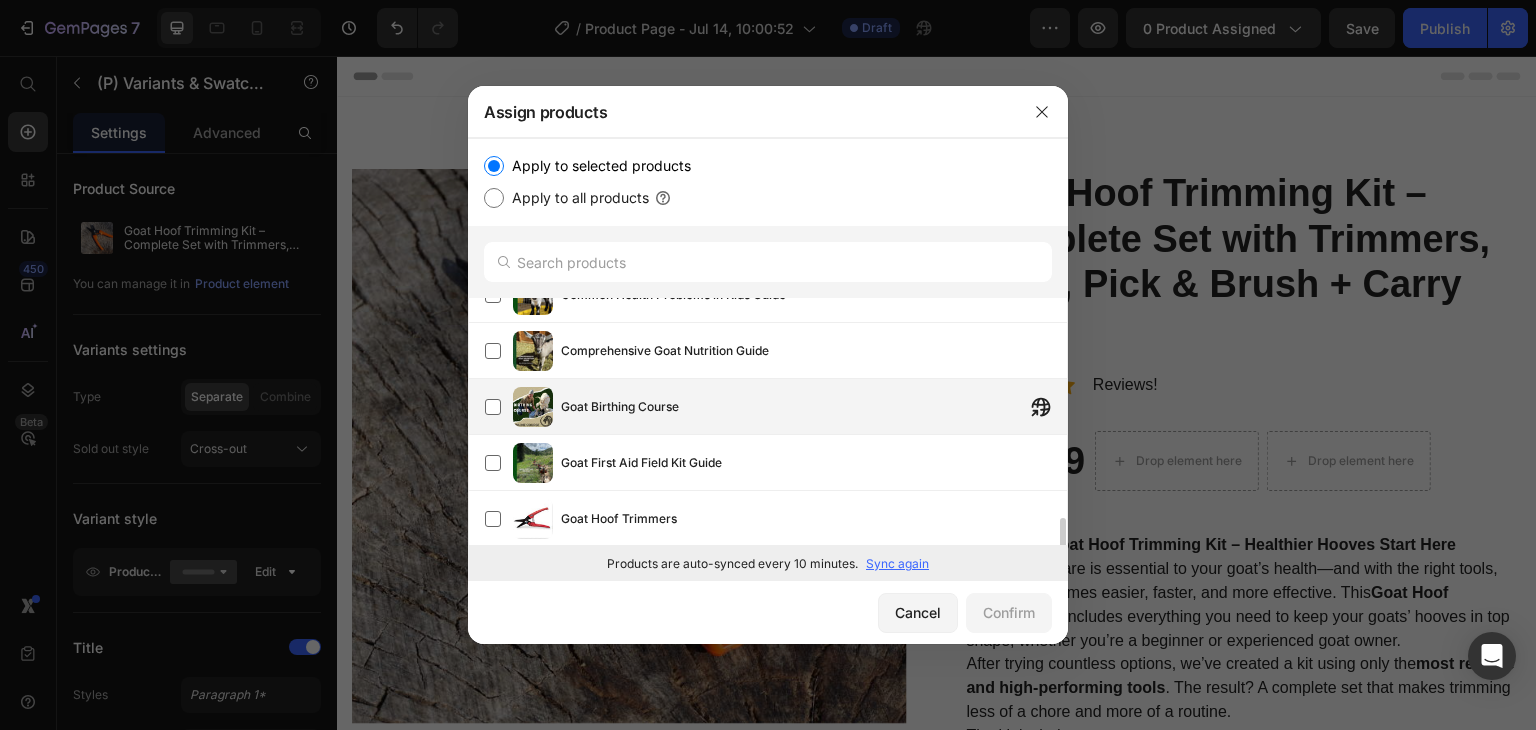 scroll, scrollTop: 300, scrollLeft: 0, axis: vertical 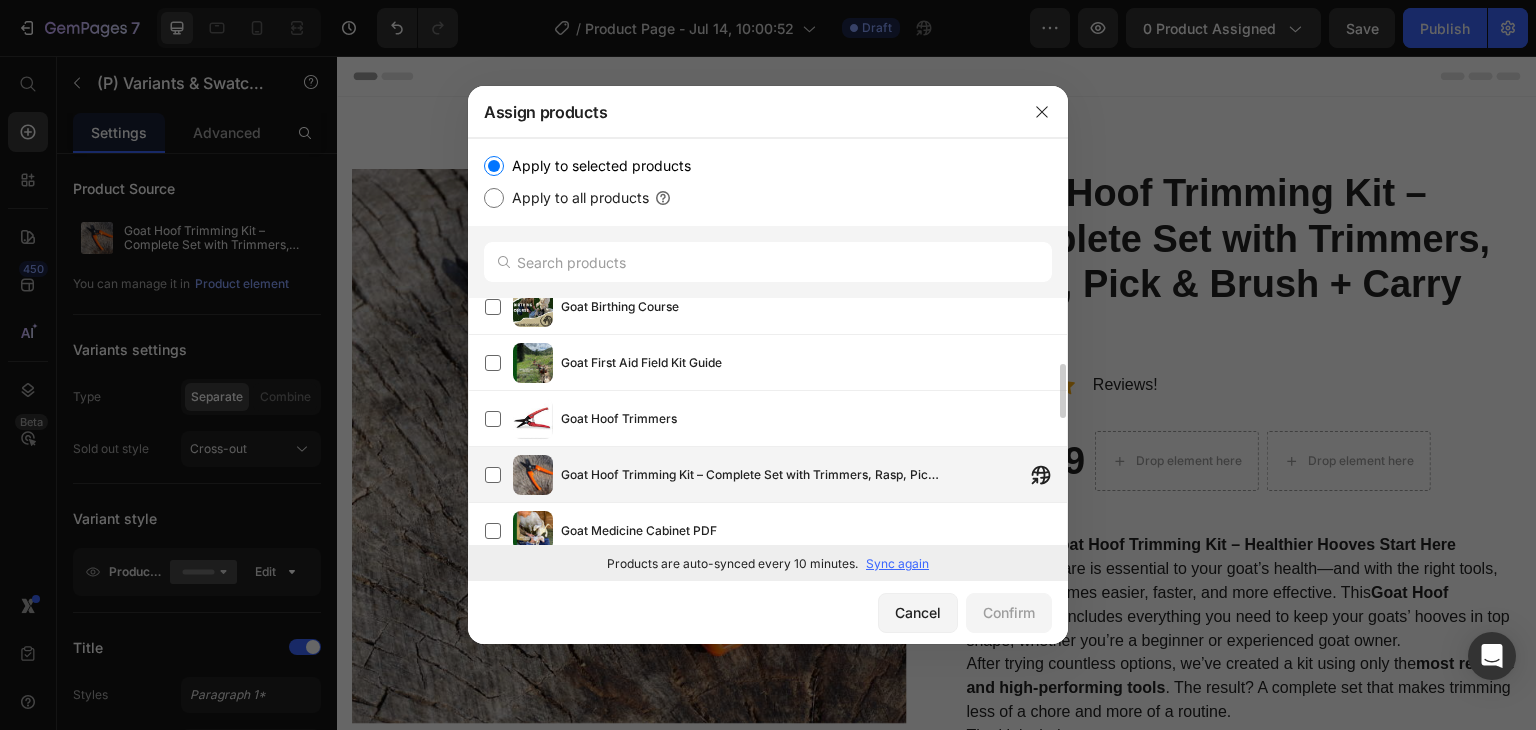 click on "Goat Hoof Trimming Kit – Complete Set with Trimmers, Rasp, Pick & Brush + Carry Case" at bounding box center (751, 475) 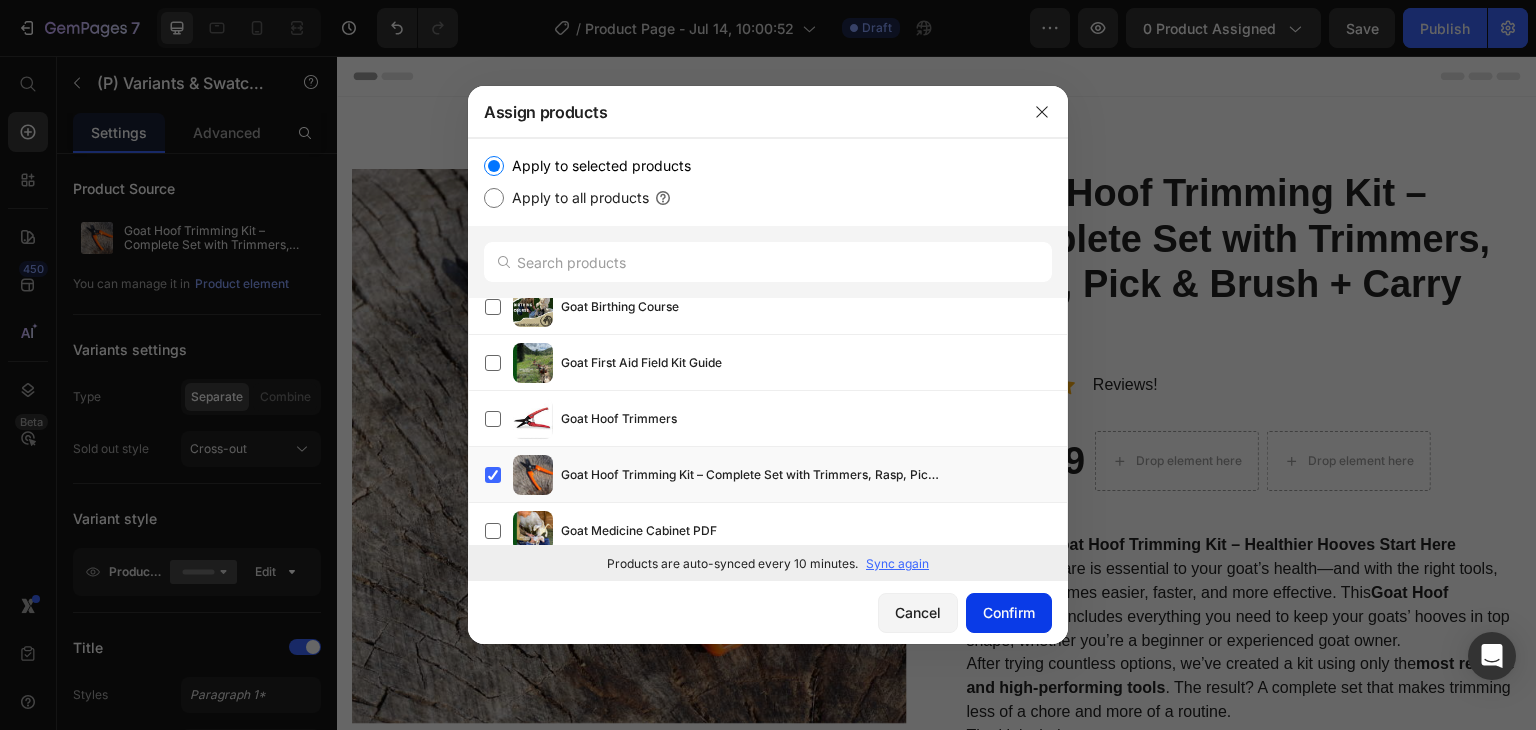 click on "Confirm" 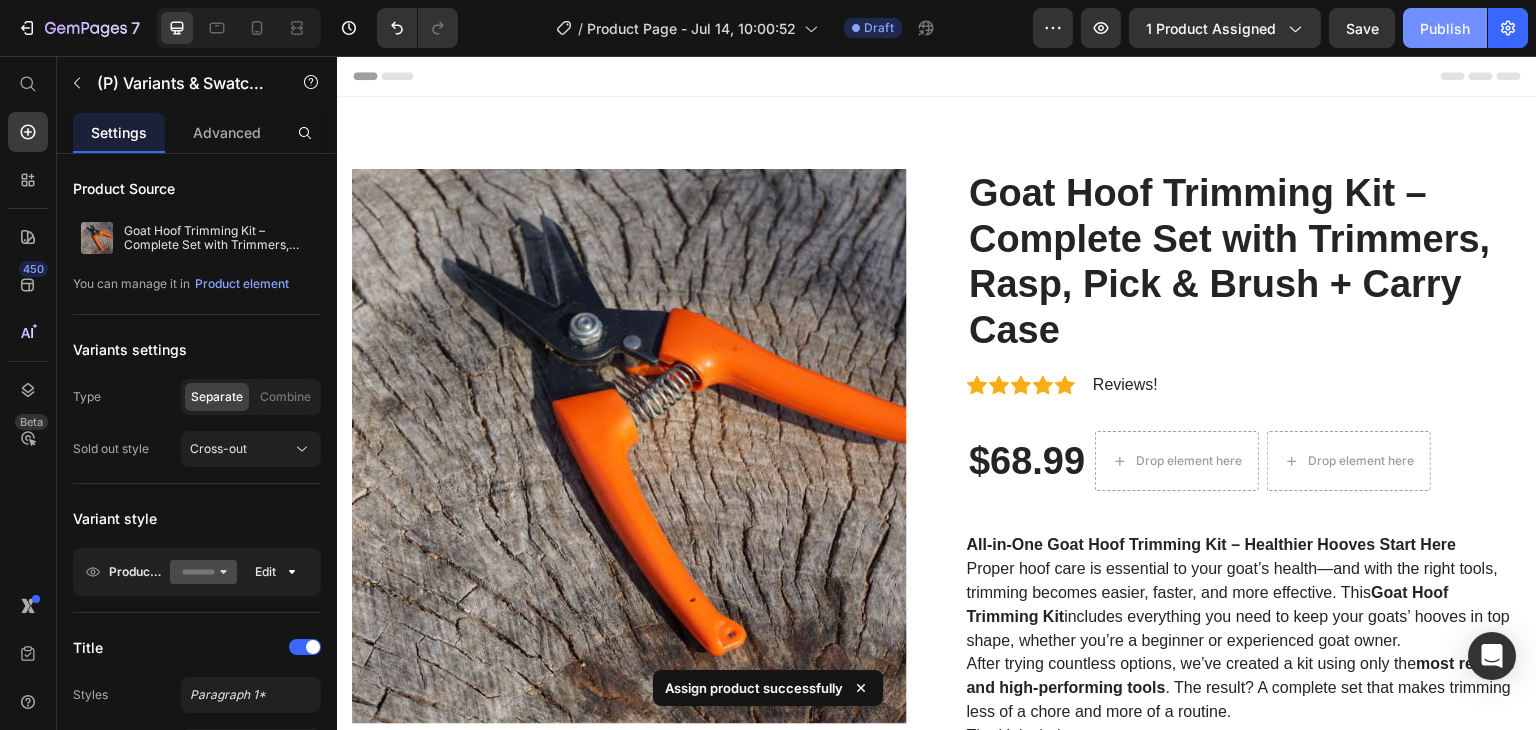 click on "Publish" at bounding box center (1445, 28) 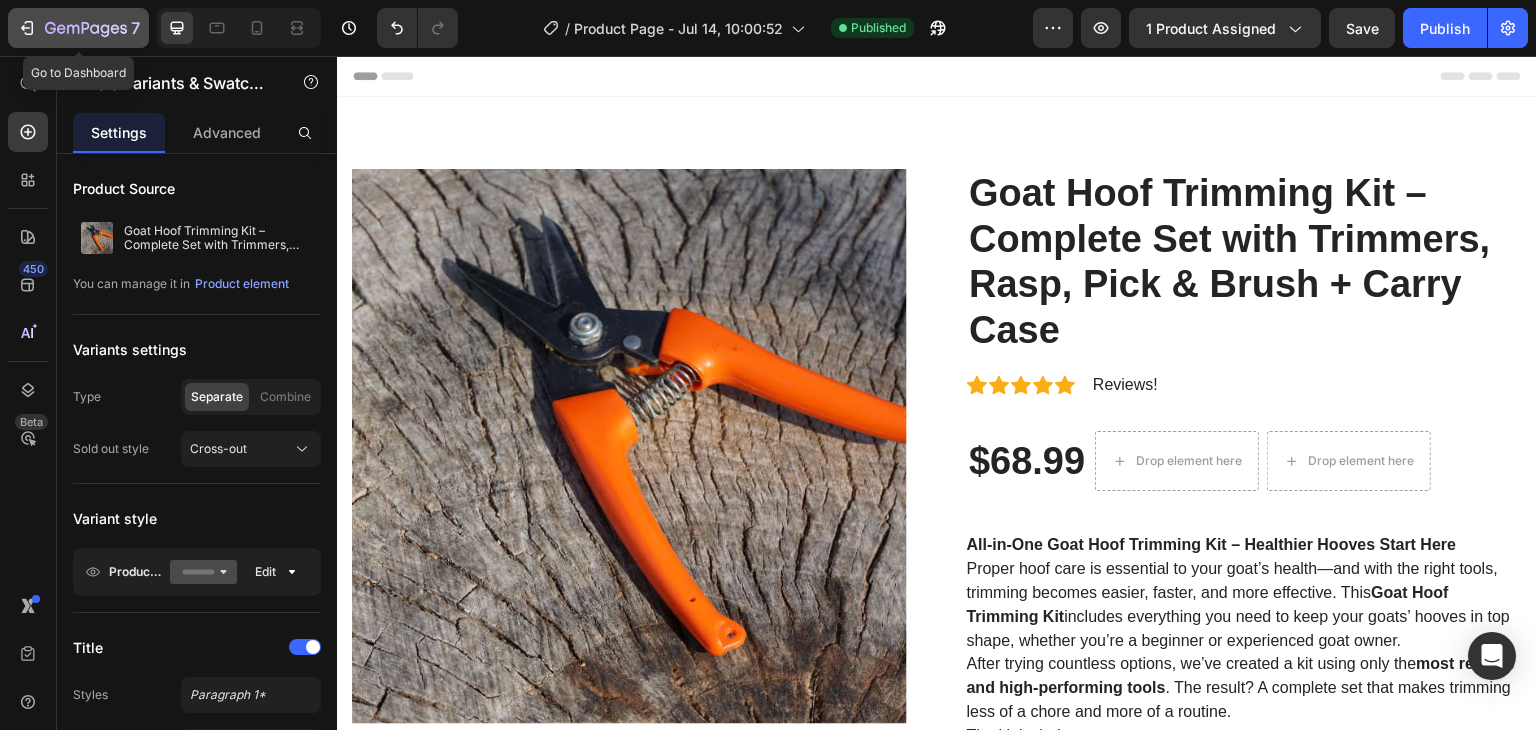 click 